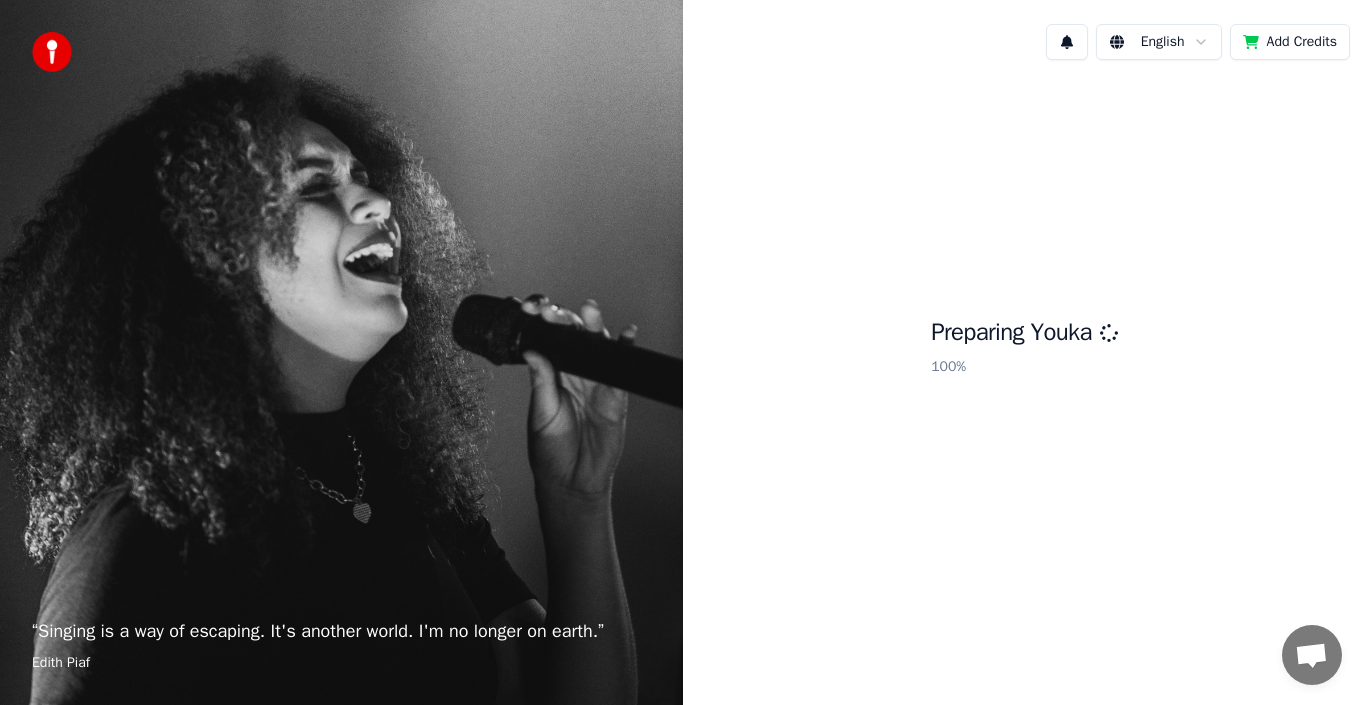 scroll, scrollTop: 0, scrollLeft: 0, axis: both 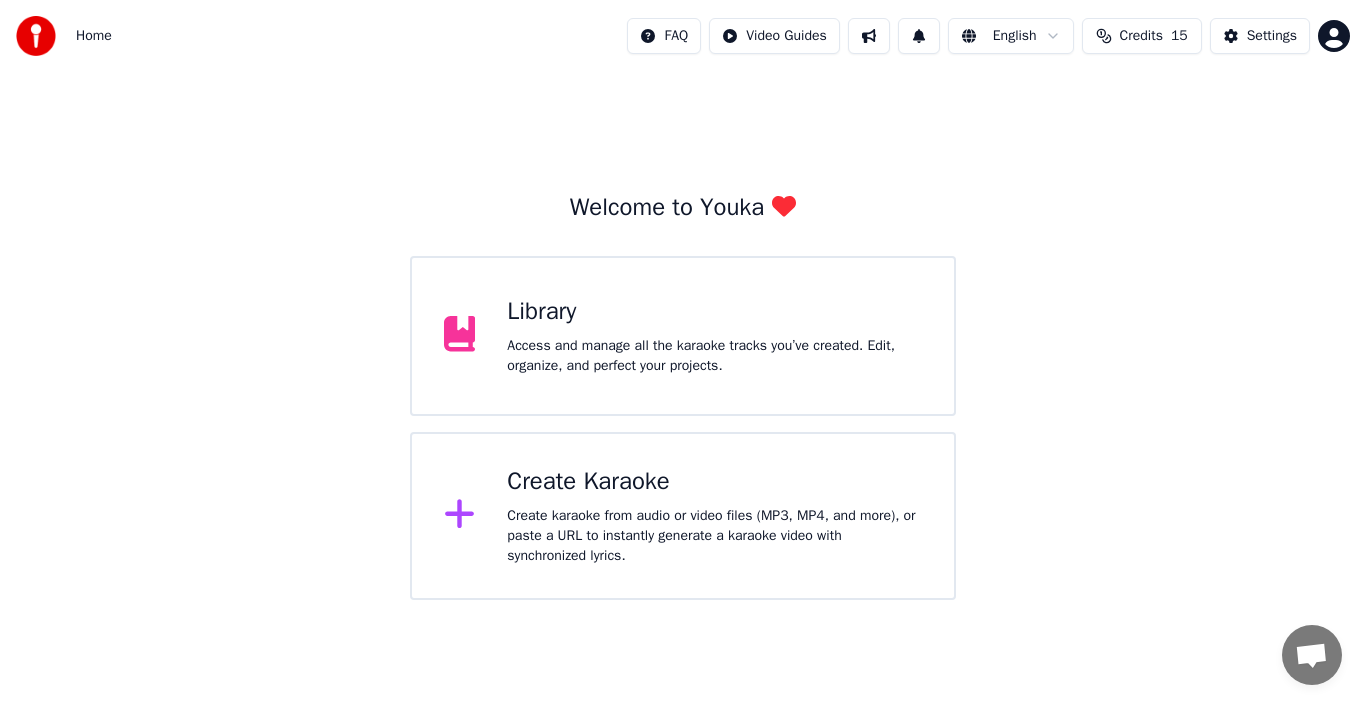click on "Create Karaoke Create karaoke from audio or video files (MP3, MP4, and more), or paste a URL to instantly generate a karaoke video with synchronized lyrics." at bounding box center [714, 516] 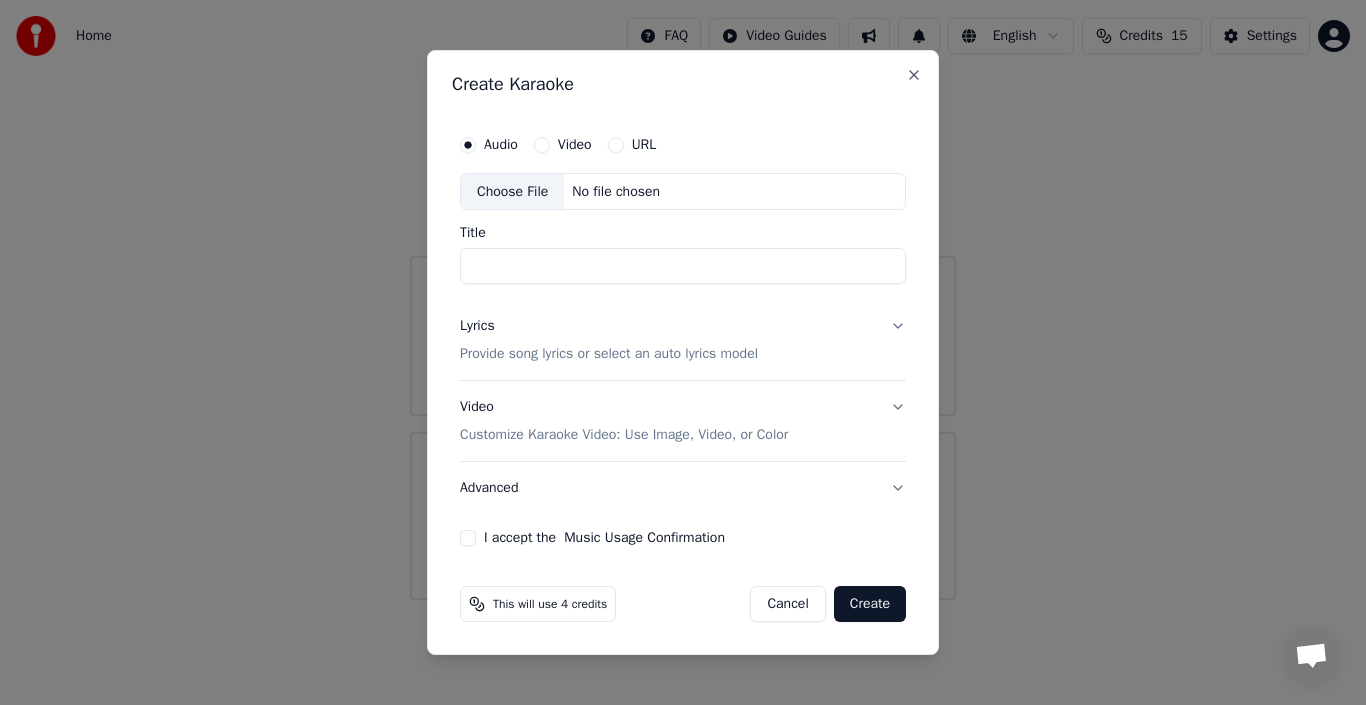 click on "Choose File" at bounding box center (512, 192) 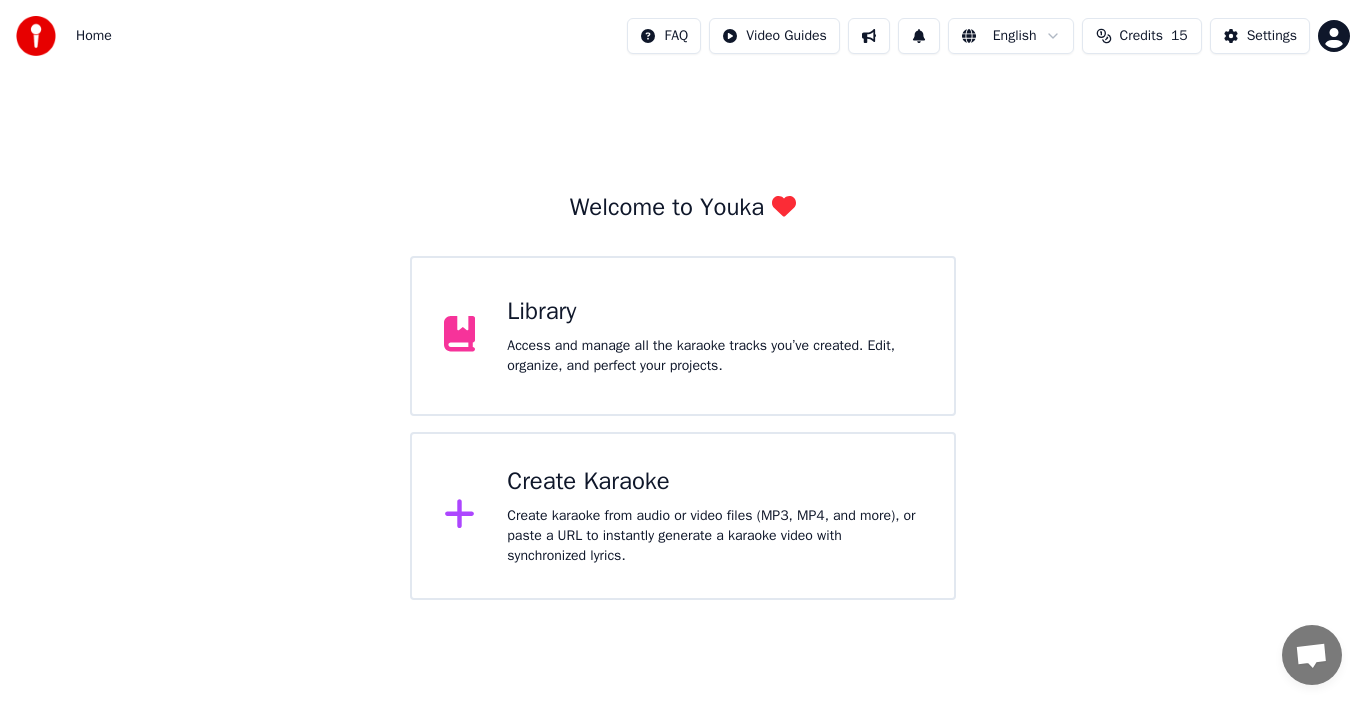 click on "Create Karaoke" at bounding box center [714, 482] 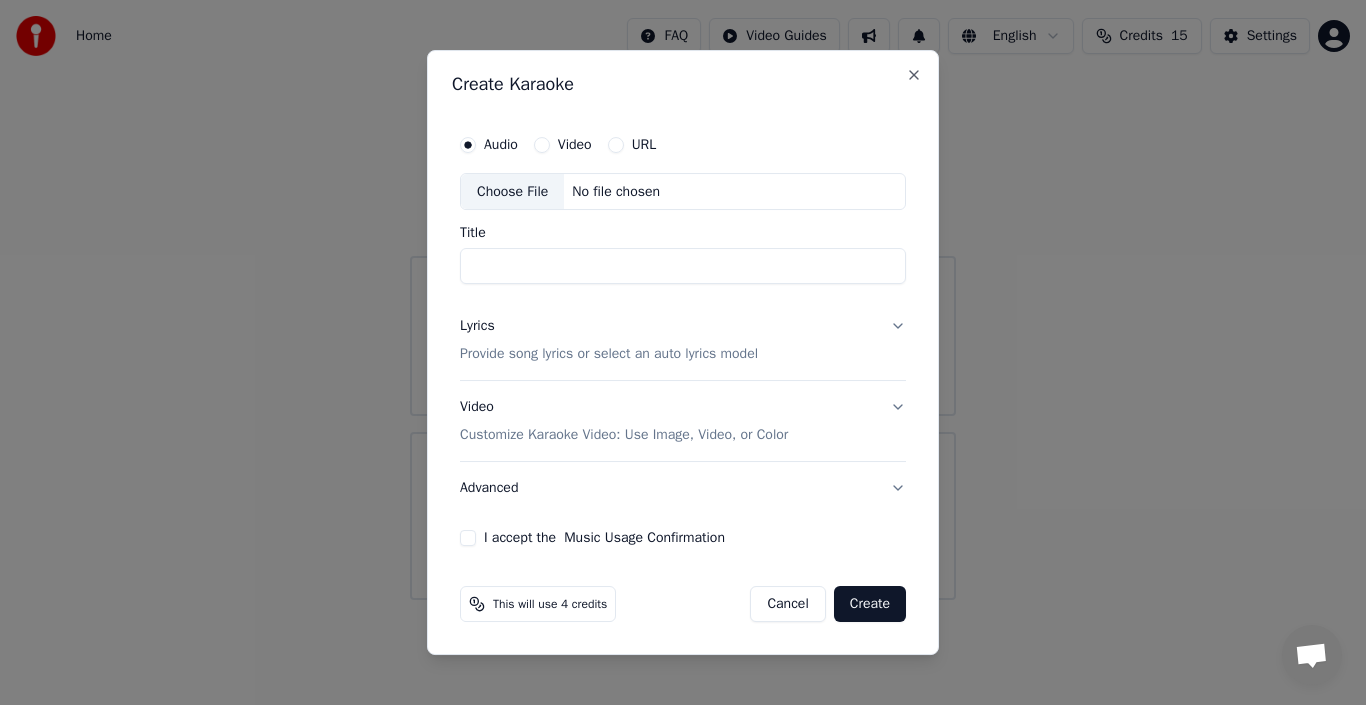 click on "Title" at bounding box center (683, 267) 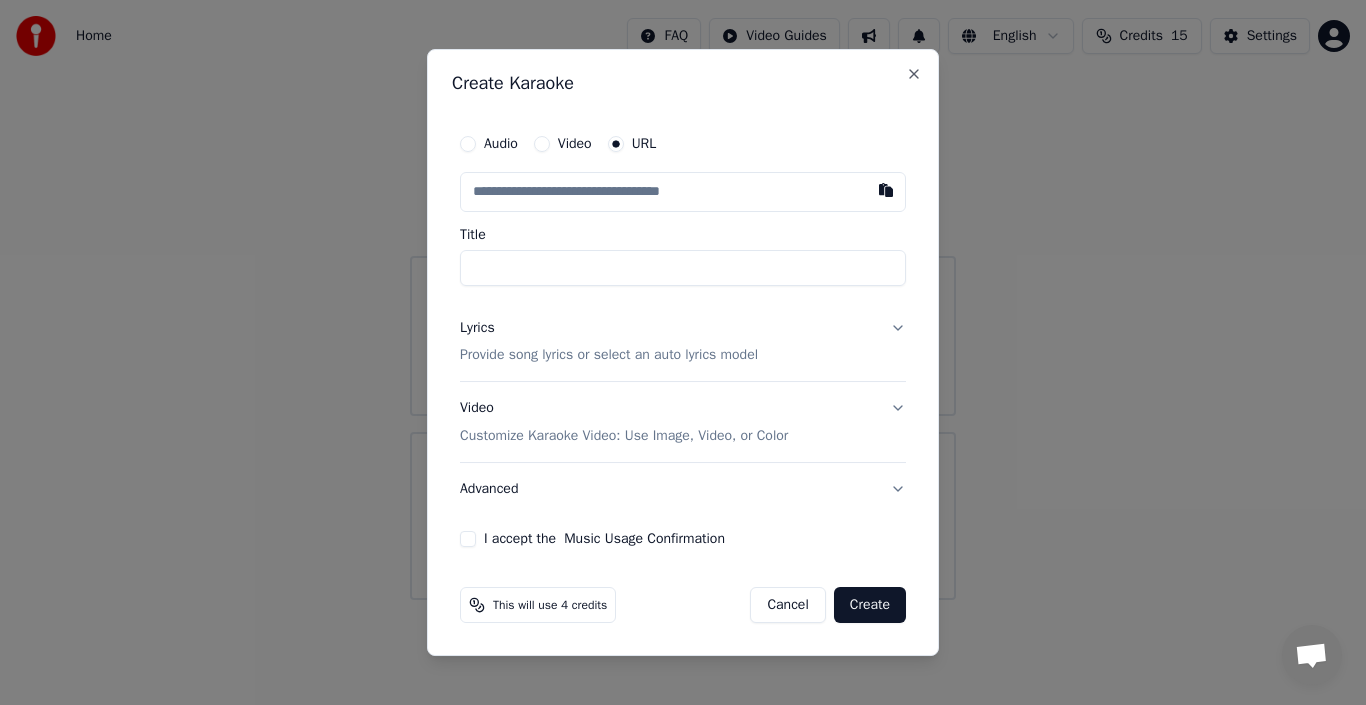 click at bounding box center (683, 192) 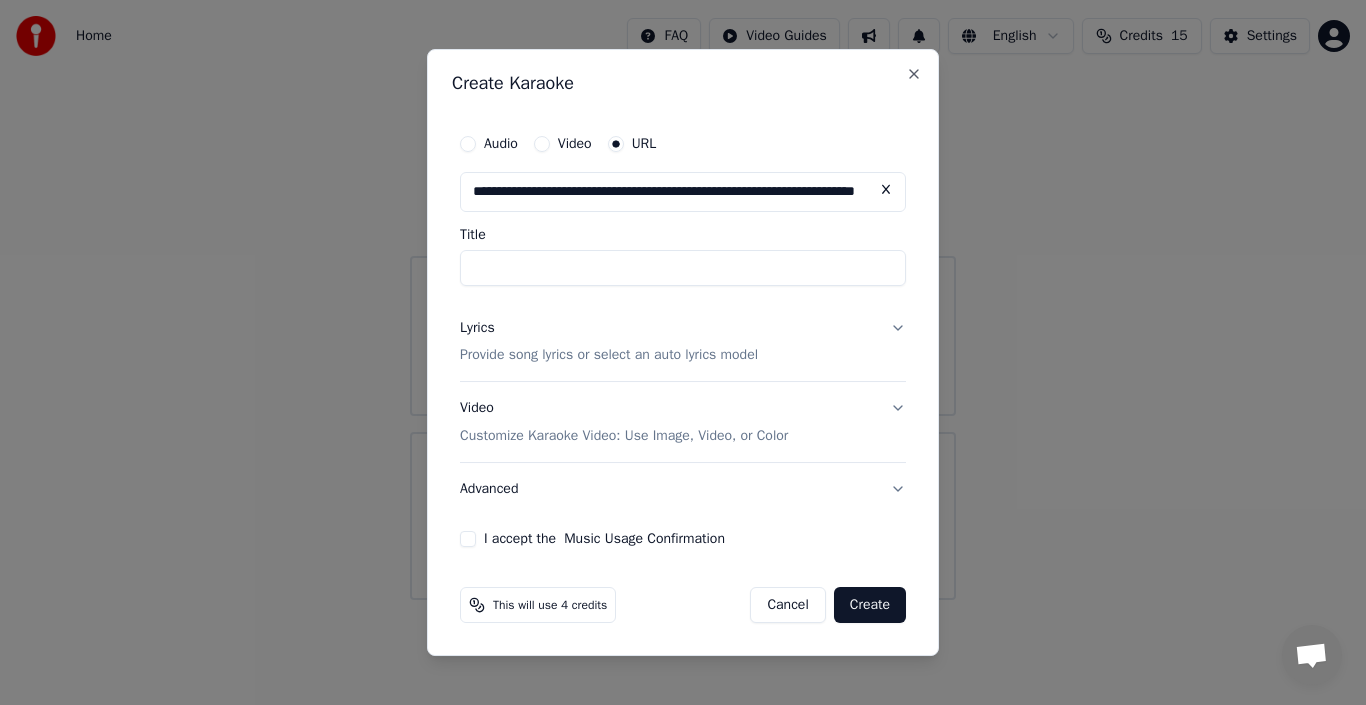 scroll, scrollTop: 0, scrollLeft: 98, axis: horizontal 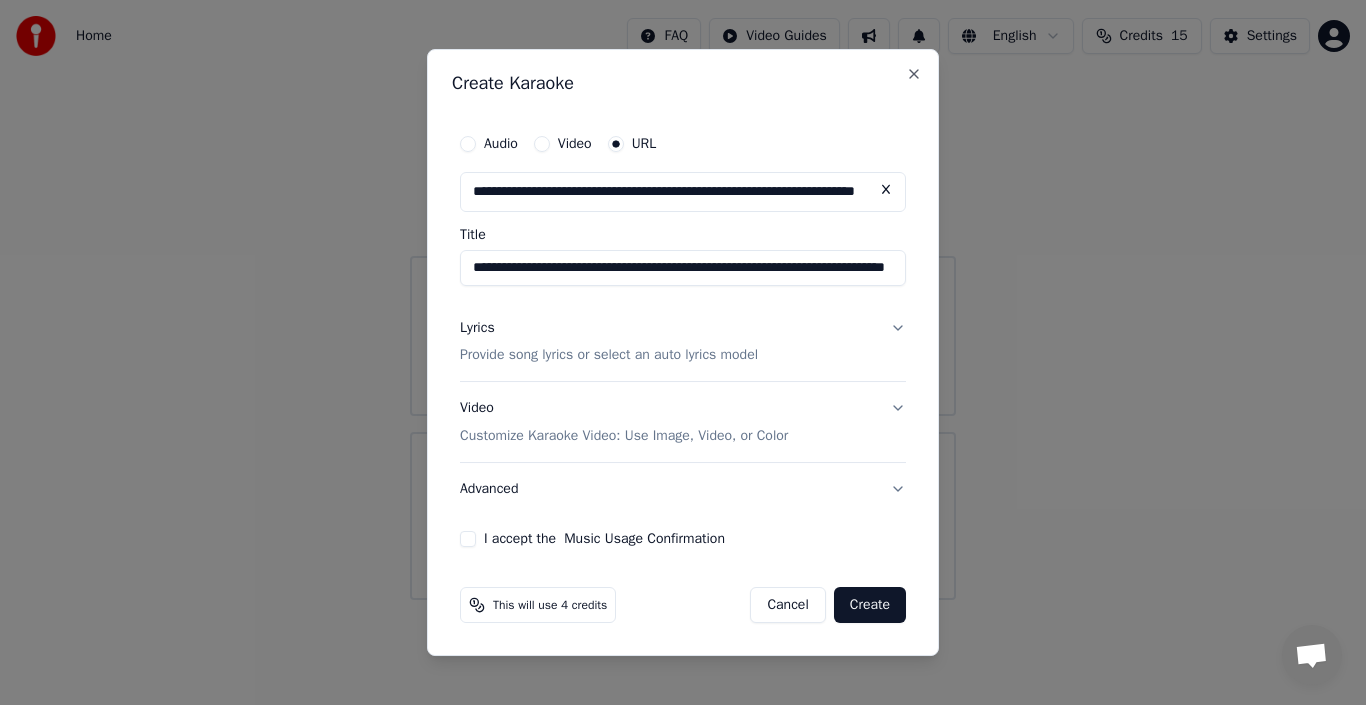 click on "I accept the   Music Usage Confirmation" at bounding box center [468, 539] 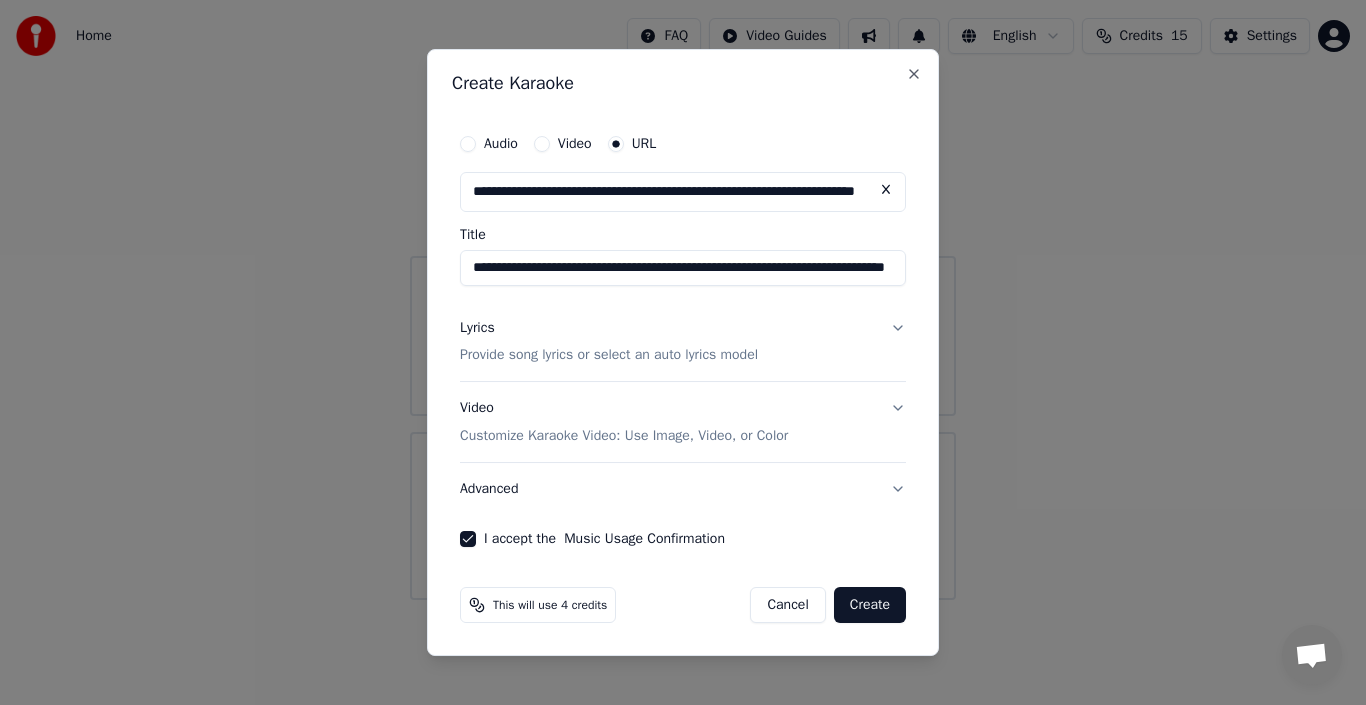 click on "Video Customize Karaoke Video: Use Image, Video, or Color" at bounding box center [683, 423] 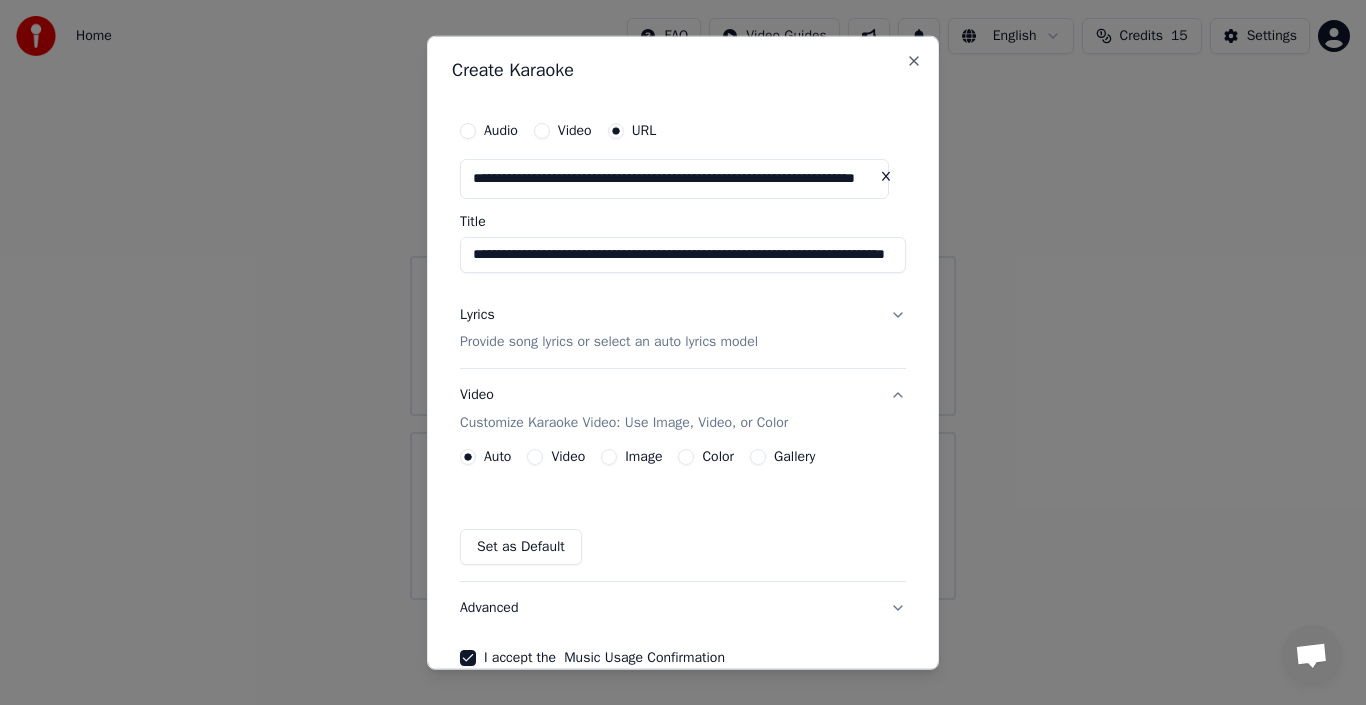 click on "Video Customize Karaoke Video: Use Image, Video, or Color" at bounding box center [683, 409] 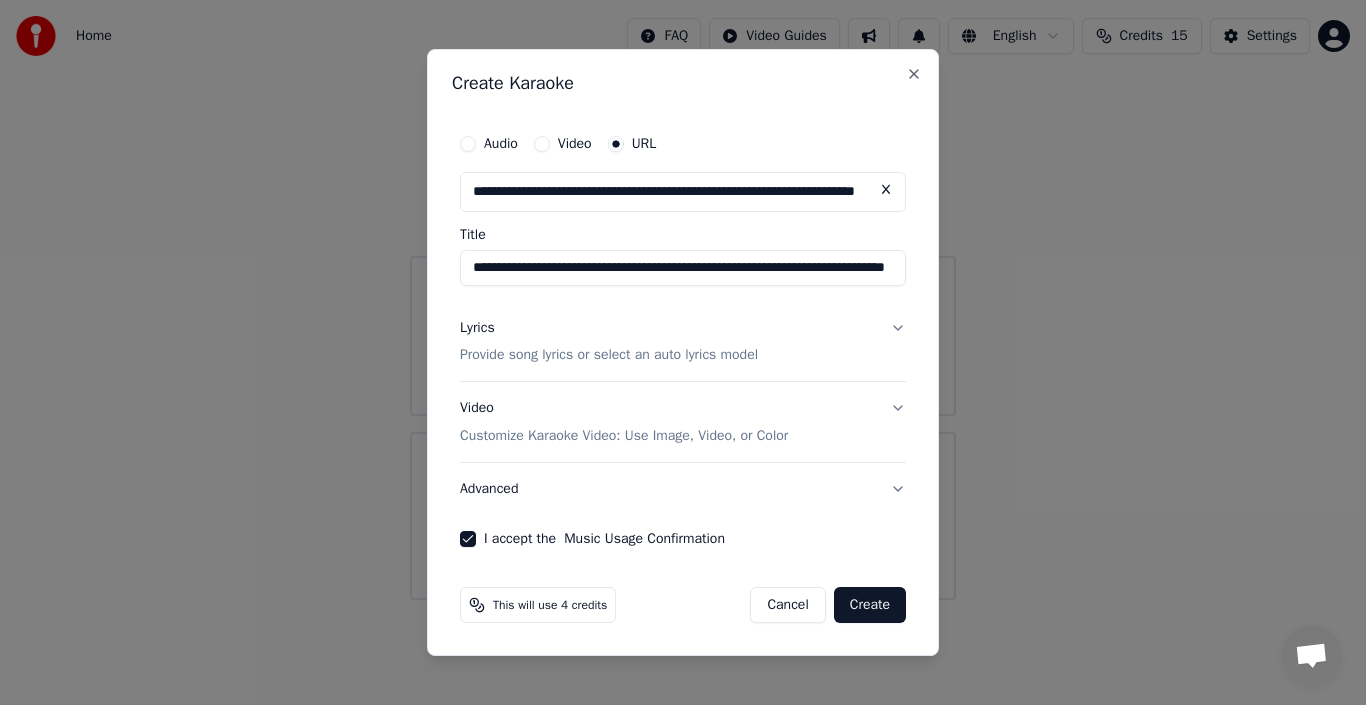 click on "Lyrics Provide song lyrics or select an auto lyrics model" at bounding box center [683, 342] 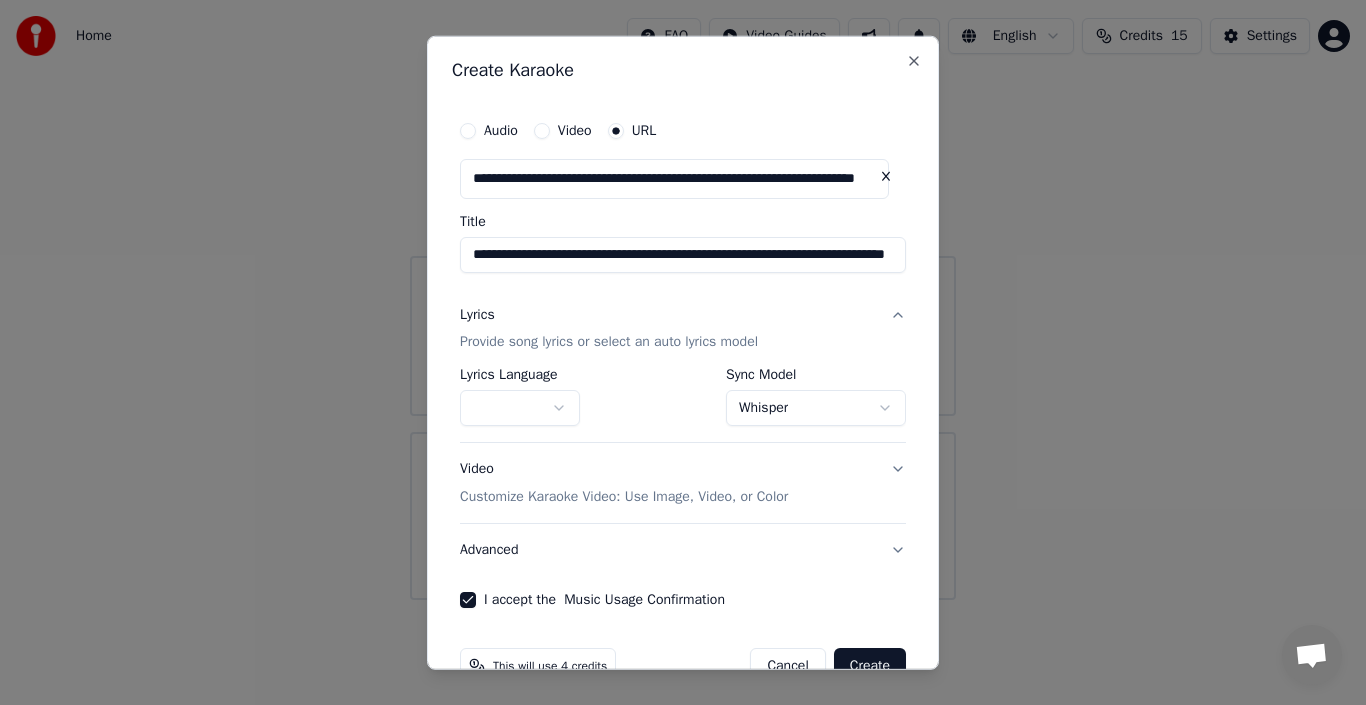 click on "**********" at bounding box center [683, 300] 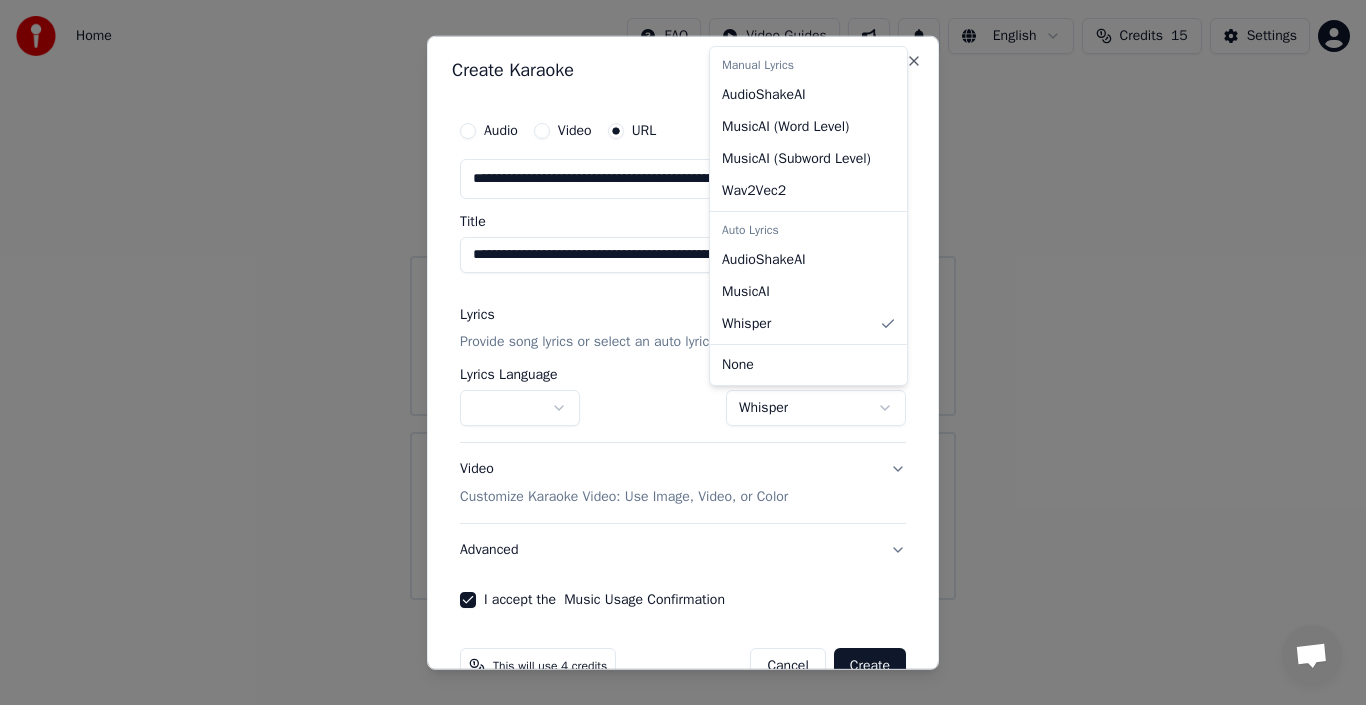 select on "**********" 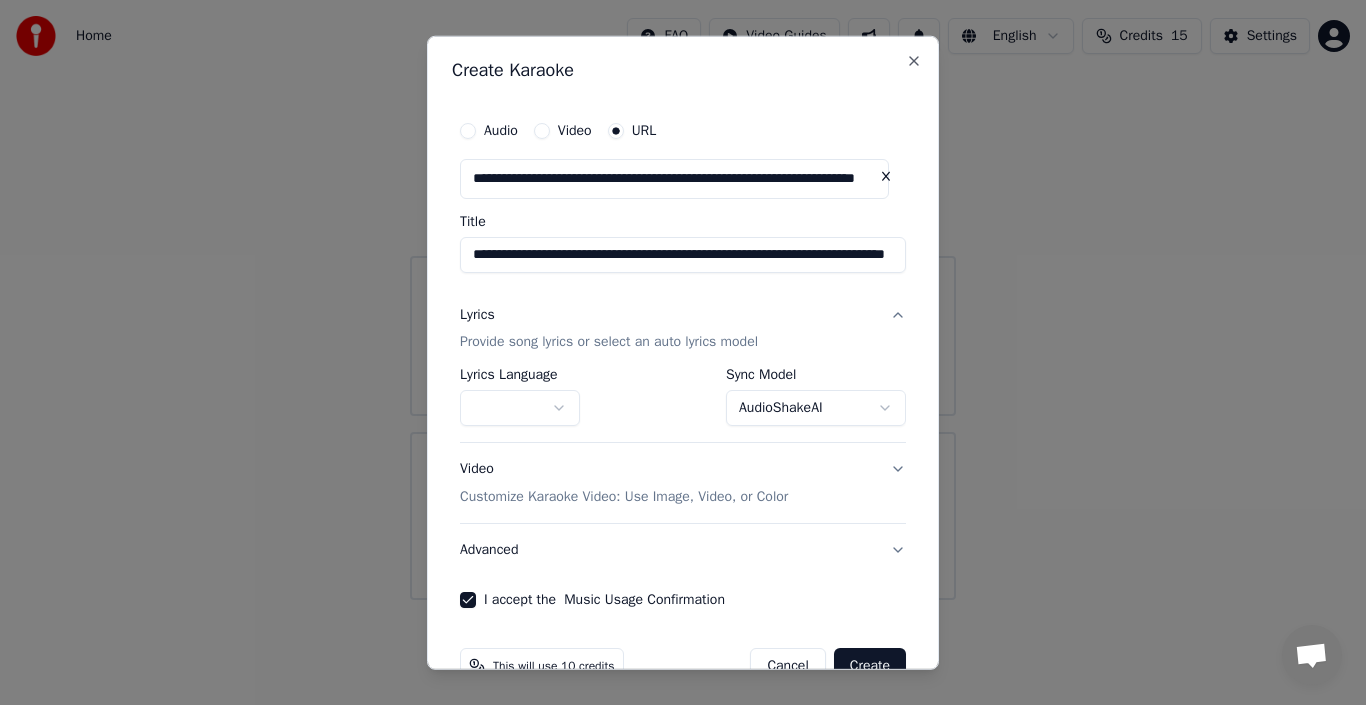 click at bounding box center [520, 408] 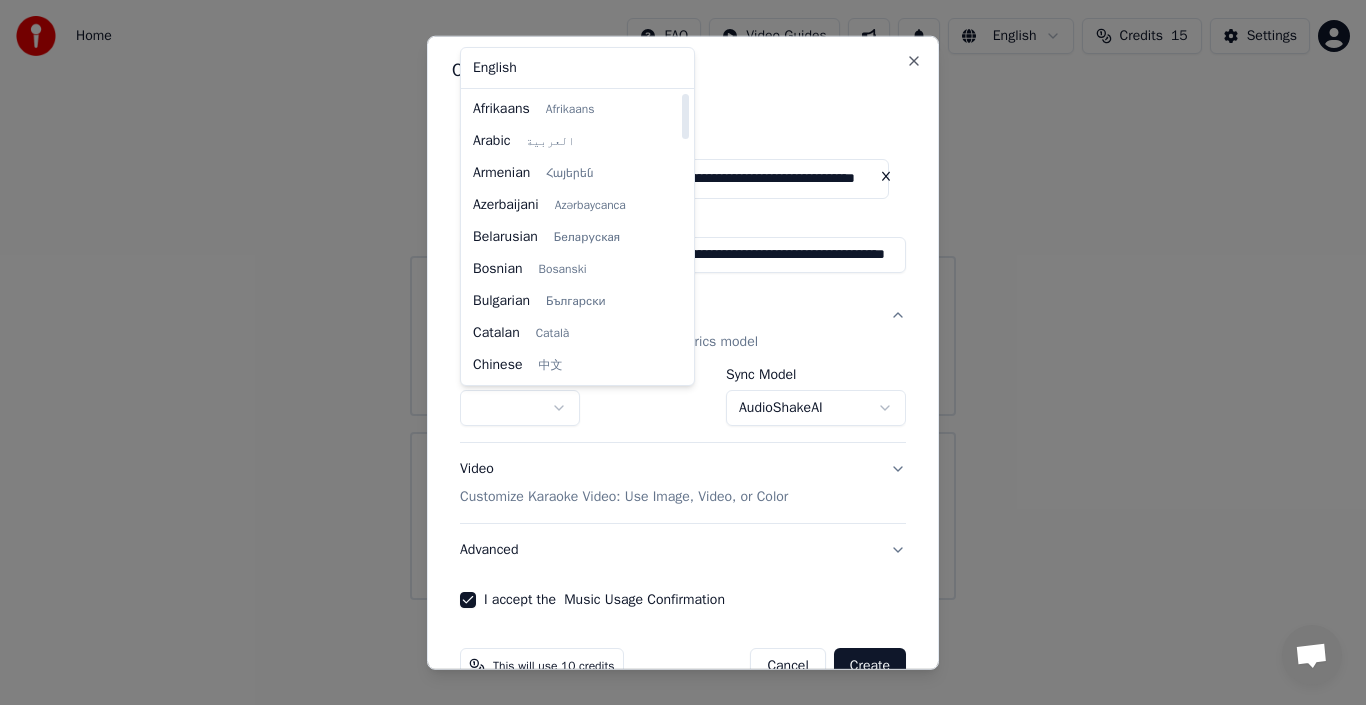 scroll, scrollTop: 512, scrollLeft: 0, axis: vertical 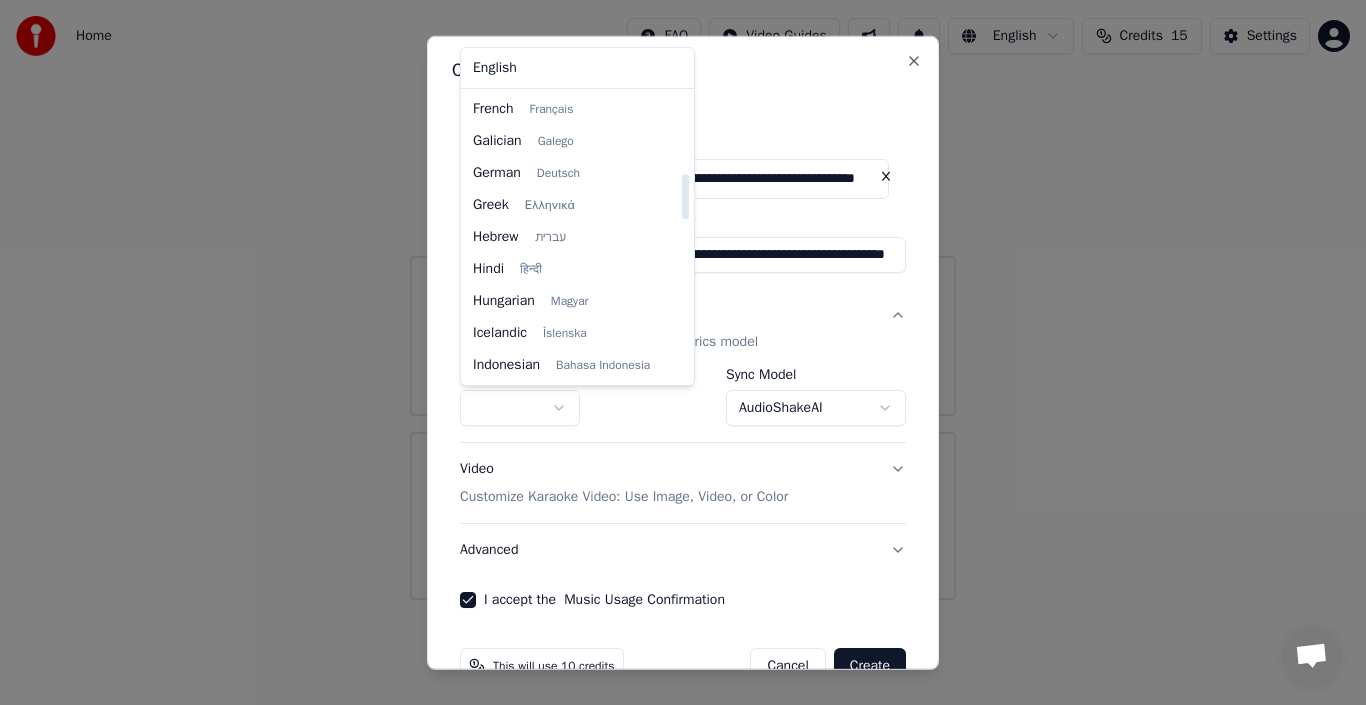 select on "**" 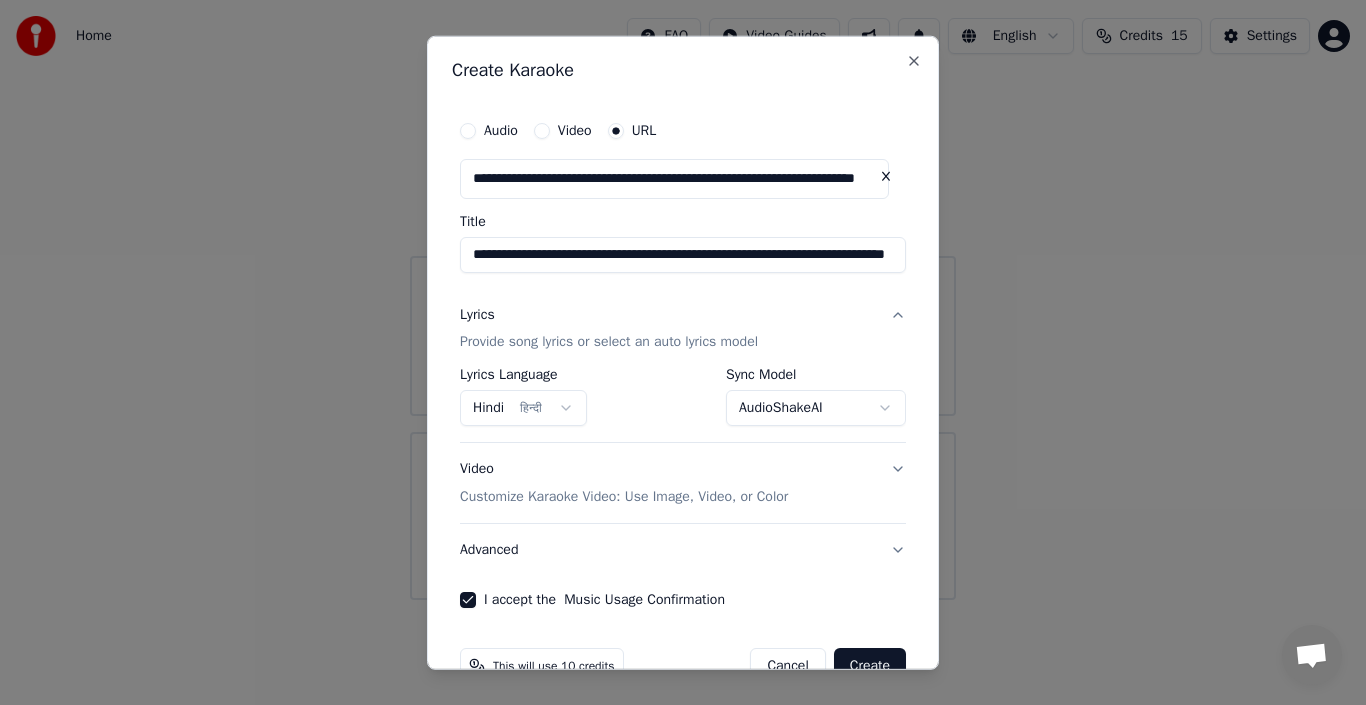 click on "**********" at bounding box center (683, 359) 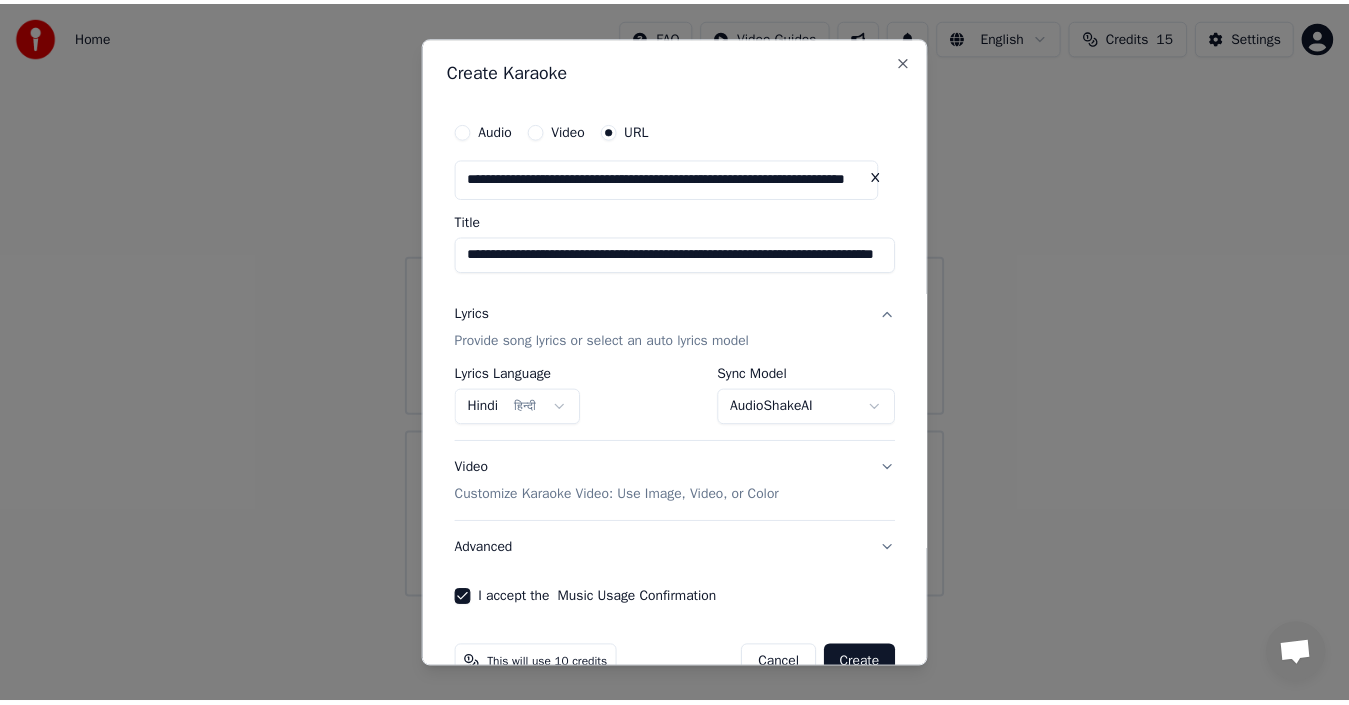 scroll, scrollTop: 47, scrollLeft: 0, axis: vertical 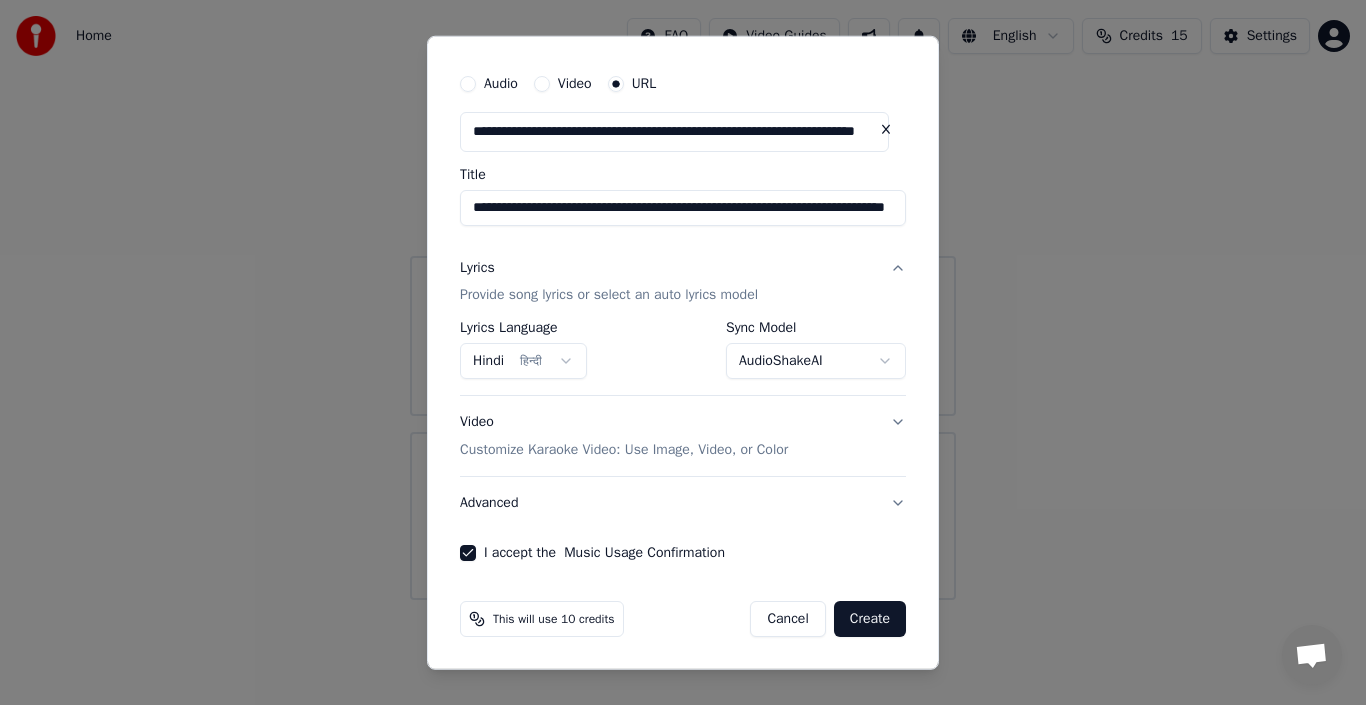 click on "Create" at bounding box center (870, 619) 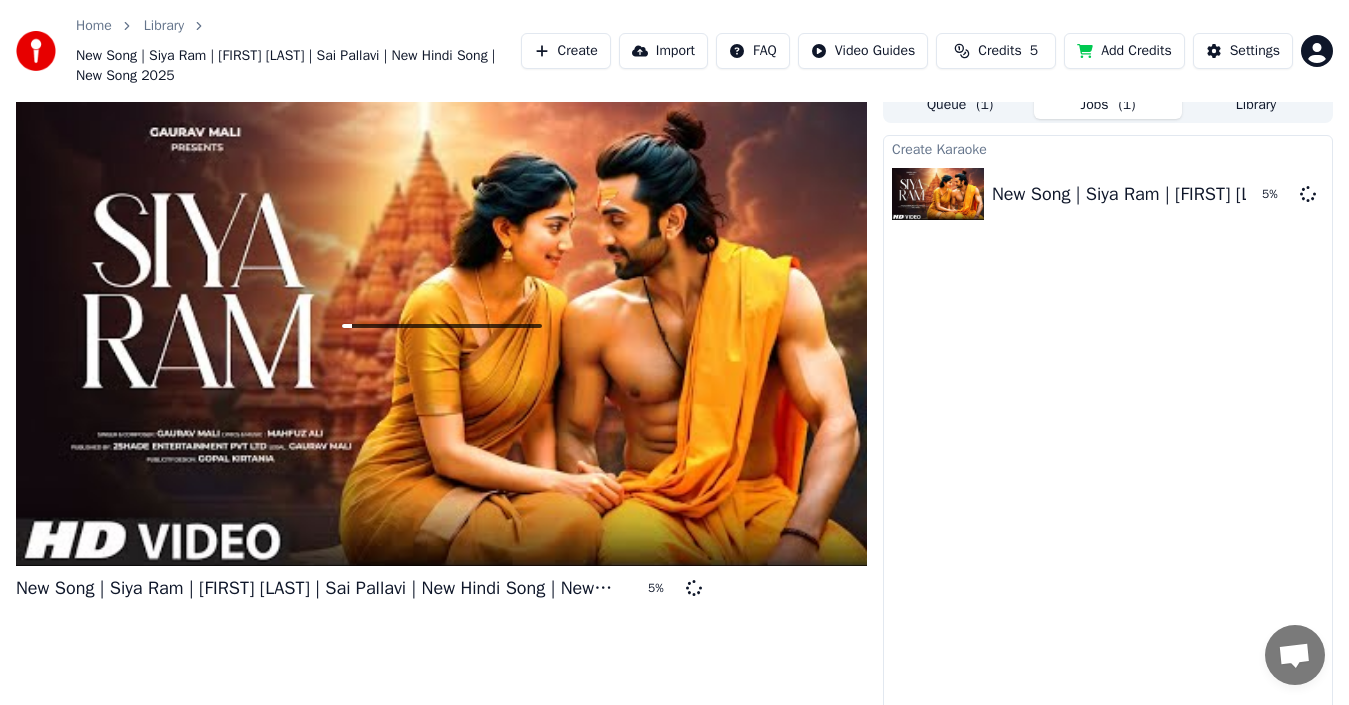scroll, scrollTop: 0, scrollLeft: 0, axis: both 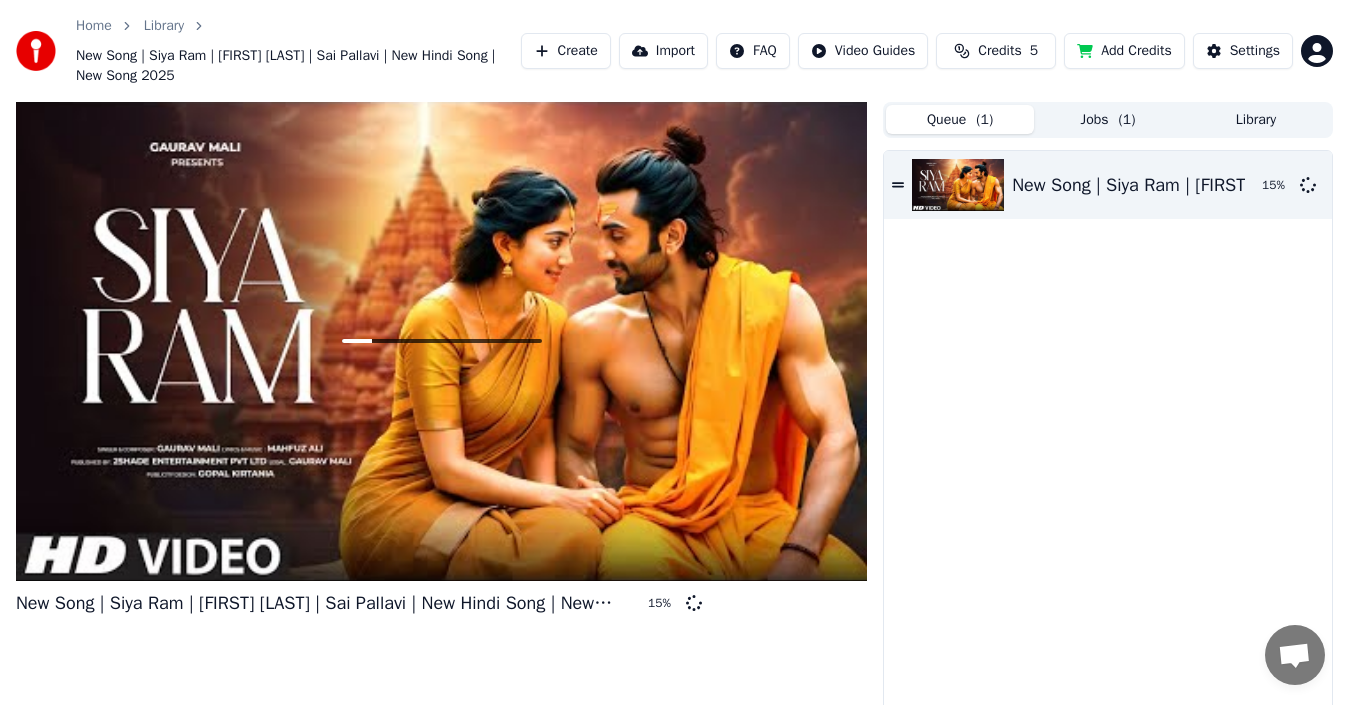 click on "Queue ( 1 )" at bounding box center (960, 119) 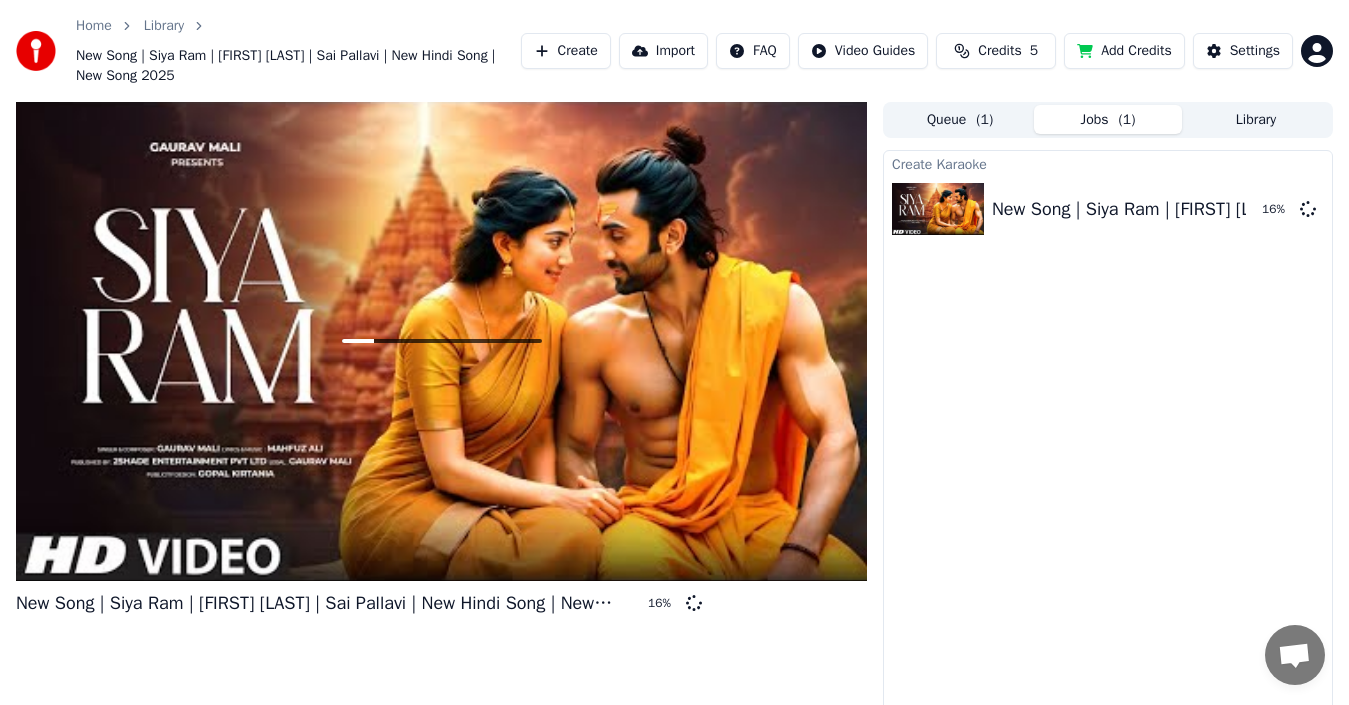 click on "Library" at bounding box center (1256, 119) 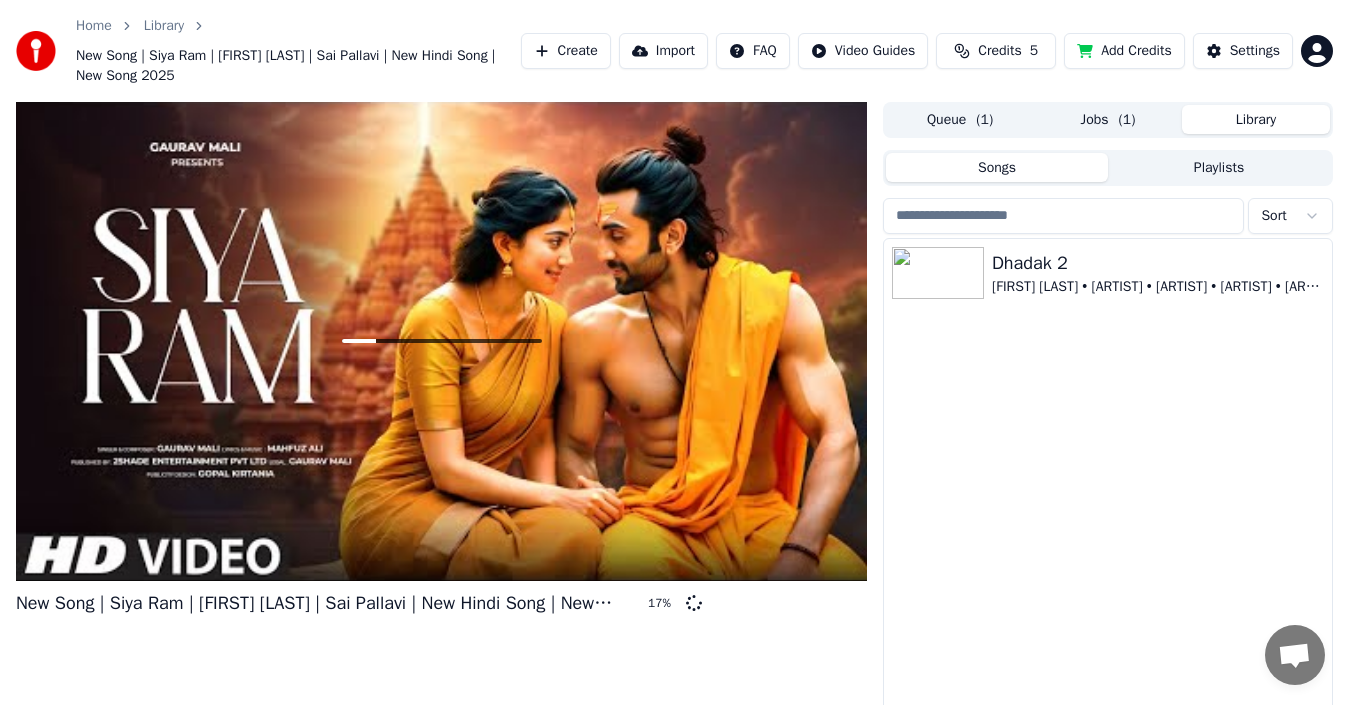 click on "Queue ( 1 )" at bounding box center (960, 119) 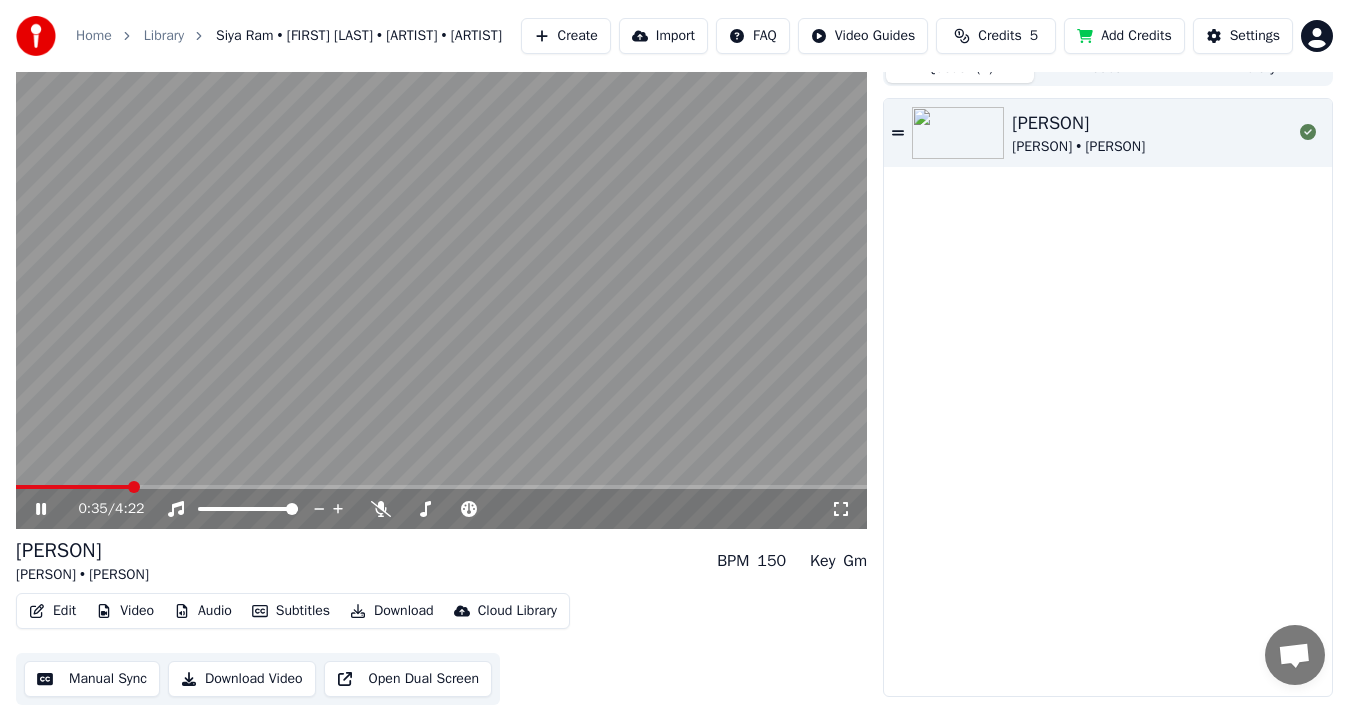 scroll, scrollTop: 0, scrollLeft: 0, axis: both 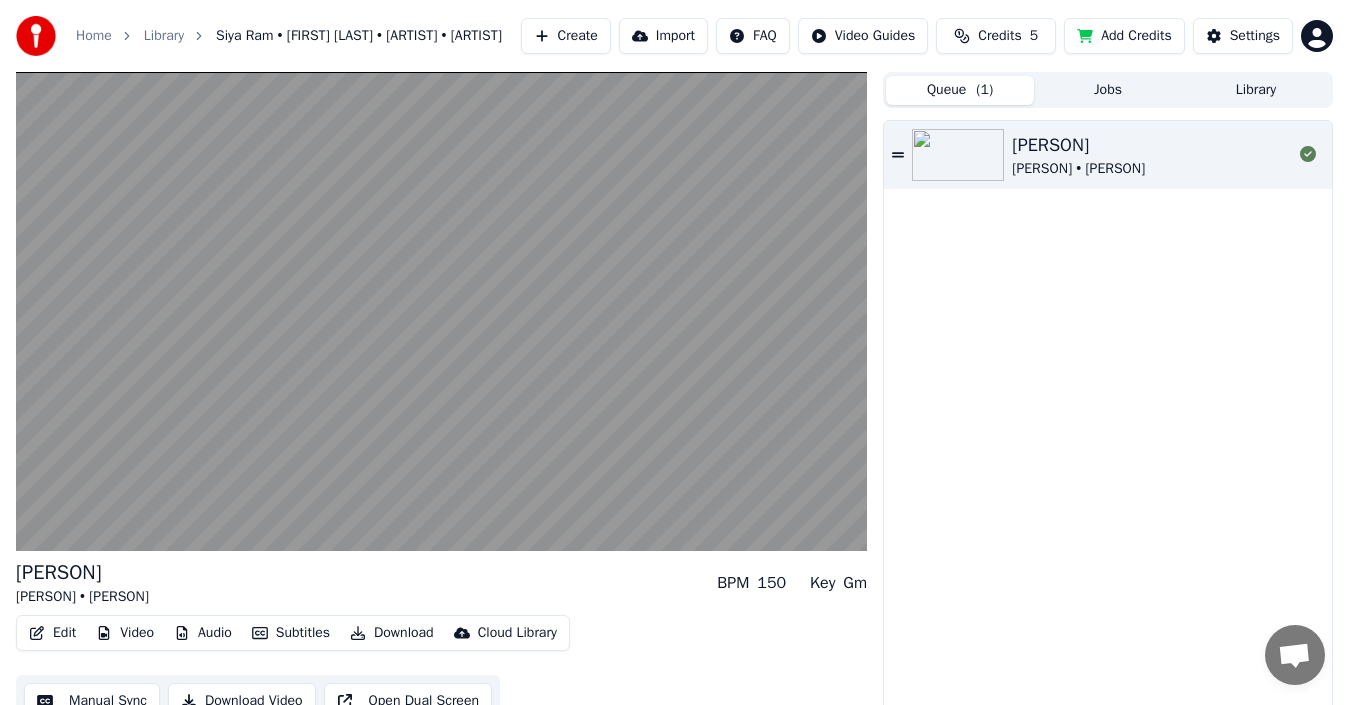 click on "Jobs" at bounding box center (1108, 90) 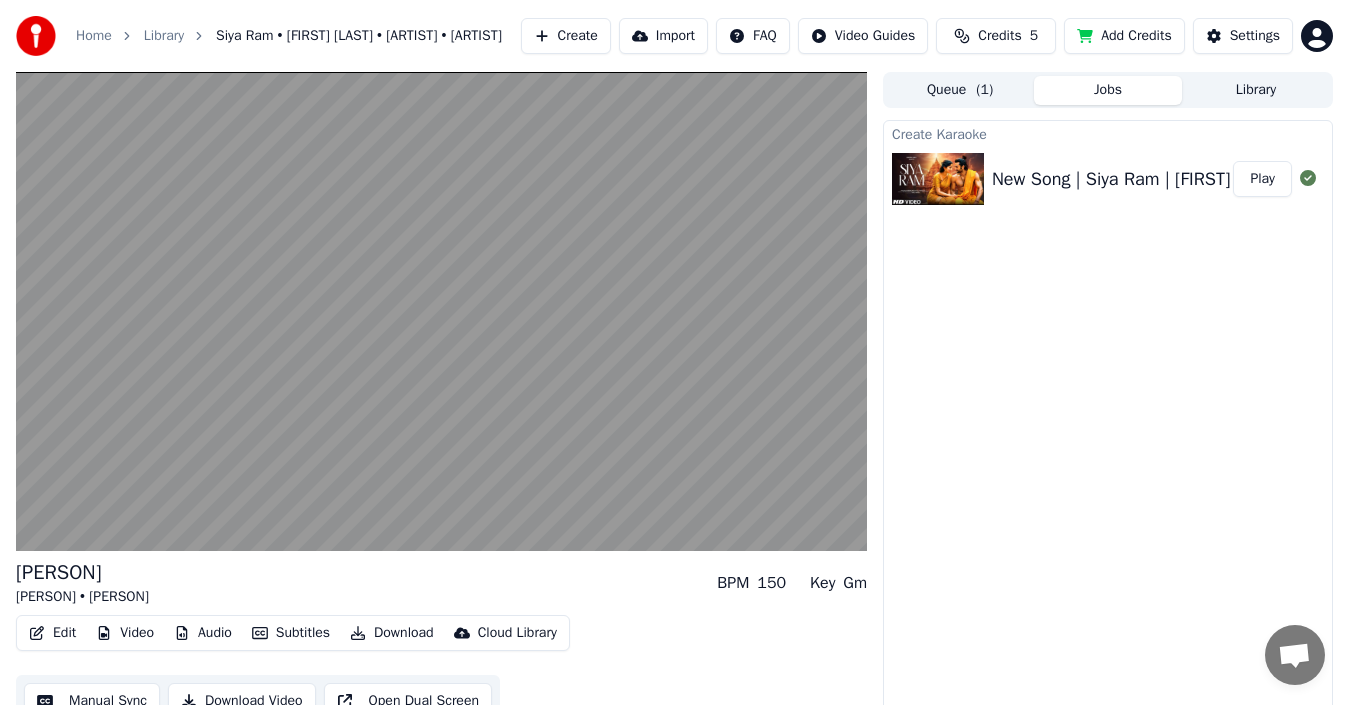click on "Queue ( 1 )" at bounding box center (960, 90) 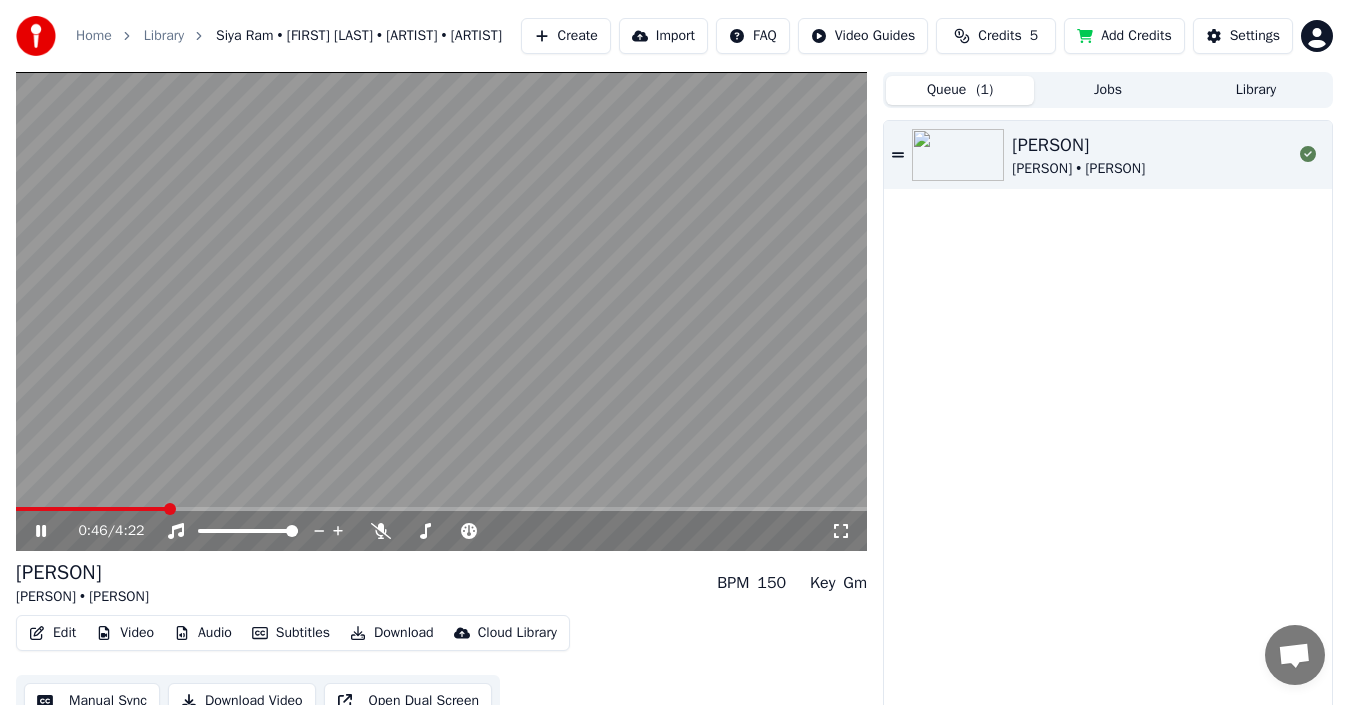 click on "0:46  /  4:22" at bounding box center [441, 531] 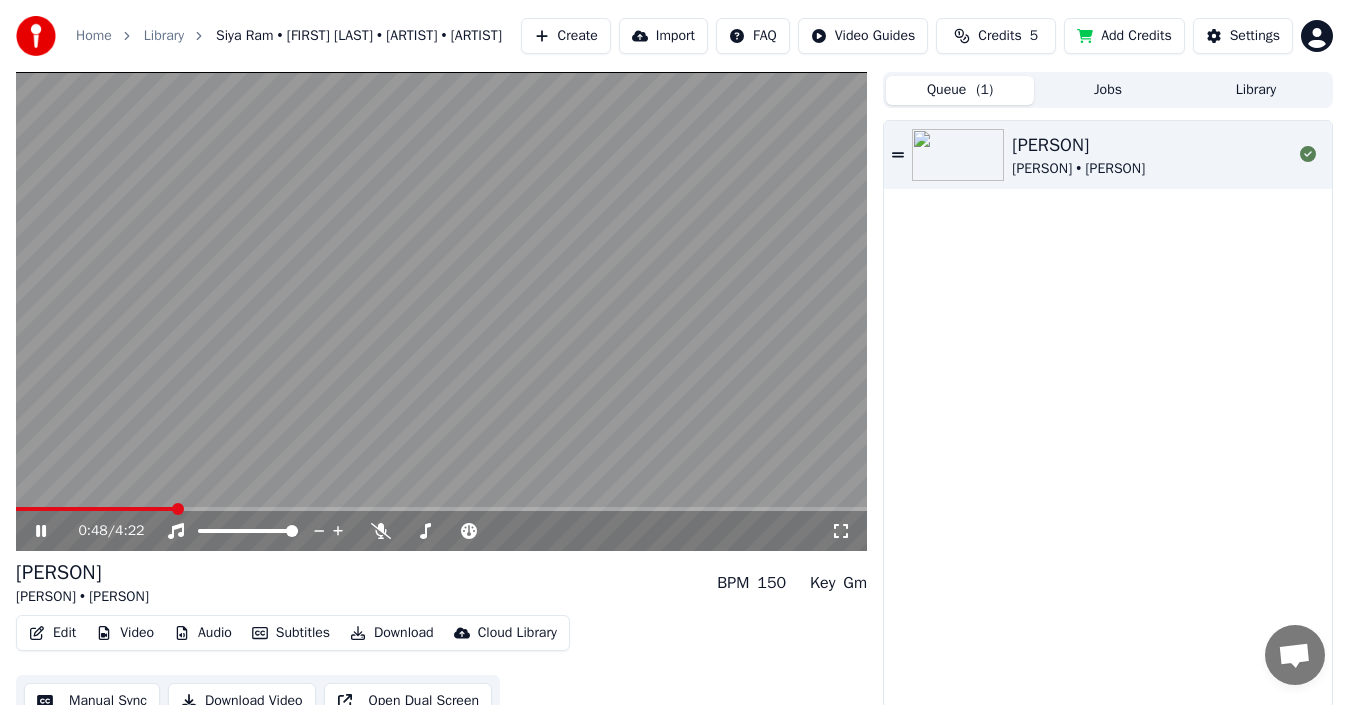 click 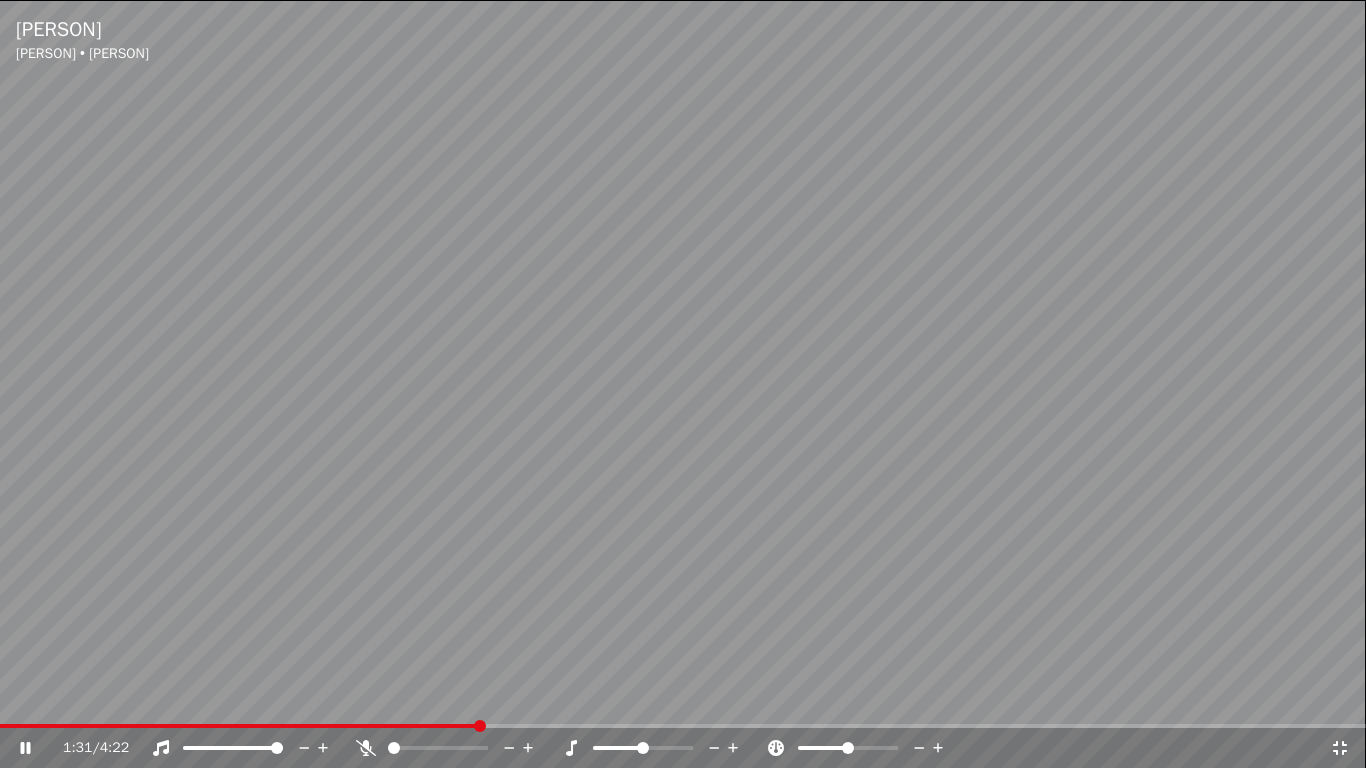 click 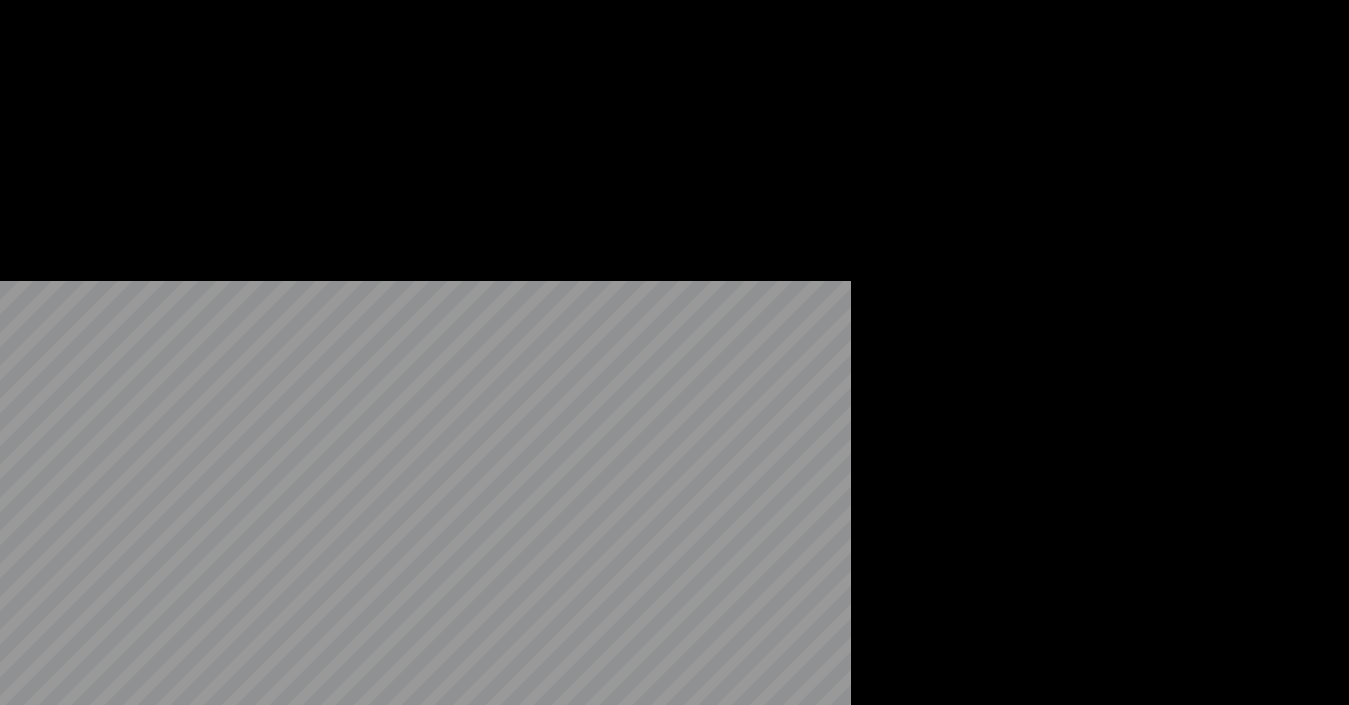 click on "Edit" at bounding box center [52, 154] 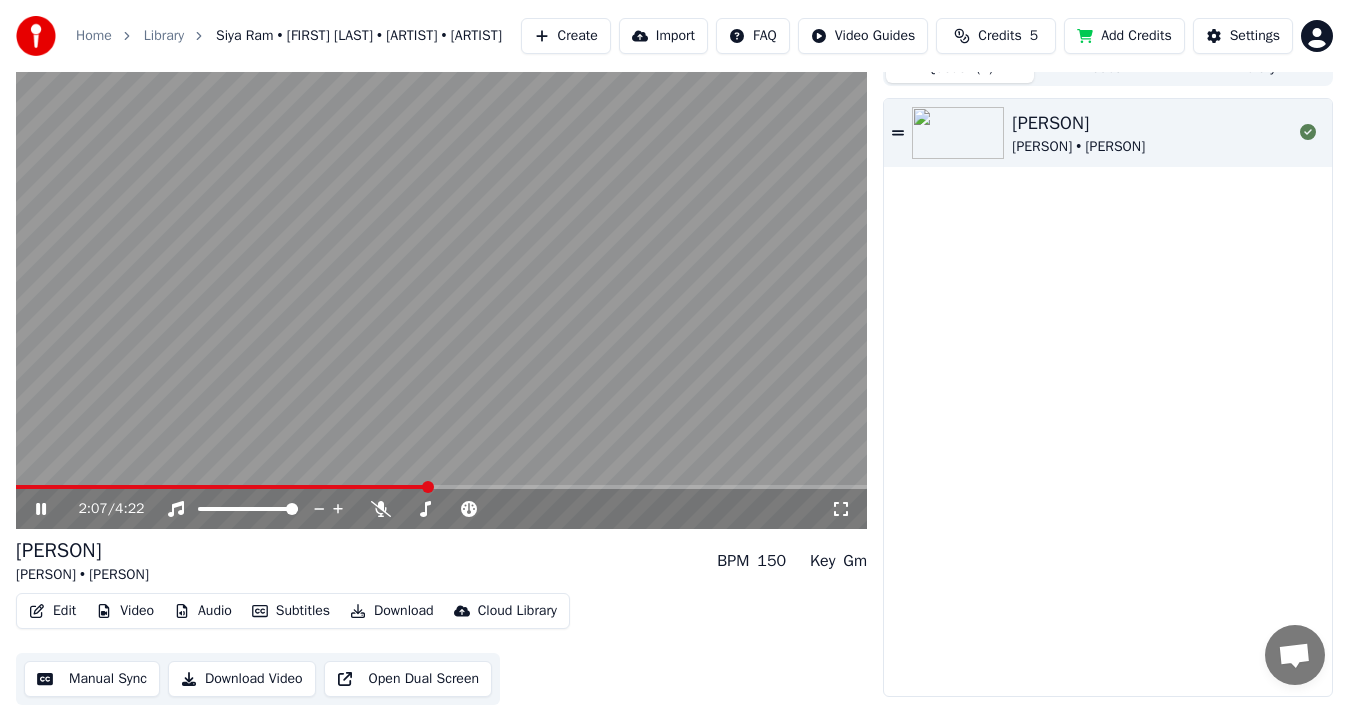 click 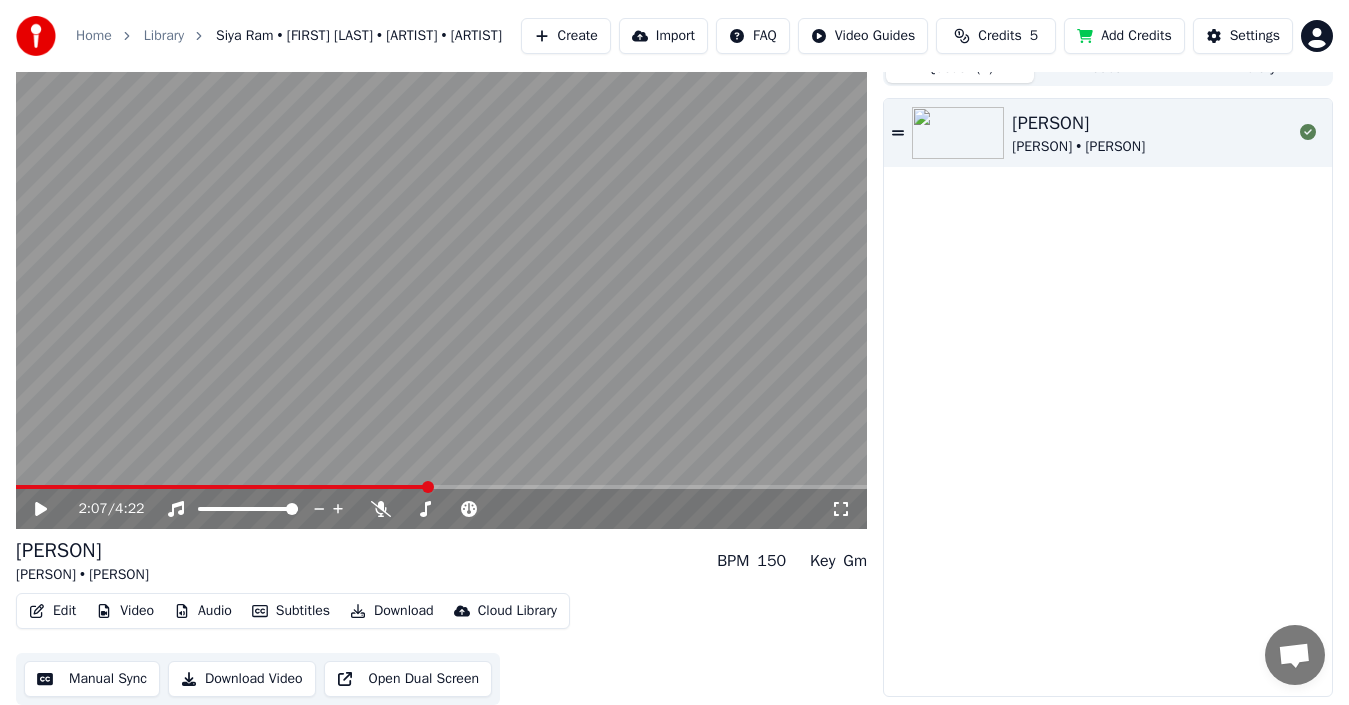 click on "Edit" at bounding box center (52, 611) 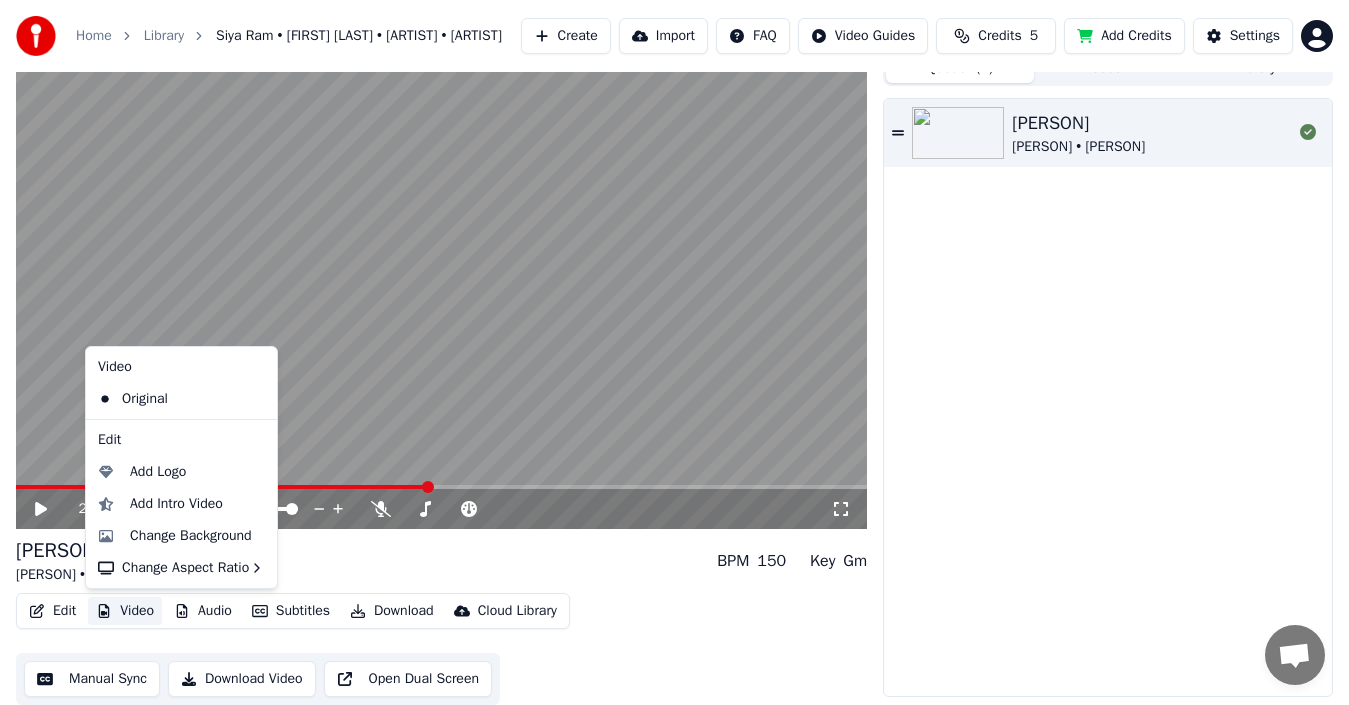 click on "Video" at bounding box center [125, 611] 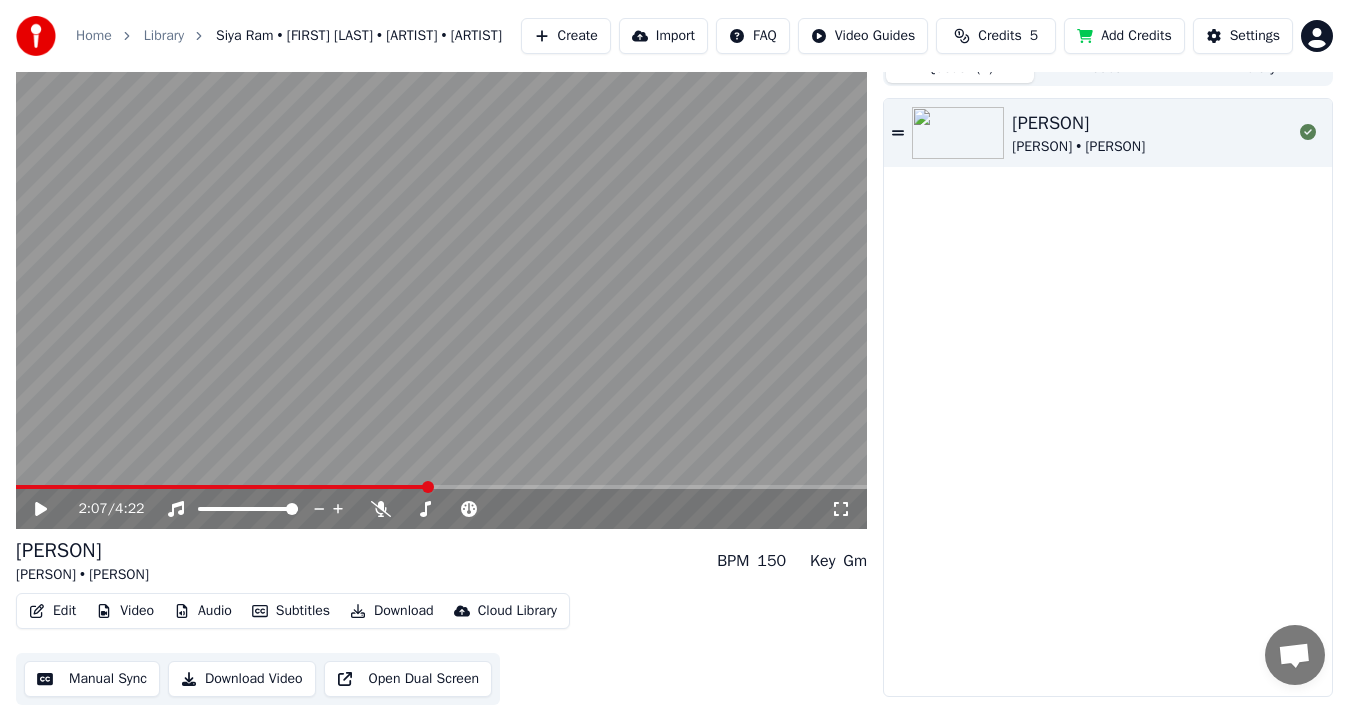 click on "Video" at bounding box center [125, 611] 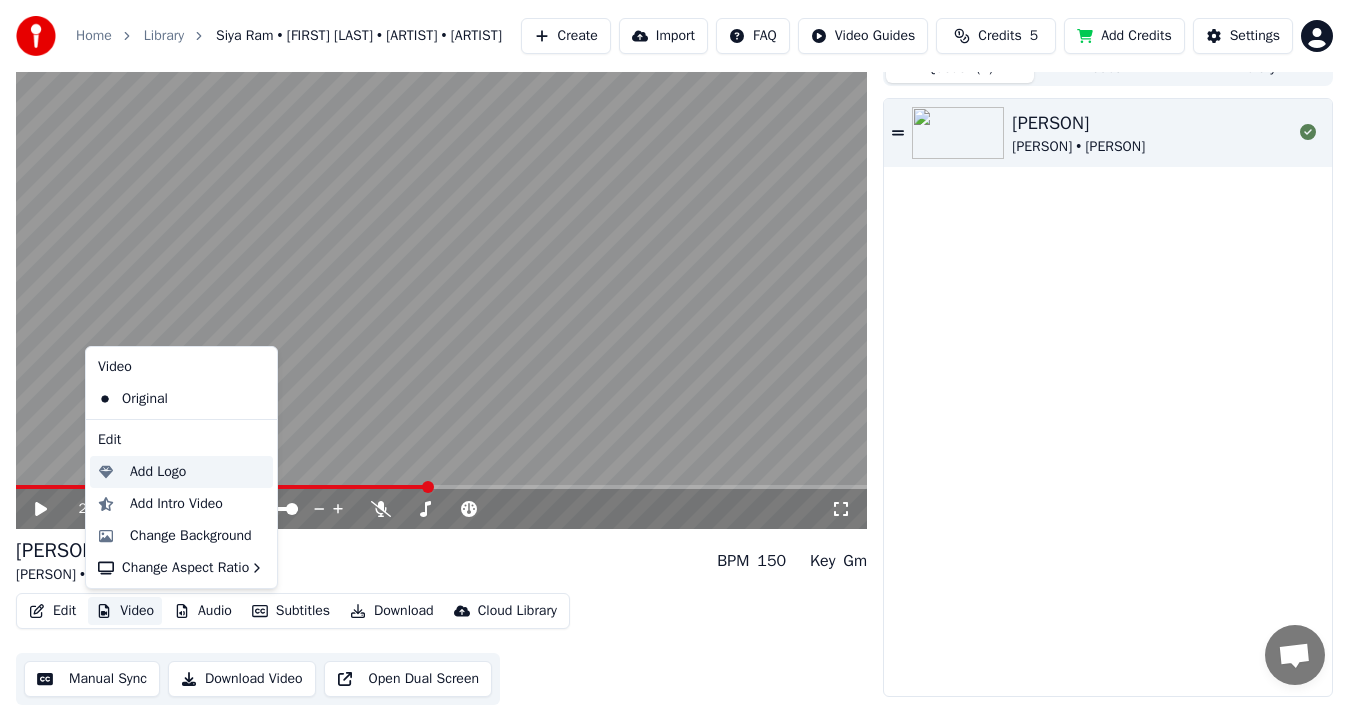 click on "Add Logo" at bounding box center [158, 472] 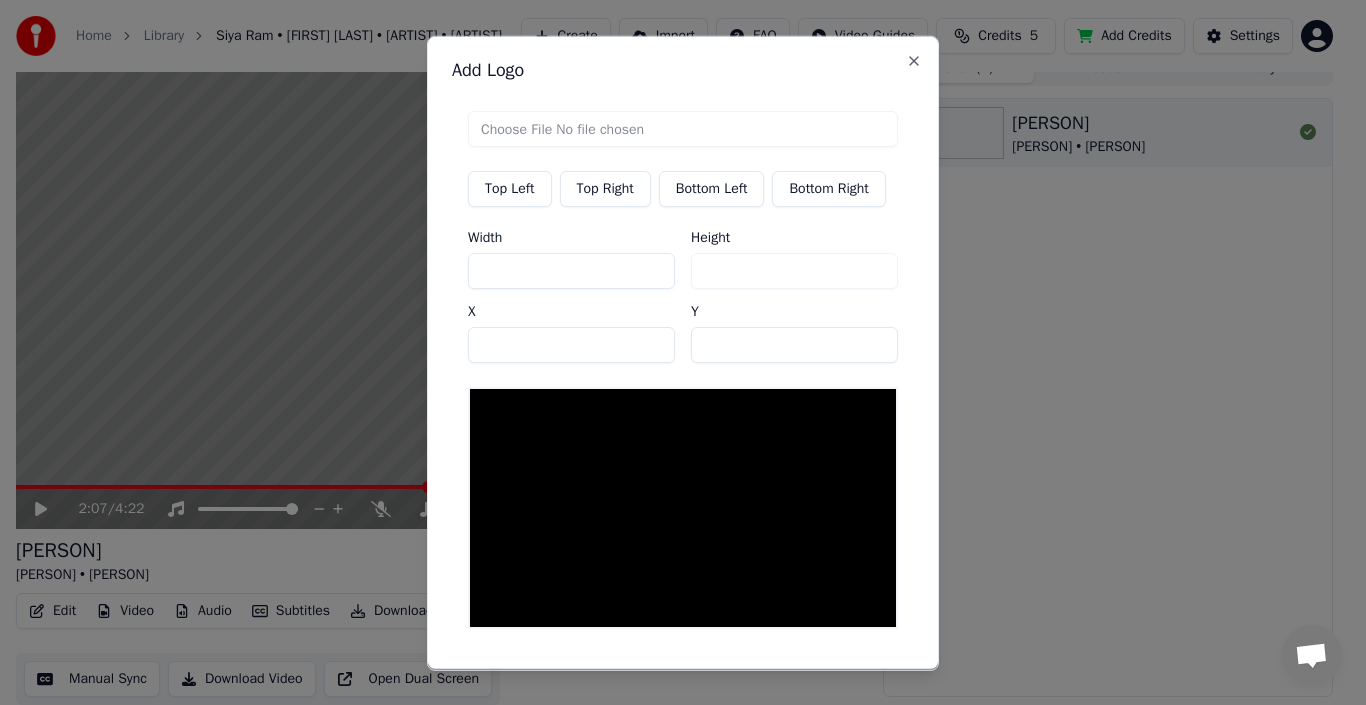 click at bounding box center (683, 128) 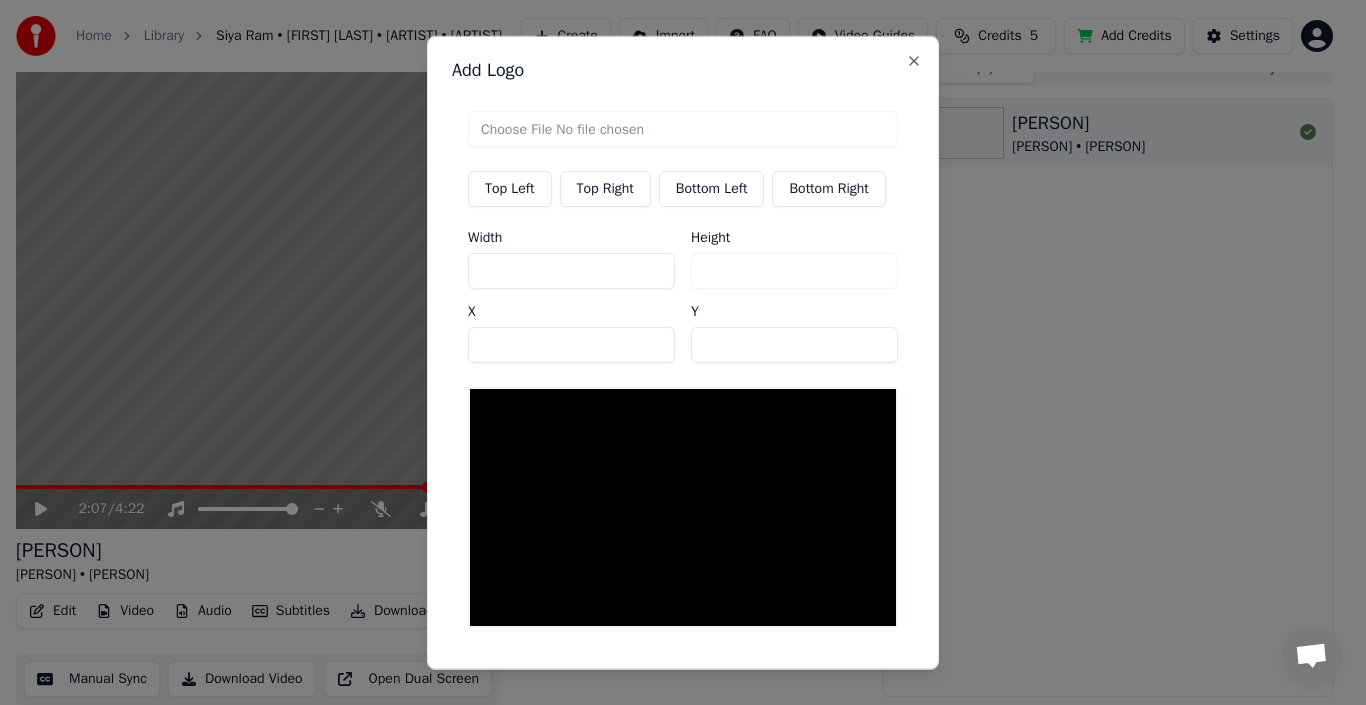 type on "**********" 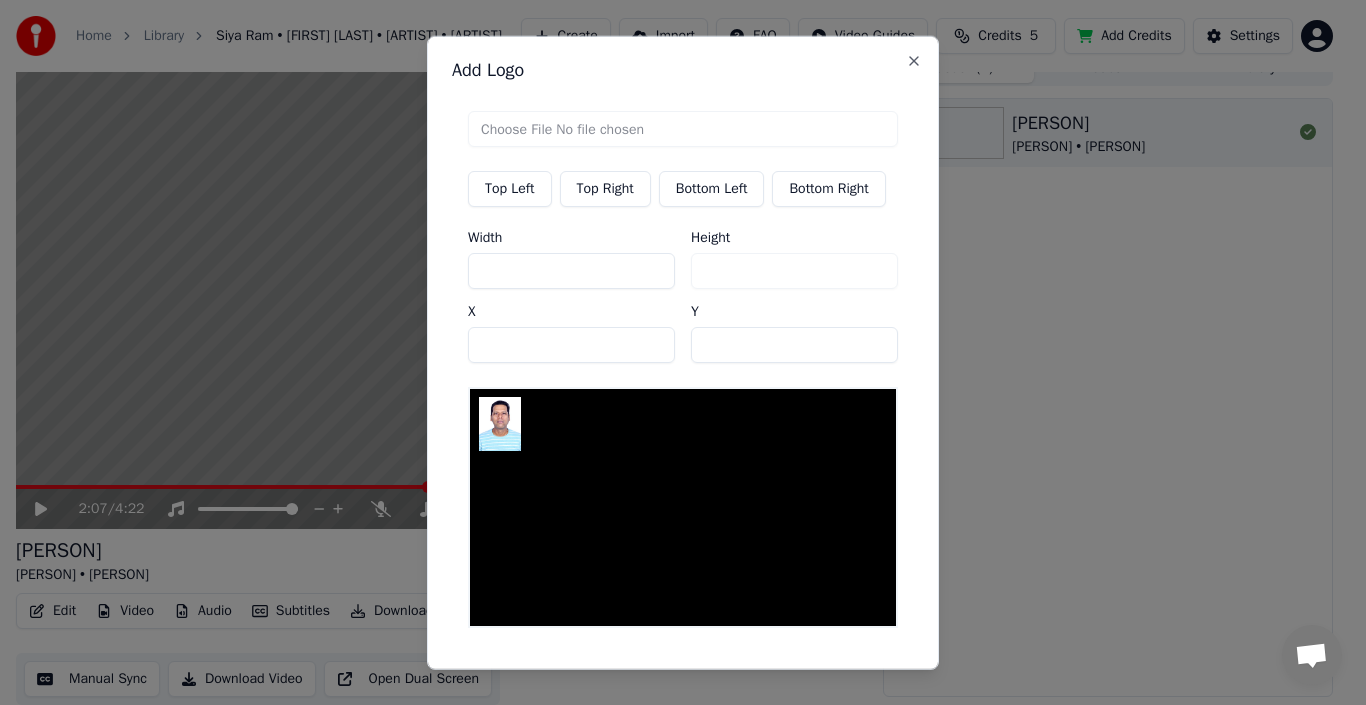 click at bounding box center [500, 424] 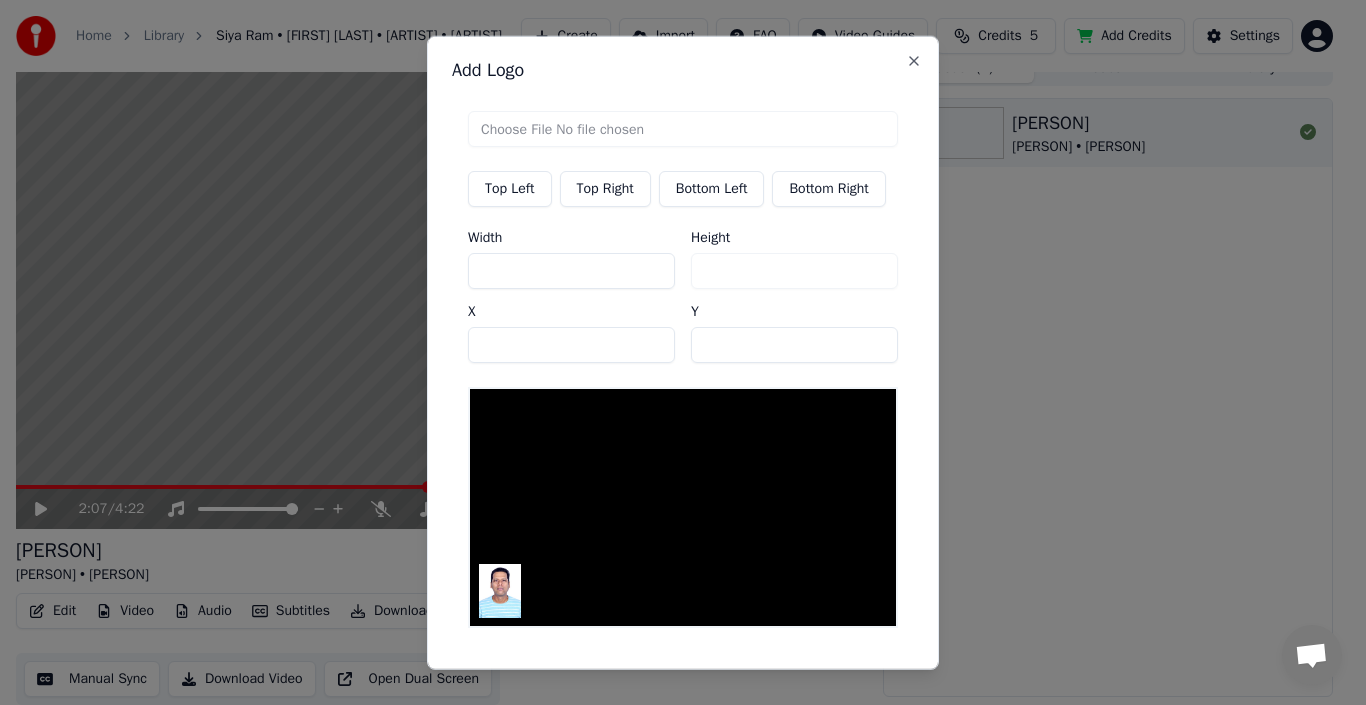 click on "Bottom Right" at bounding box center (828, 188) 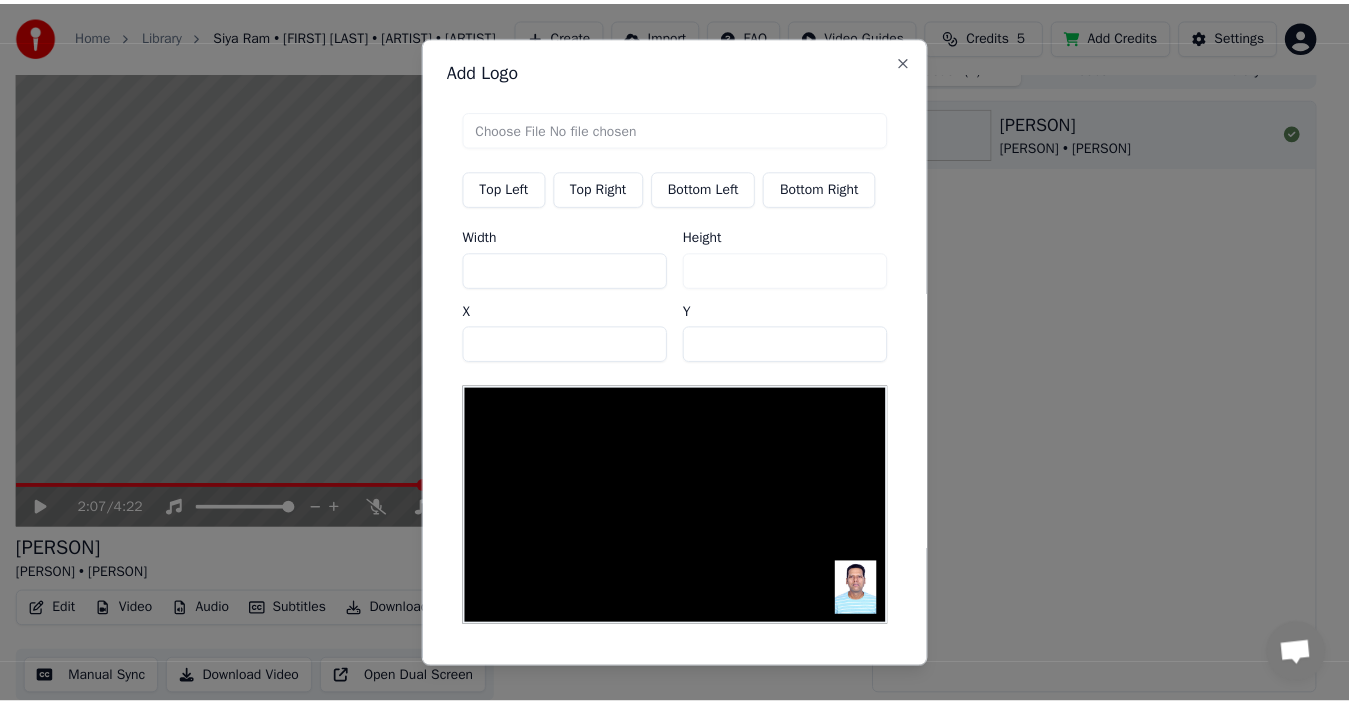 scroll, scrollTop: 69, scrollLeft: 0, axis: vertical 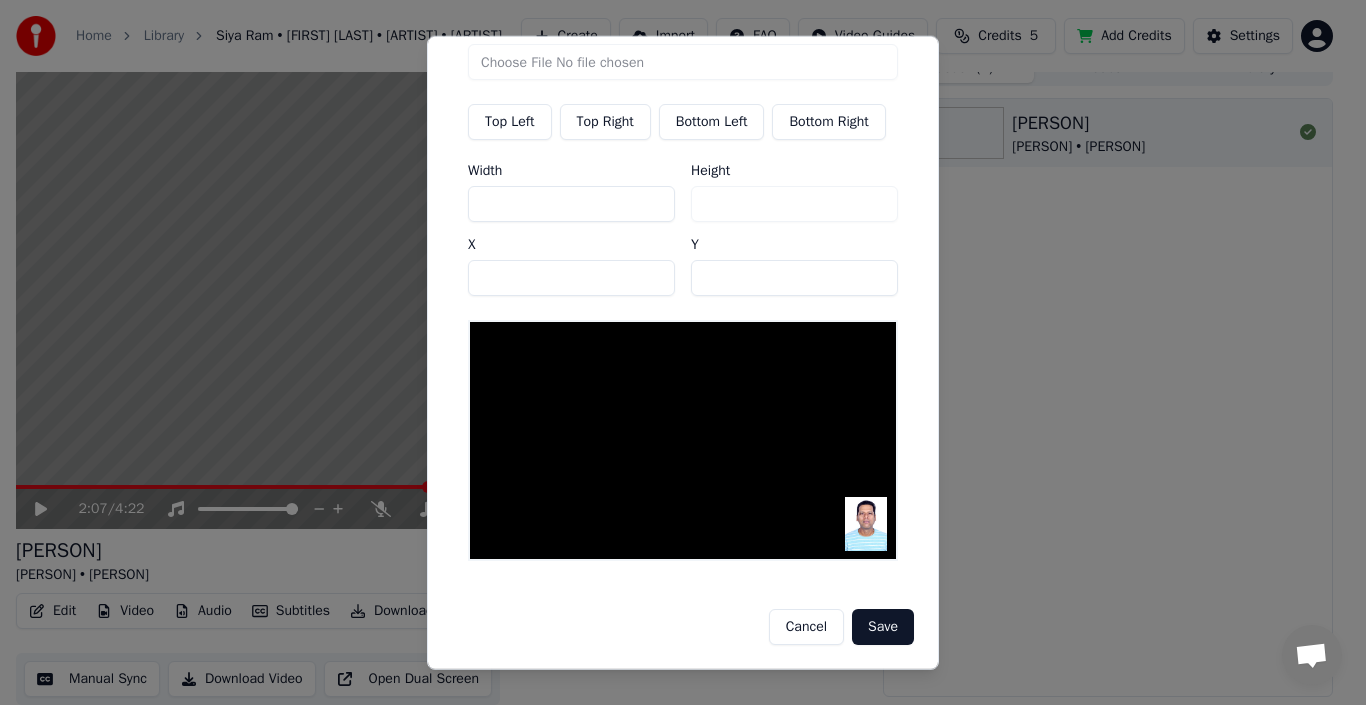 click on "Save" at bounding box center [883, 627] 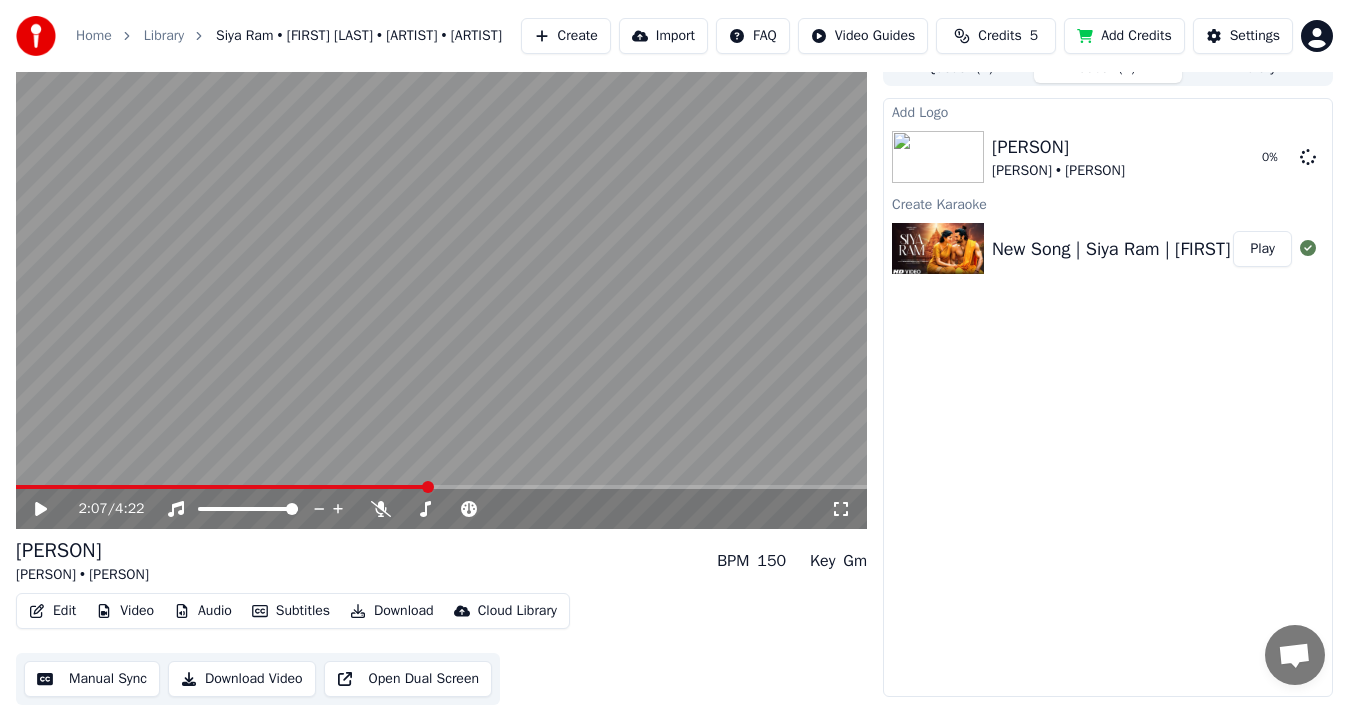 click 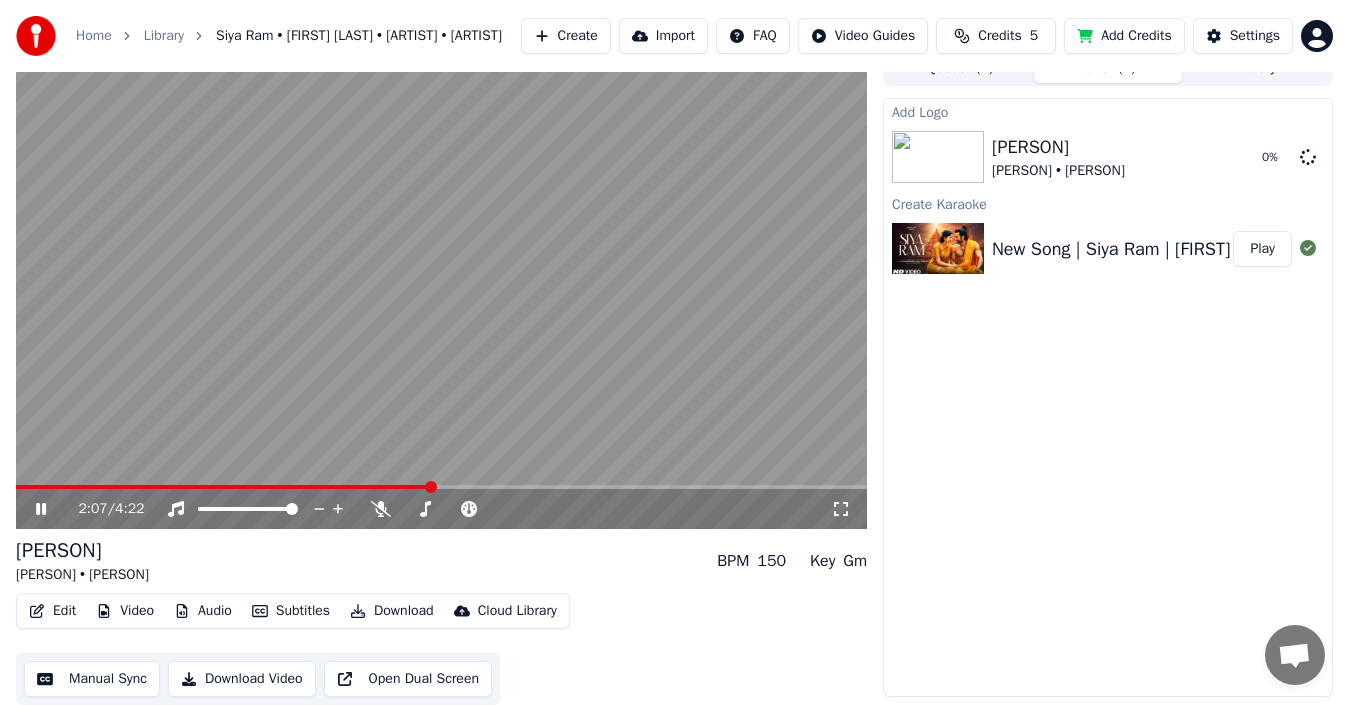 click at bounding box center [223, 487] 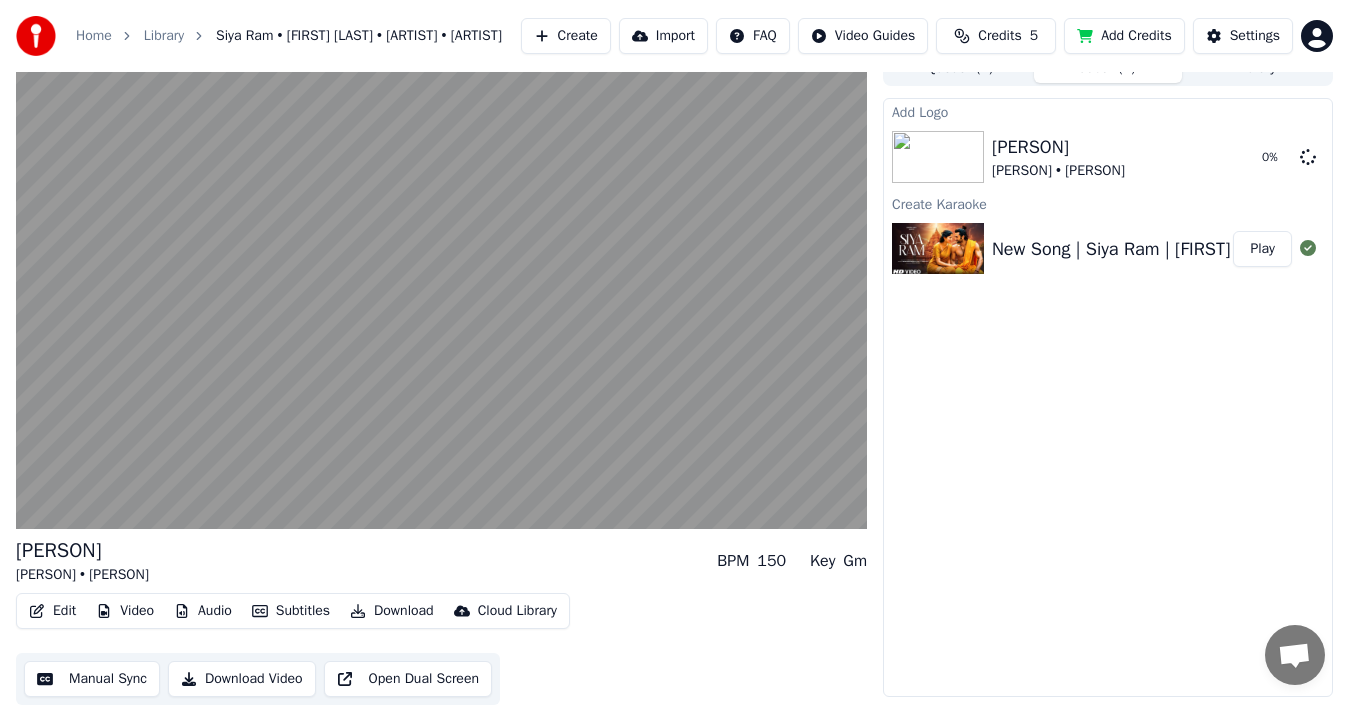 scroll, scrollTop: 0, scrollLeft: 0, axis: both 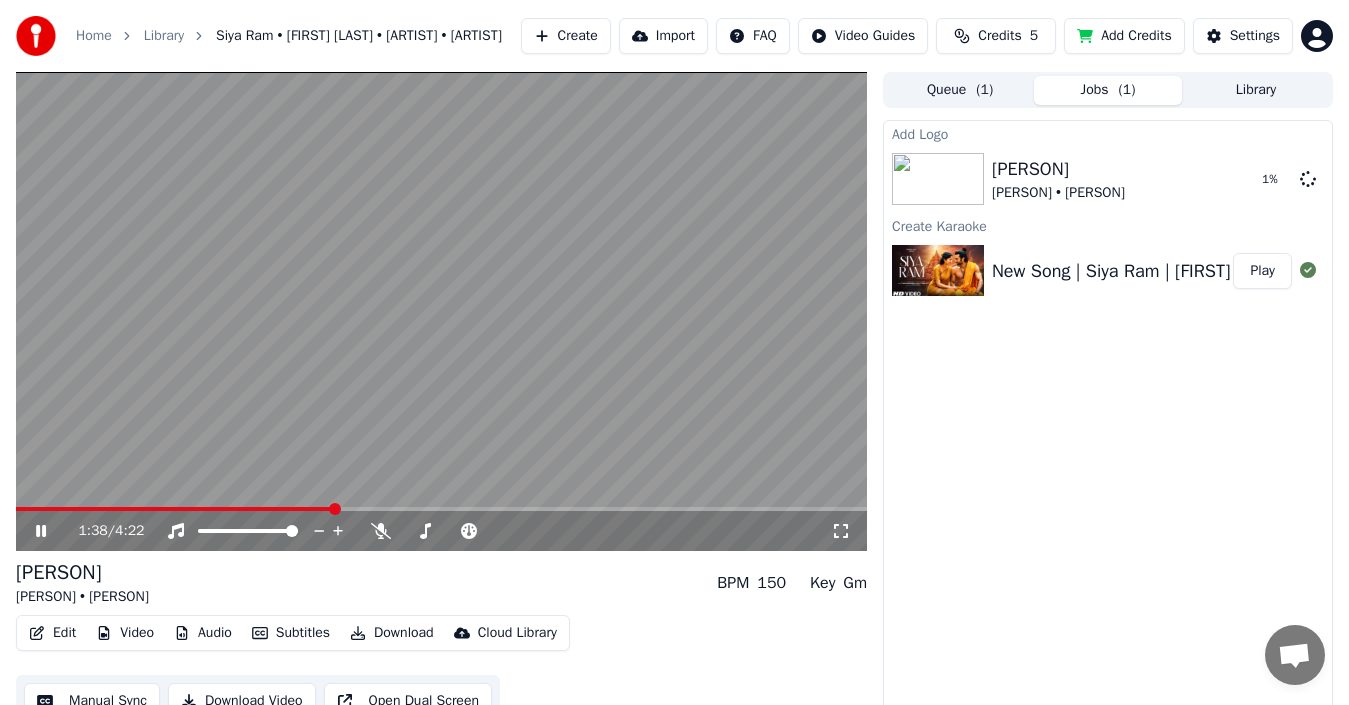 click 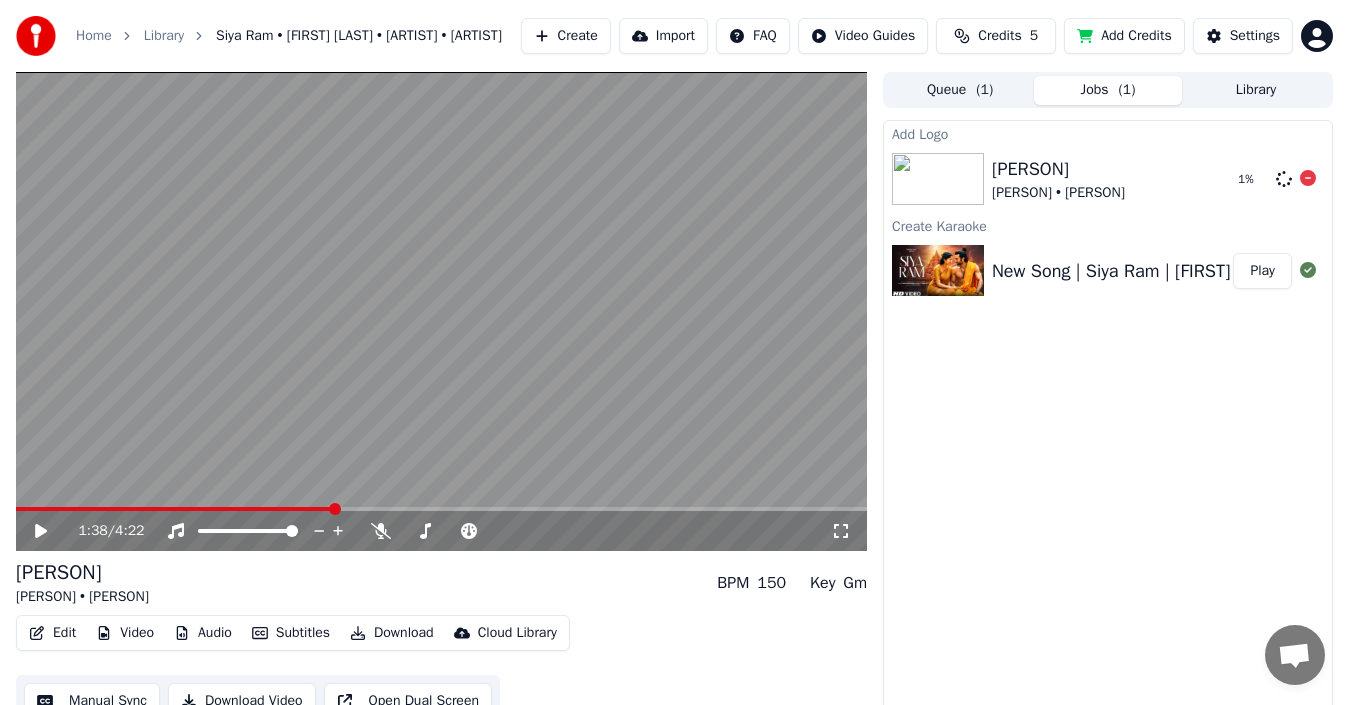 click on "[PERSON]" at bounding box center (1058, 169) 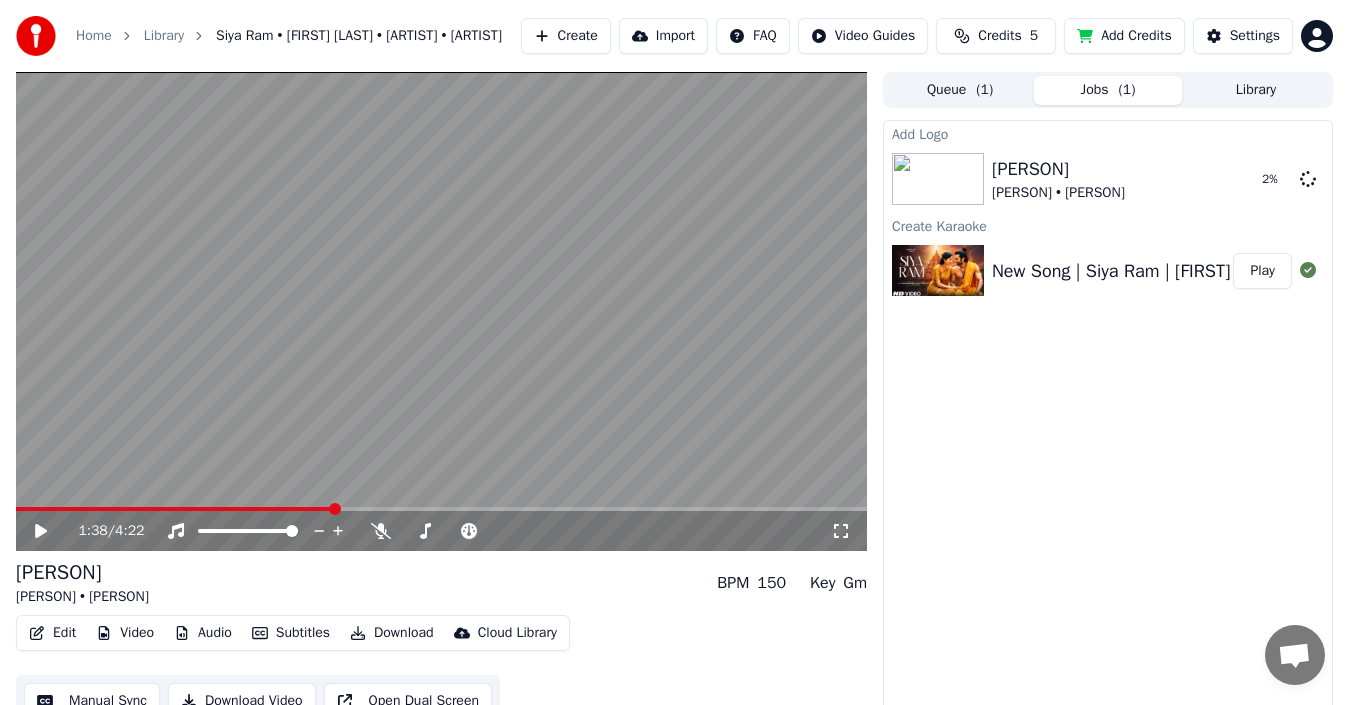 click on "Subtitles" at bounding box center (291, 633) 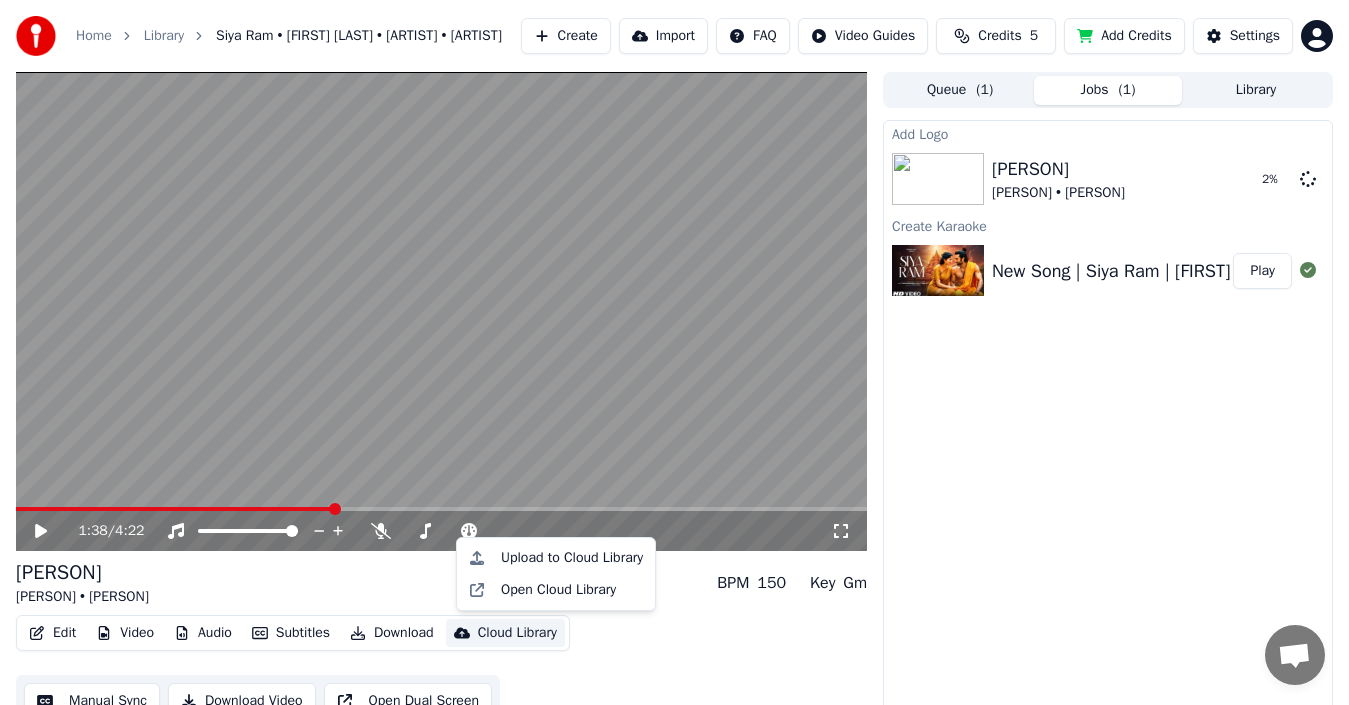 click on "Edit Video Audio Subtitles Download Cloud Library Manual Sync Download Video Open Dual Screen" at bounding box center (441, 671) 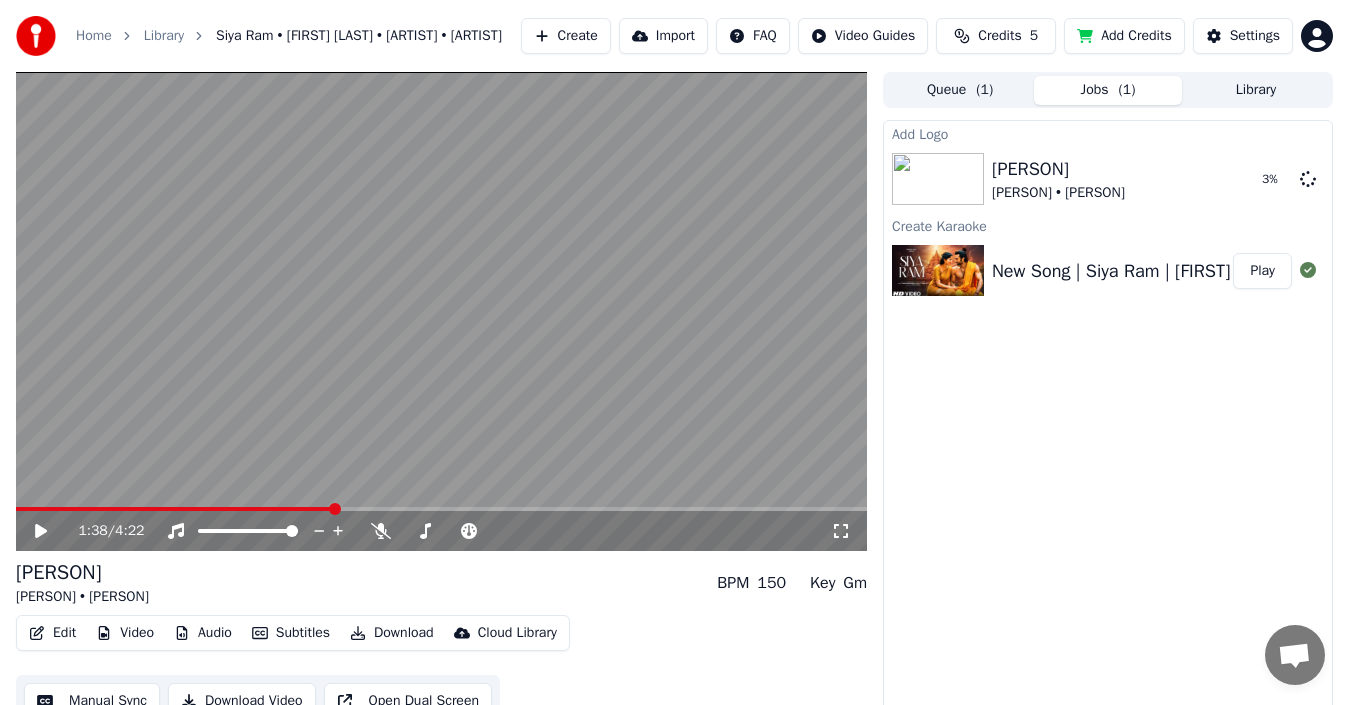 click on "New Song | Siya Ram | [FIRST] [LAST] | Sai Pallavi | New Hindi Song | New Song 2025" at bounding box center [1328, 271] 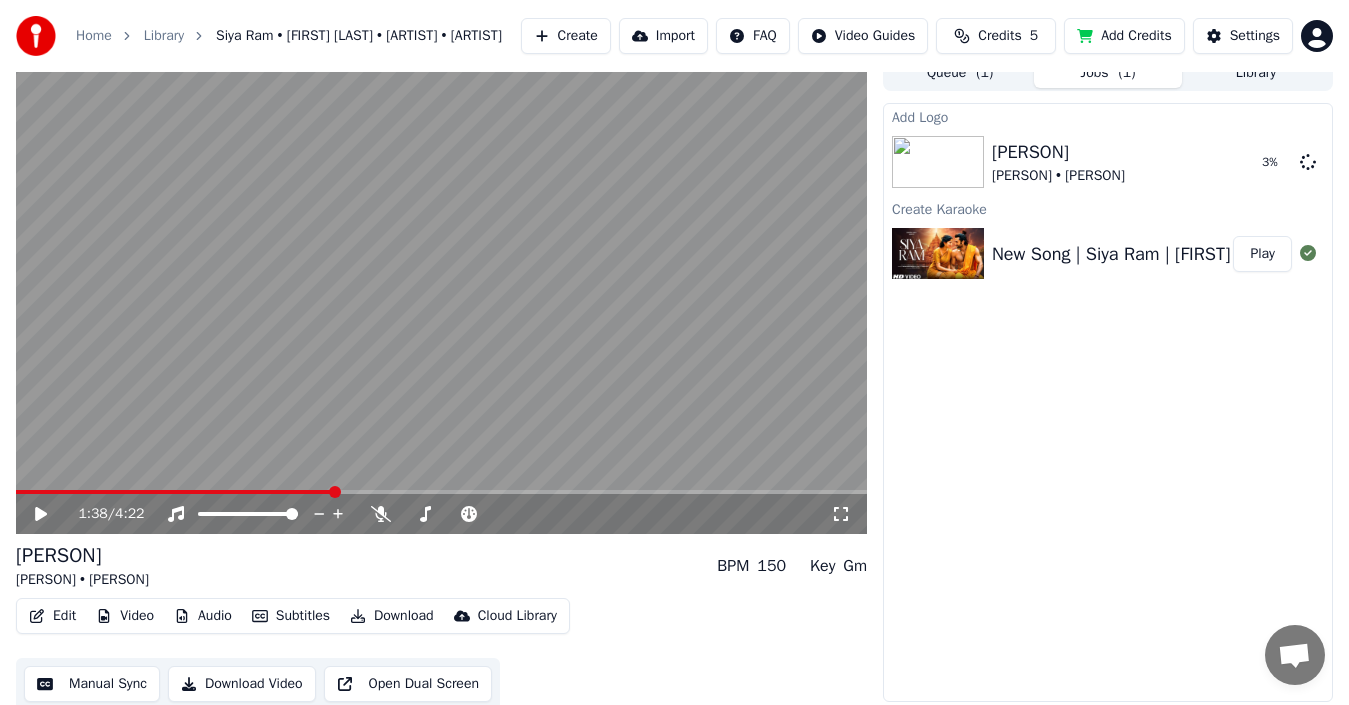 scroll, scrollTop: 22, scrollLeft: 0, axis: vertical 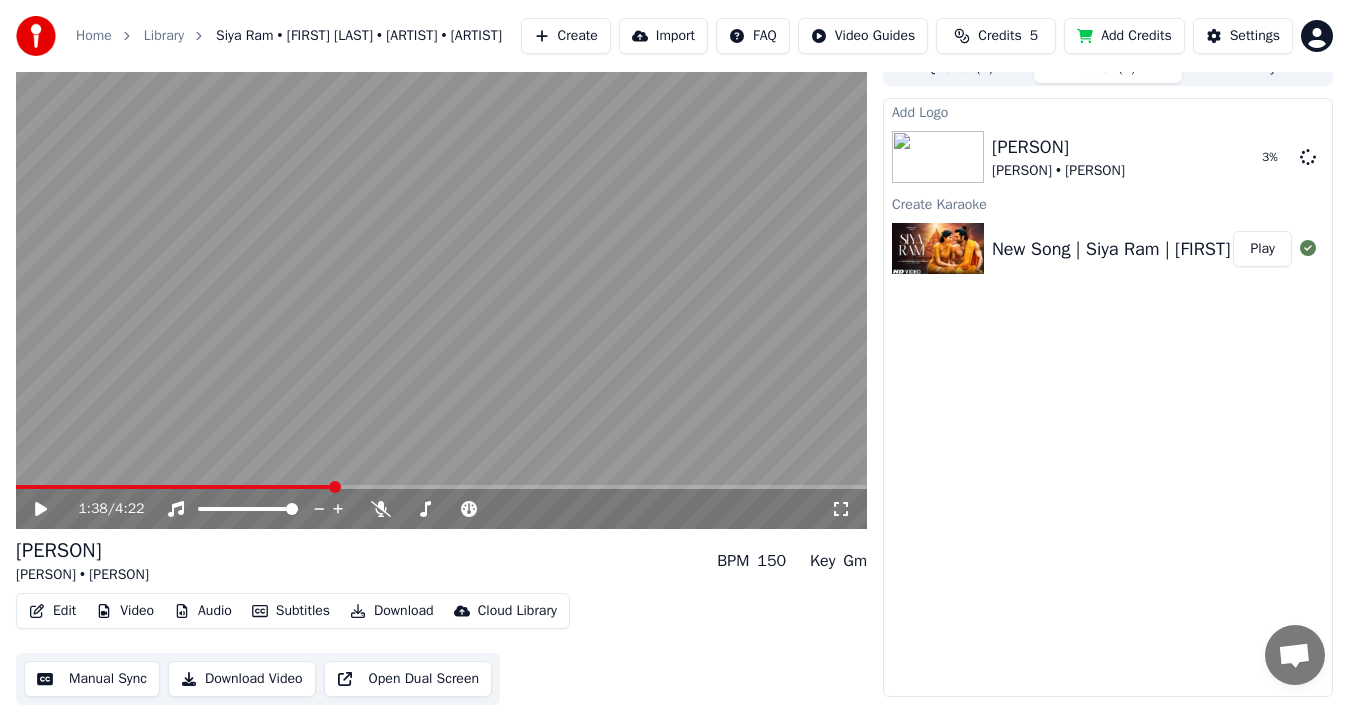 click on "Audio" at bounding box center (203, 611) 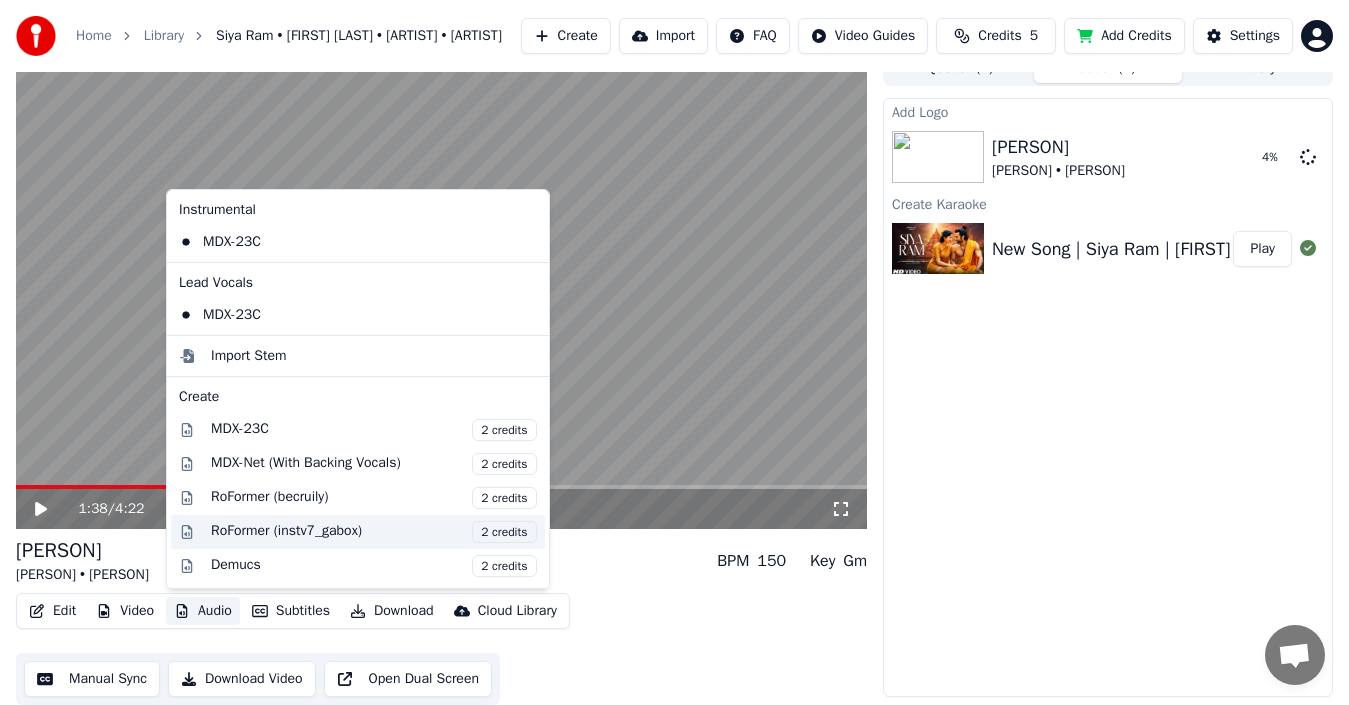 scroll, scrollTop: 100, scrollLeft: 0, axis: vertical 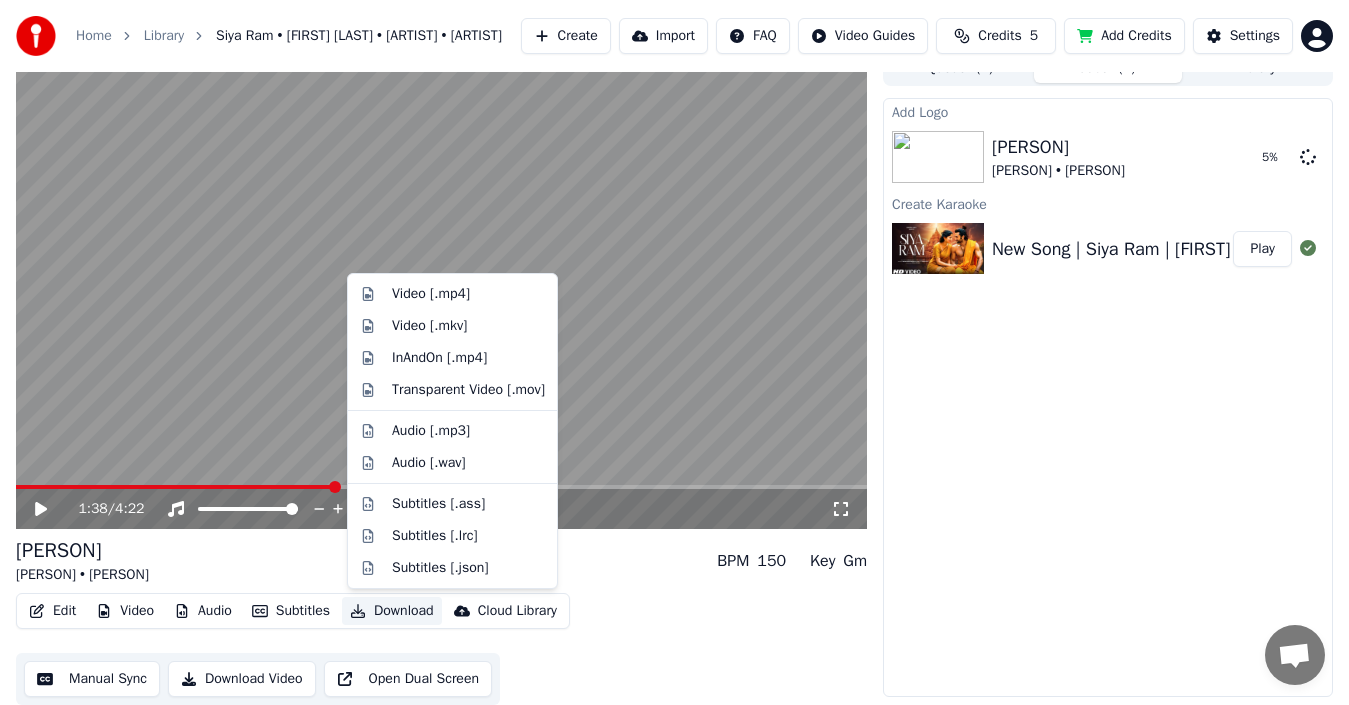 click on "Add Logo [PERSON] • [PERSON] 5 % Create Karaoke New Song | [PERSON] | [PERSON] | [PERSON] | New Hindi Song | New Song 2025 Play" at bounding box center (1108, 397) 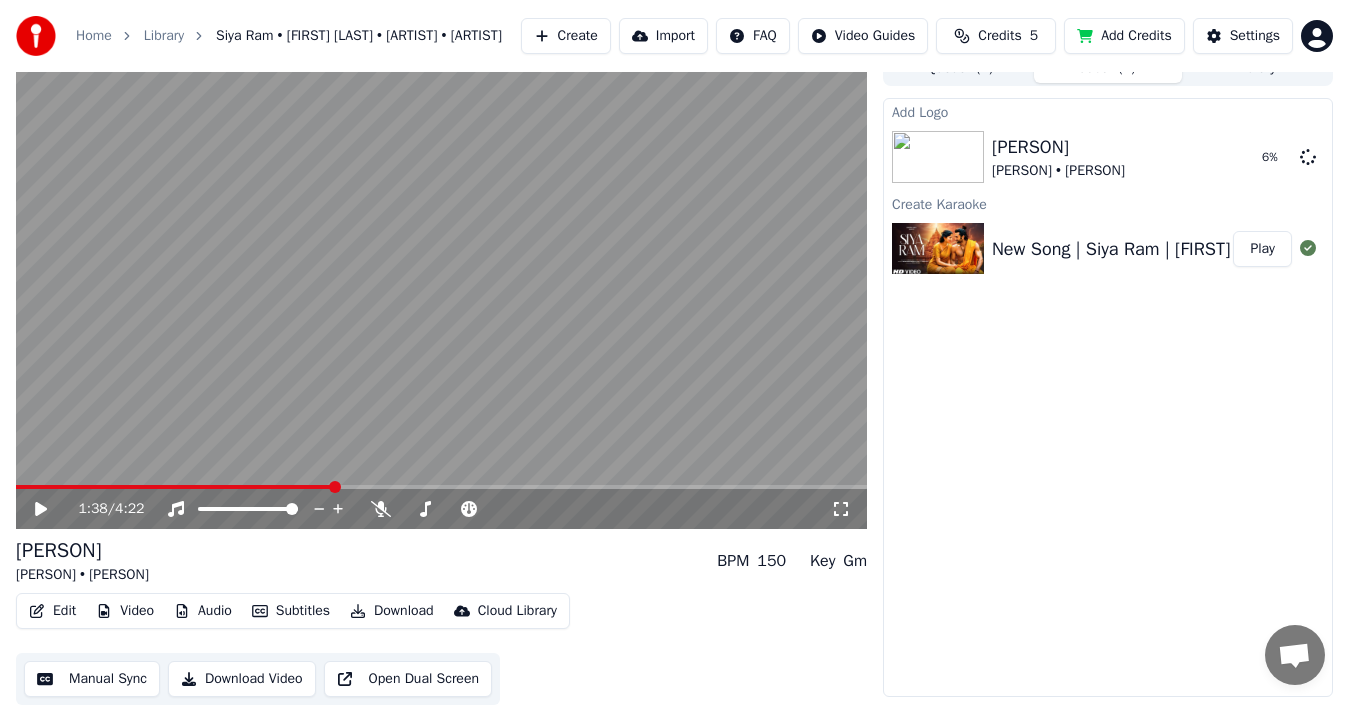 click on "Video" at bounding box center [125, 611] 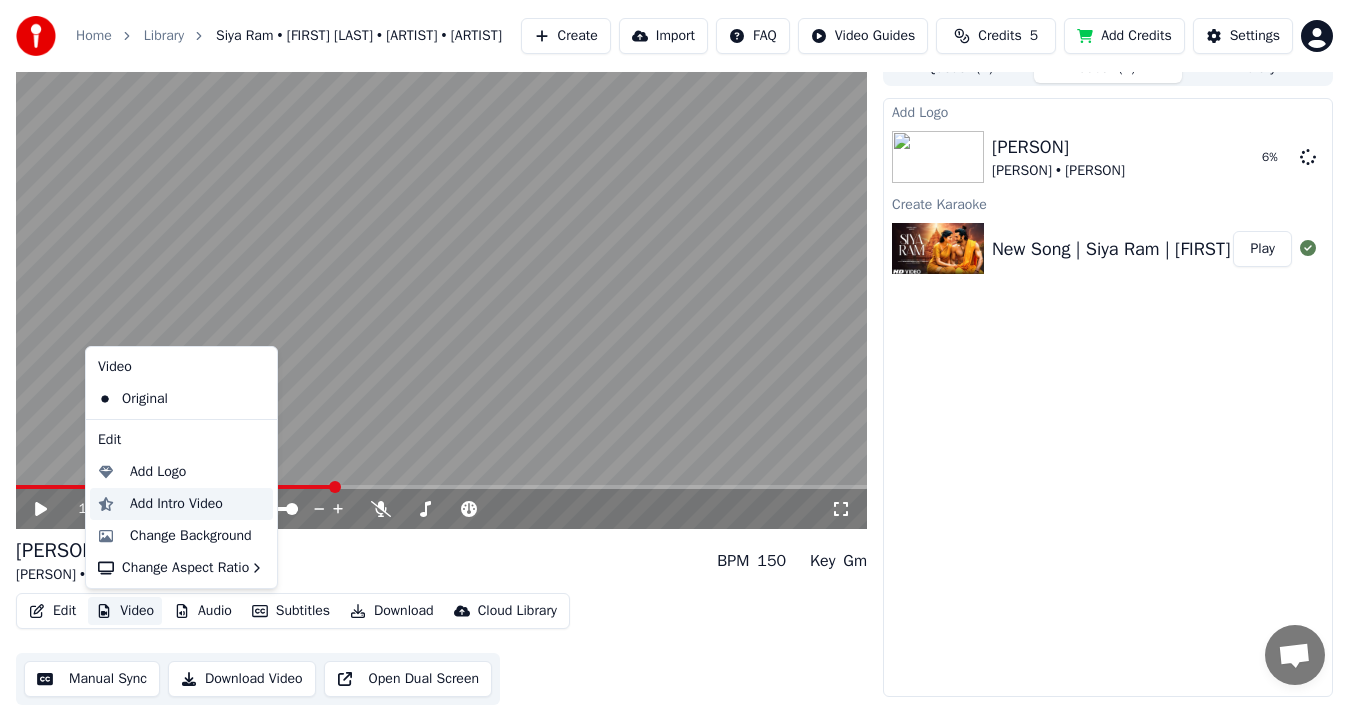 click on "Add Intro Video" at bounding box center (176, 504) 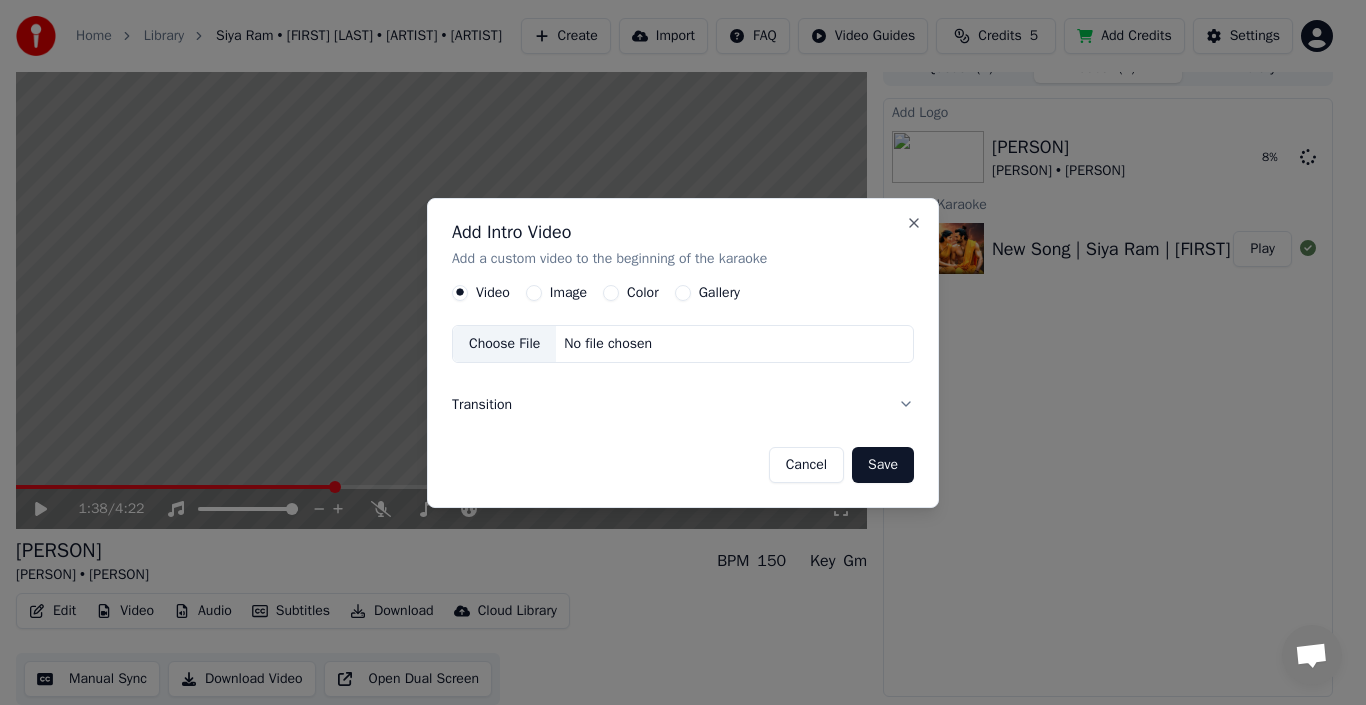 click on "Image" at bounding box center (534, 293) 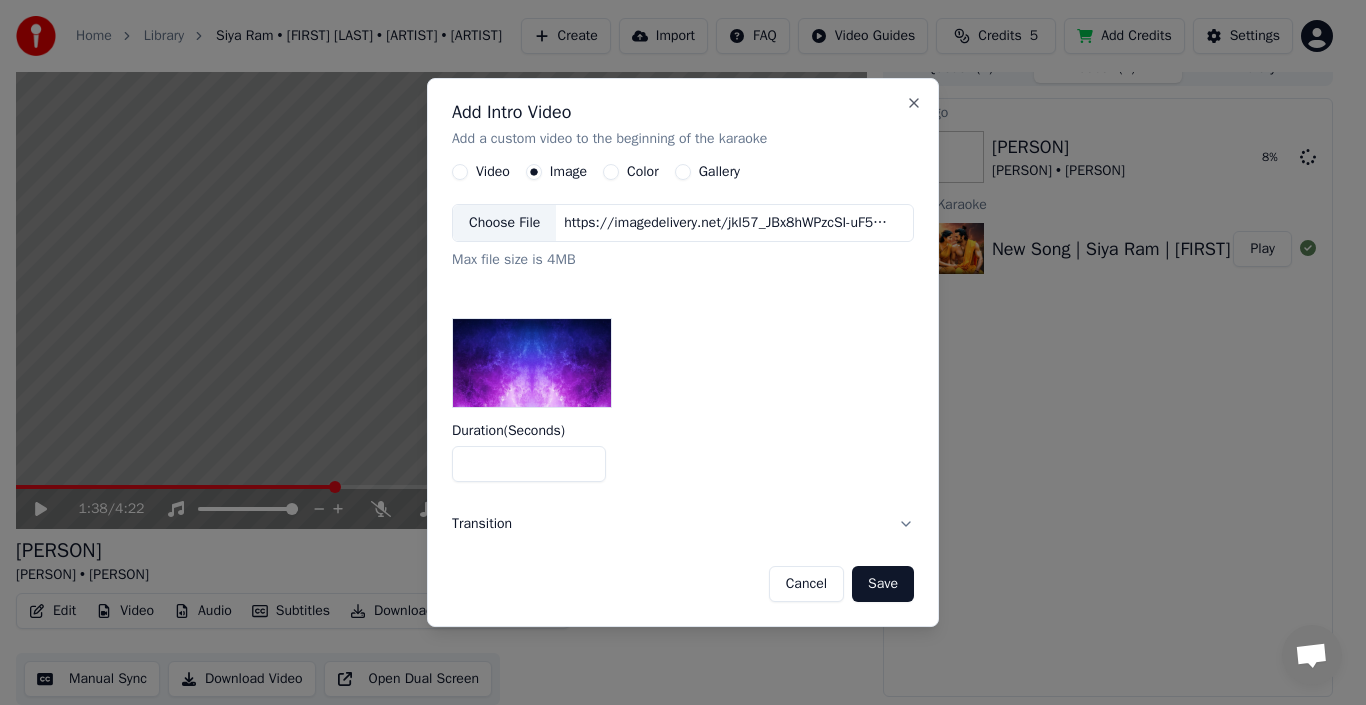 click at bounding box center (532, 363) 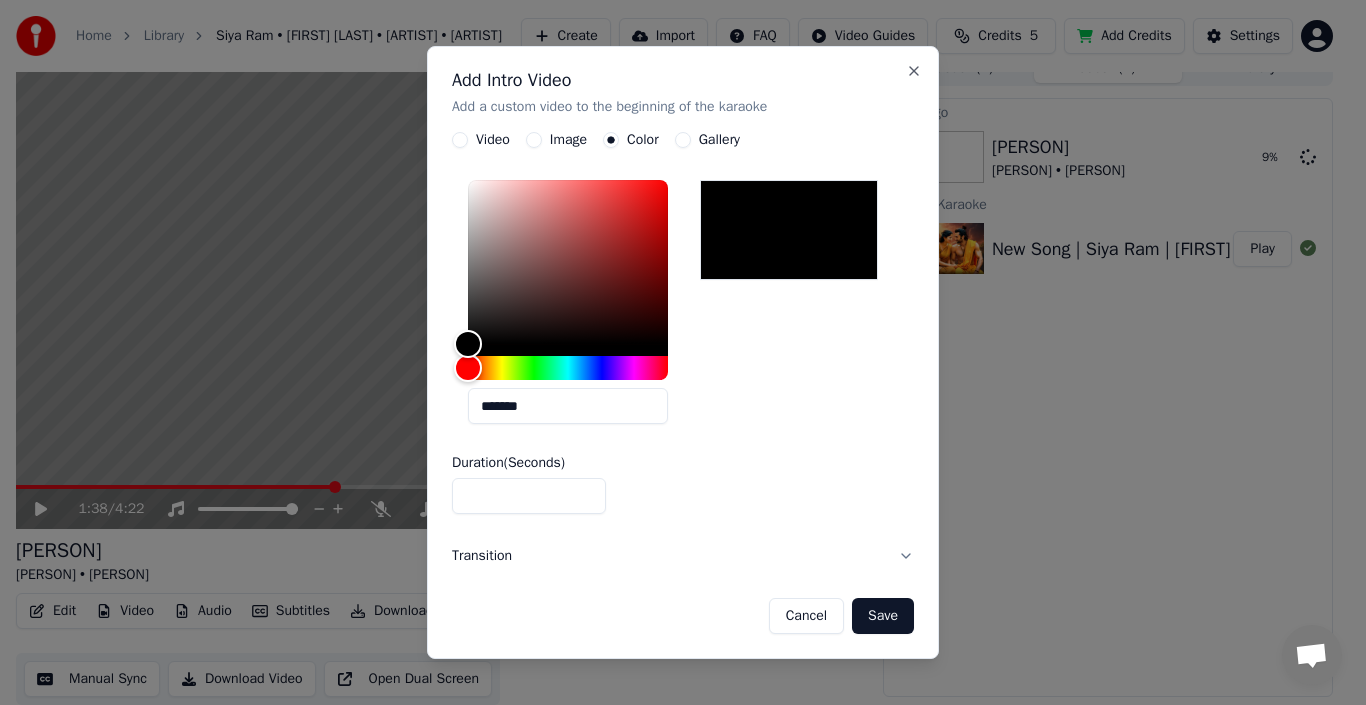 click on "Gallery" at bounding box center [683, 141] 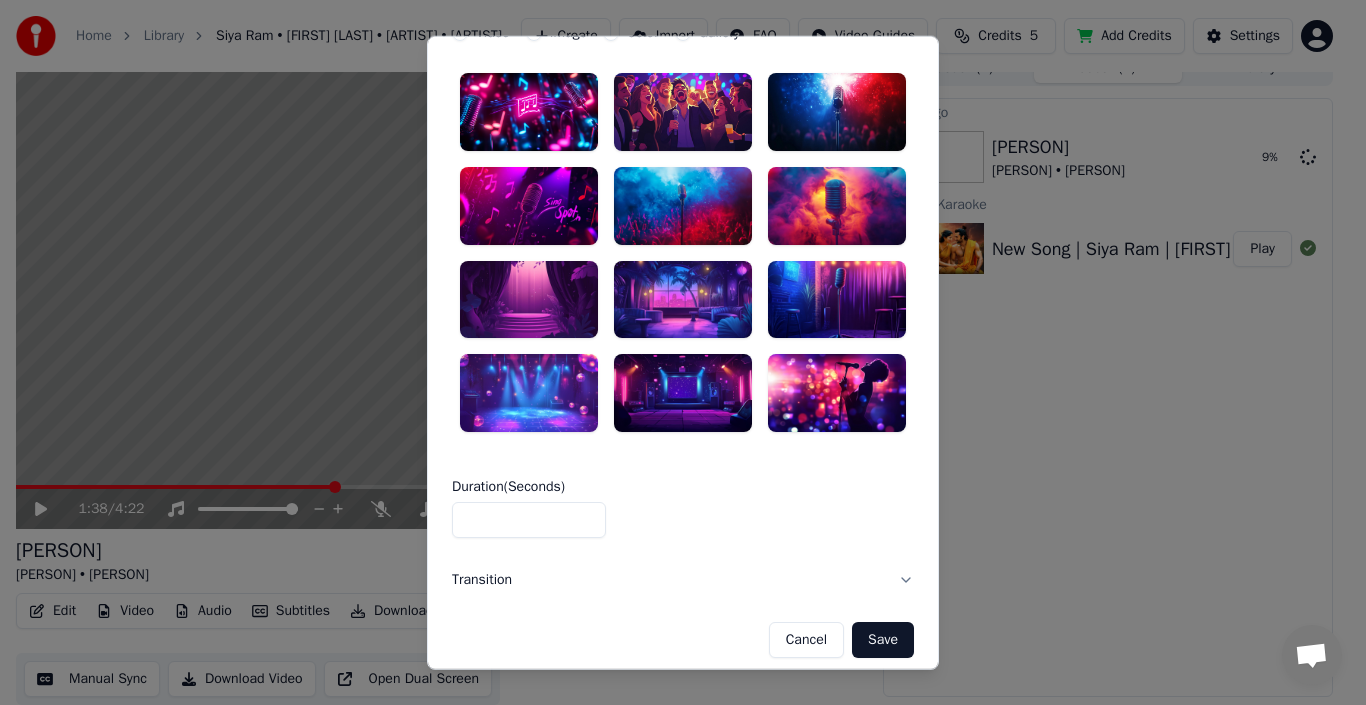 scroll, scrollTop: 0, scrollLeft: 0, axis: both 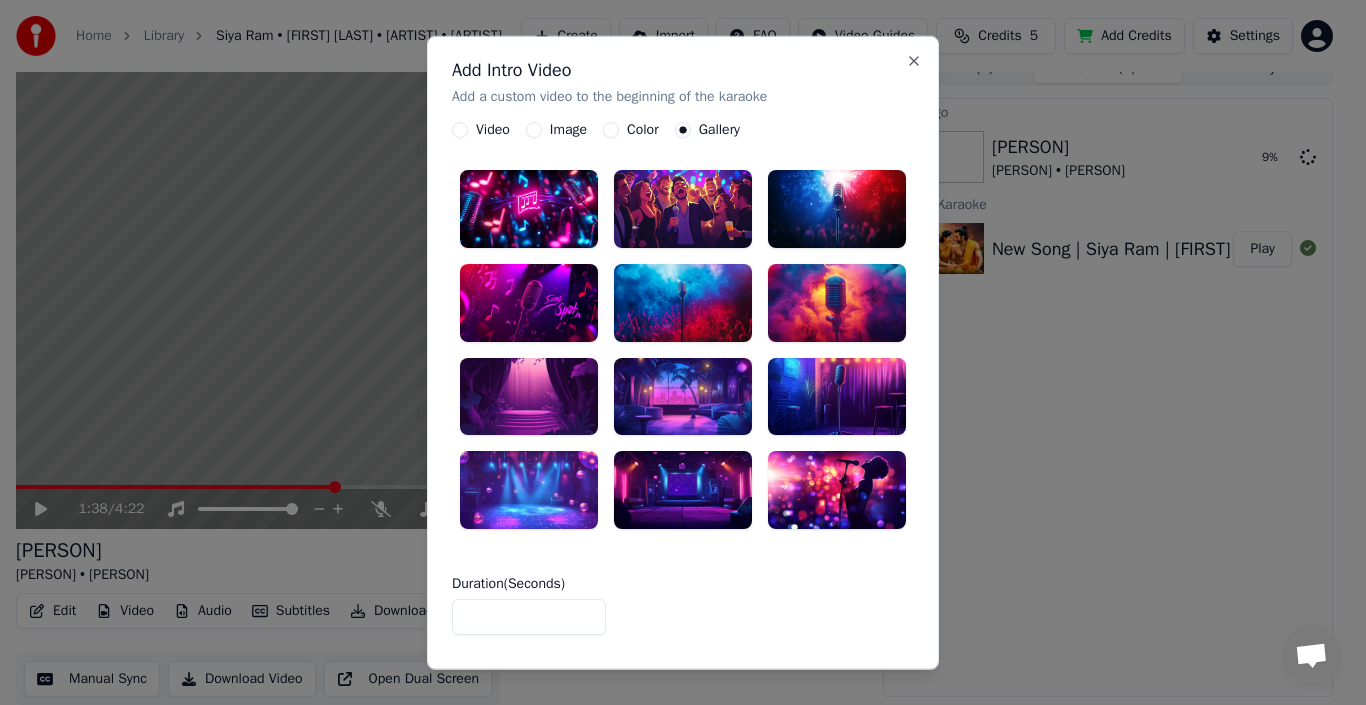 click at bounding box center (837, 303) 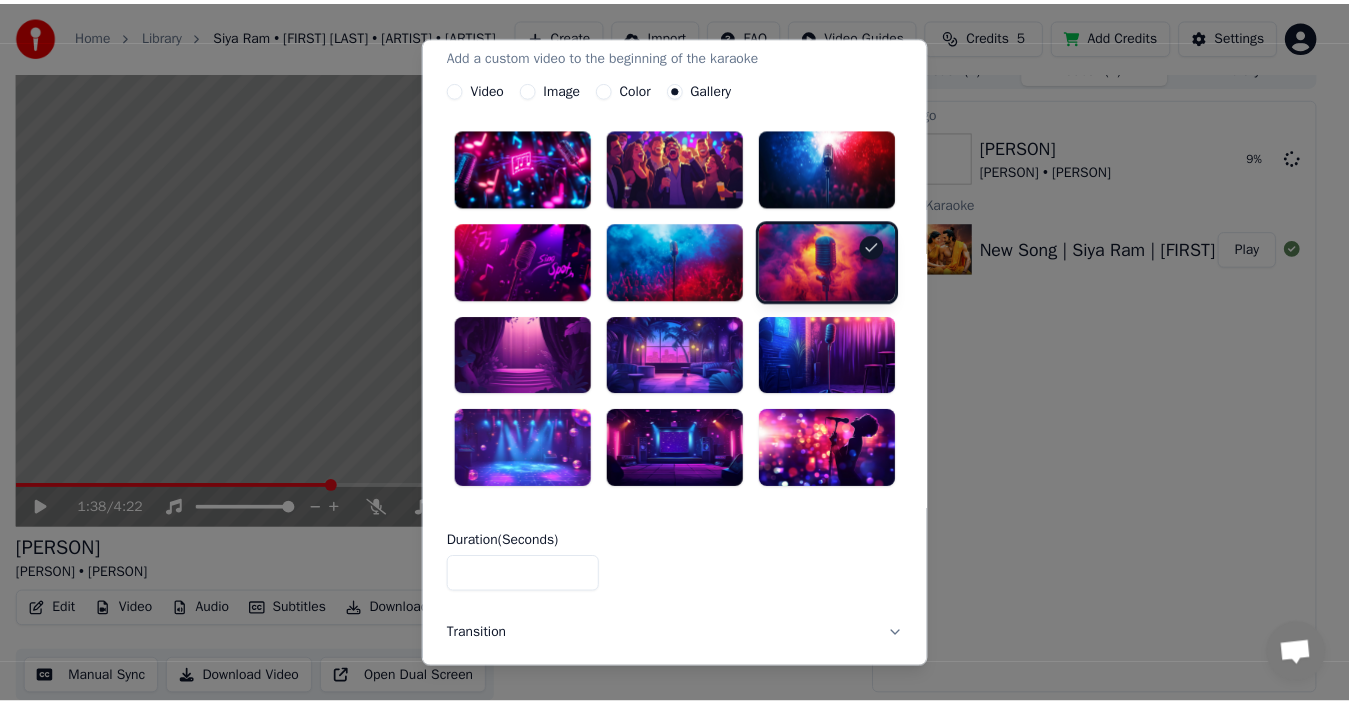 scroll, scrollTop: 97, scrollLeft: 0, axis: vertical 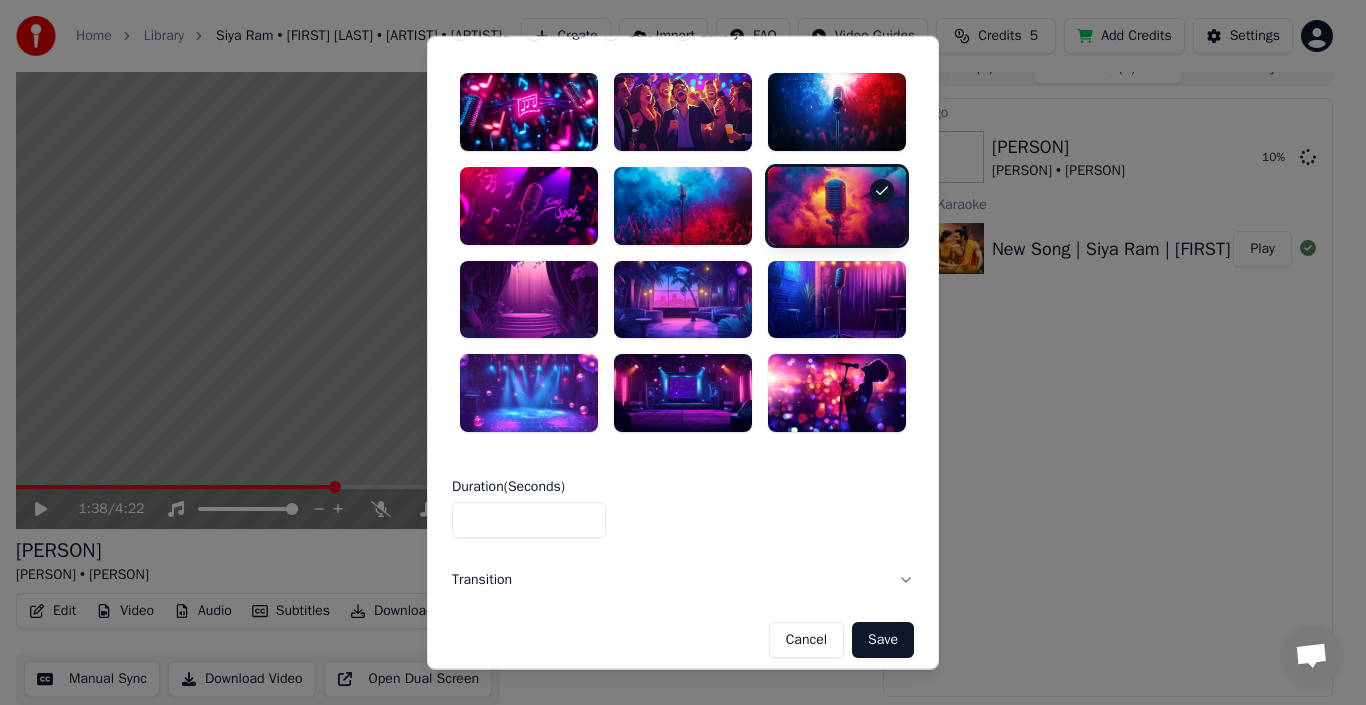 click on "Cancel" at bounding box center (806, 640) 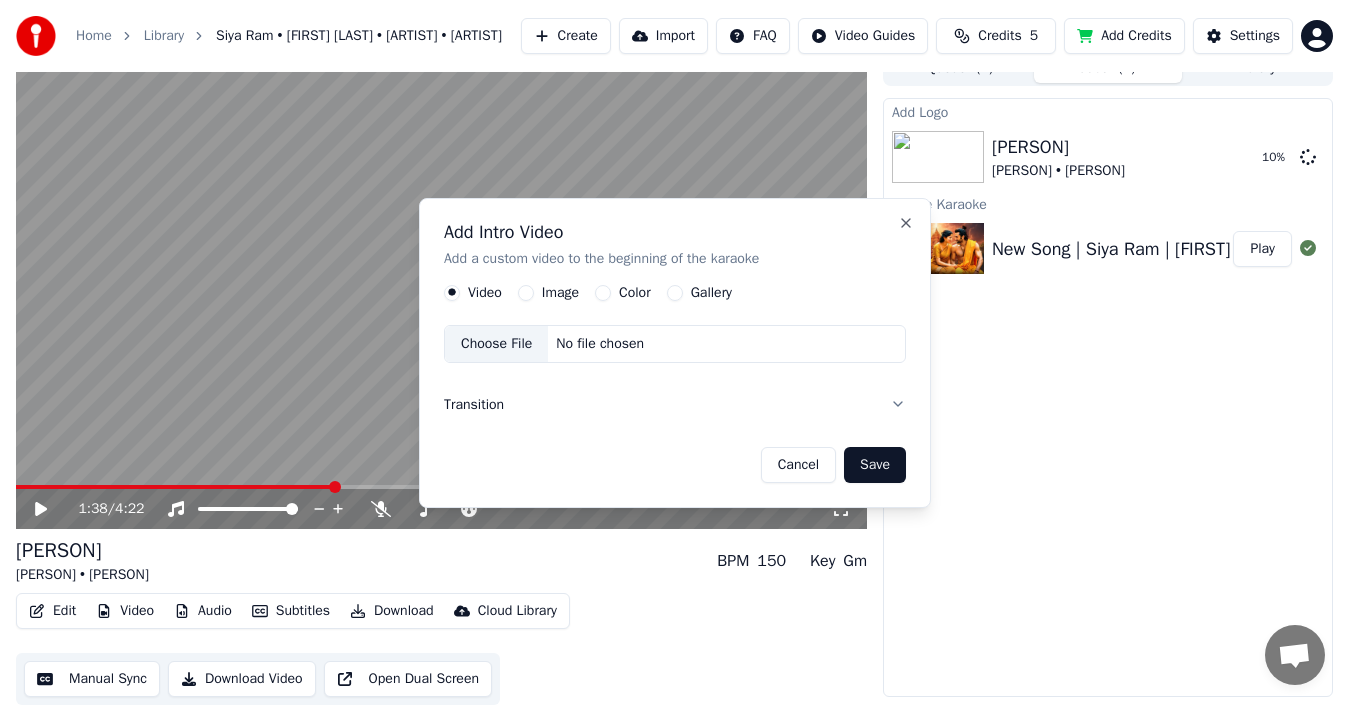 scroll, scrollTop: 0, scrollLeft: 0, axis: both 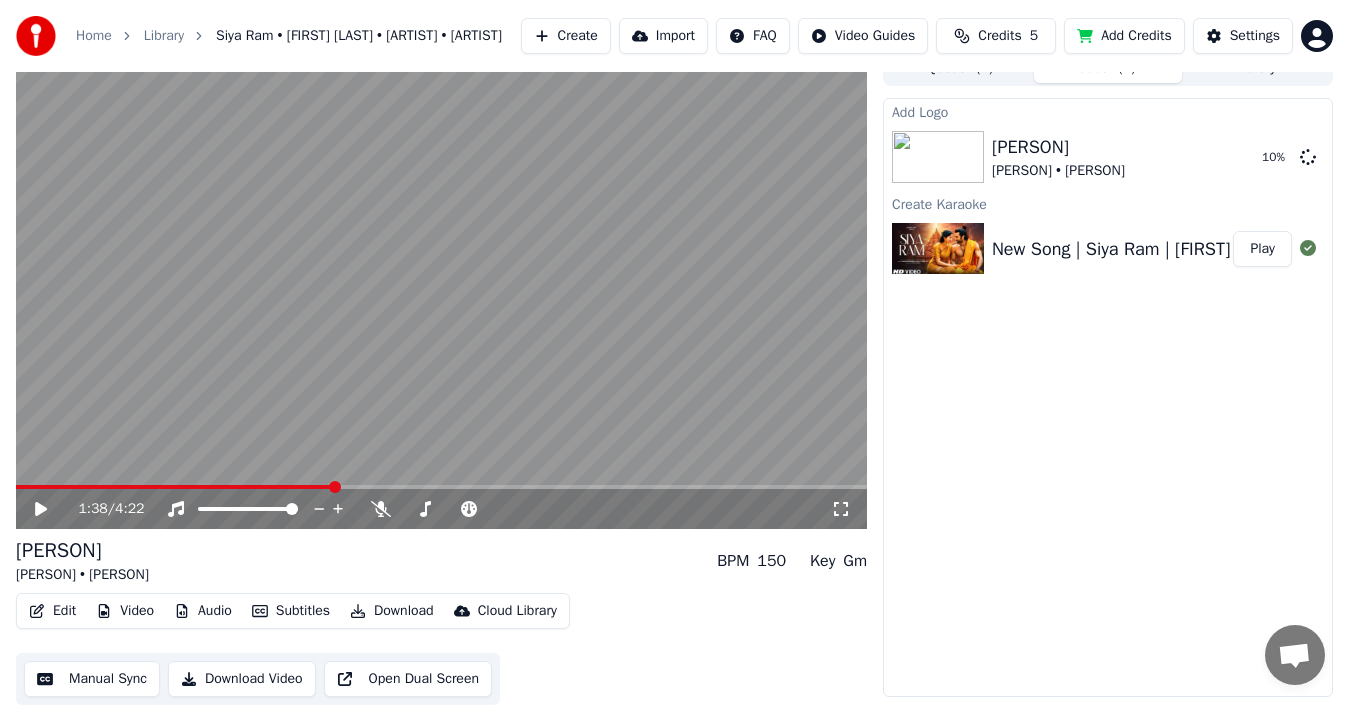 click on "Subtitles" at bounding box center (291, 611) 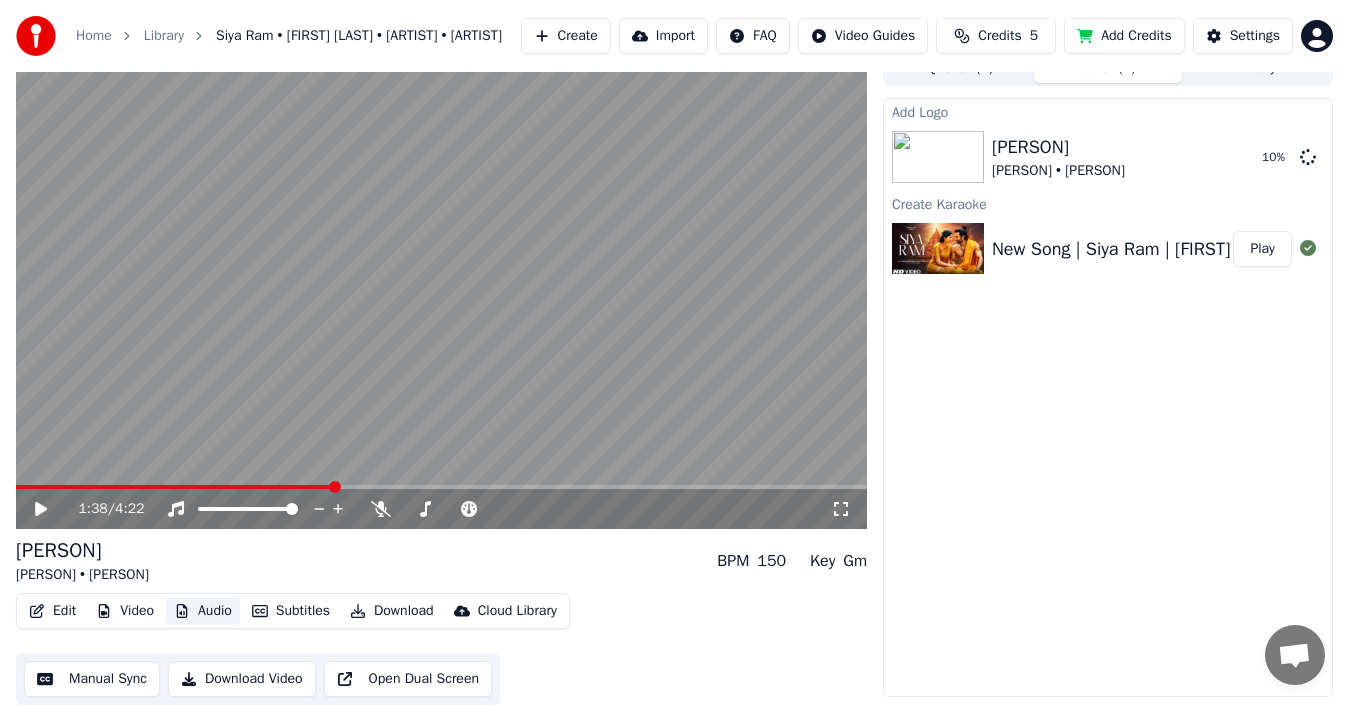 click on "Audio" at bounding box center (203, 611) 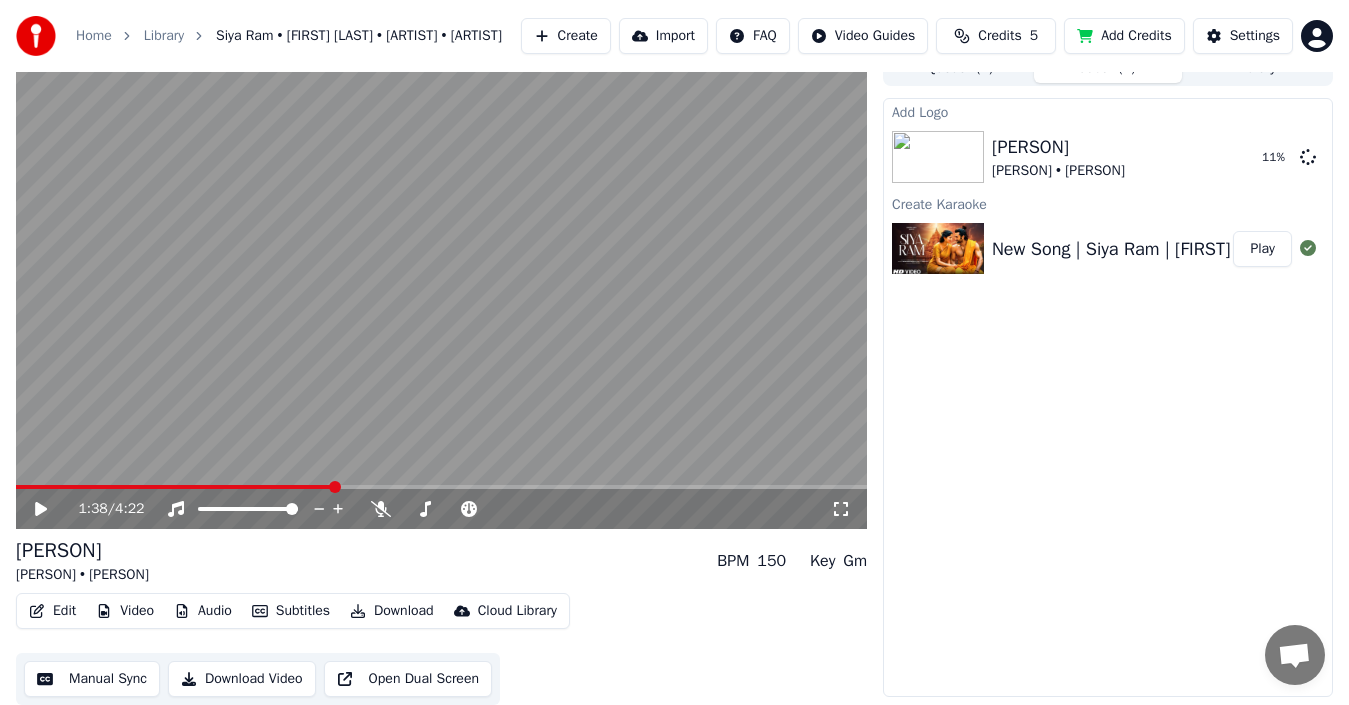 click on "Audio" at bounding box center (203, 611) 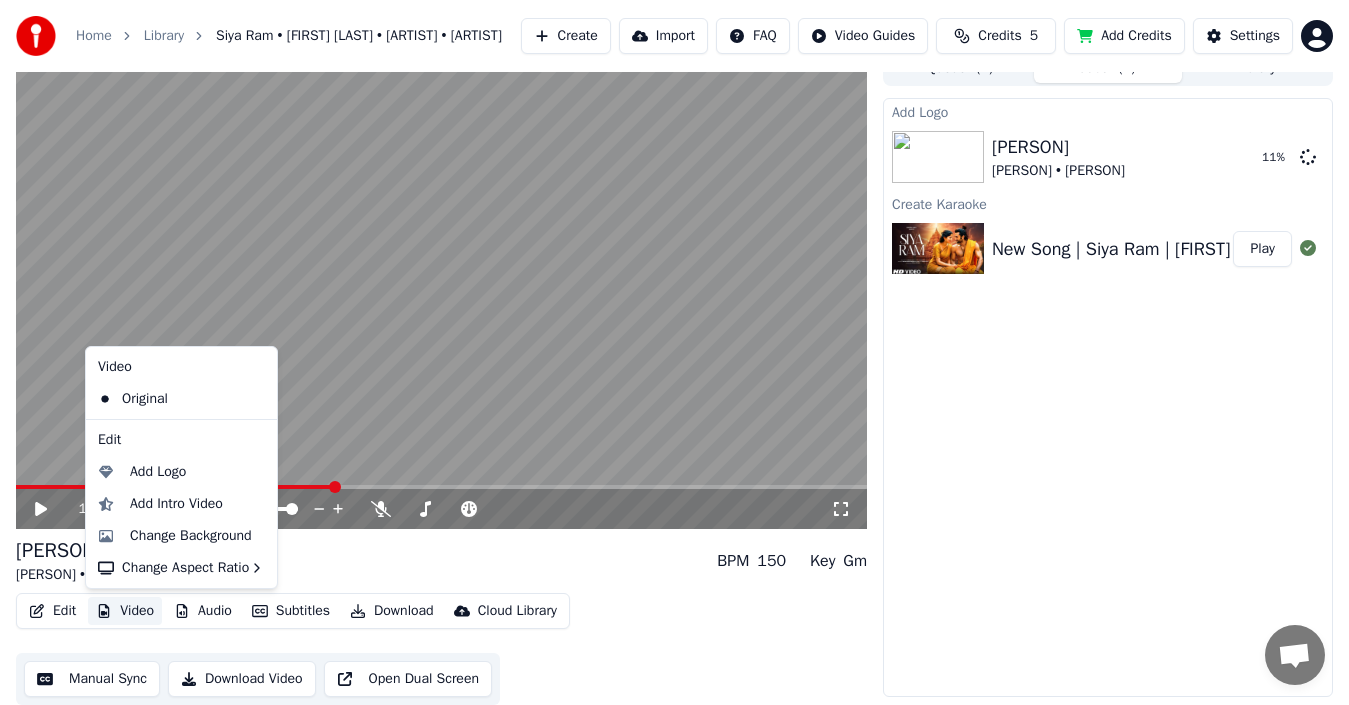 click on "Video" at bounding box center [125, 611] 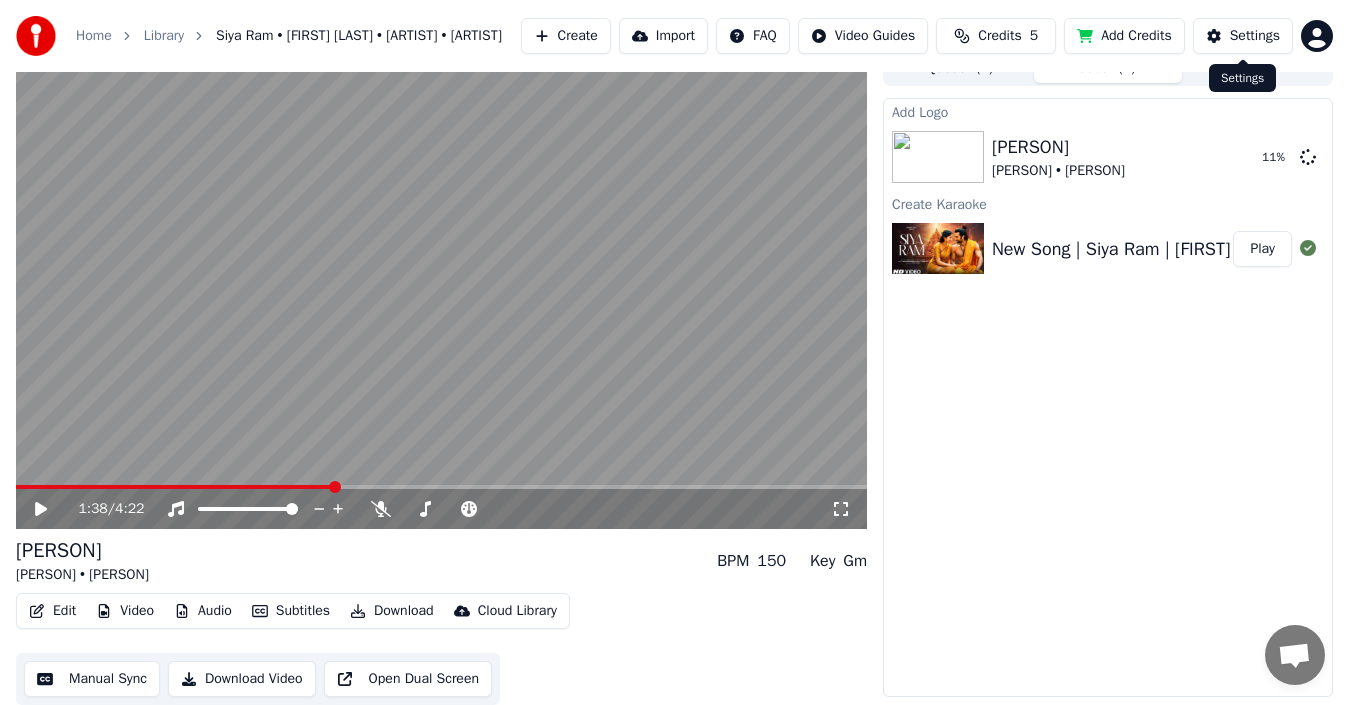 click on "Settings" at bounding box center (1255, 36) 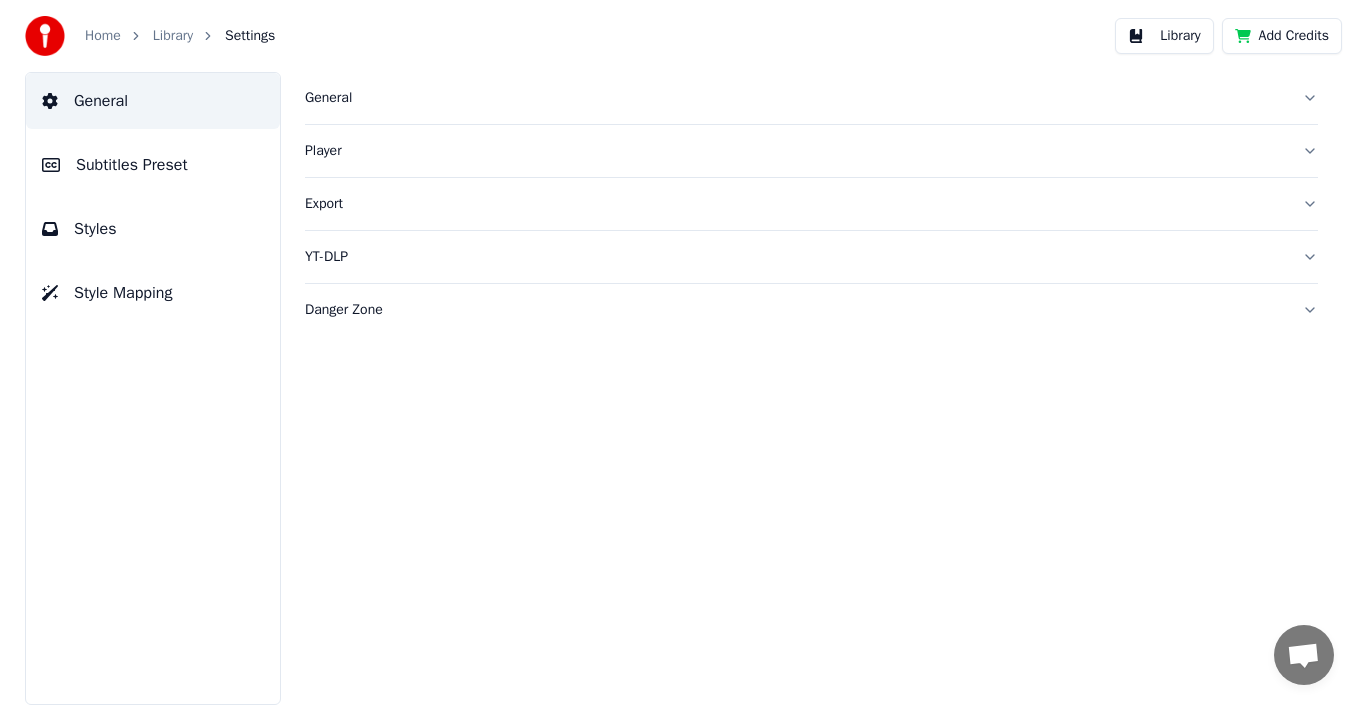 scroll, scrollTop: 0, scrollLeft: 0, axis: both 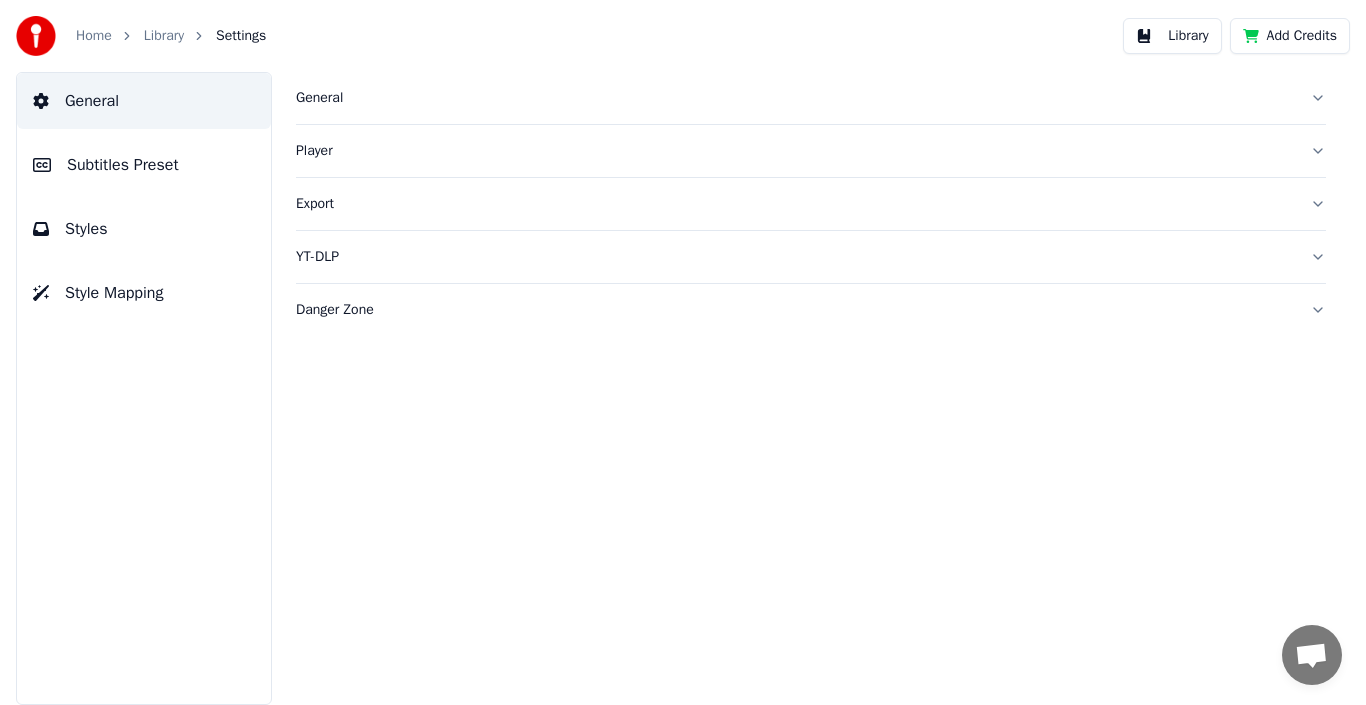 click on "Subtitles Preset" at bounding box center [144, 165] 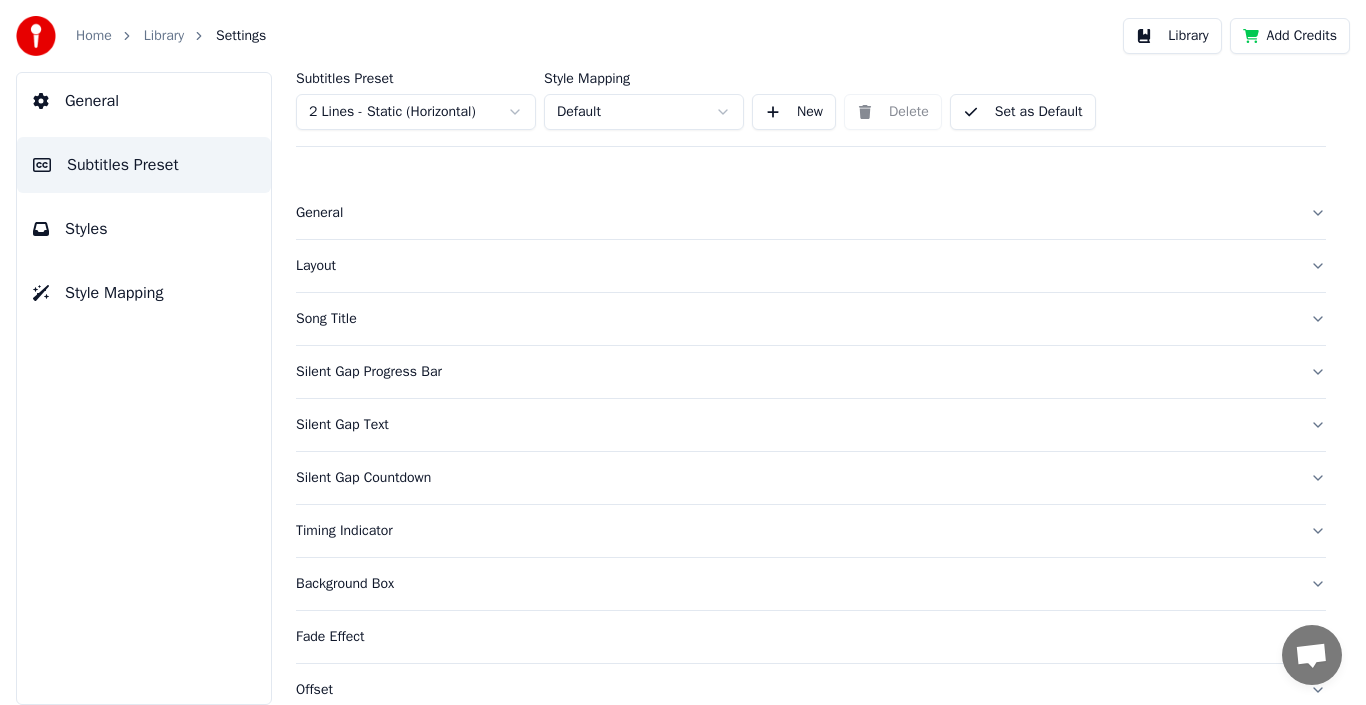 click on "General" at bounding box center [795, 213] 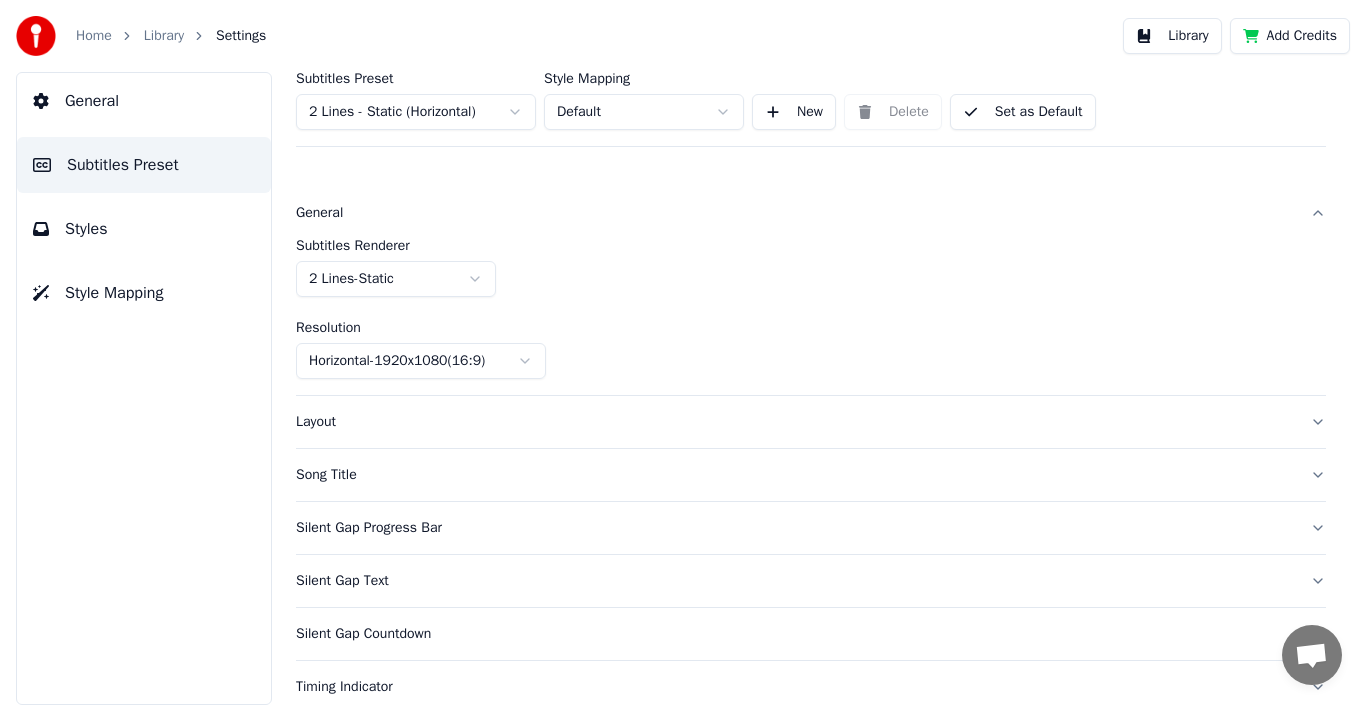 click on "Styles" at bounding box center [86, 229] 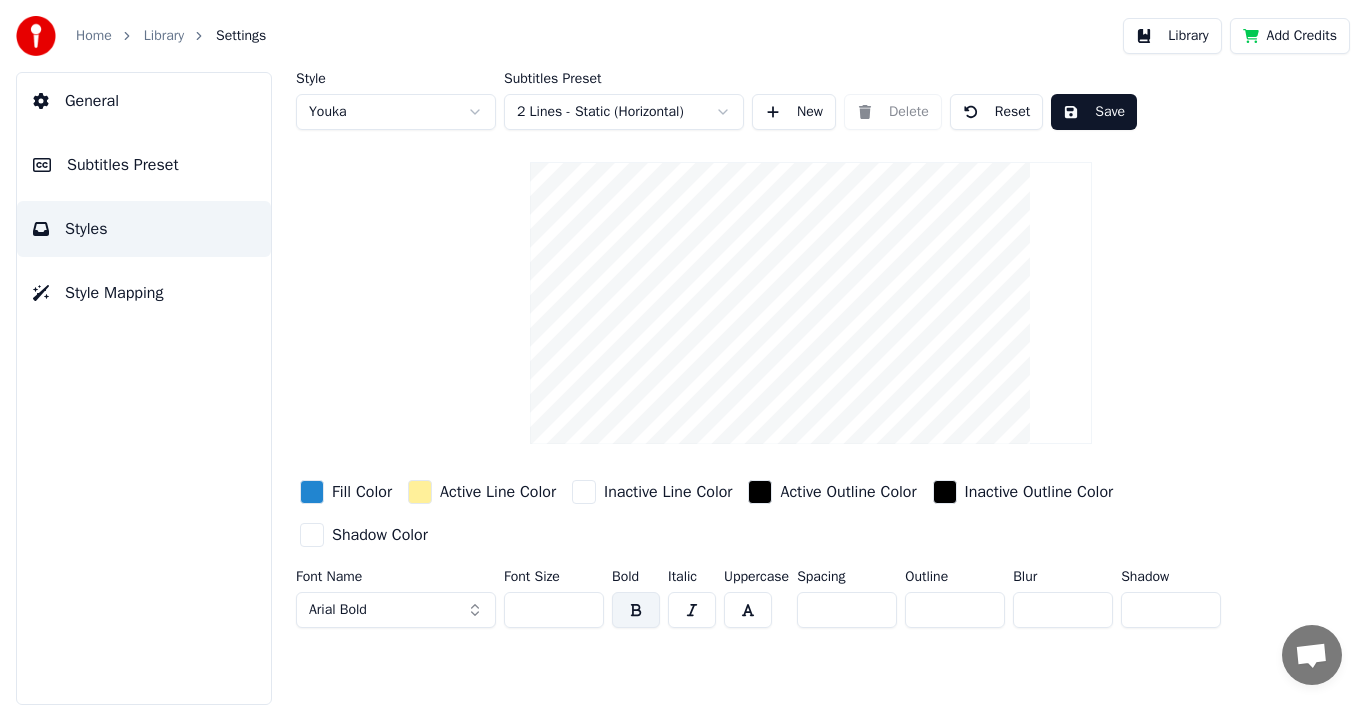click on "General" at bounding box center [144, 101] 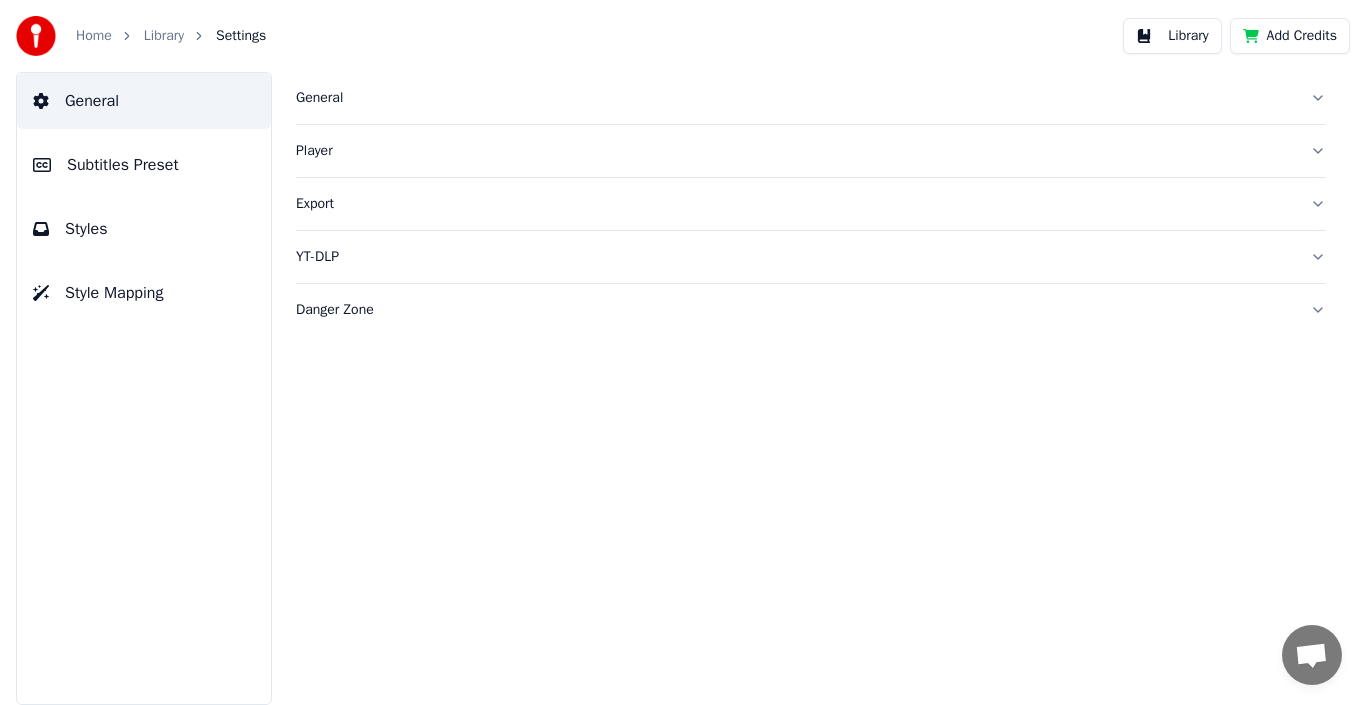 click on "General" at bounding box center (795, 98) 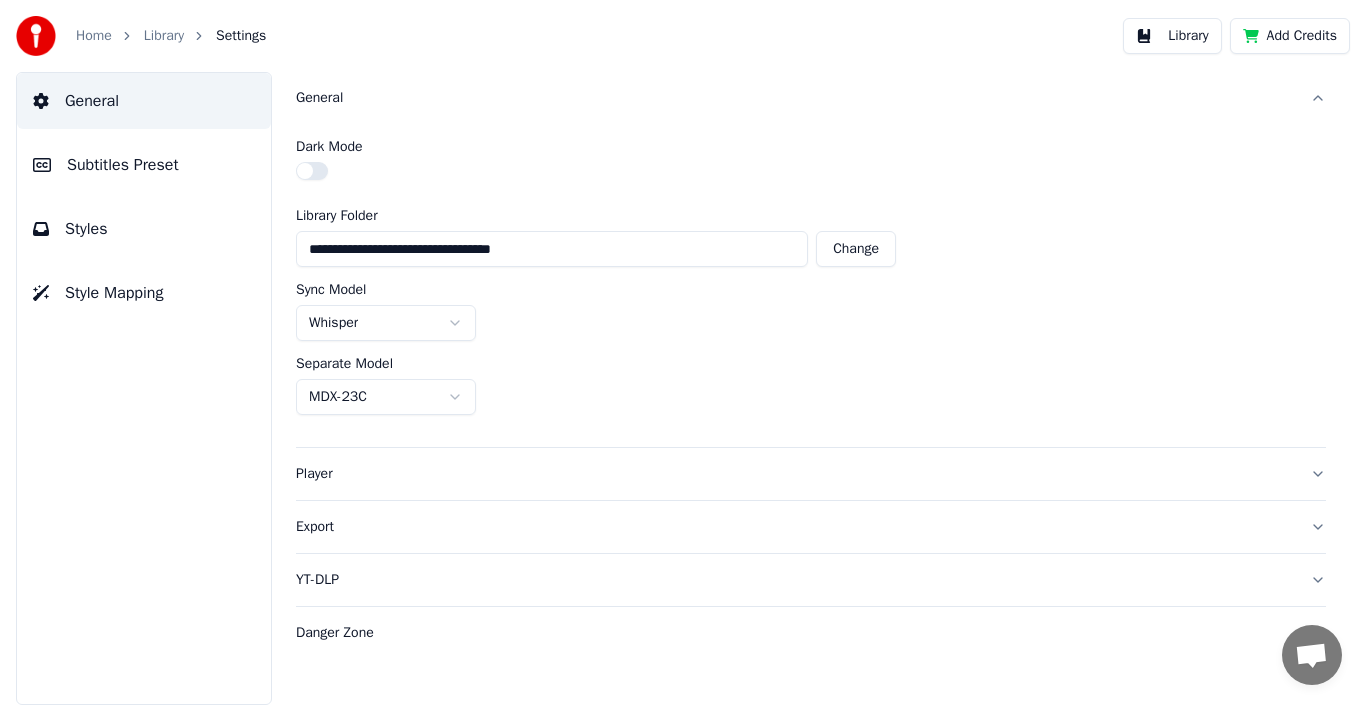 click at bounding box center [312, 171] 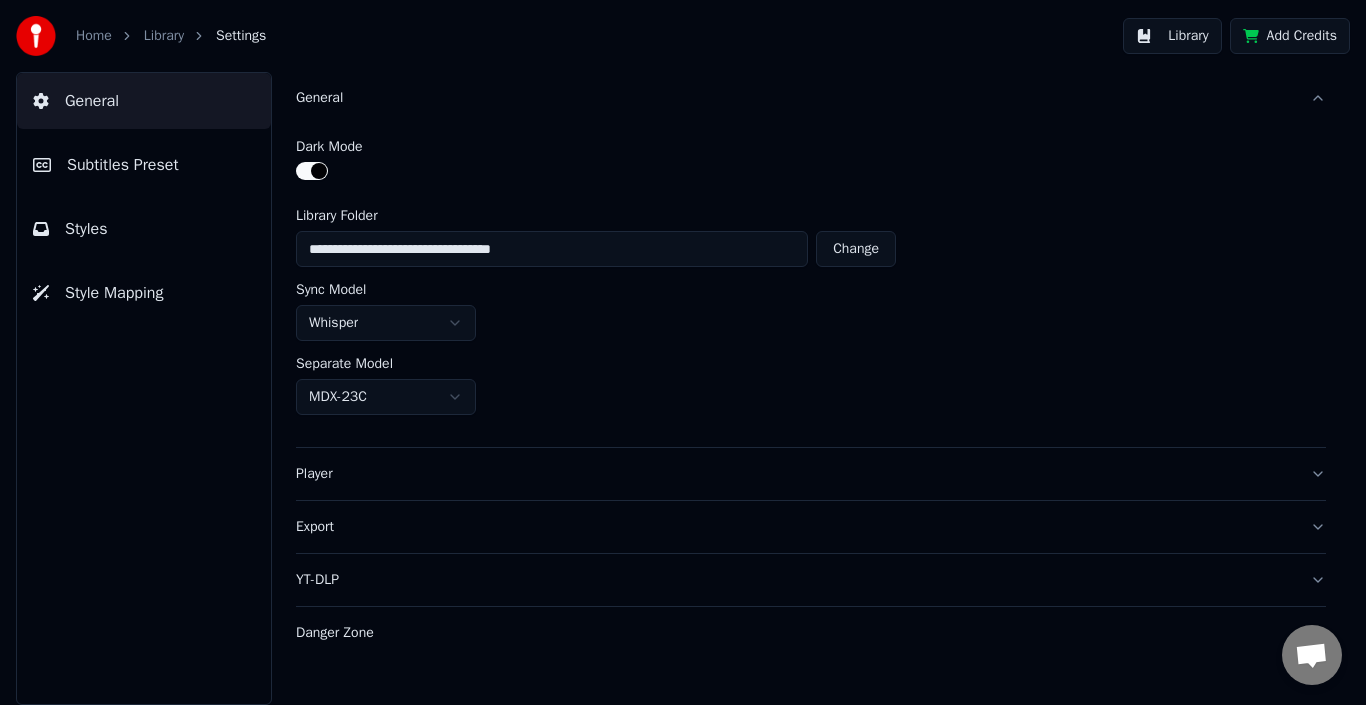 click on "**********" at bounding box center [811, 388] 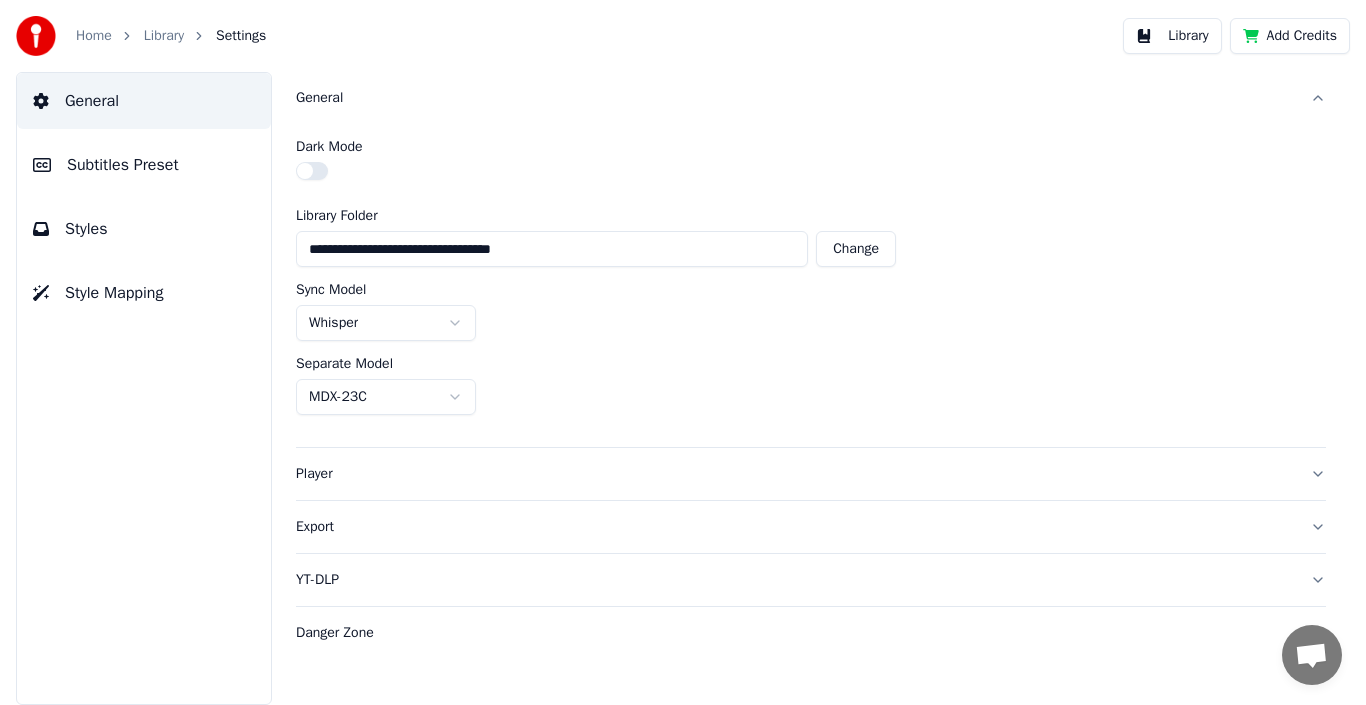 click on "**********" at bounding box center [683, 352] 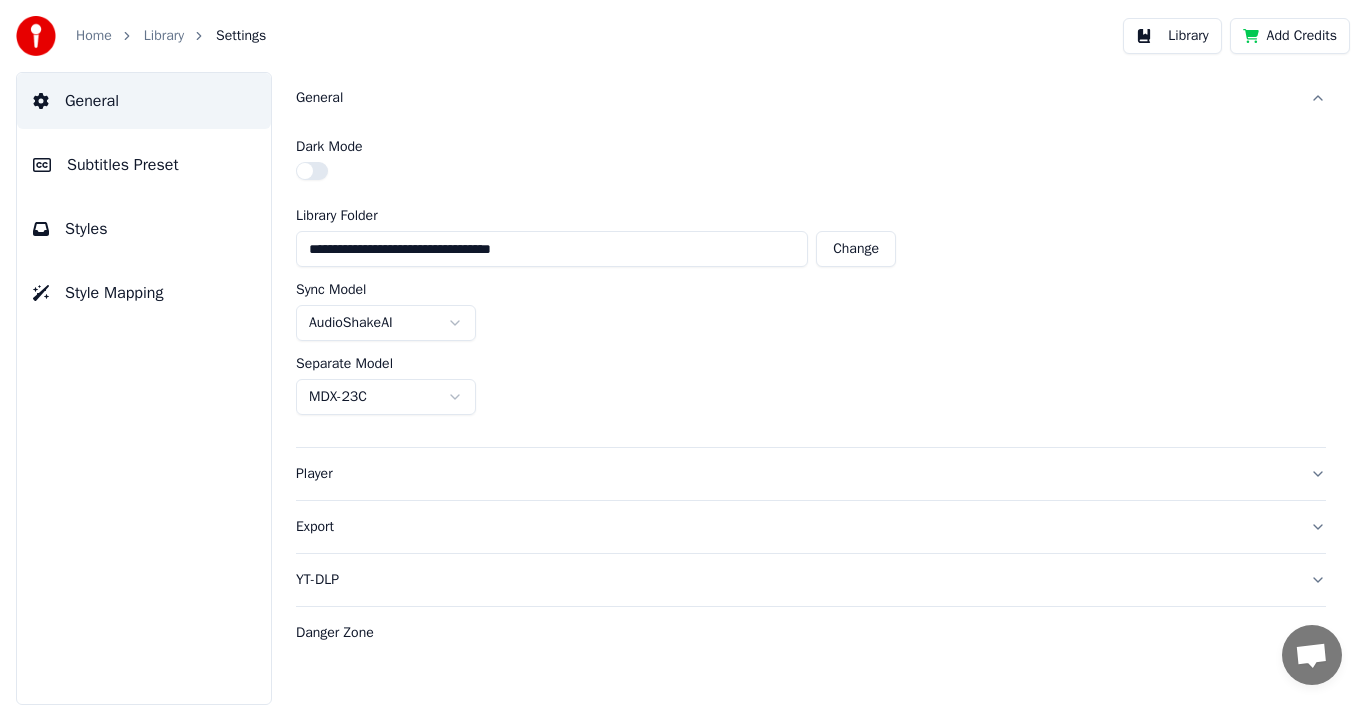 click on "**********" at bounding box center [683, 352] 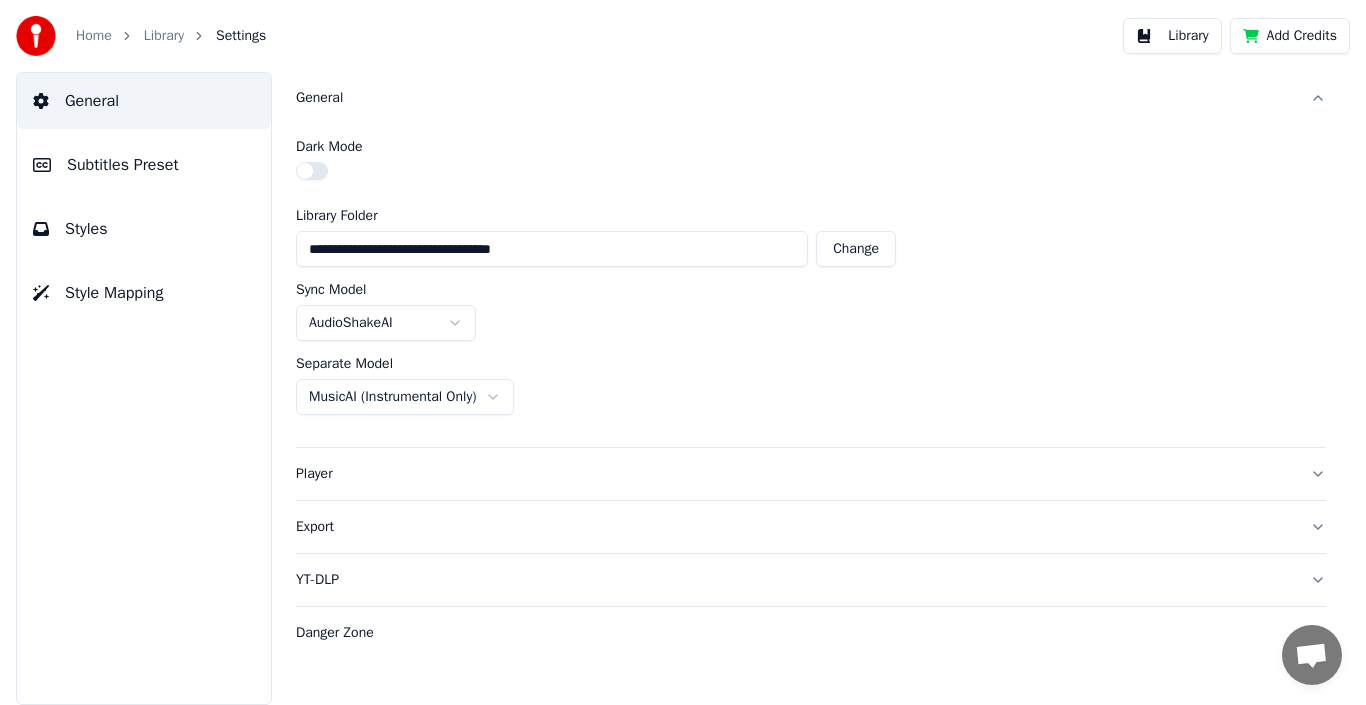 click on "**********" at bounding box center [811, 388] 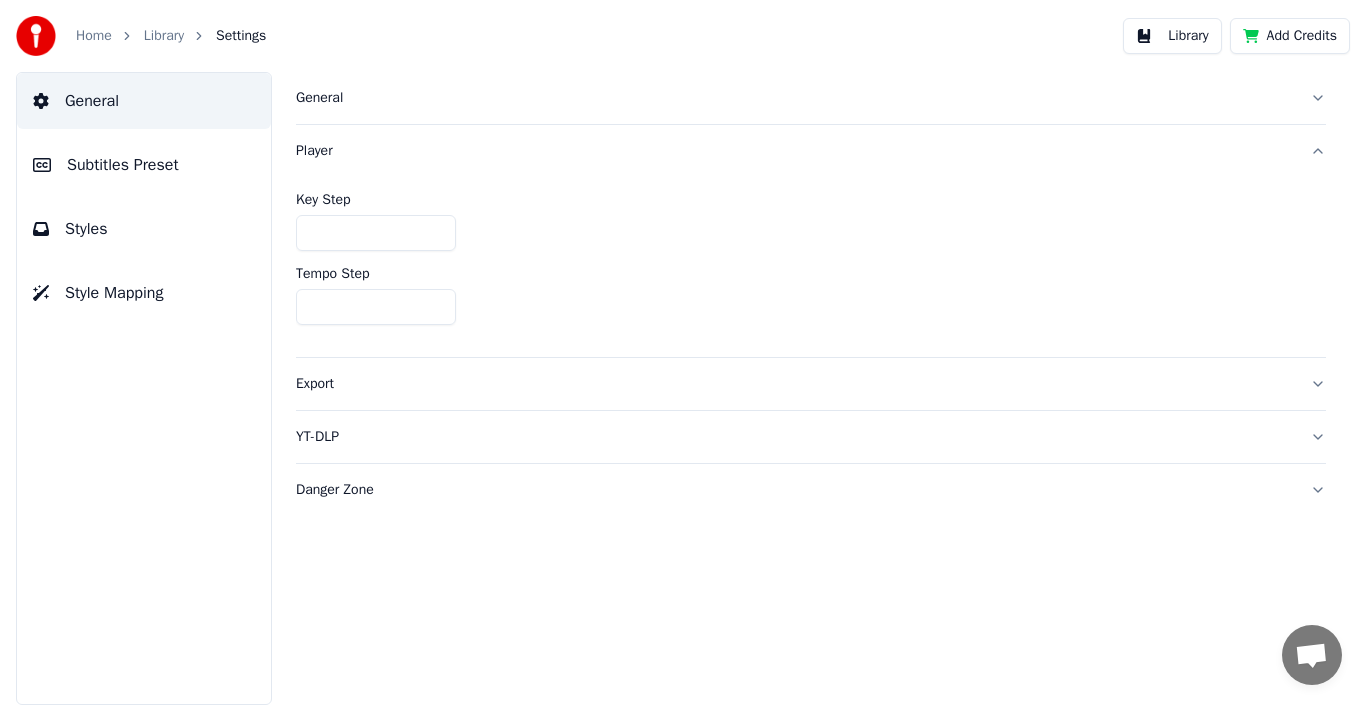 click on "Export" at bounding box center [795, 384] 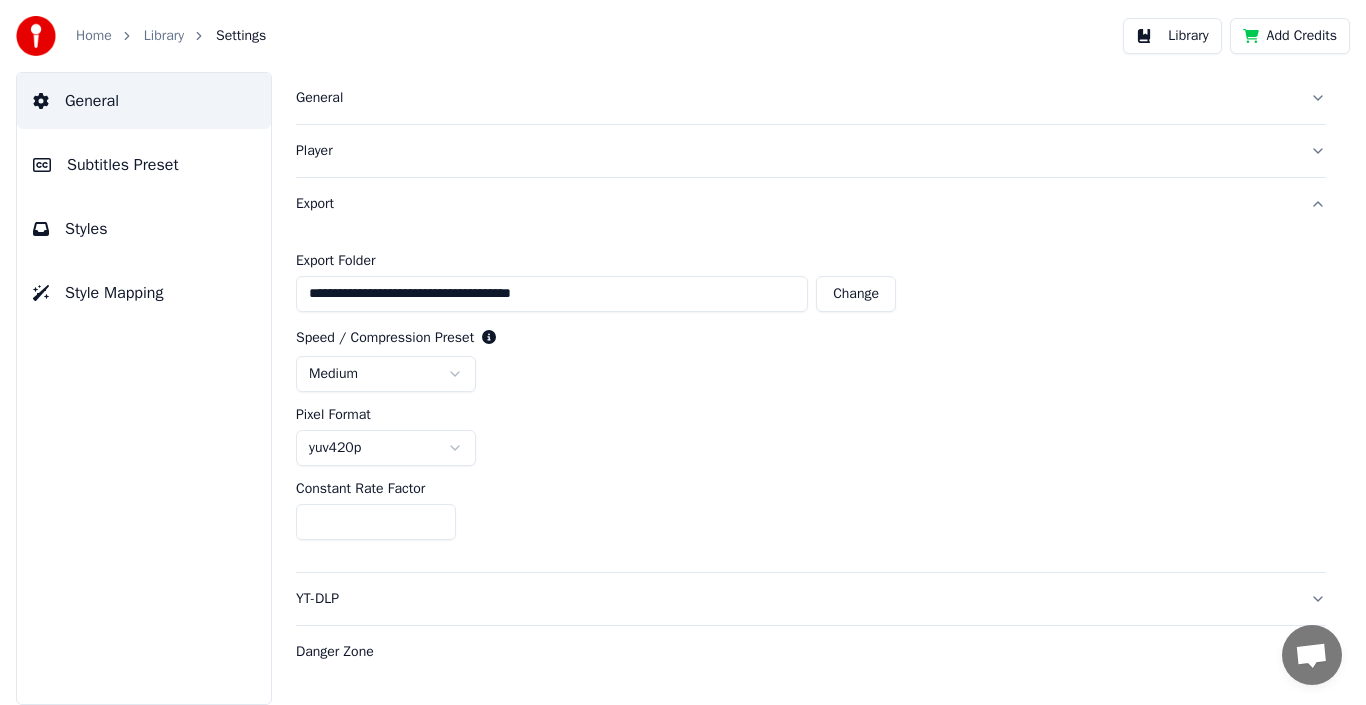 click on "**********" at bounding box center [683, 352] 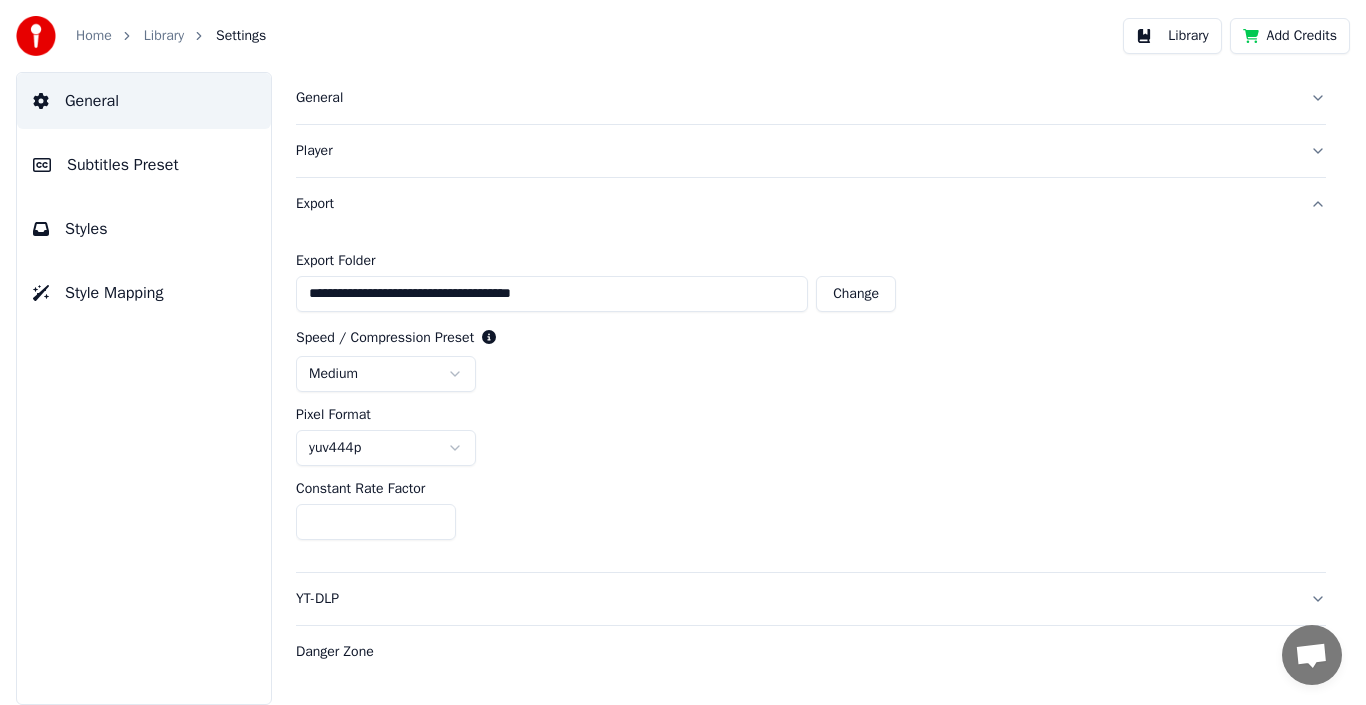 click on "YT-DLP" at bounding box center [795, 599] 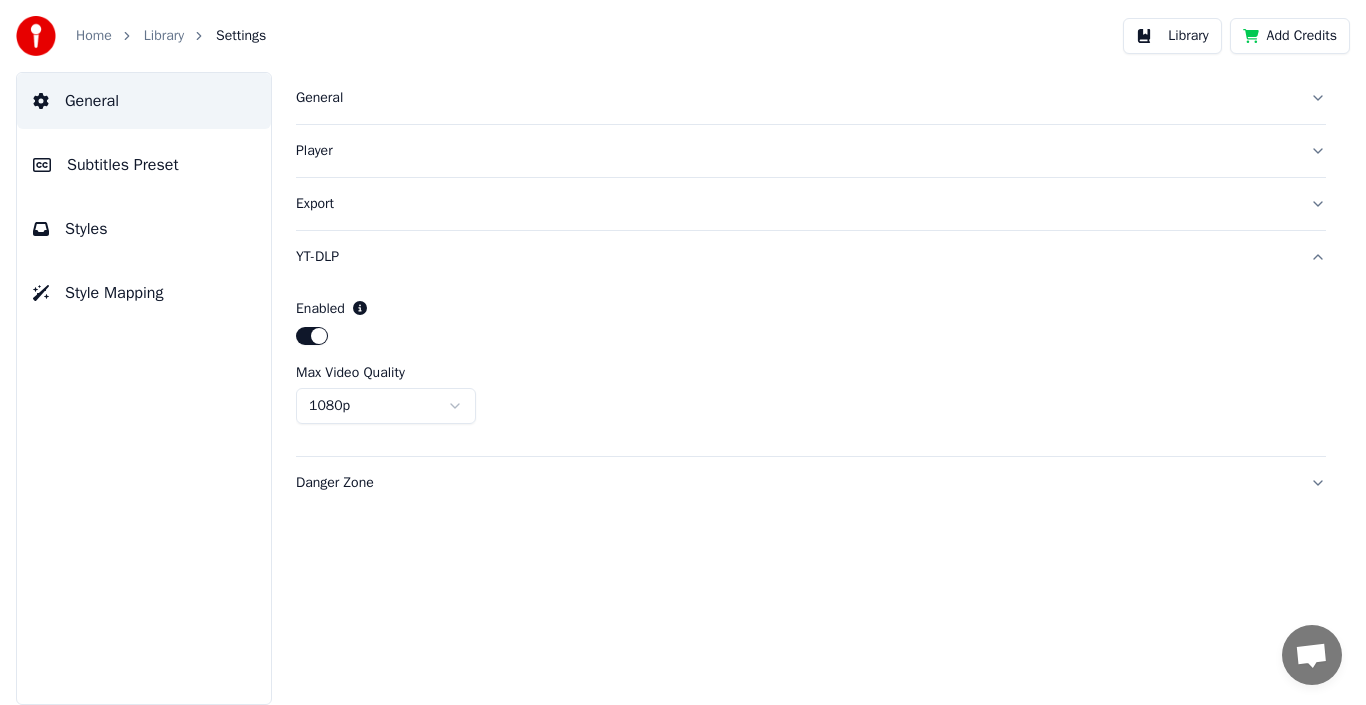click on "Home Library Settings Library Add Credits General Subtitles Preset Styles Style Mapping General Player Export YT-DLP Enabled Max Video Quality 1080p Danger Zone" at bounding box center (683, 352) 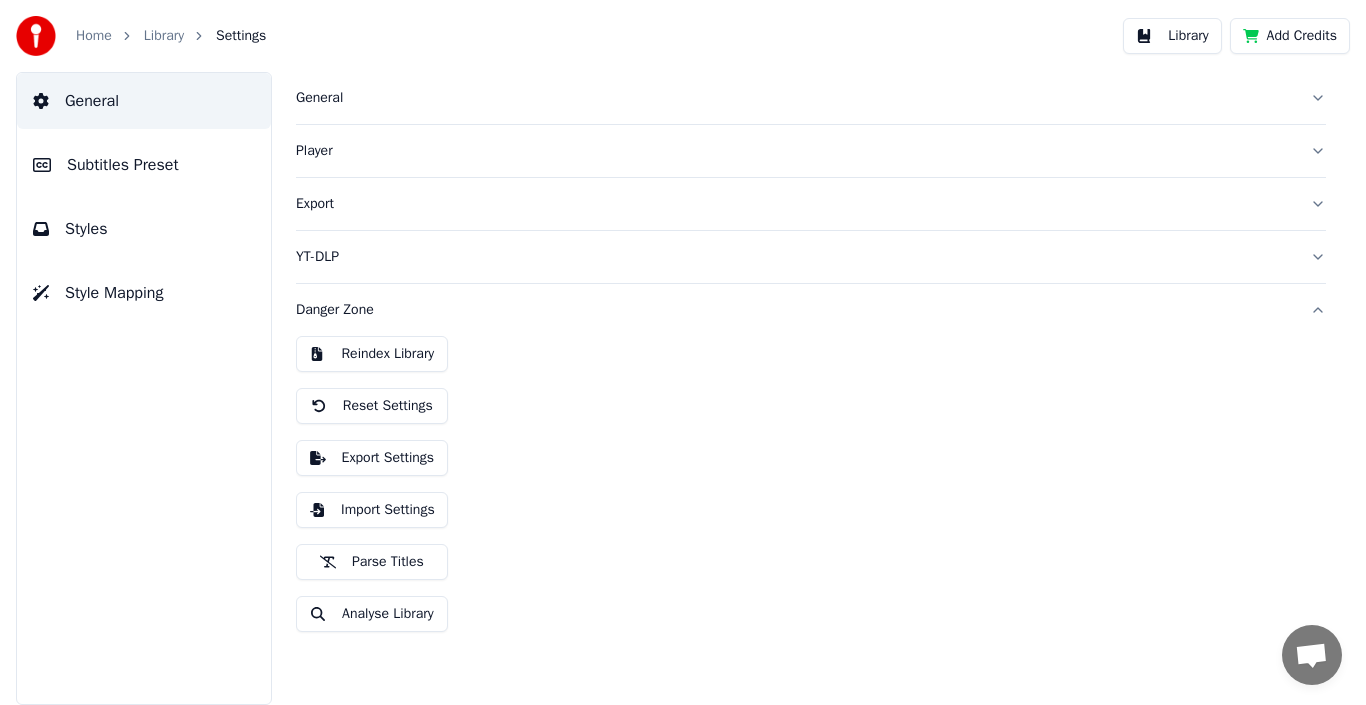 click on "Subtitles Preset" at bounding box center [123, 165] 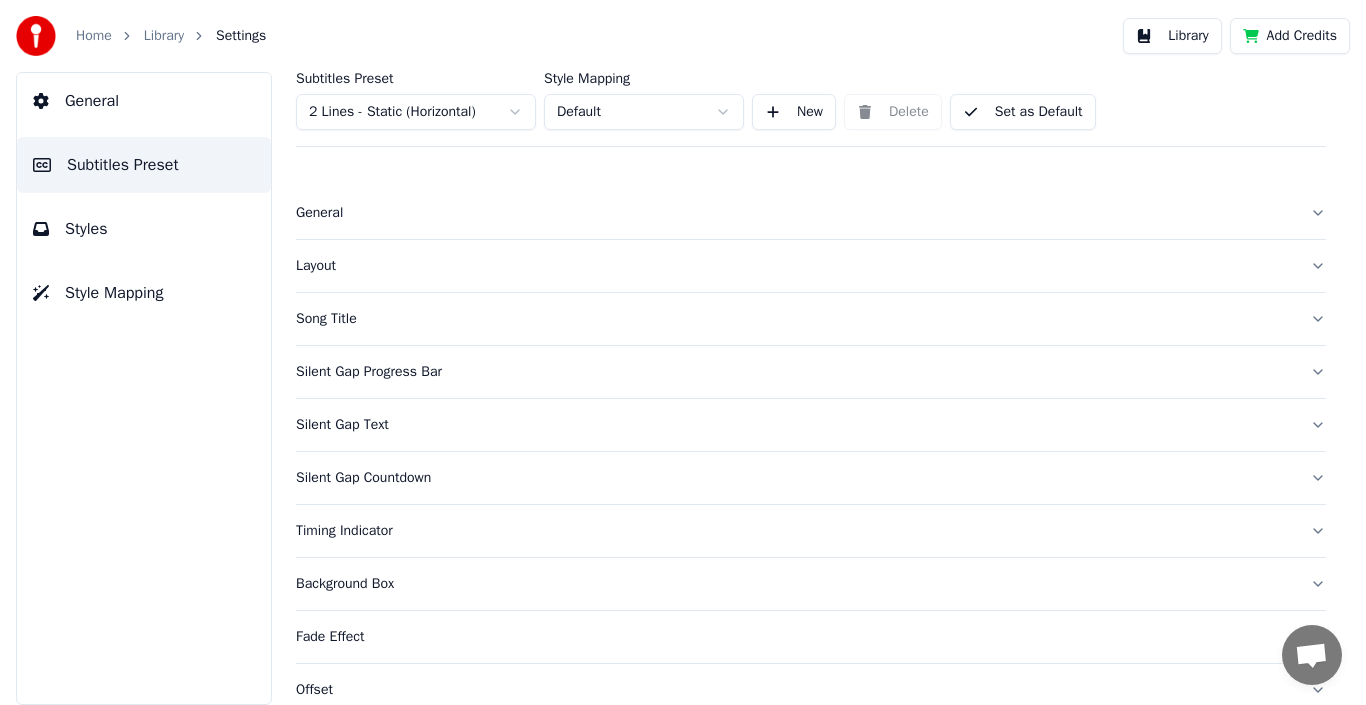 click on "Layout" at bounding box center (795, 266) 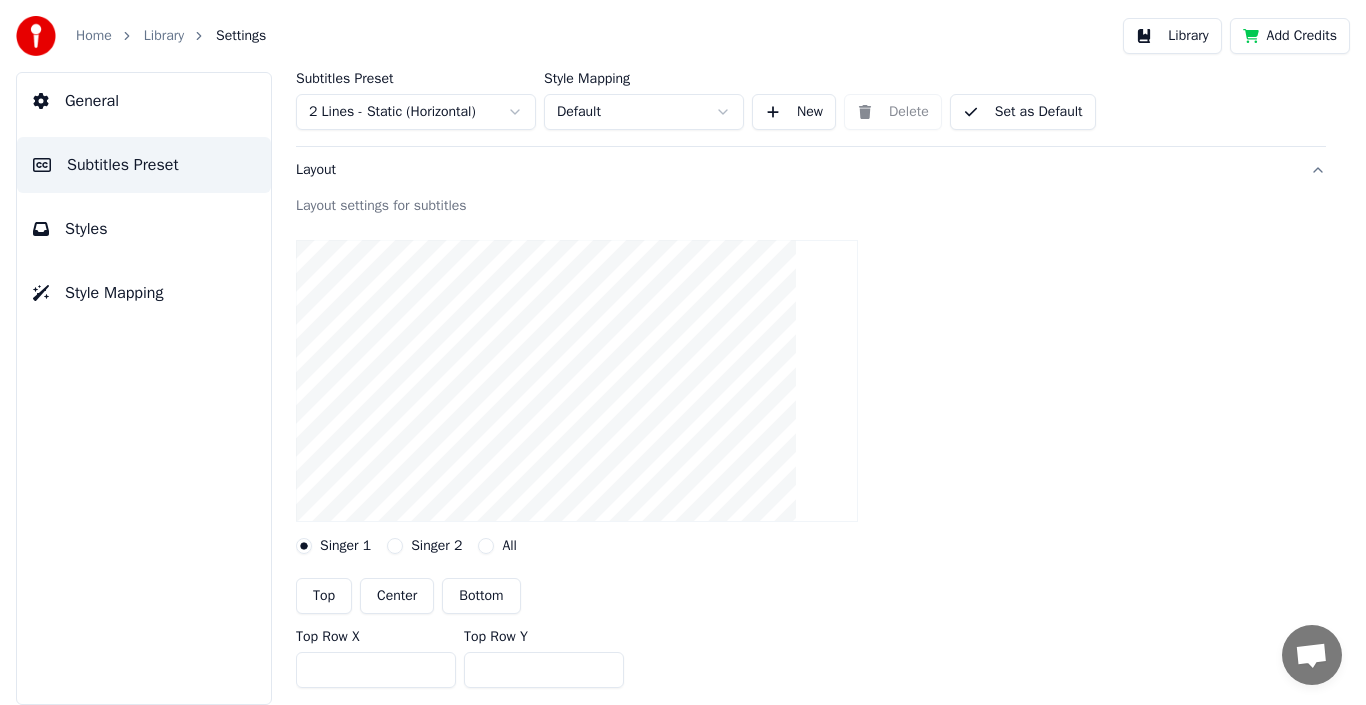 scroll, scrollTop: 100, scrollLeft: 0, axis: vertical 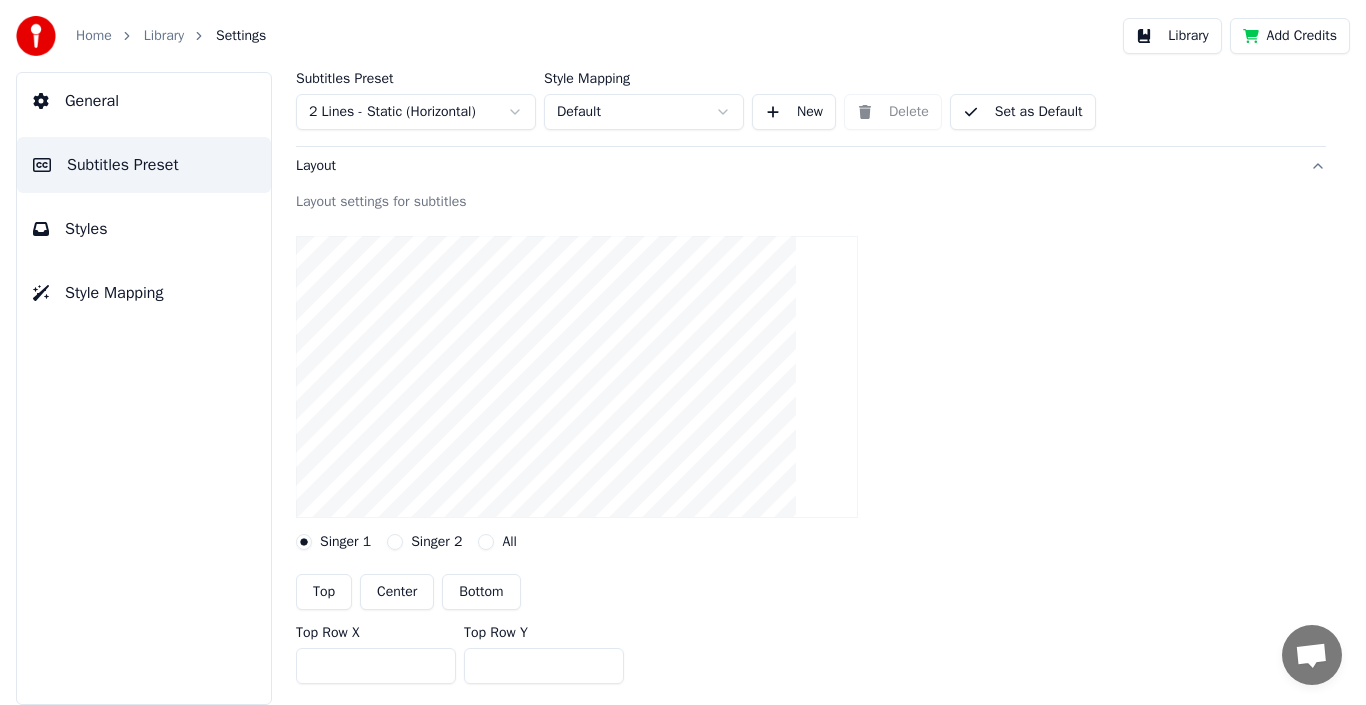 click on "All" at bounding box center (486, 542) 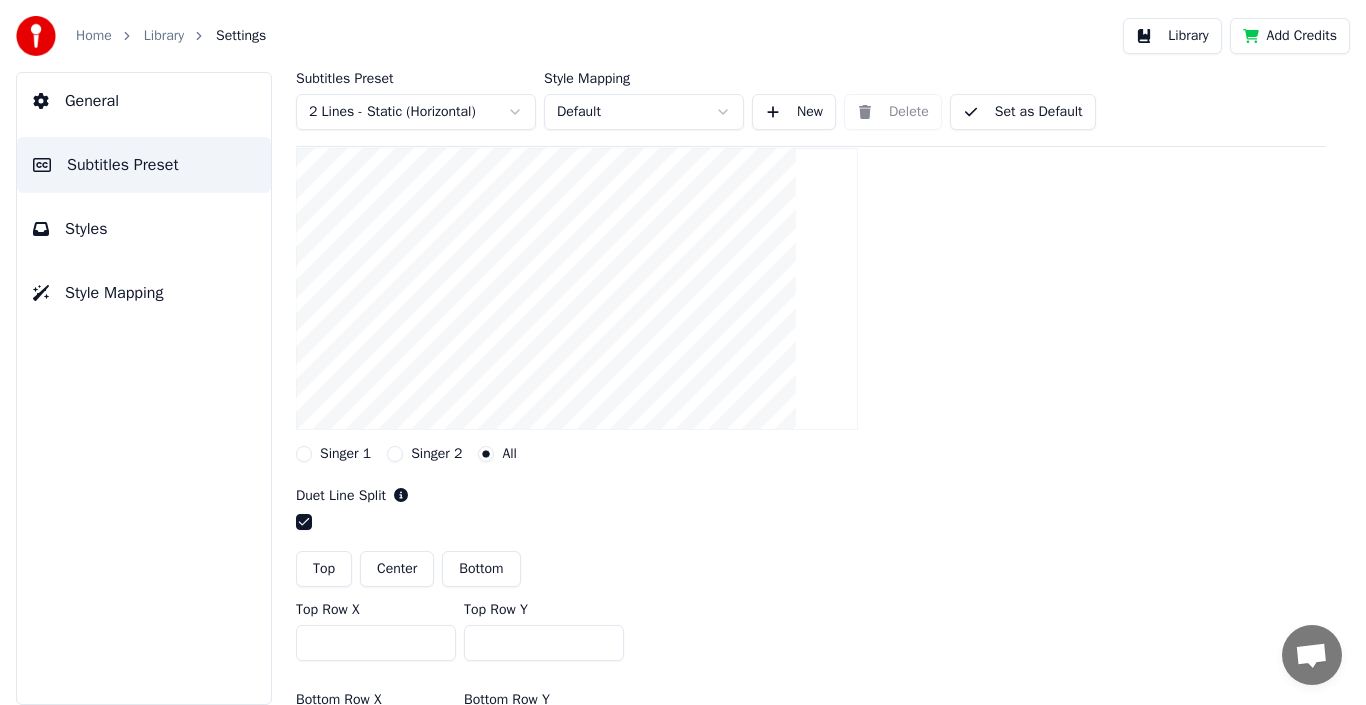 scroll, scrollTop: 200, scrollLeft: 0, axis: vertical 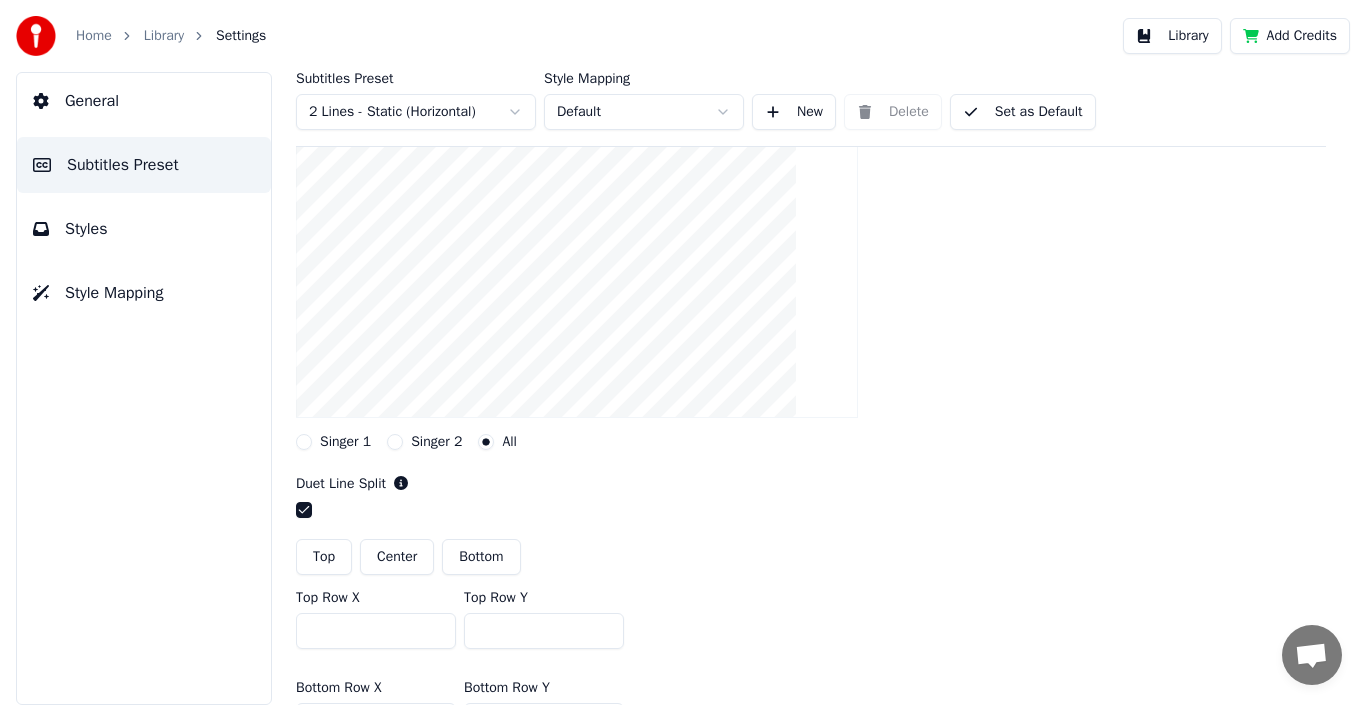 click at bounding box center [304, 510] 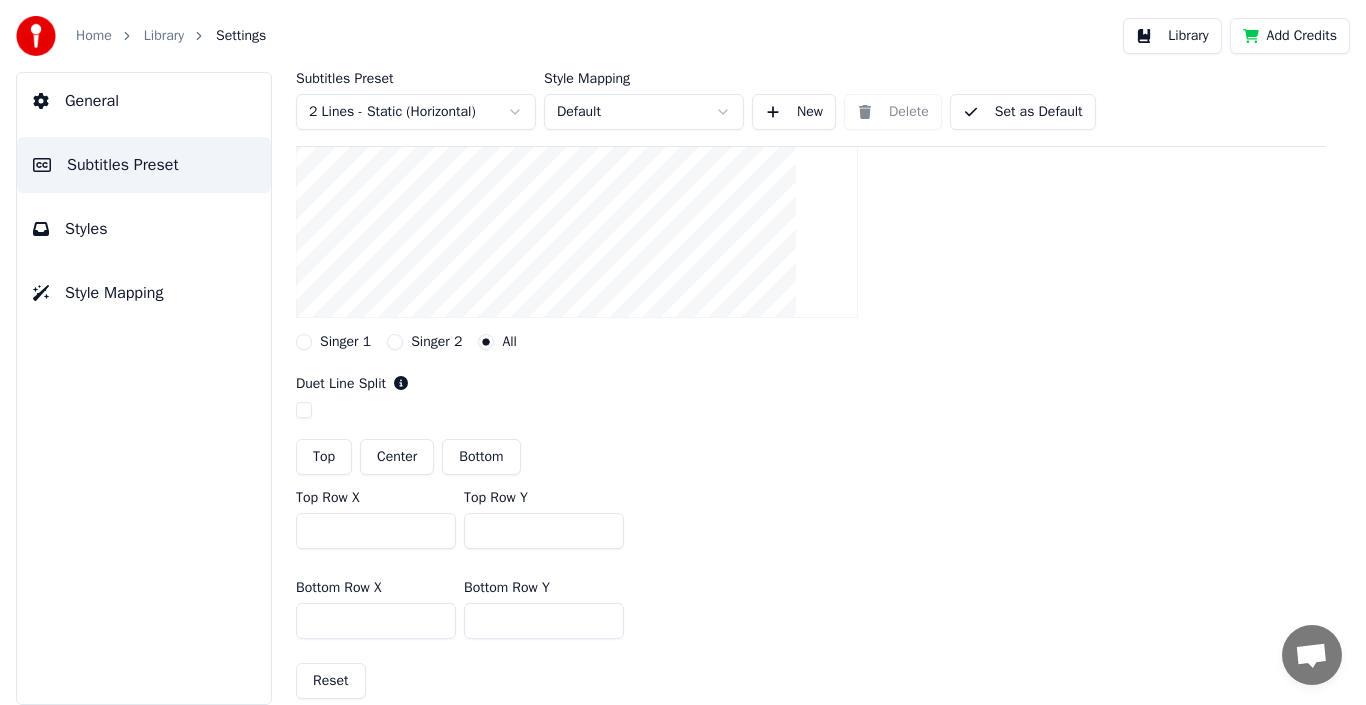 scroll, scrollTop: 100, scrollLeft: 0, axis: vertical 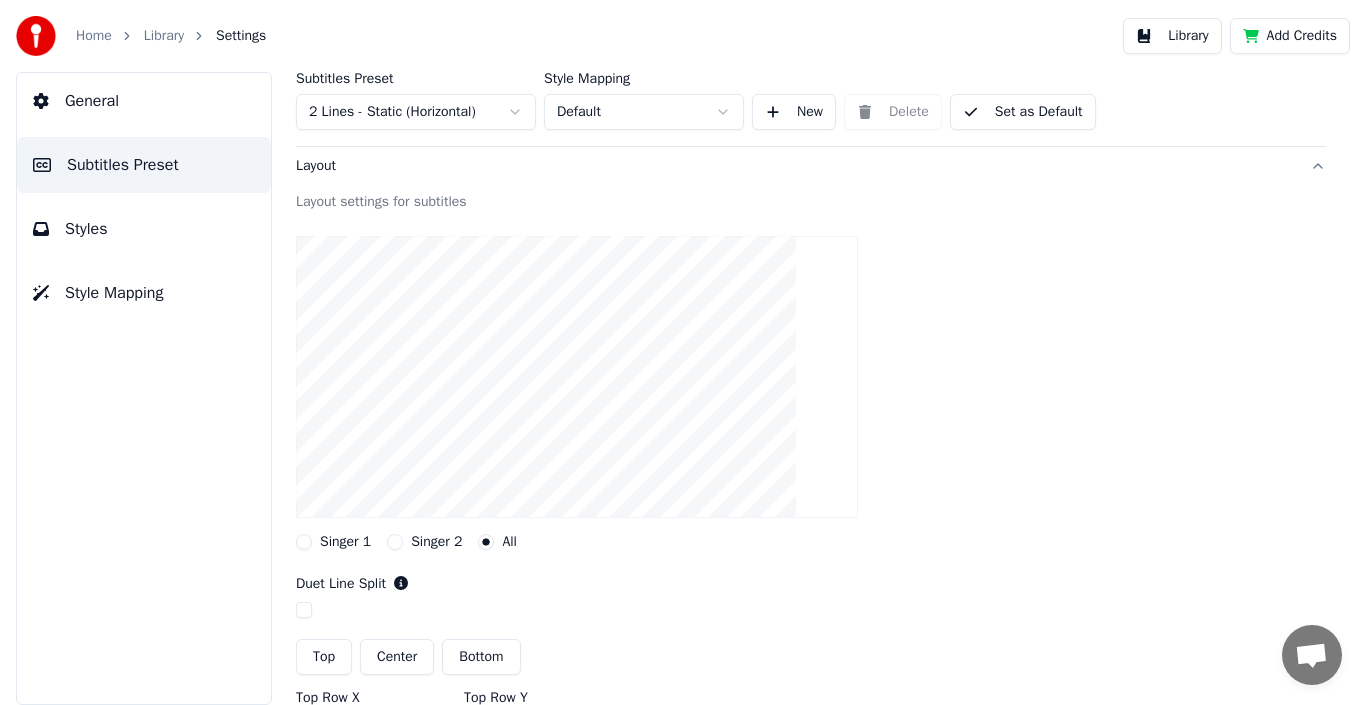 click on "Center" at bounding box center (397, 657) 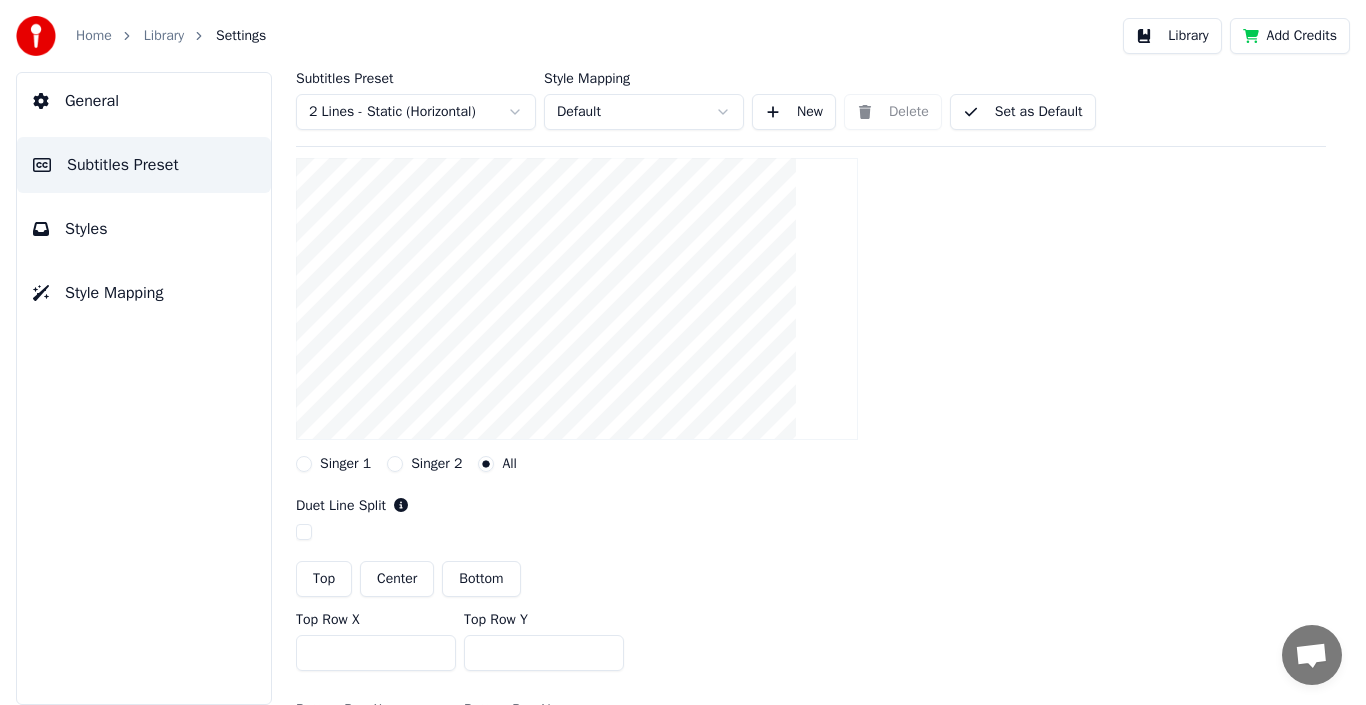 scroll, scrollTop: 200, scrollLeft: 0, axis: vertical 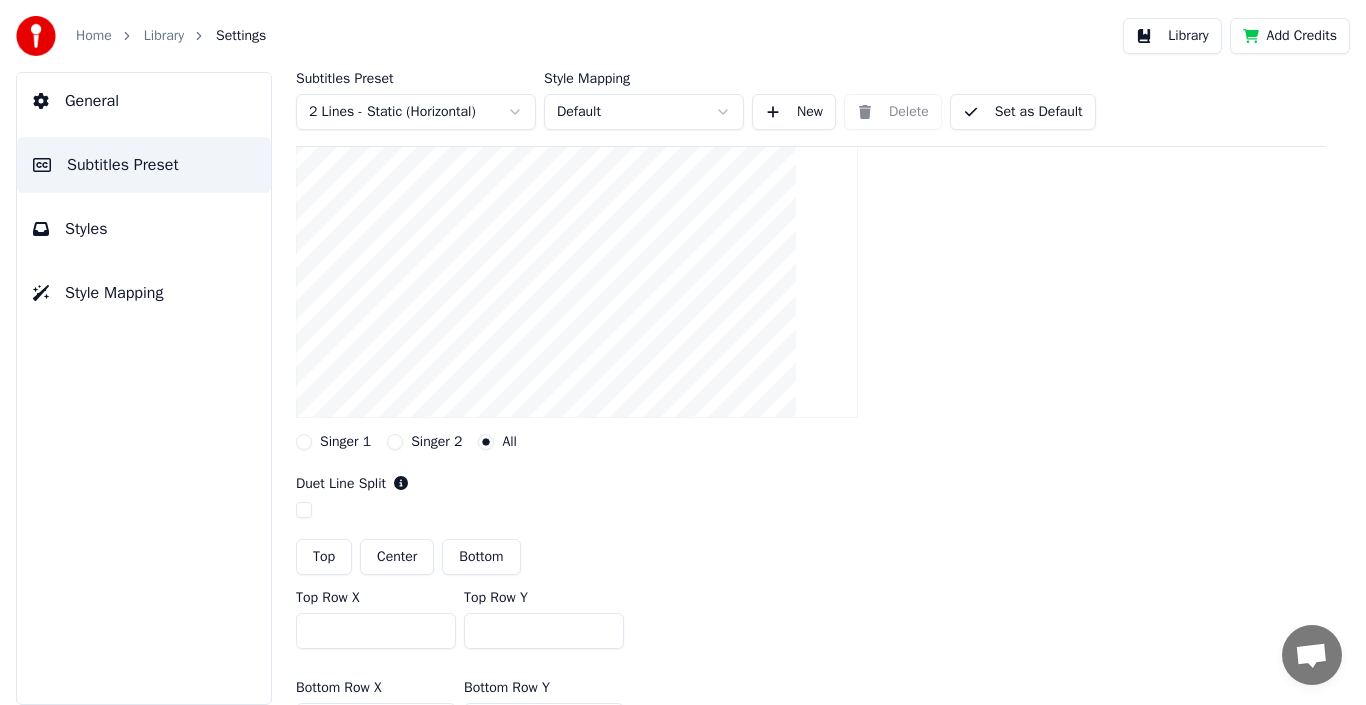 click on "Bottom" at bounding box center [481, 557] 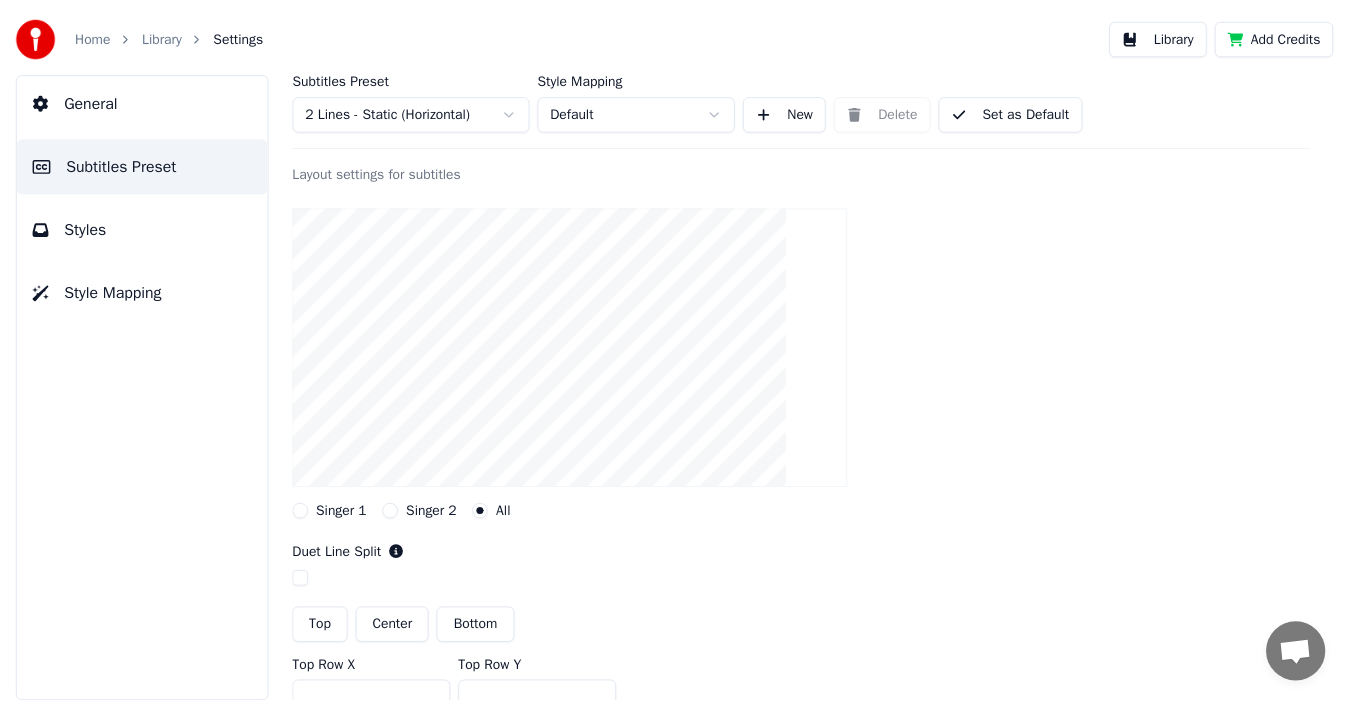 scroll, scrollTop: 100, scrollLeft: 0, axis: vertical 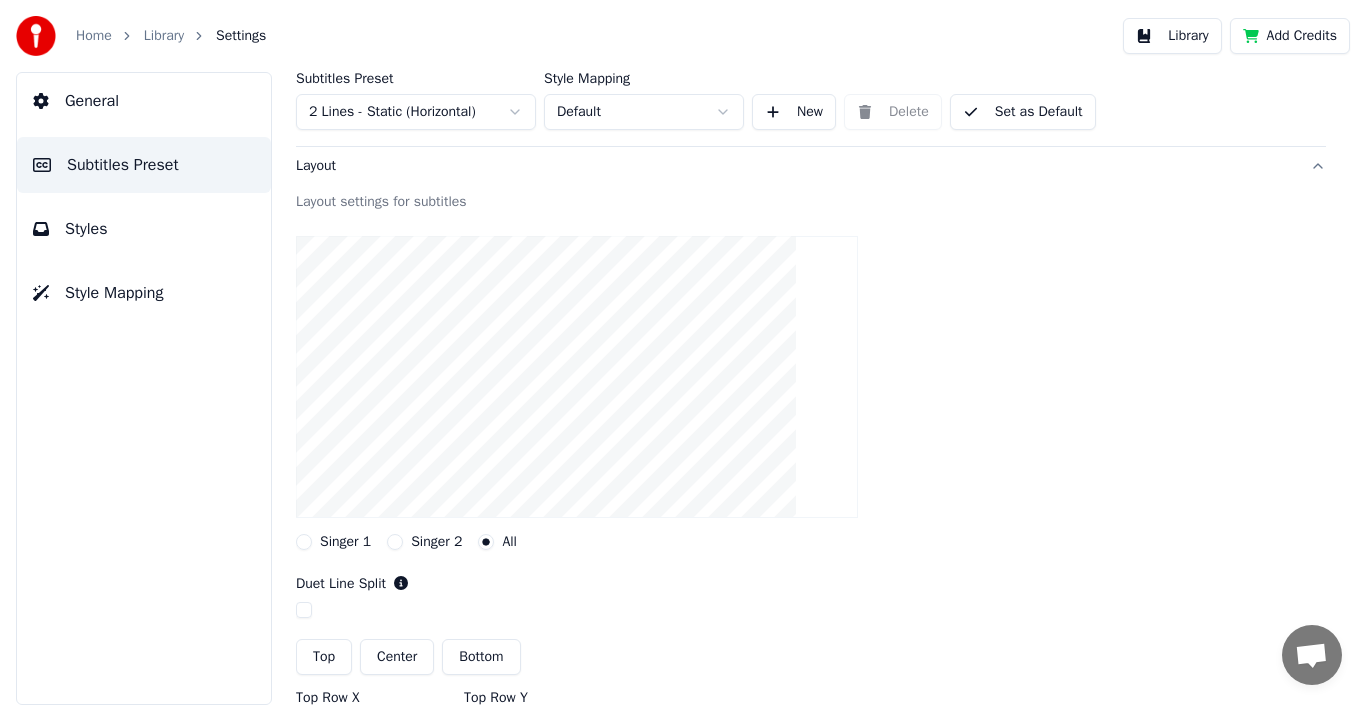 click on "Home" at bounding box center (94, 36) 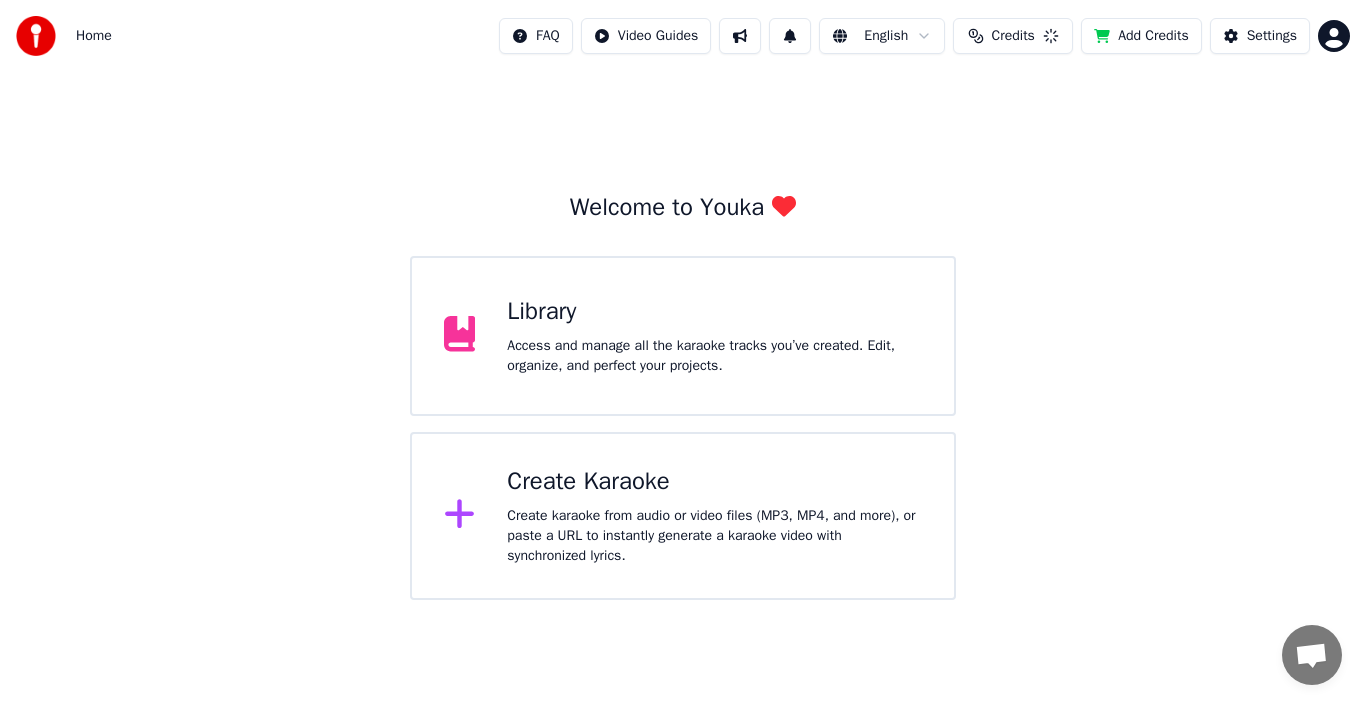 click on "Credits" at bounding box center [1013, 36] 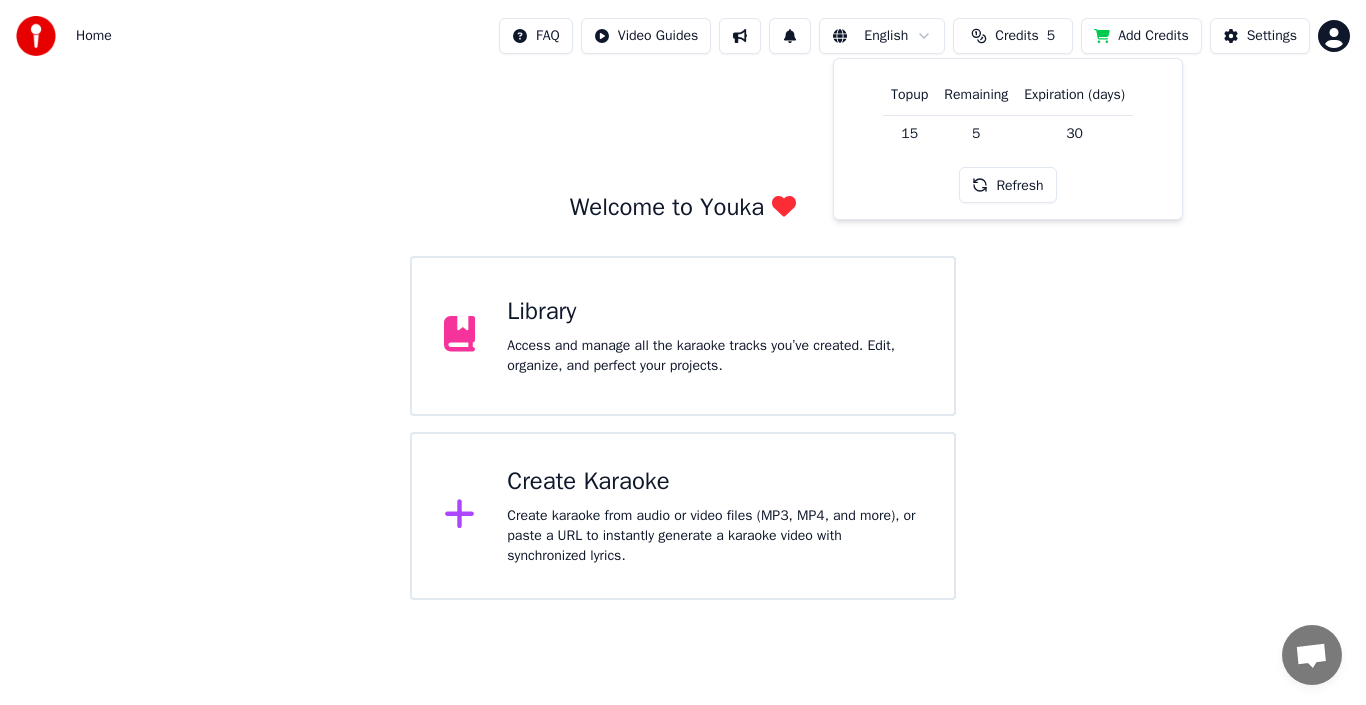 click on "Welcome to Youka Library Access and manage all the karaoke tracks you’ve created. Edit, organize, and perfect your projects. Create Karaoke Create karaoke from audio or video files (MP3, MP4, and more), or paste a URL to instantly generate a karaoke video with synchronized lyrics." at bounding box center (683, 336) 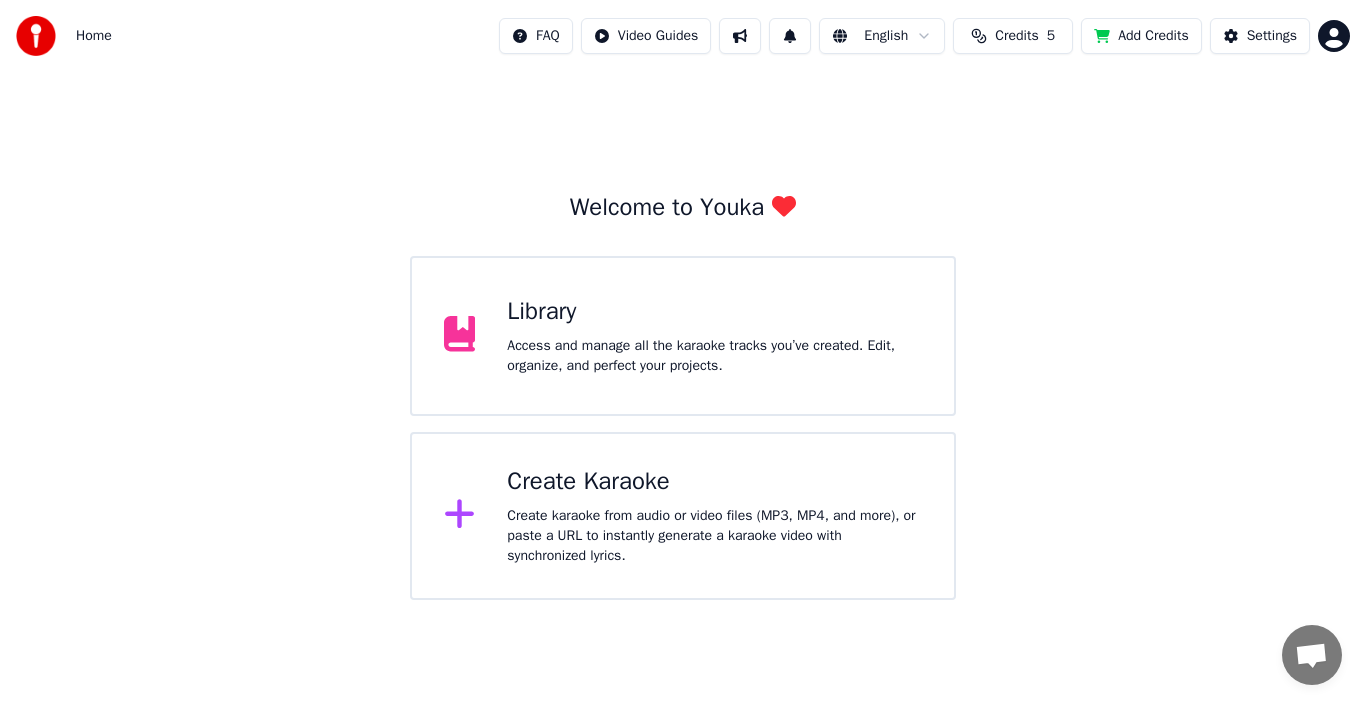 click on "Home FAQ Video Guides English Credits 5 Add Credits Settings Welcome to Youka Library Access and manage all the karaoke tracks you’ve created. Edit, organize, and perfect your projects. Create Karaoke Create karaoke from audio or video files (MP3, MP4, and more), or paste a URL to instantly generate a karaoke video with synchronized lyrics. Settings Settings" at bounding box center [683, 300] 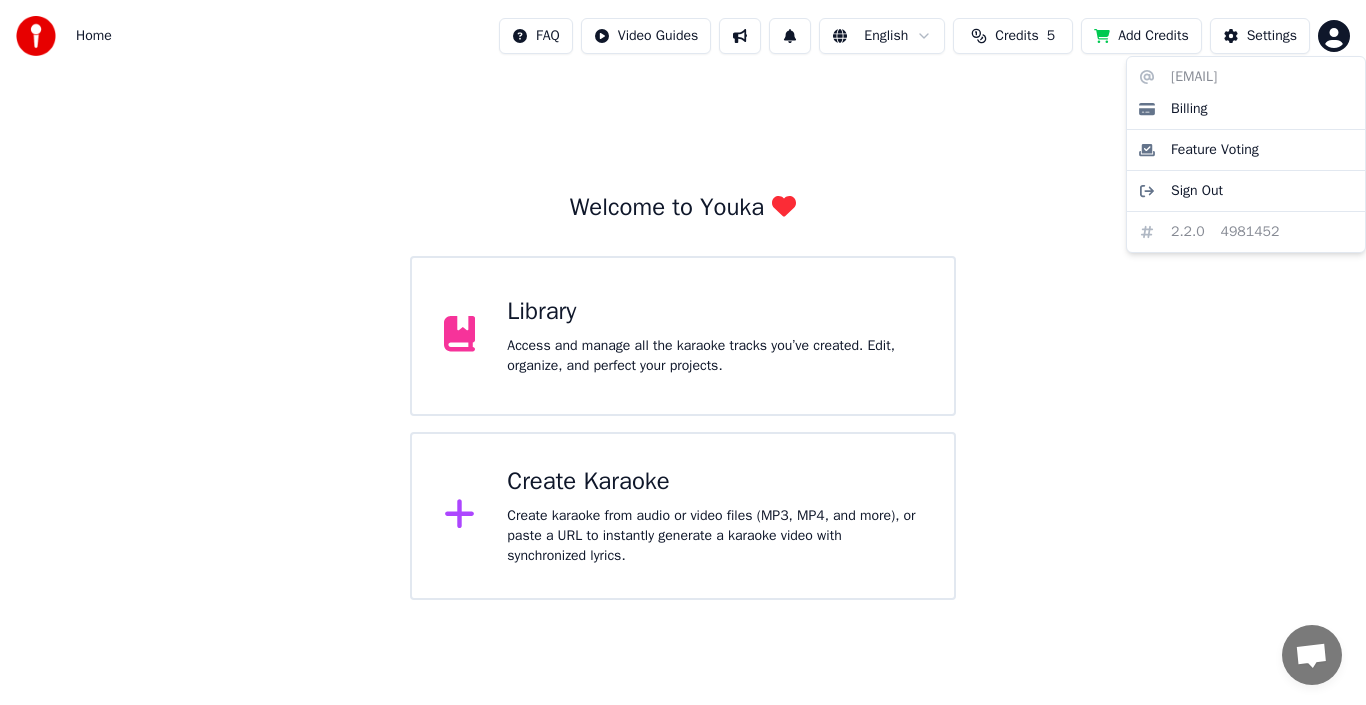 click on "Home Library [PERSON] • [PERSON] • [PERSON] [PERSON] • [PERSON] • [PERSON] • [PERSON] • [PERSON] • [PERSON] Manual Sync (Legacy) Add Credits Cancel Save Audio Original Stem Original Subtitles AudioShakeAI (Auto Lyrics) 0:08  /  4:01" at bounding box center (683, 300) 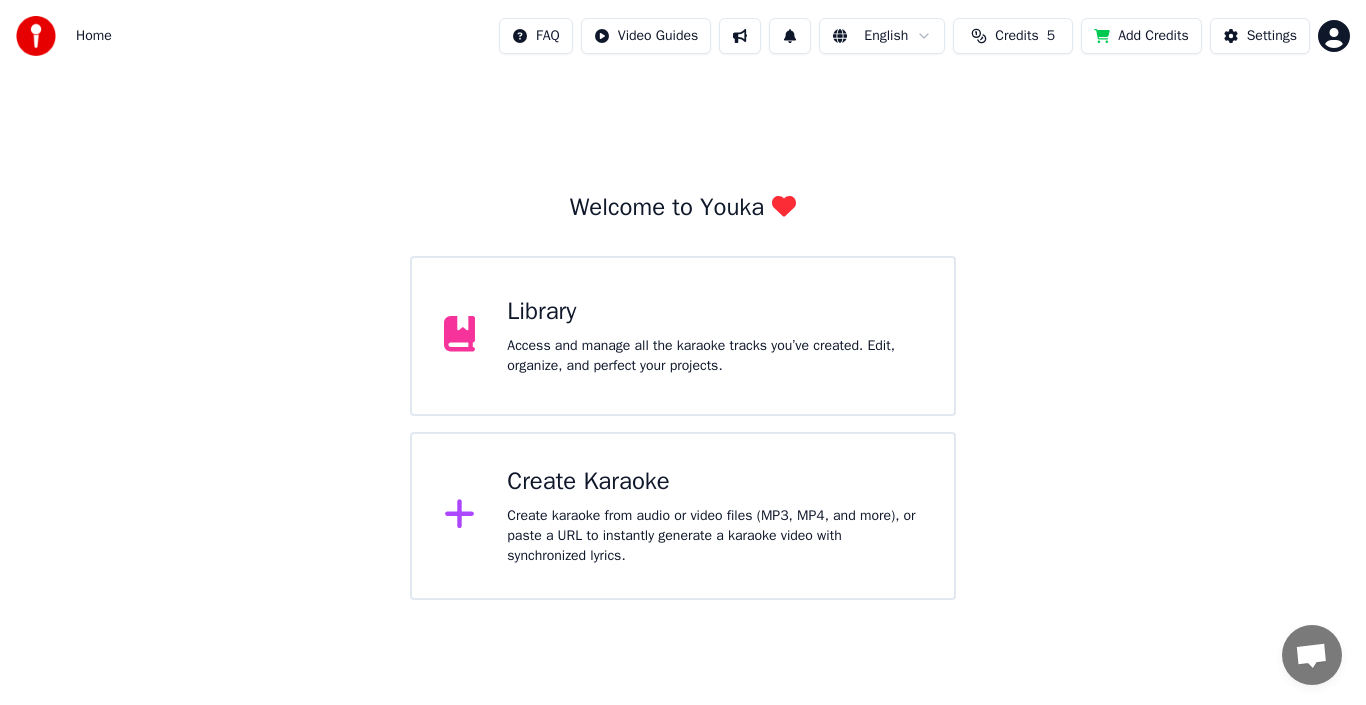 click at bounding box center [42, 36] 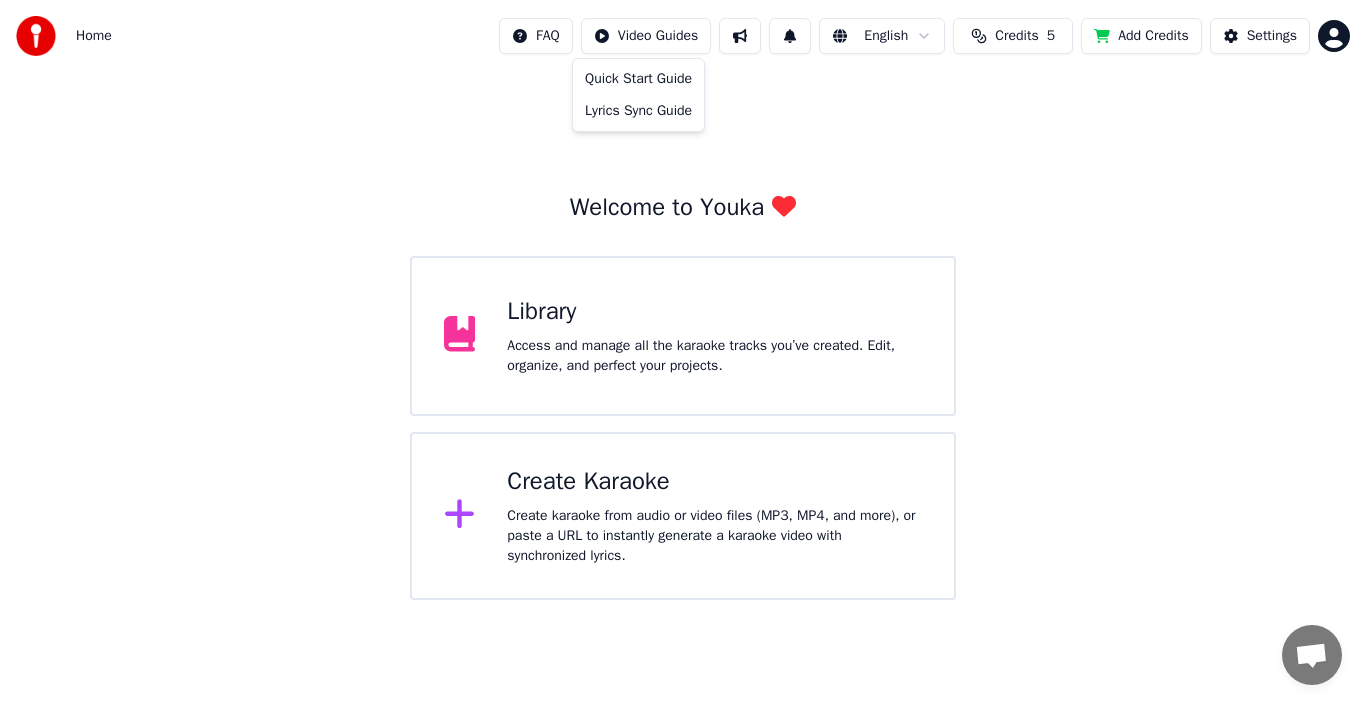 click on "Home FAQ Video Guides English Credits 5 Add Credits Settings Welcome to Youka Library Access and manage all the karaoke tracks you’ve created. Edit, organize, and perfect your projects. Create Karaoke Create karaoke from audio or video files (MP3, MP4, and more), or paste a URL to instantly generate a karaoke video with synchronized lyrics. Quick Start Guide Lyrics Sync Guide" at bounding box center (683, 300) 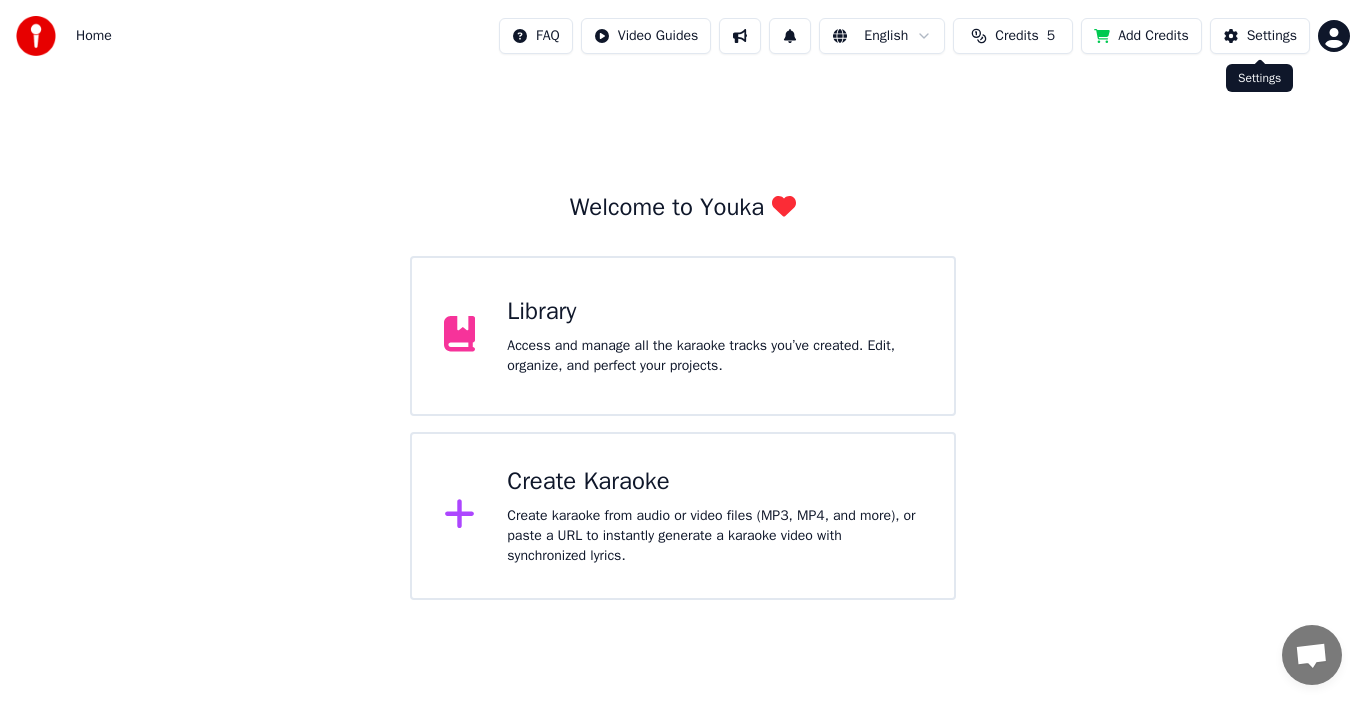 click on "Settings" at bounding box center [1272, 36] 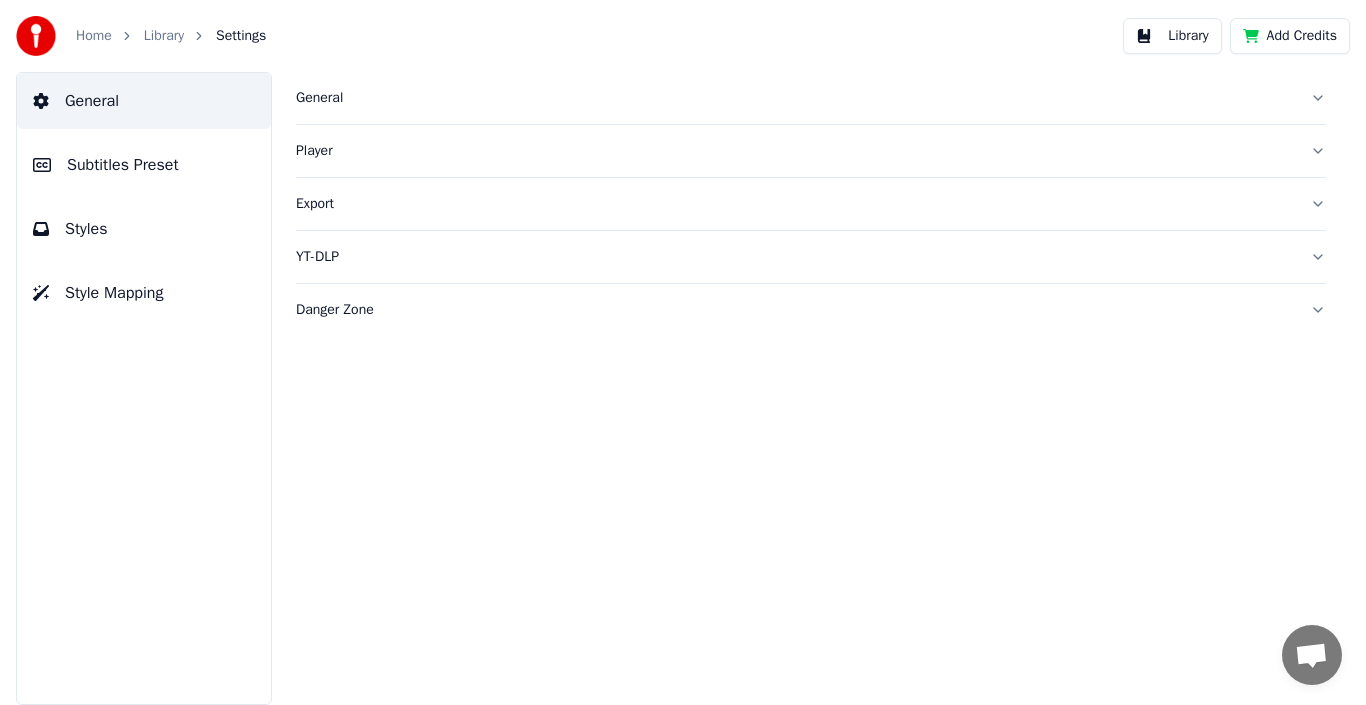 click on "Library" at bounding box center [164, 36] 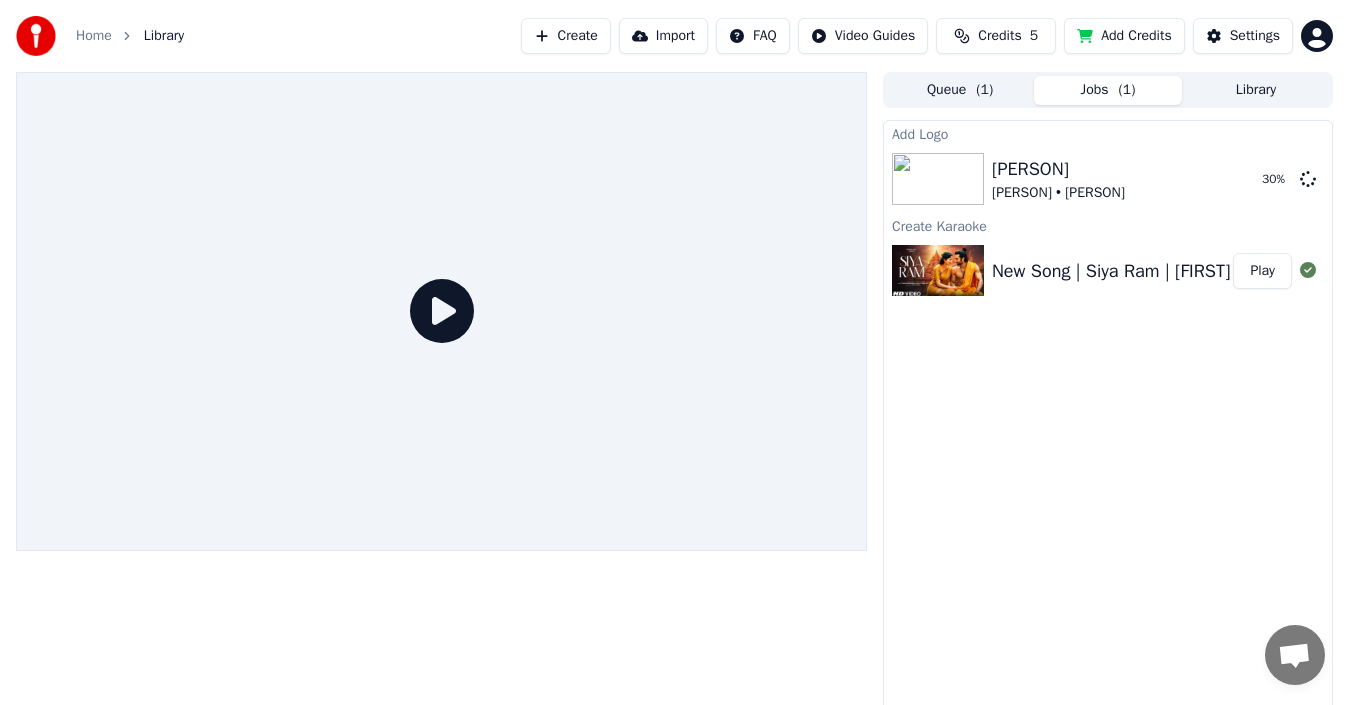 click on "Play" at bounding box center [1262, 271] 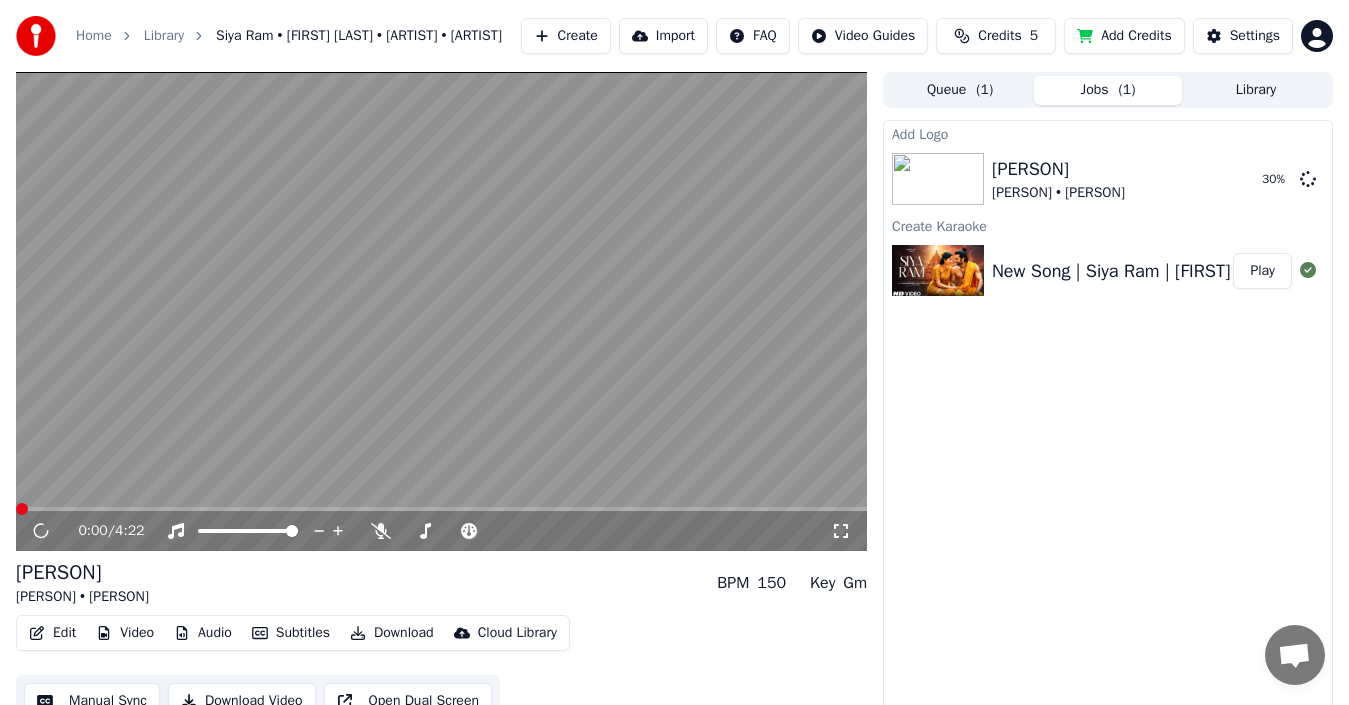 scroll, scrollTop: 22, scrollLeft: 0, axis: vertical 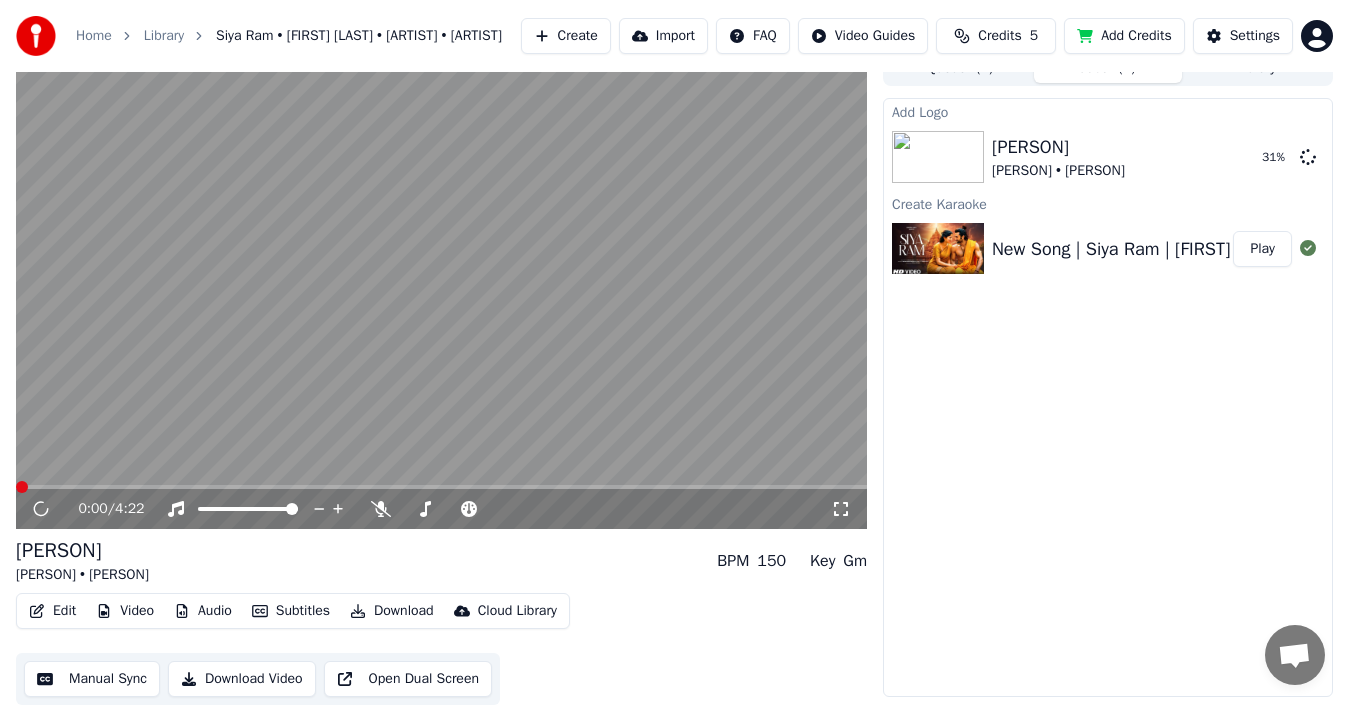 click on "Download" at bounding box center (392, 611) 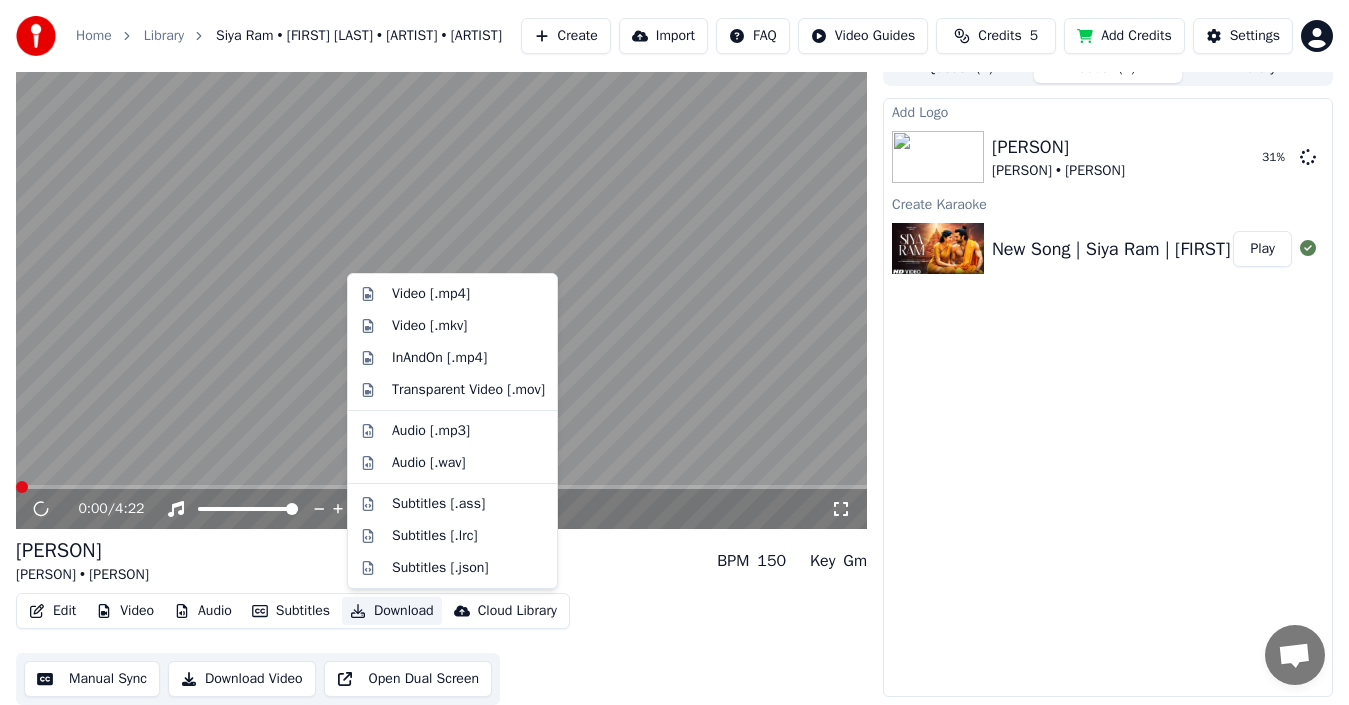 click on "Add Logo Siya Ram [FIRST] [LAST] • [ARTIST] 31 % Create Karaoke New Song | Siya Ram | [FIRST] [LAST] | Sai Pallavi | New Hindi Song | New Song 2025 Play" at bounding box center (1108, 397) 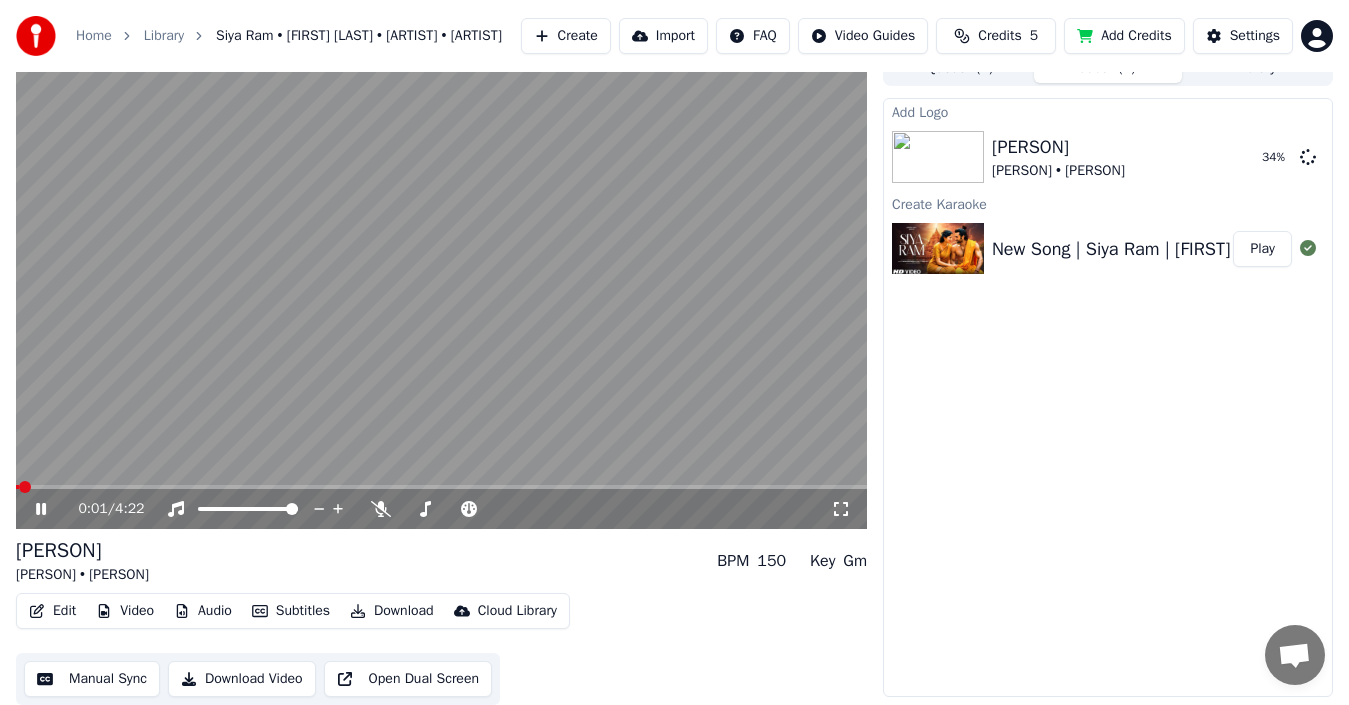 click 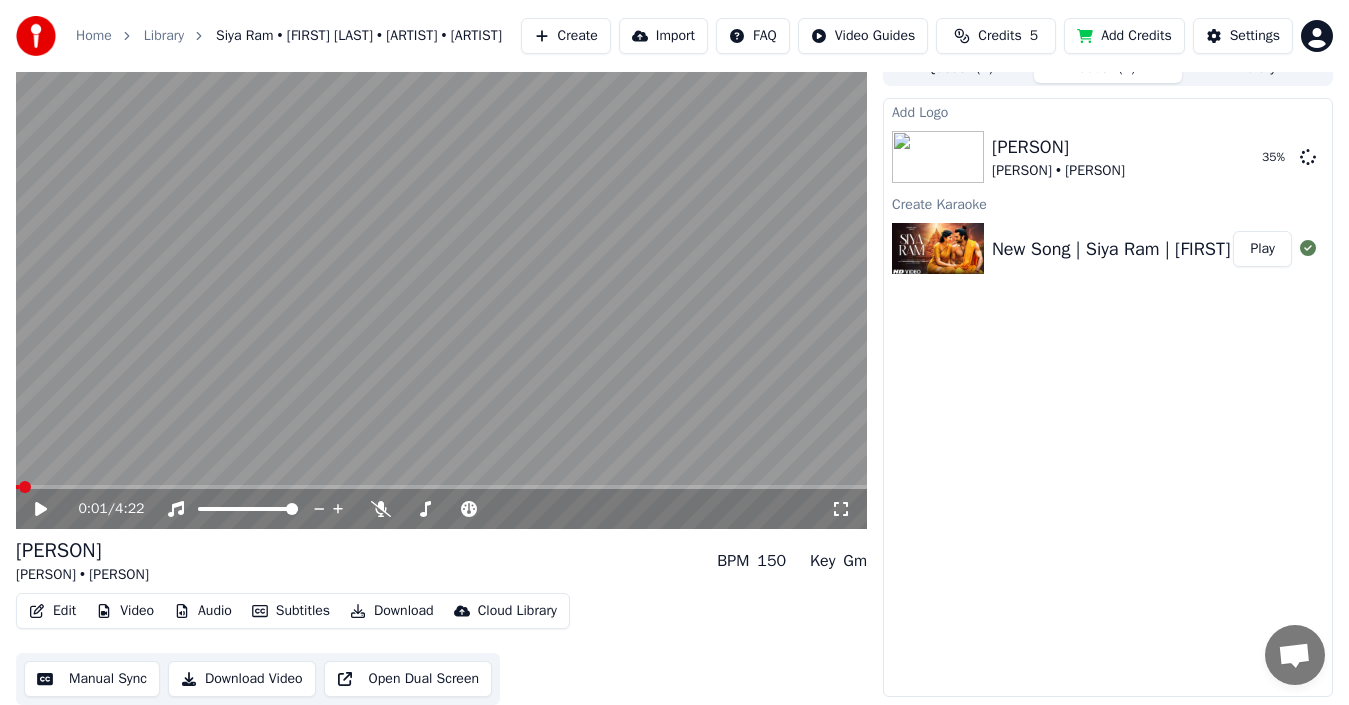 click on "Download" at bounding box center [392, 611] 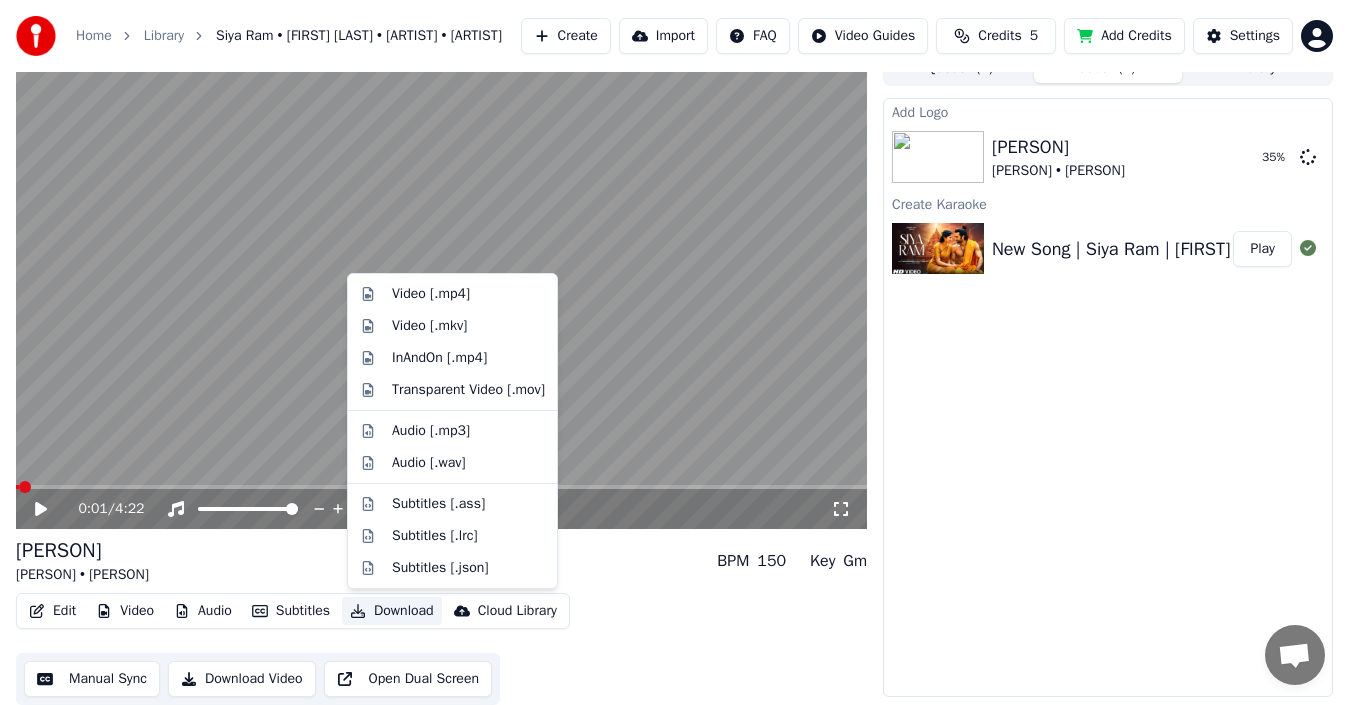 click on "Manual Sync" at bounding box center [92, 679] 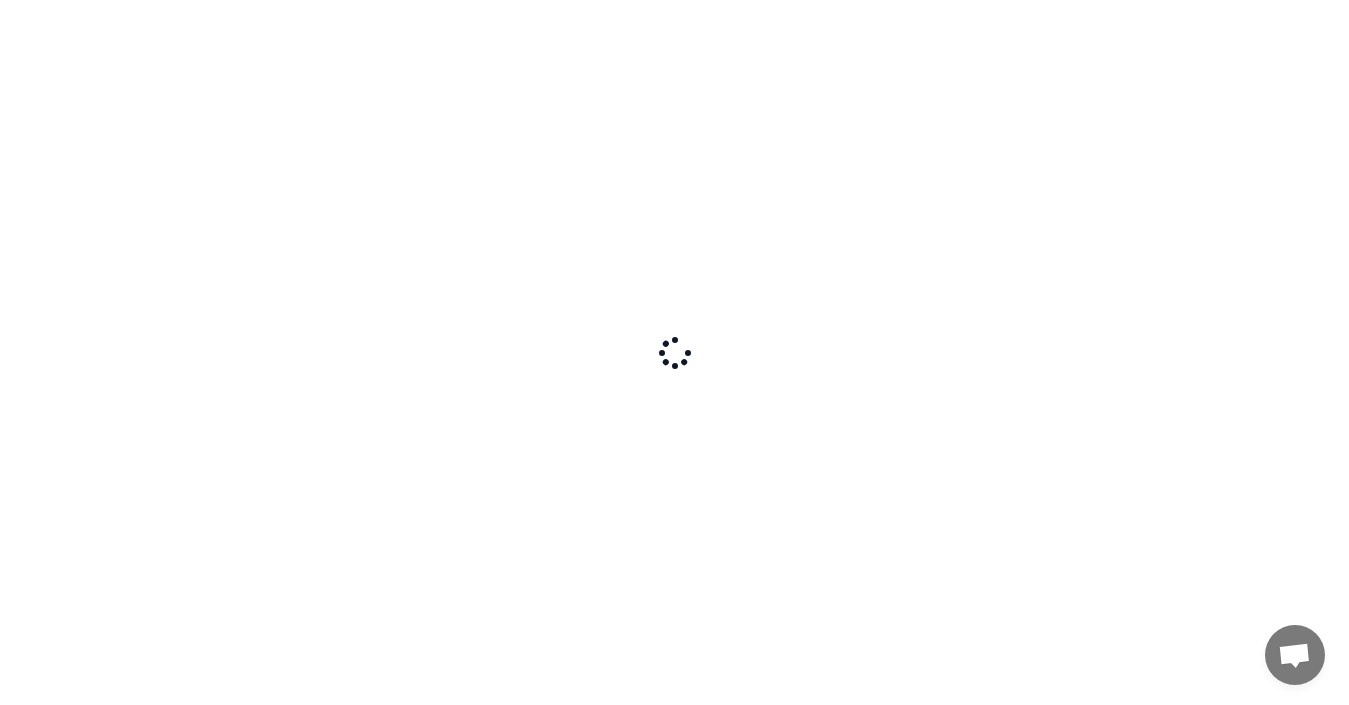 scroll, scrollTop: 0, scrollLeft: 0, axis: both 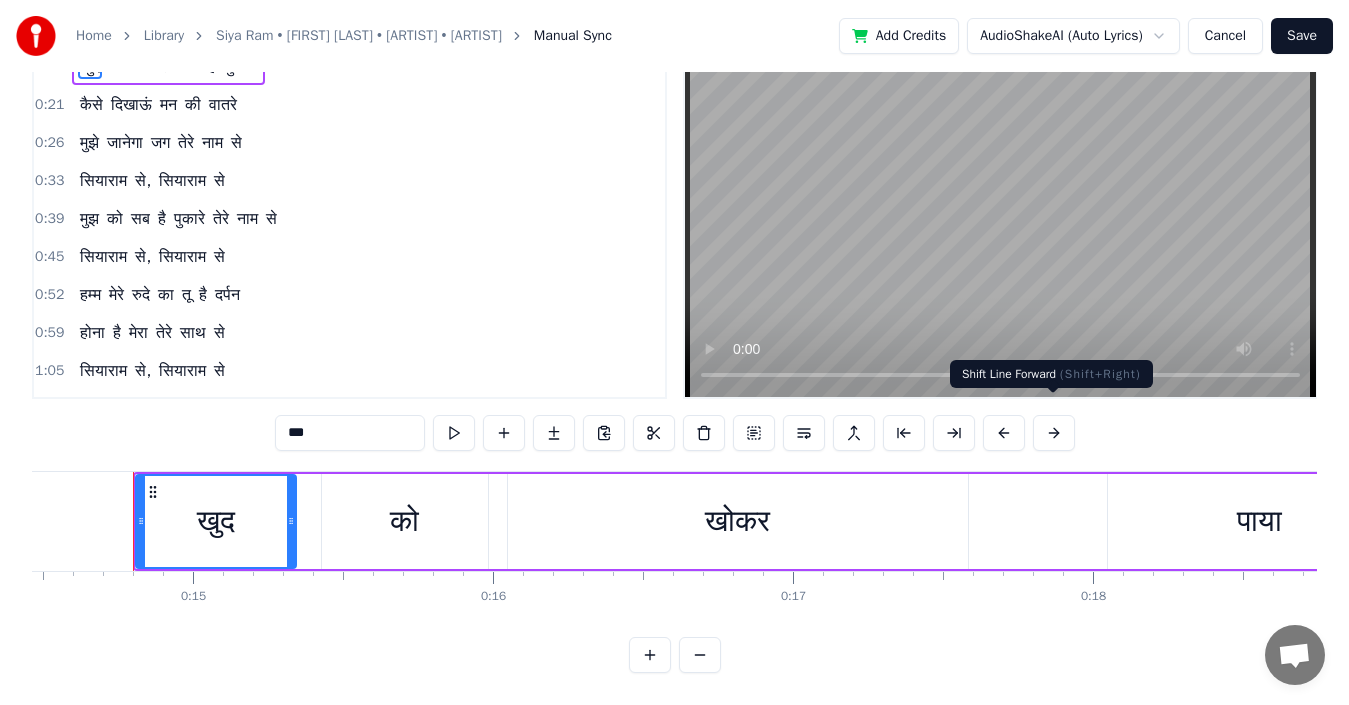 click at bounding box center (1054, 433) 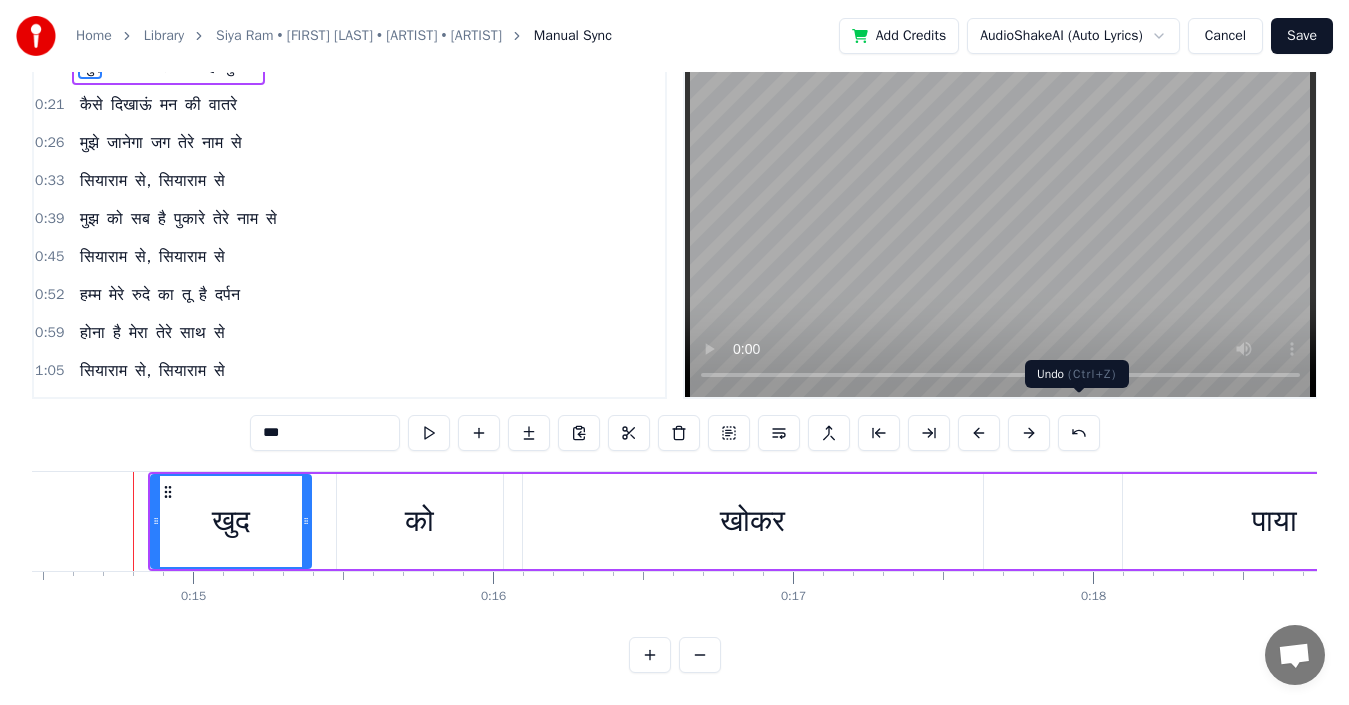 click at bounding box center [1079, 433] 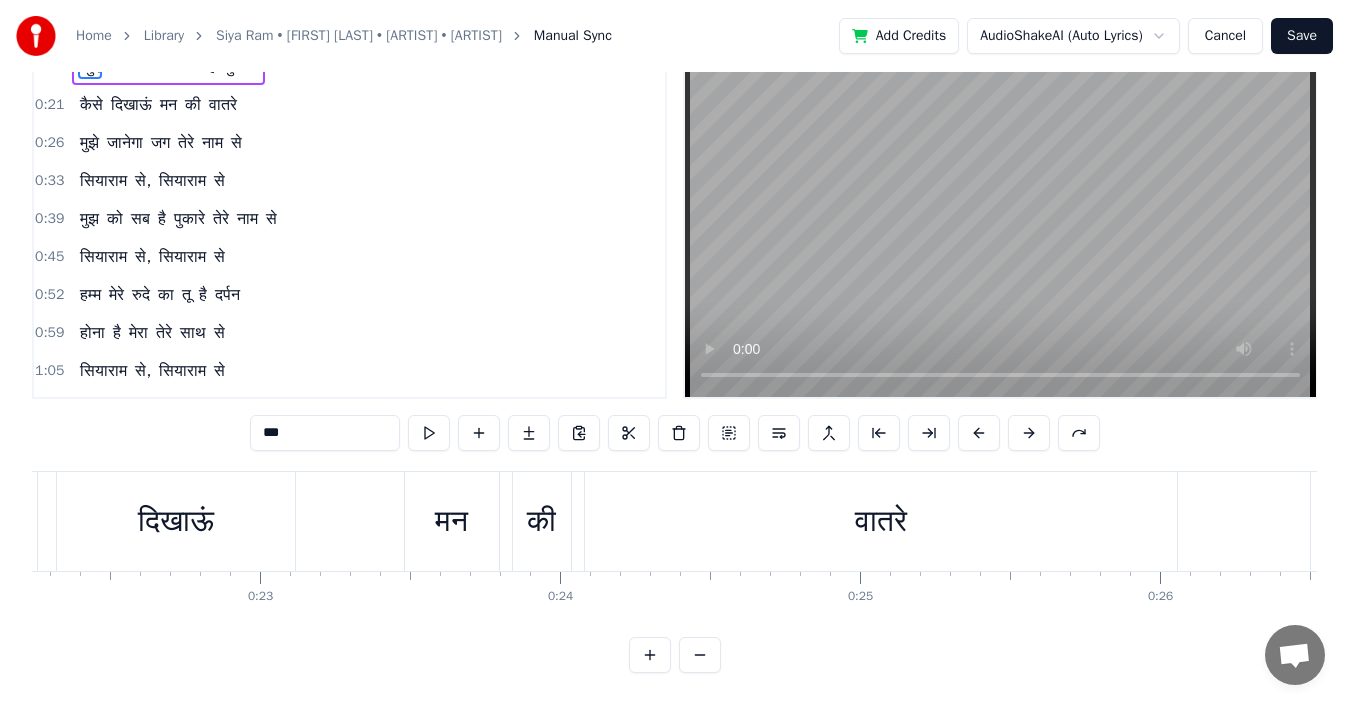 scroll, scrollTop: 0, scrollLeft: 6924, axis: horizontal 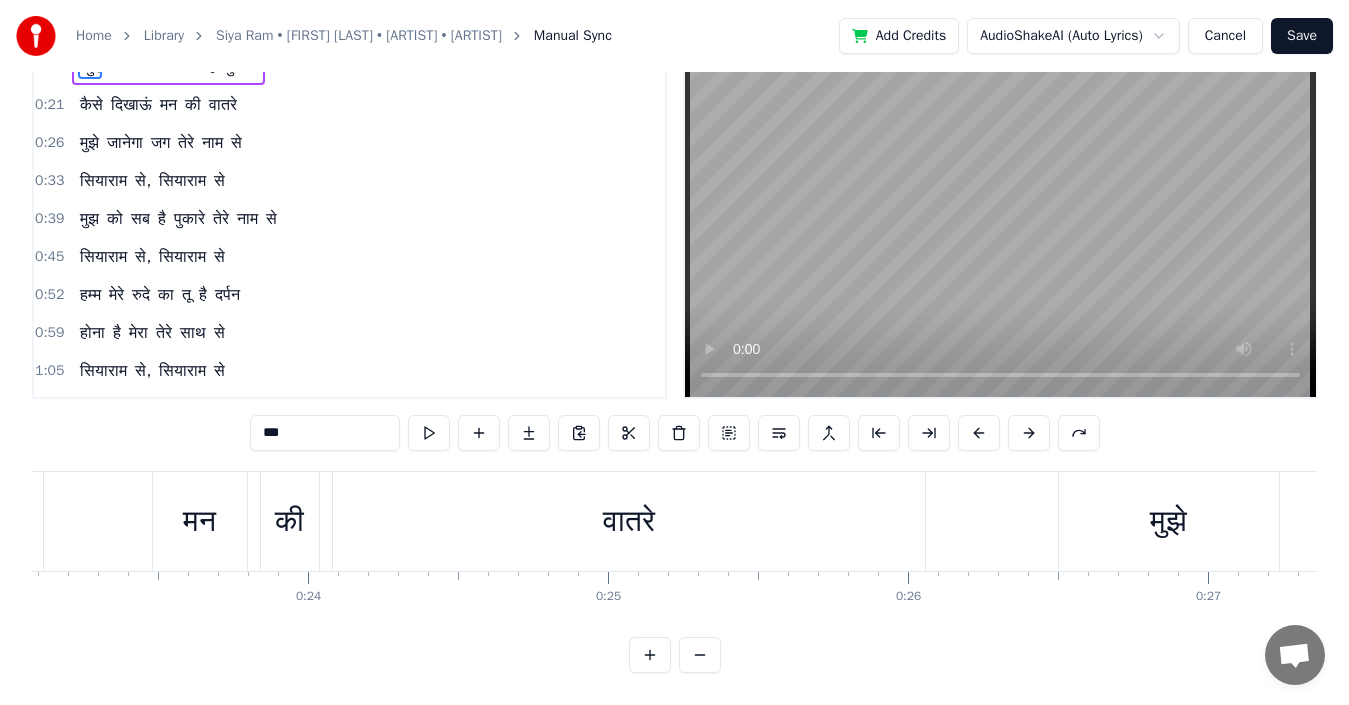 click on "वातरे" at bounding box center (629, 521) 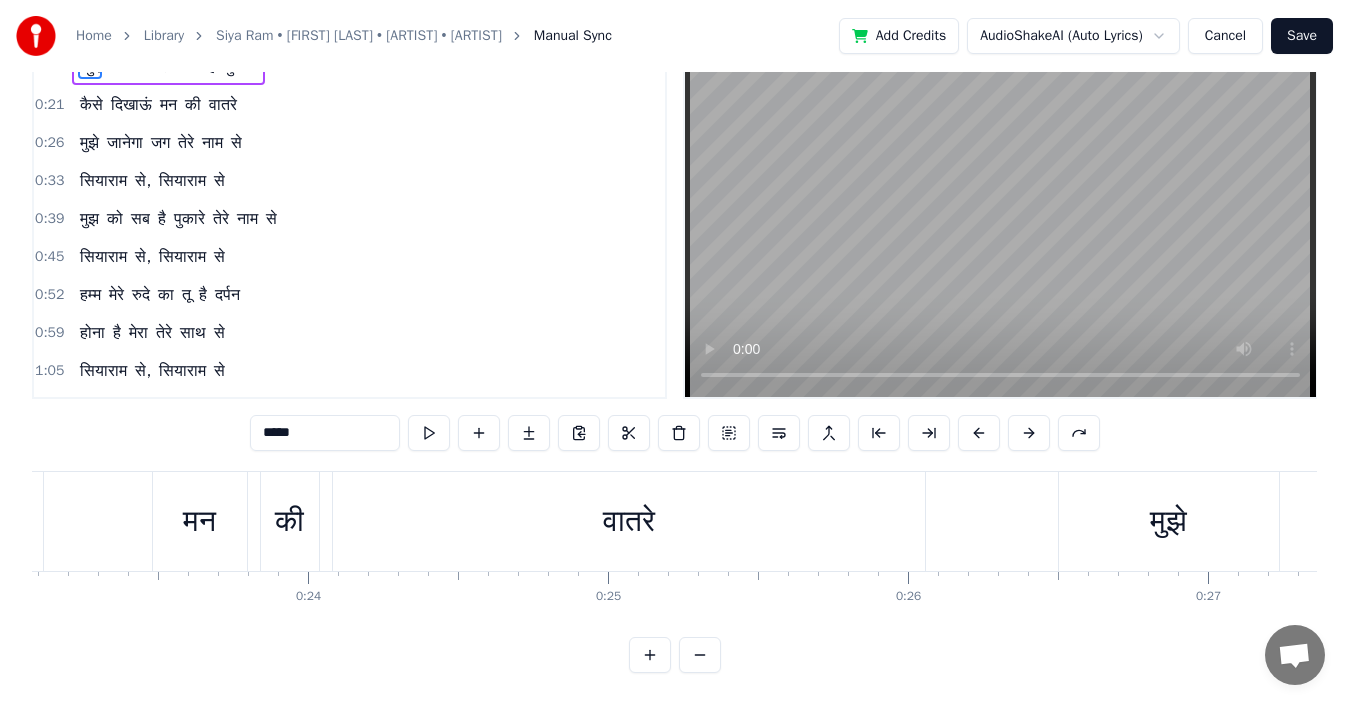 click at bounding box center (-2452, 521) 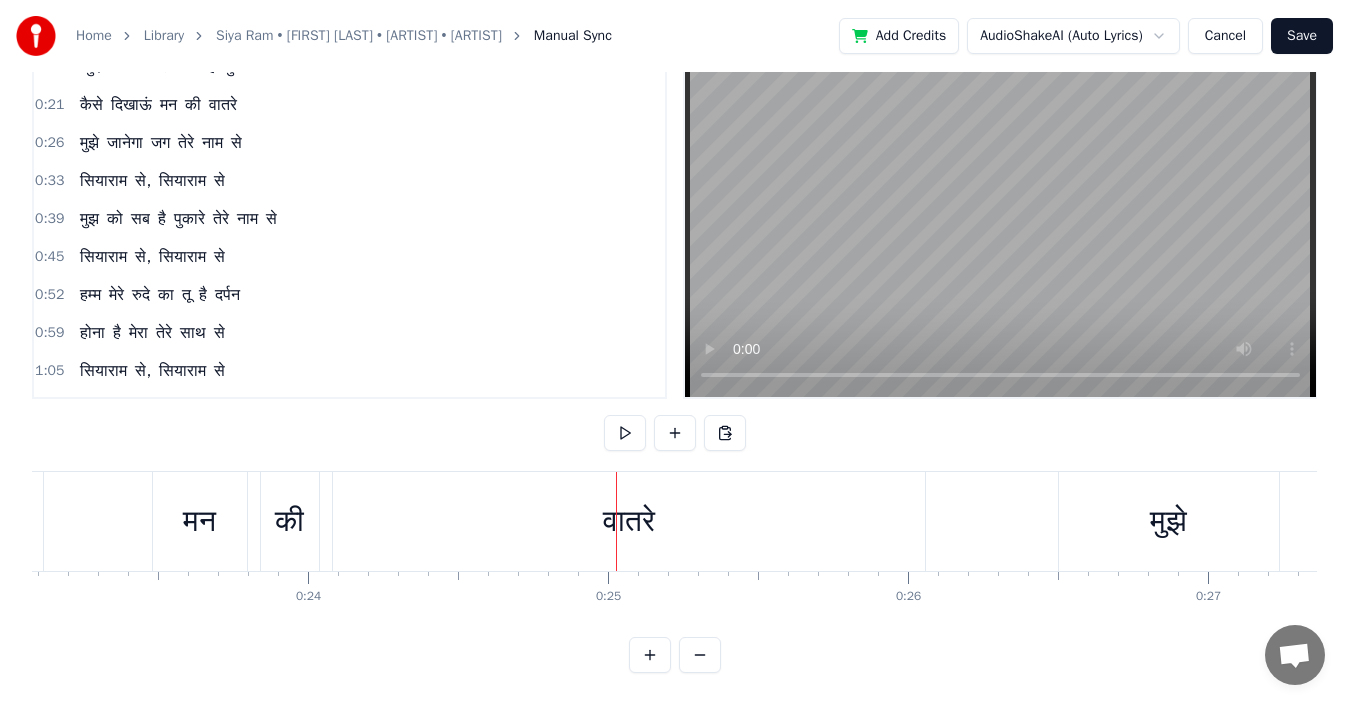 scroll, scrollTop: 0, scrollLeft: 0, axis: both 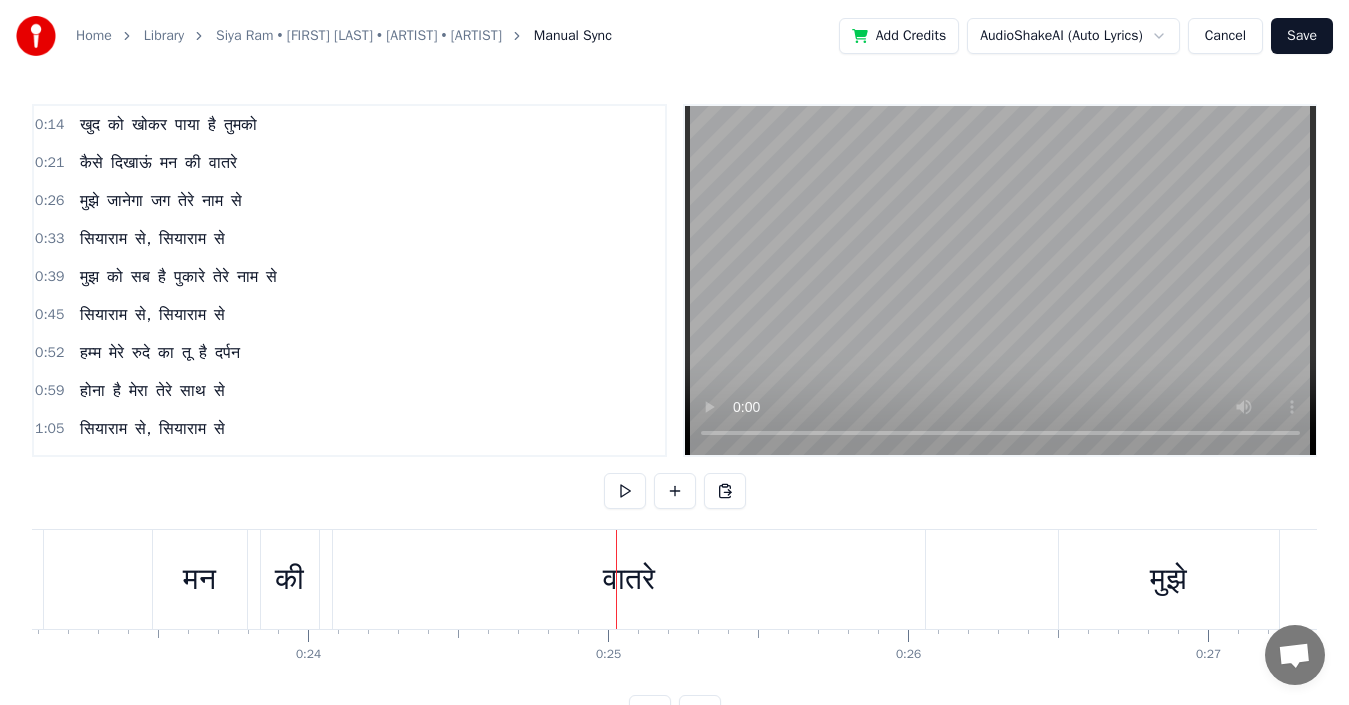 click on "Cancel" at bounding box center (1225, 36) 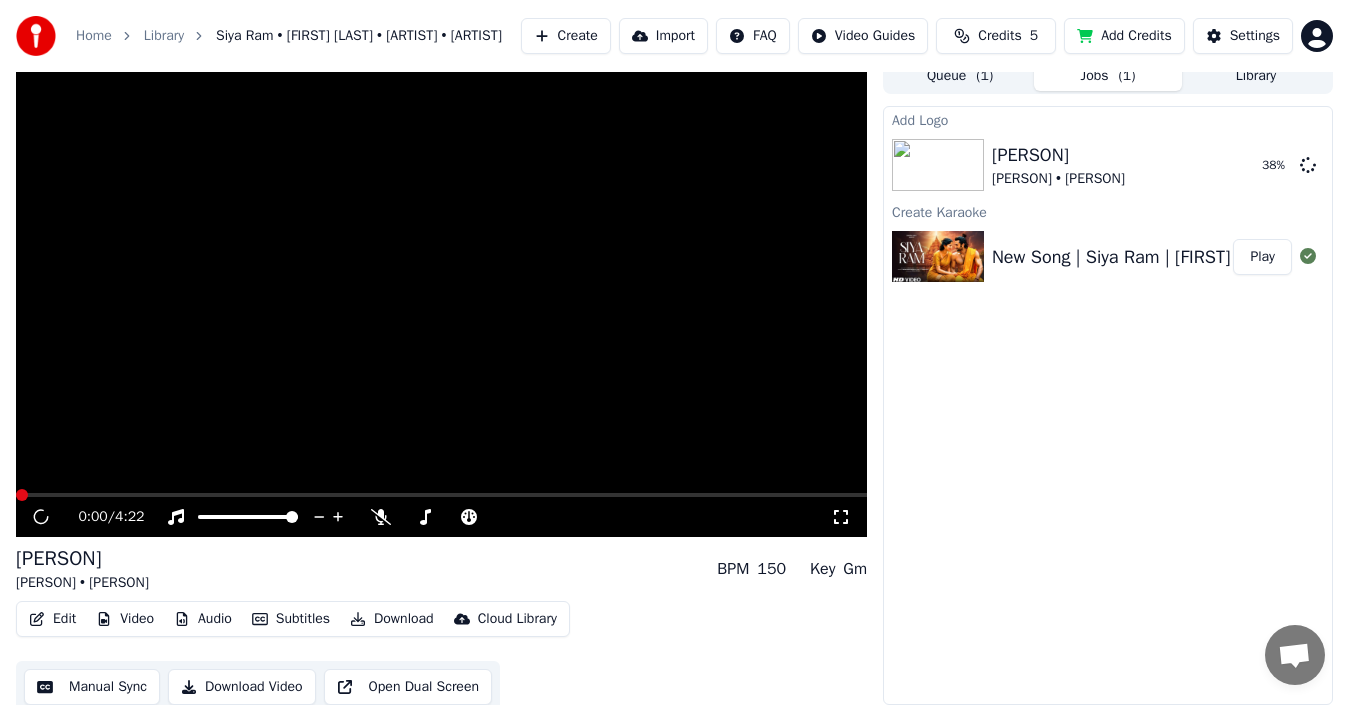scroll, scrollTop: 22, scrollLeft: 0, axis: vertical 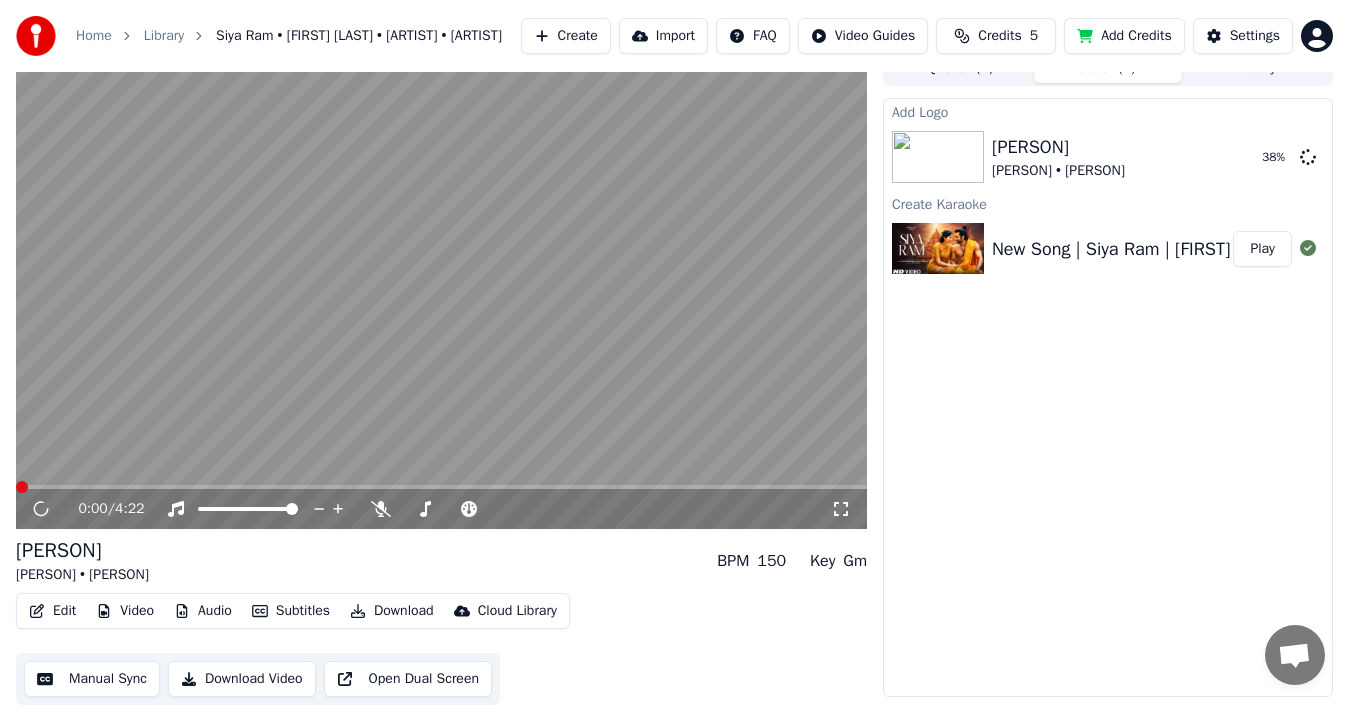 click on "Download Video" at bounding box center (242, 679) 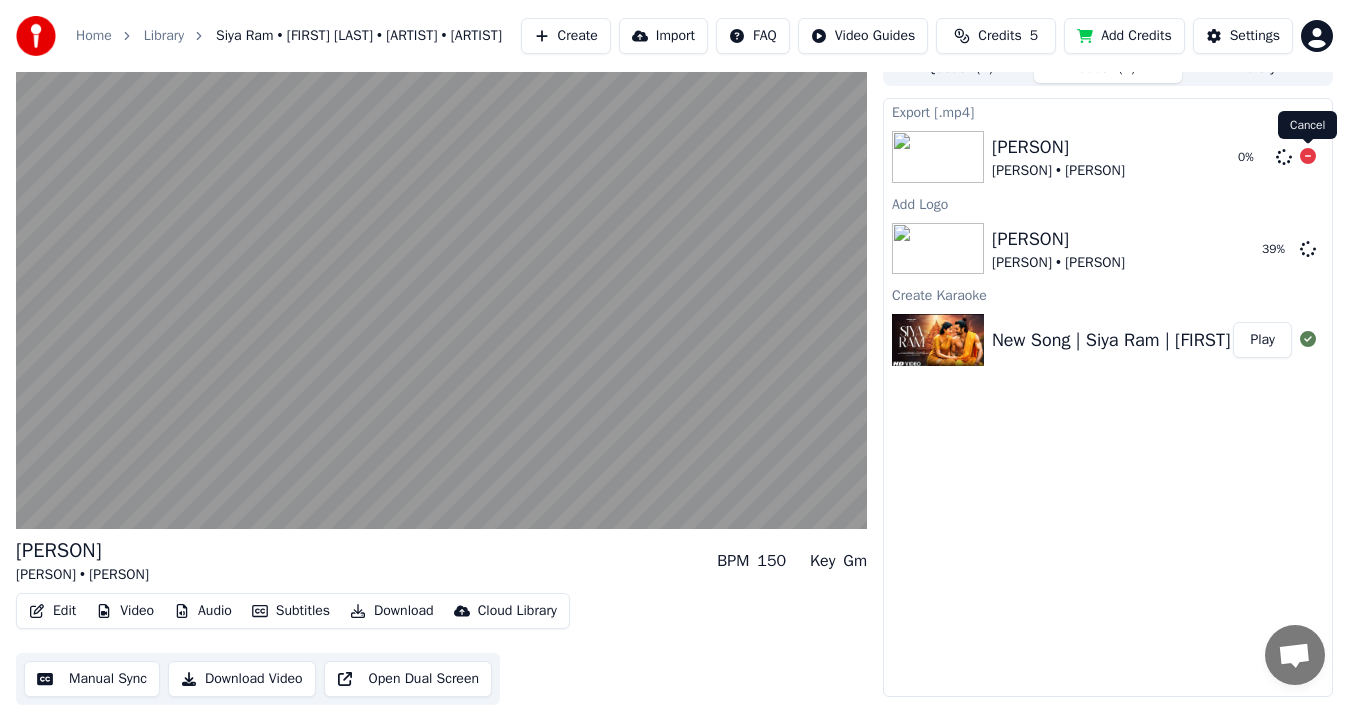 click 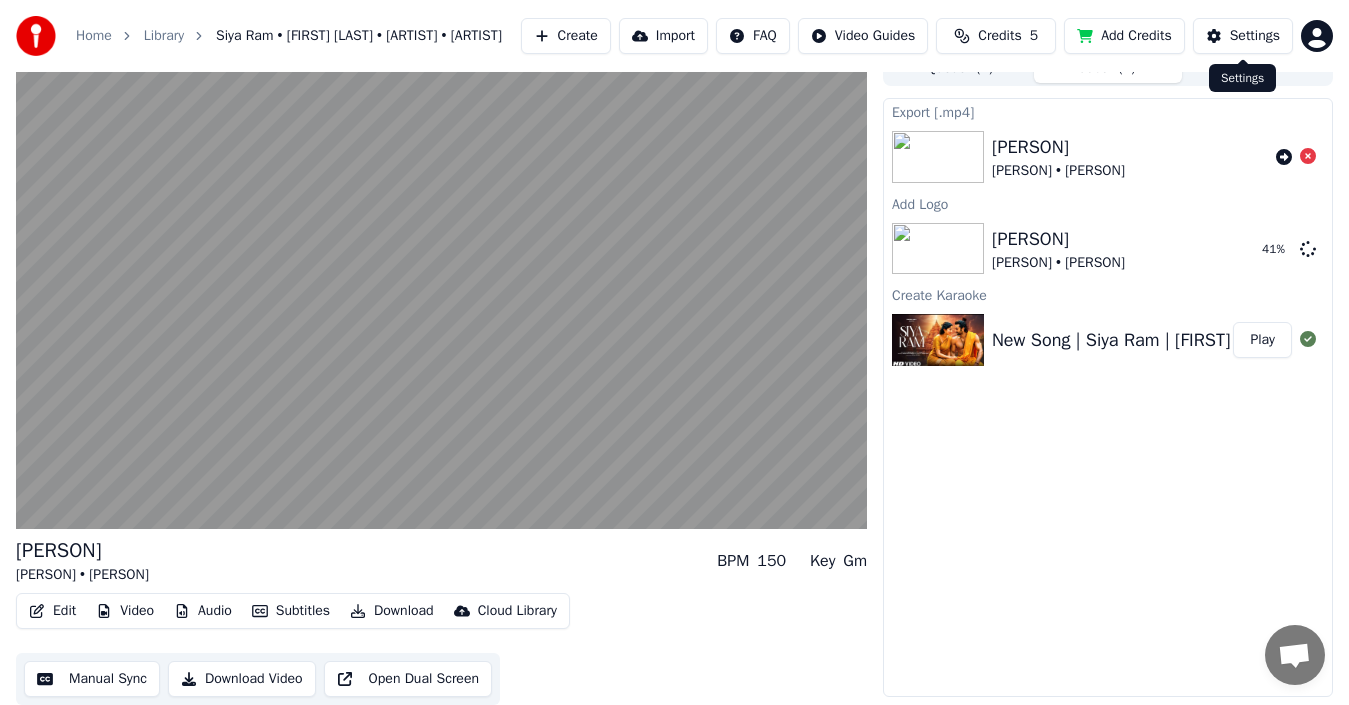 click on "Settings" at bounding box center [1255, 36] 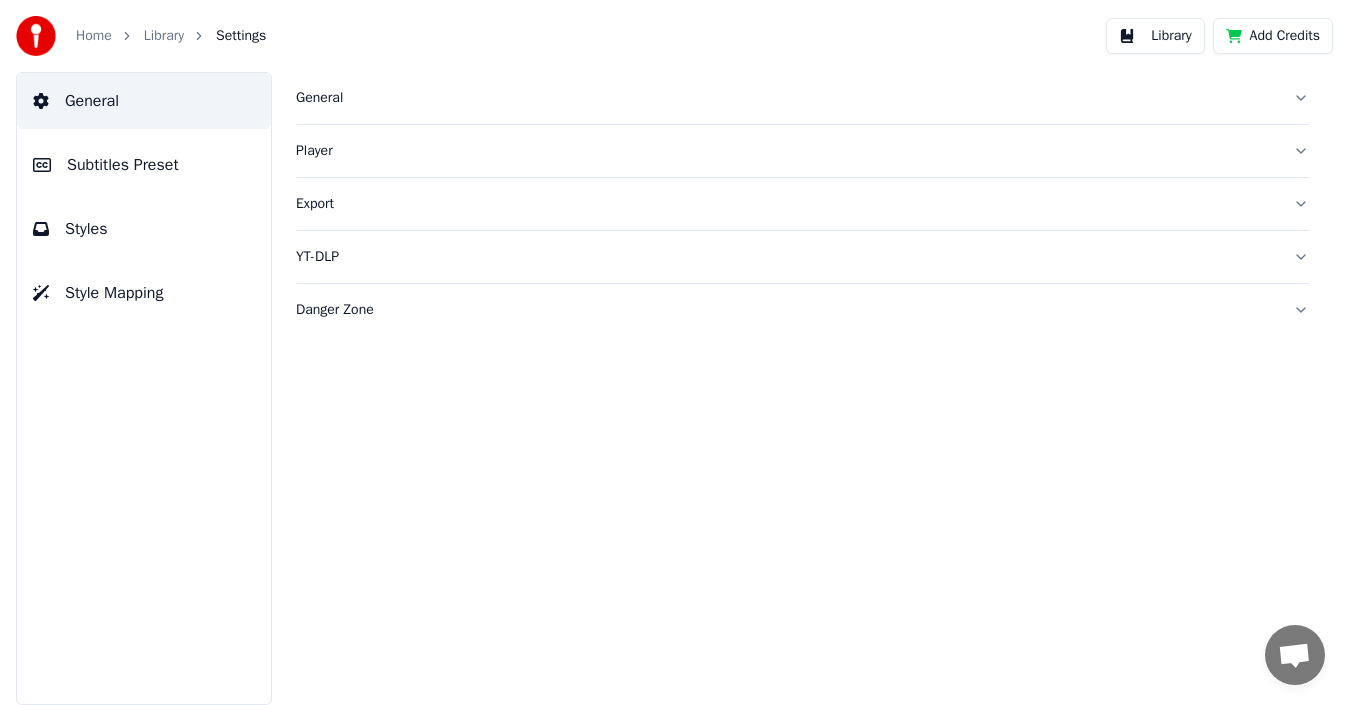 scroll, scrollTop: 0, scrollLeft: 0, axis: both 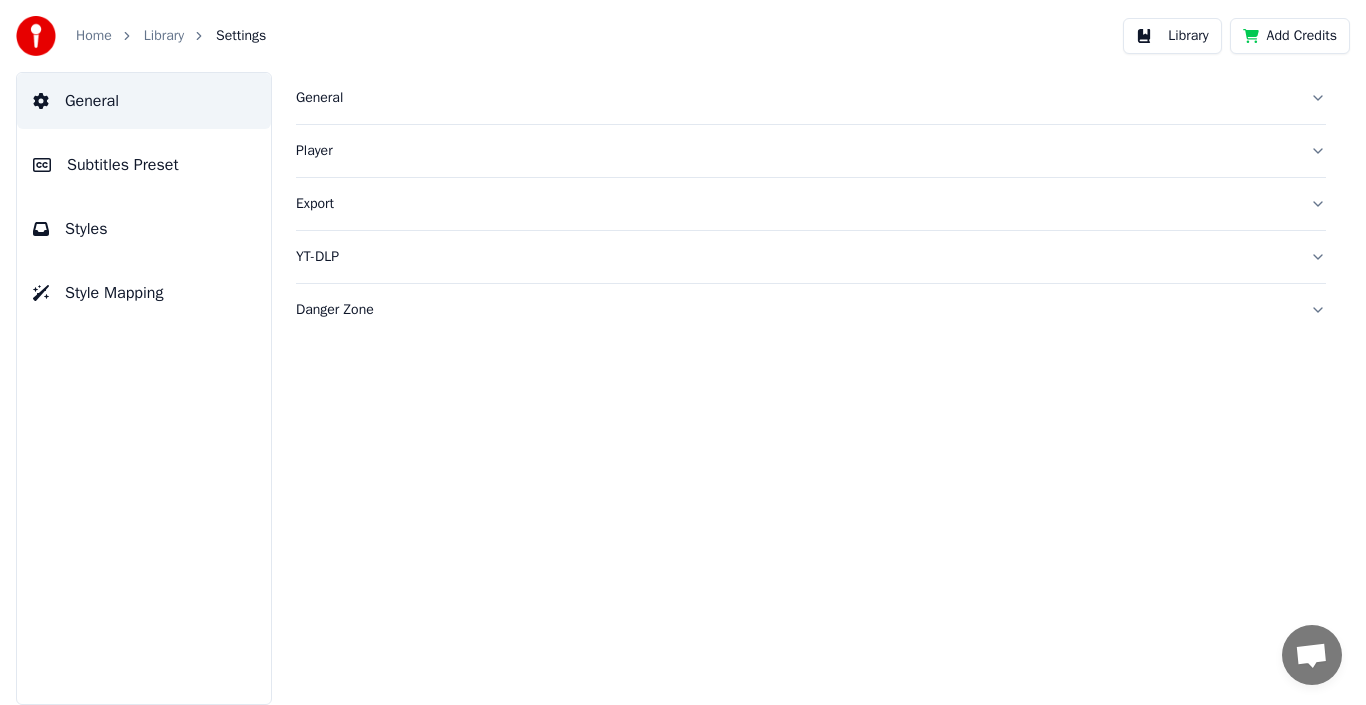 click on "Export" at bounding box center (795, 204) 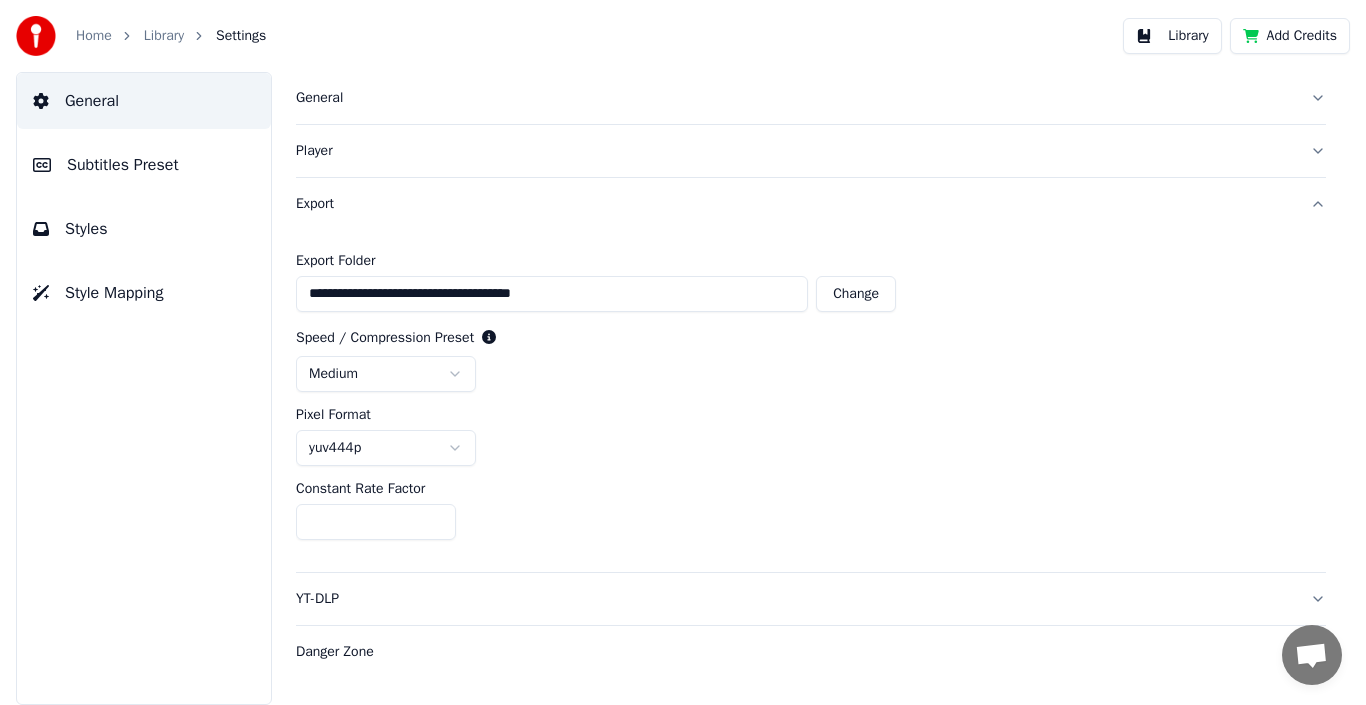 type 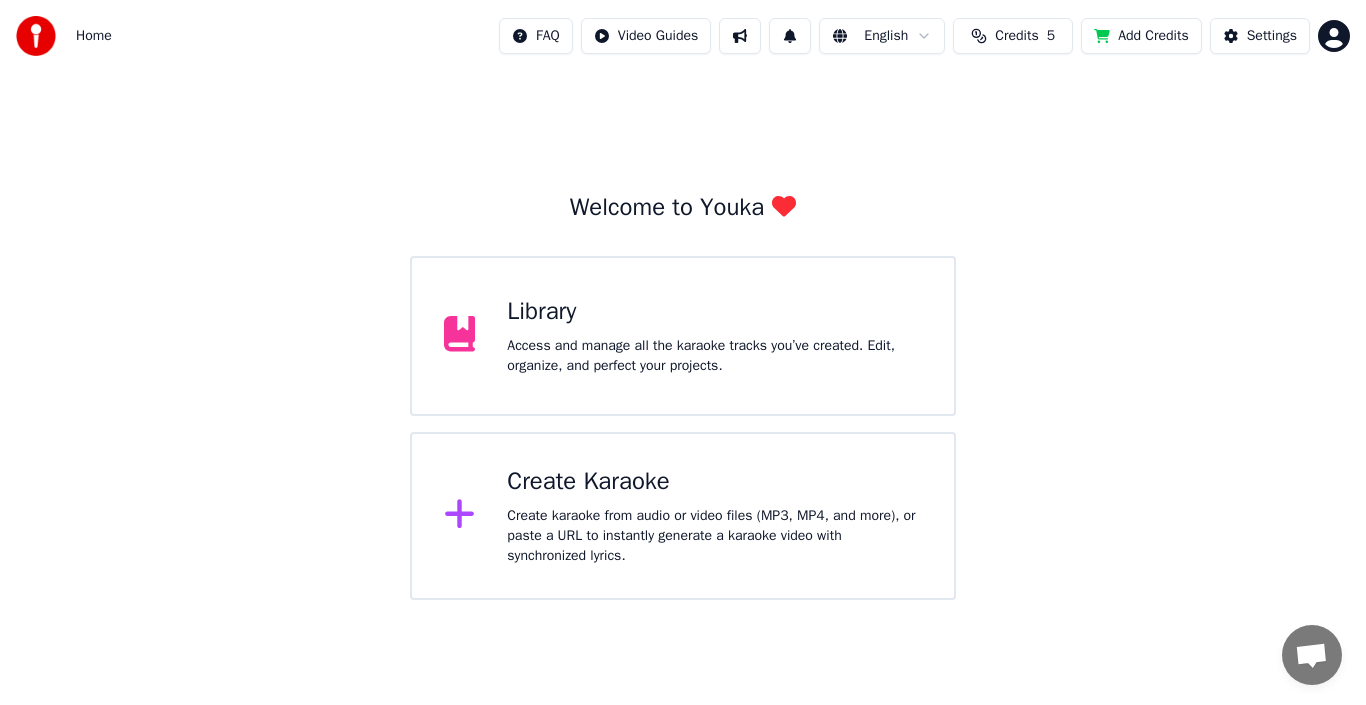 click on "Home" at bounding box center [94, 36] 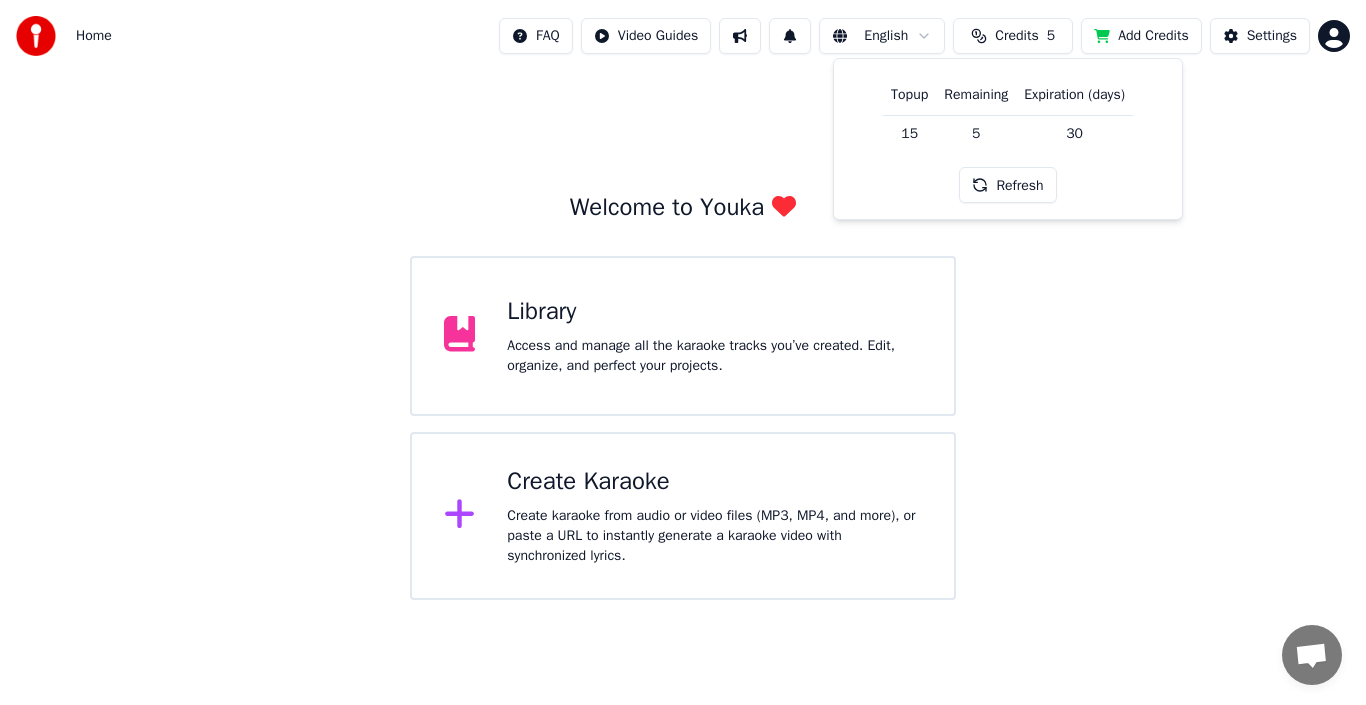 click on "Welcome to Youka Library Access and manage all the karaoke tracks you’ve created. Edit, organize, and perfect your projects. Create Karaoke Create karaoke from audio or video files (MP3, MP4, and more), or paste a URL to instantly generate a karaoke video with synchronized lyrics." at bounding box center [683, 336] 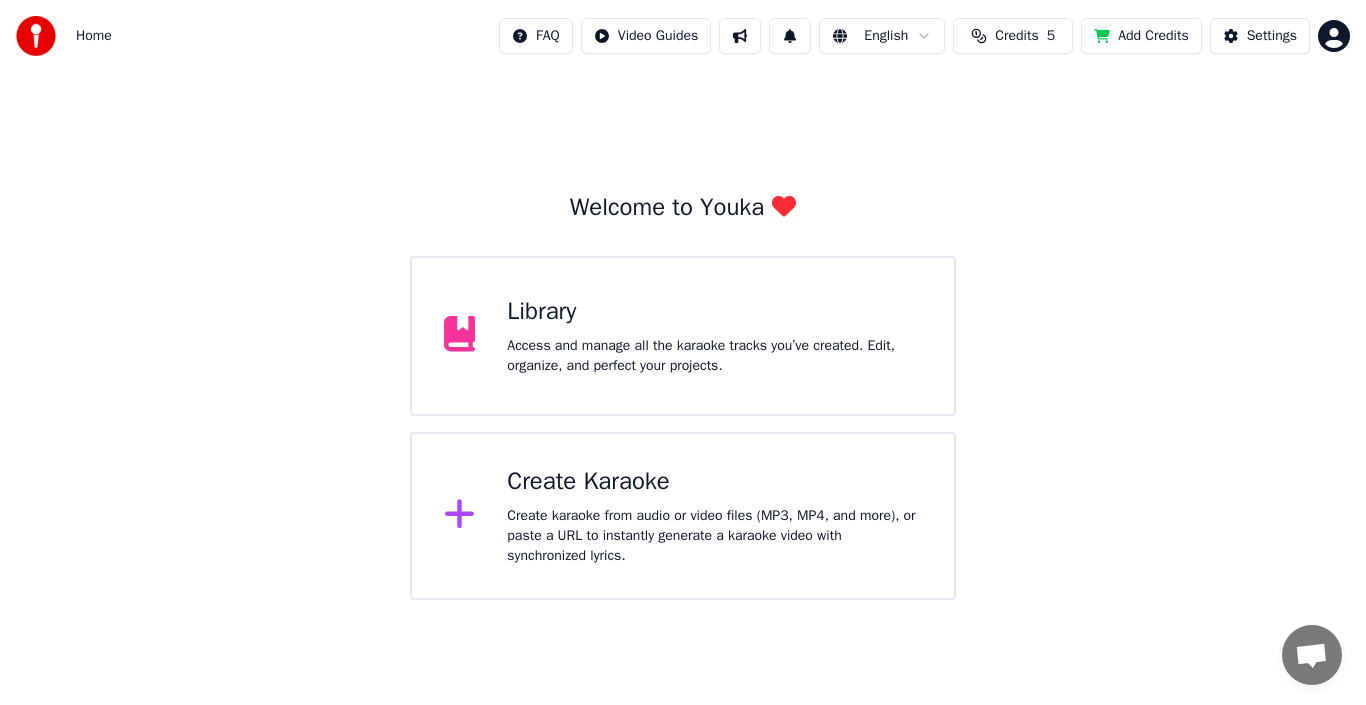 click on "Home FAQ Video Guides English Credits 5 Add Credits Settings Welcome to Youka Library Access and manage all the karaoke tracks you’ve created. Edit, organize, and perfect your projects. Create Karaoke Create karaoke from audio or video files (MP3, MP4, and more), or paste a URL to instantly generate a karaoke video with synchronized lyrics." at bounding box center [683, 300] 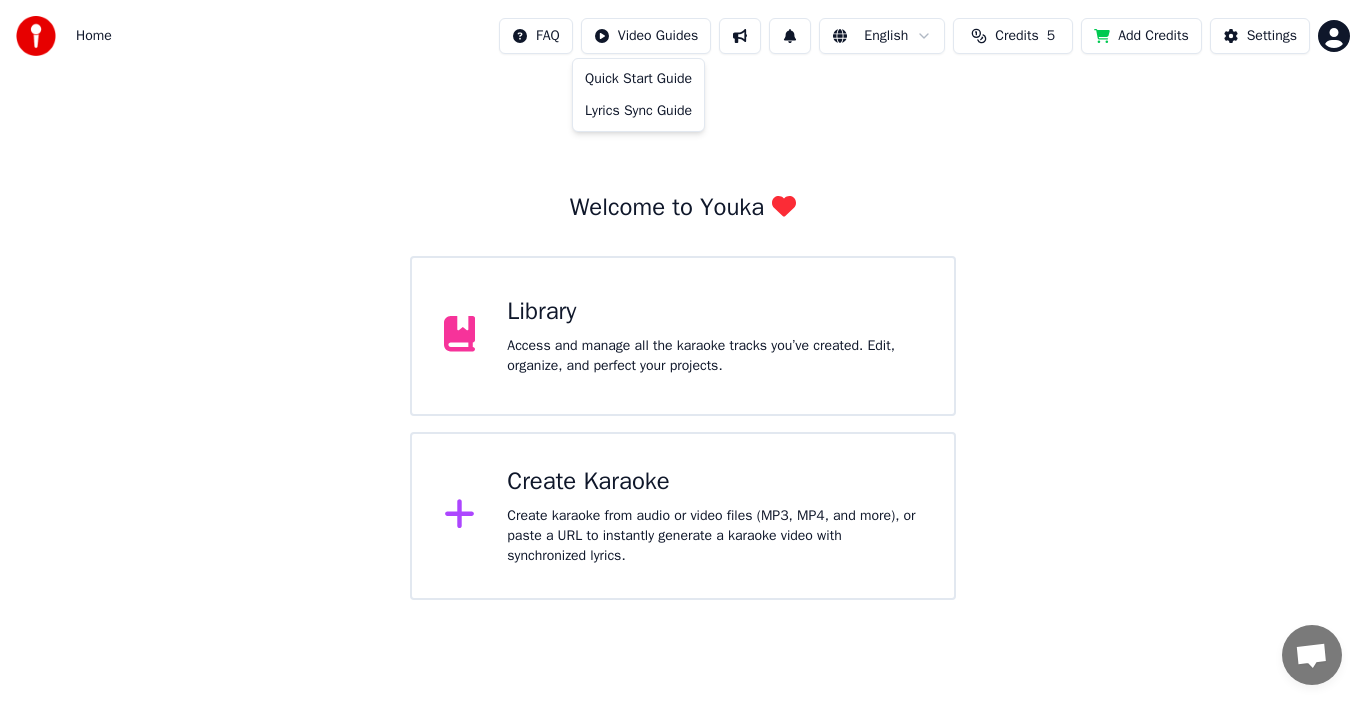 click on "Home FAQ Video Guides English Credits 5 Add Credits Settings Welcome to Youka Library Access and manage all the karaoke tracks you’ve created. Edit, organize, and perfect your projects. Create Karaoke Create karaoke from audio or video files (MP3, MP4, and more), or paste a URL to instantly generate a karaoke video with synchronized lyrics. Quick Start Guide Lyrics Sync Guide" at bounding box center (683, 300) 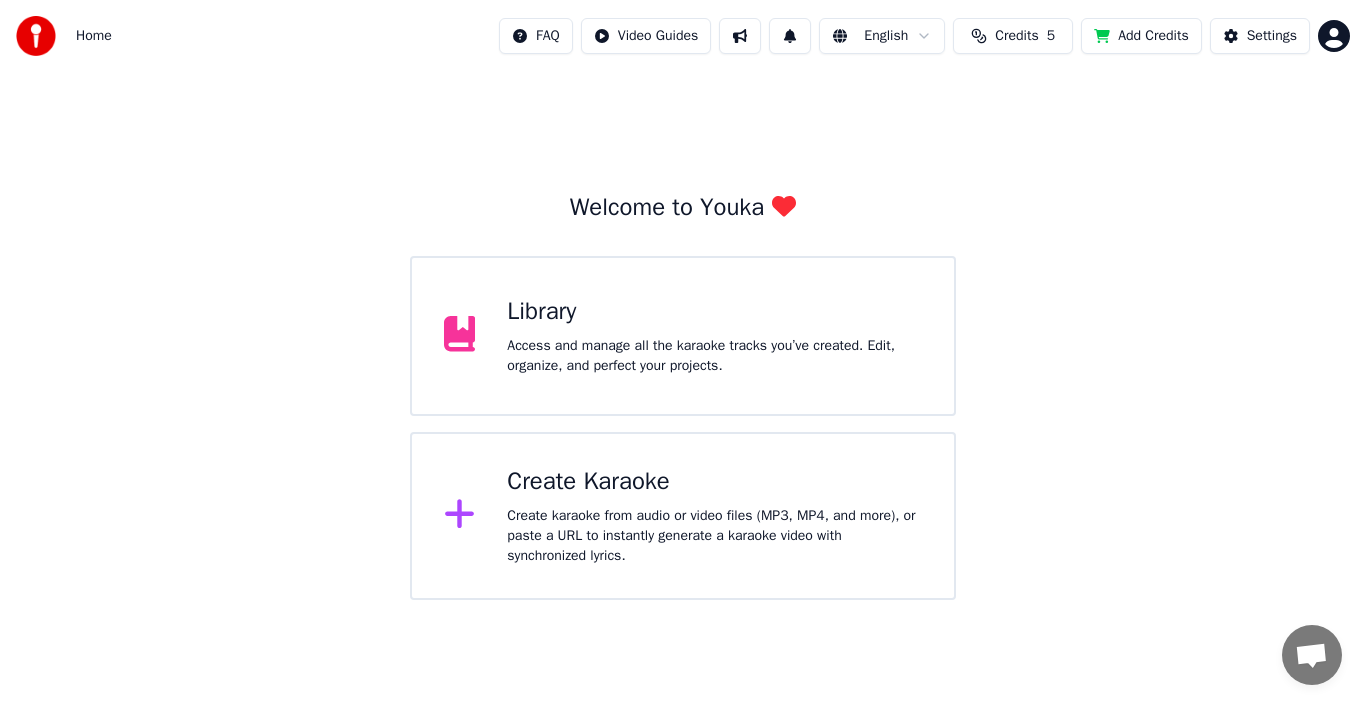 click on "Home" at bounding box center [94, 36] 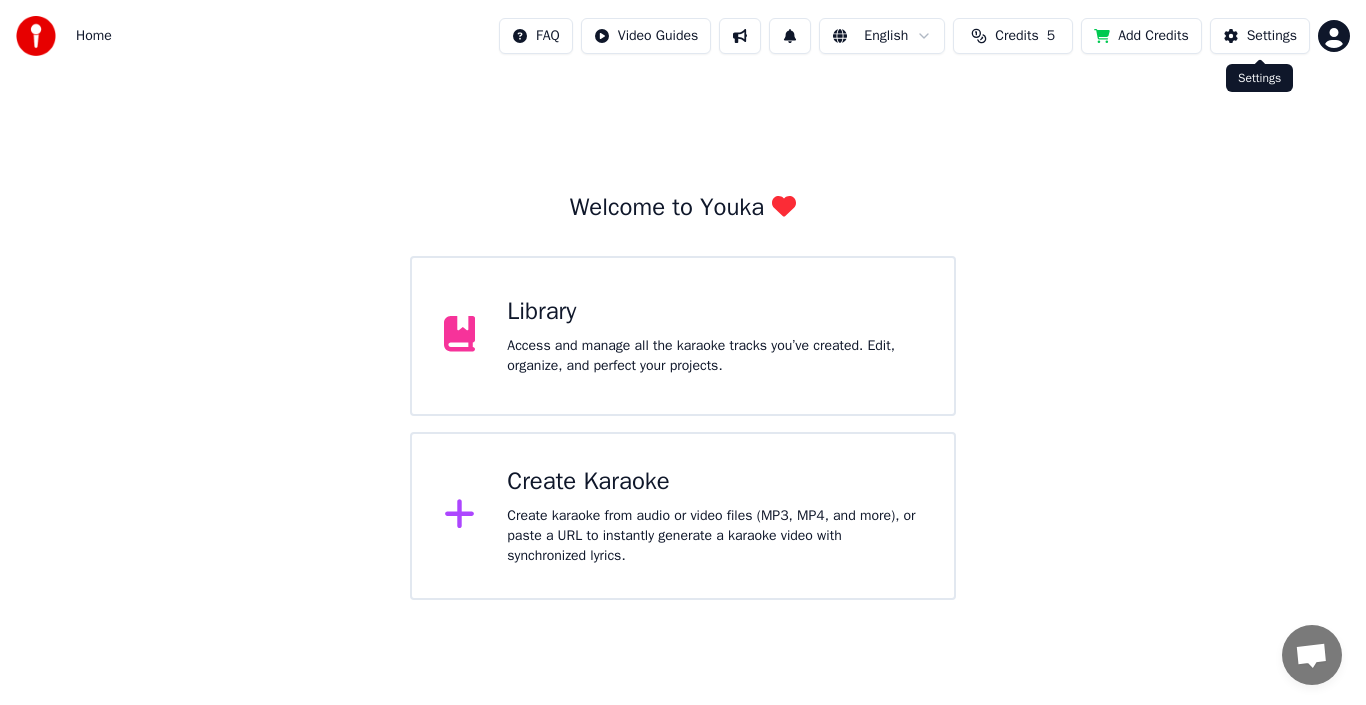 click on "Settings" at bounding box center (1272, 36) 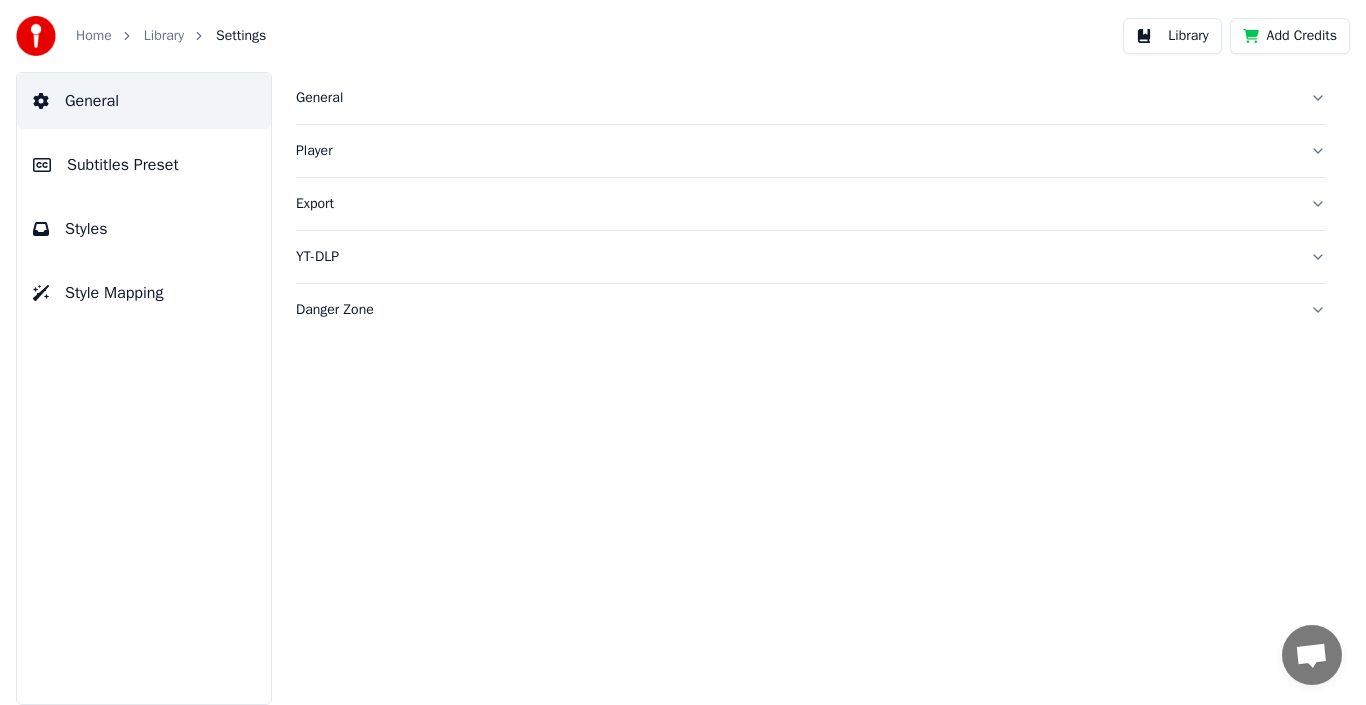 click on "General" at bounding box center (92, 101) 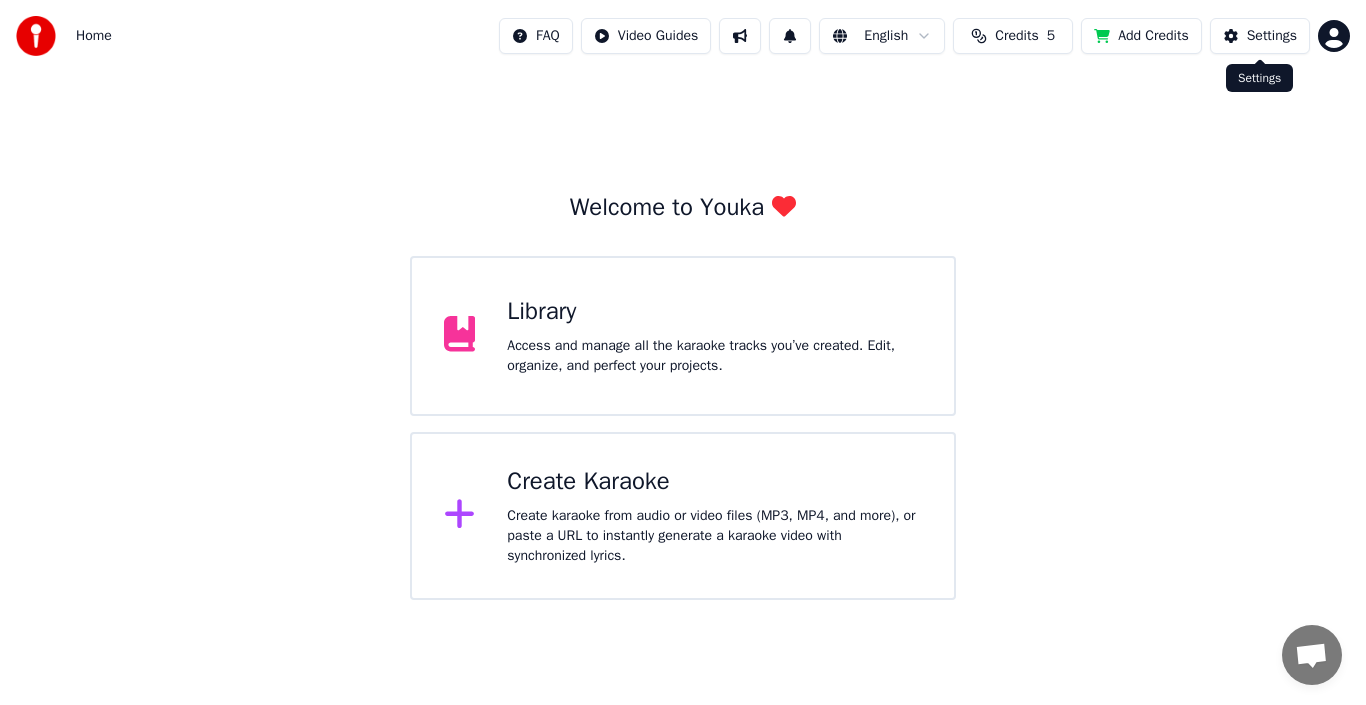 click on "Settings" at bounding box center (1272, 36) 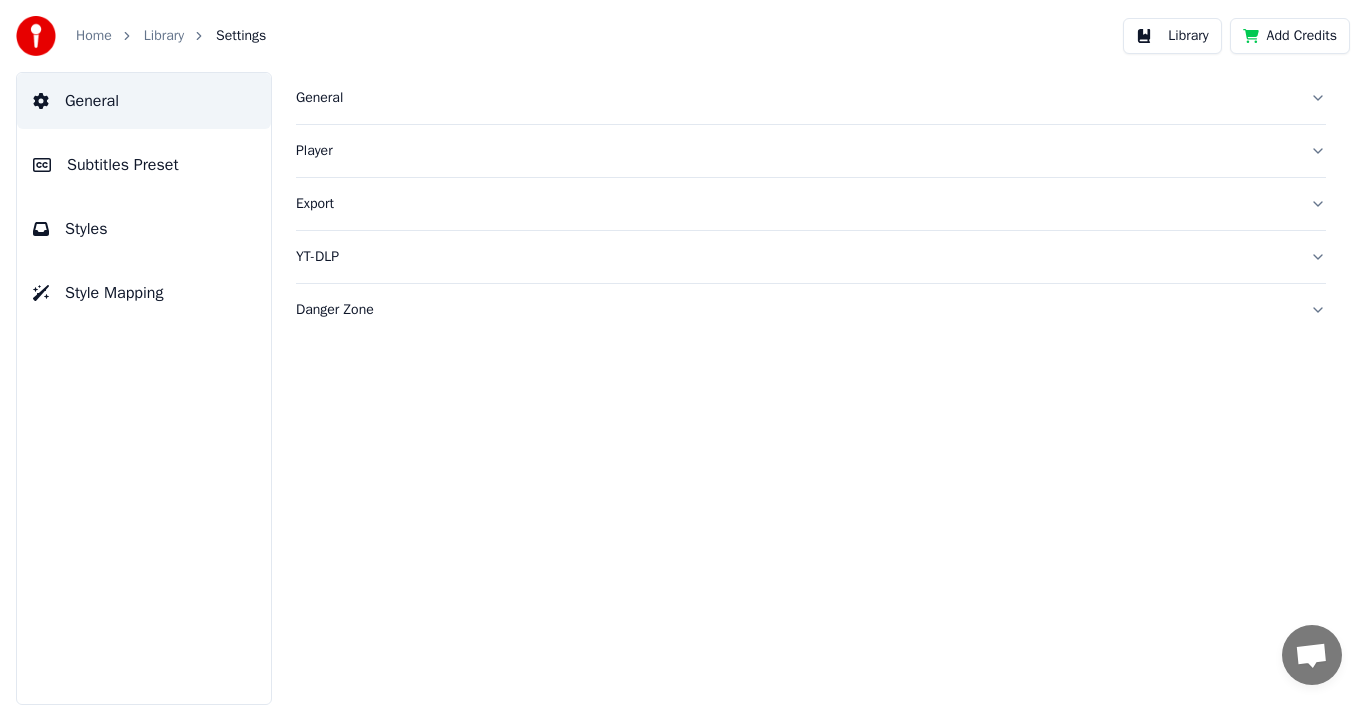 click on "Library" at bounding box center [164, 36] 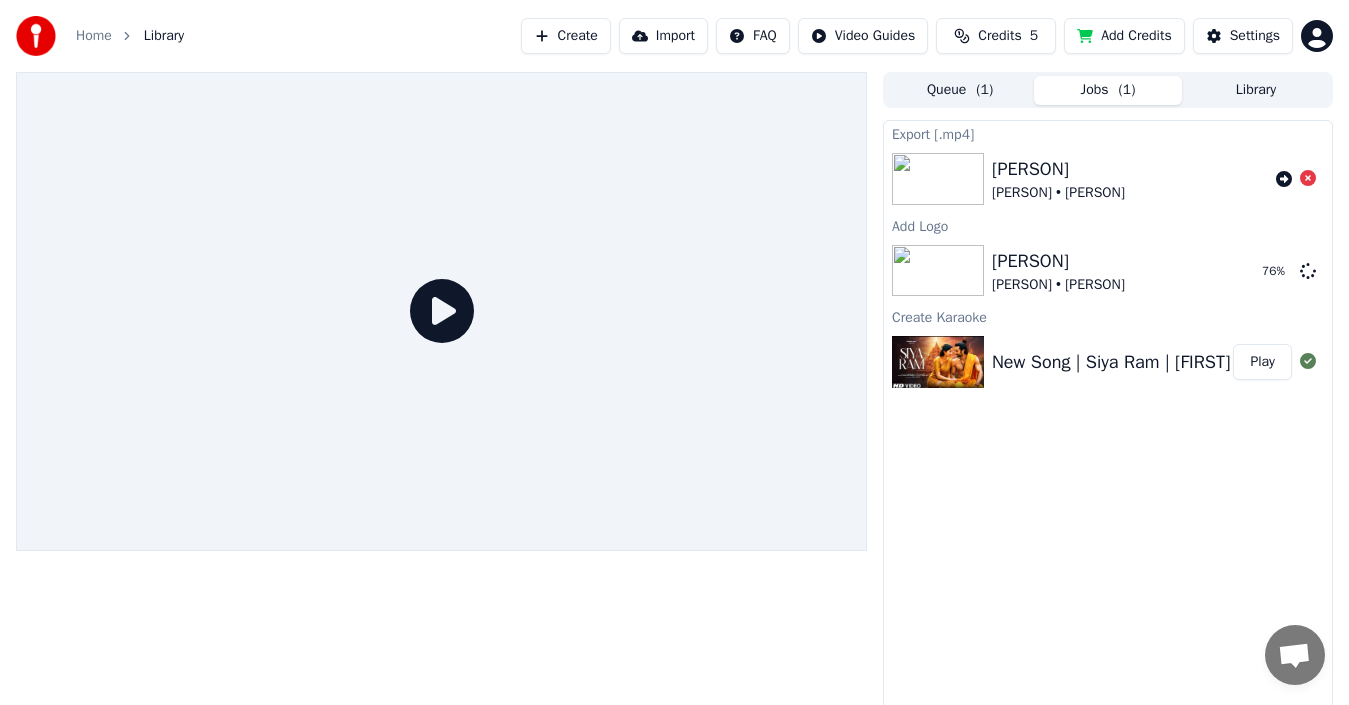 click 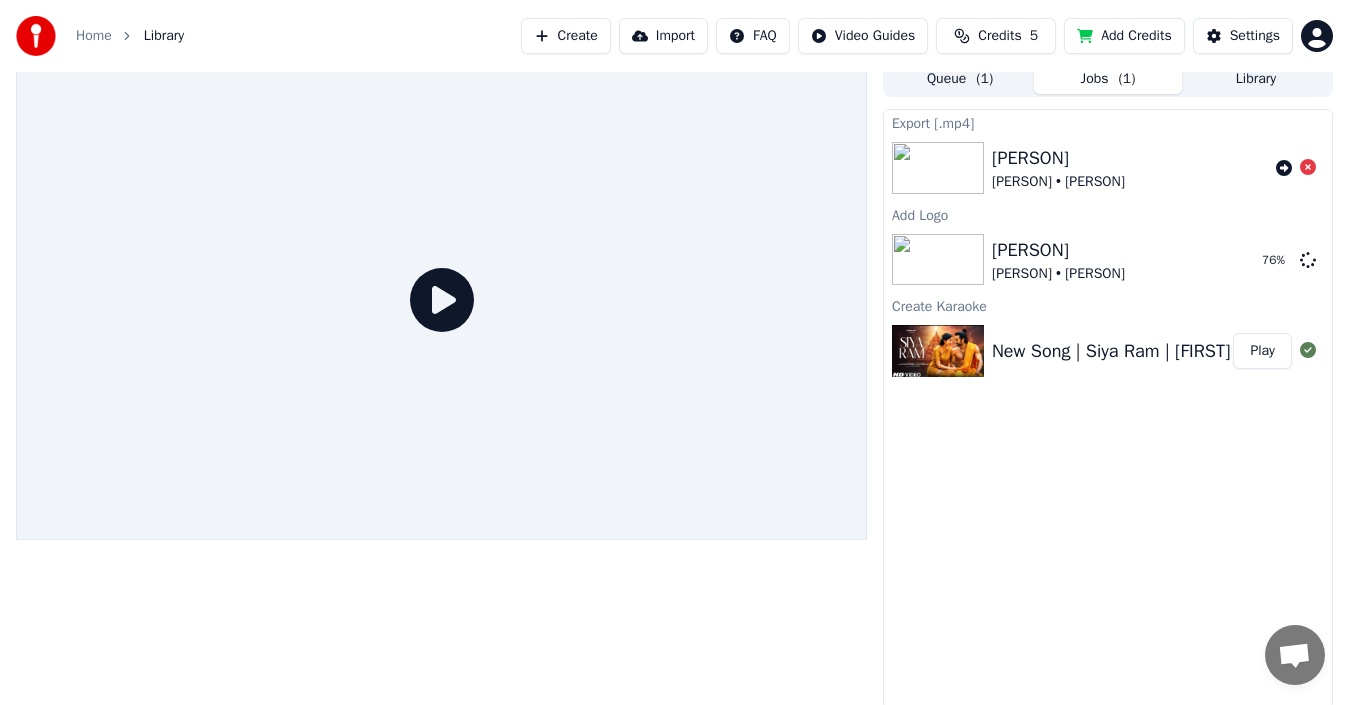 scroll, scrollTop: 14, scrollLeft: 0, axis: vertical 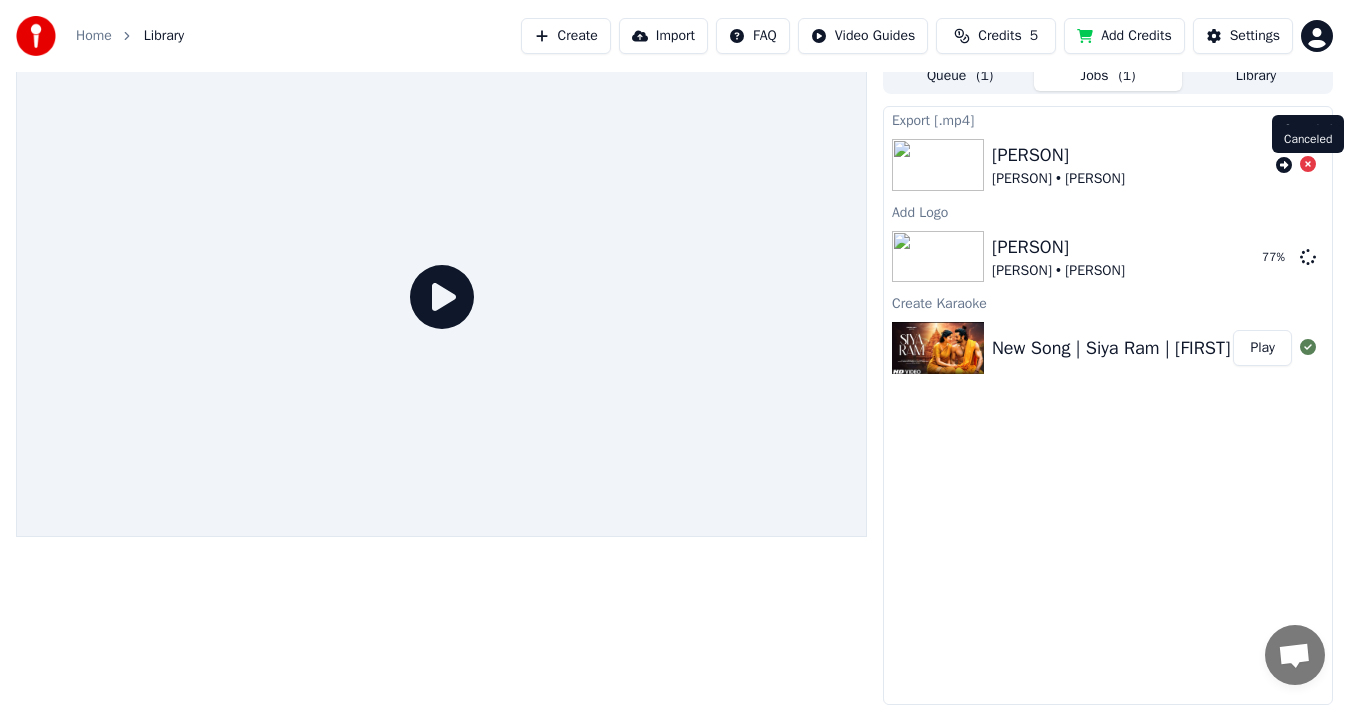 click 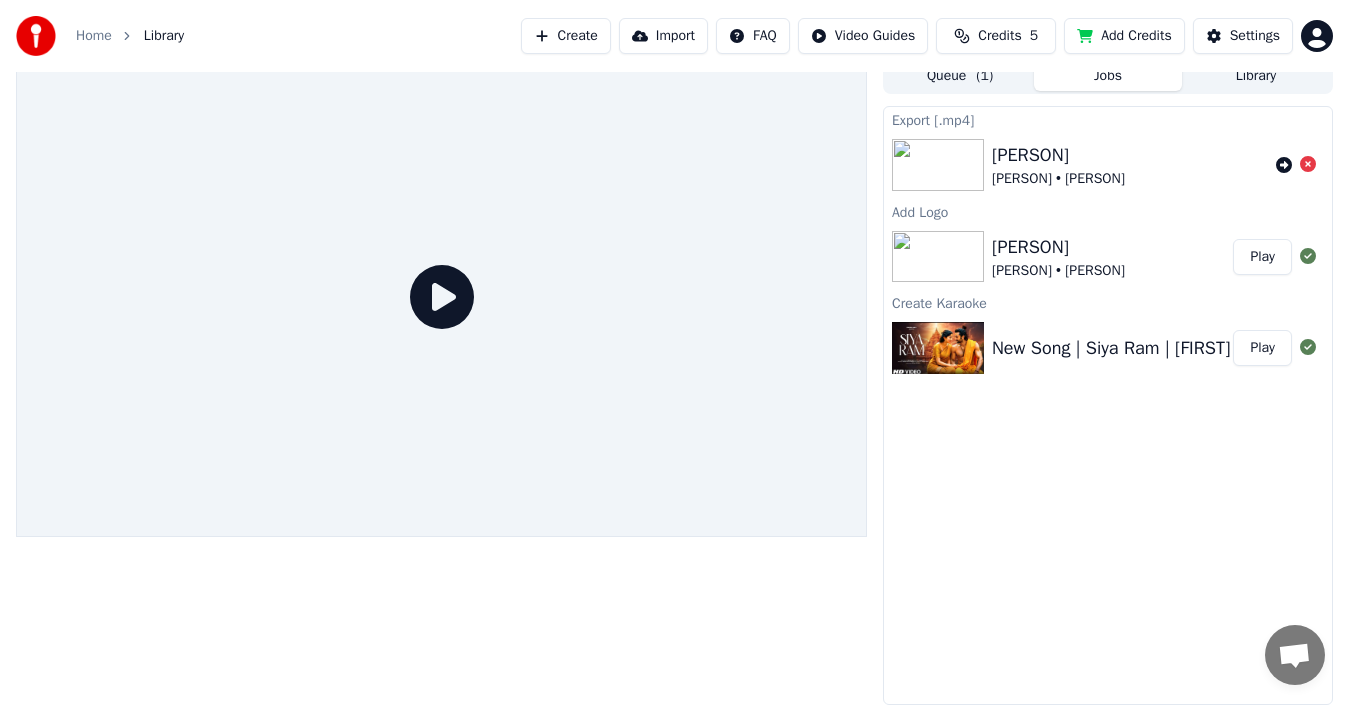 click on "Play" at bounding box center [1262, 257] 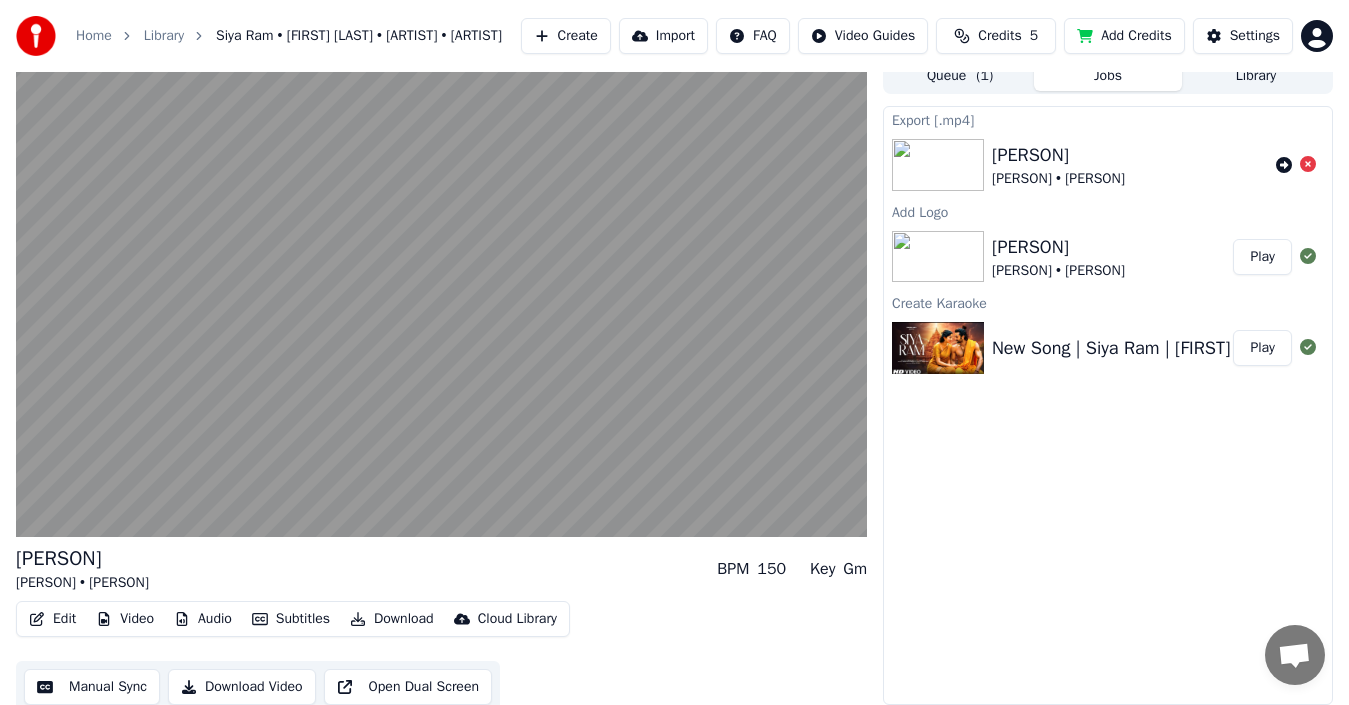 click on "Video" at bounding box center (125, 619) 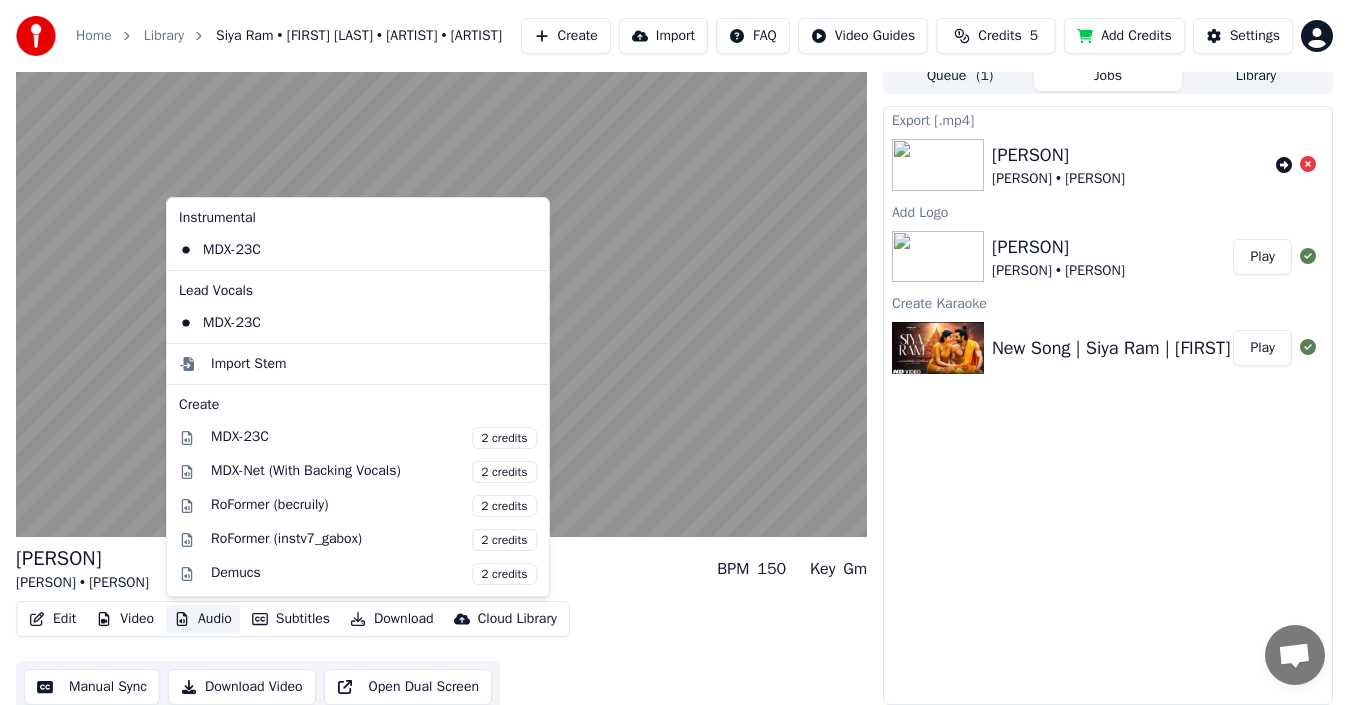 click on "Export [.mp4] [PERSON] • [PERSON] • [PERSON] Add Logo [PERSON] • [PERSON] Play Create Karaoke New Song | [PERSON] | [PERSON] | [PERSON] | New Hindi Song | New Song 2025 Play" at bounding box center (1108, 405) 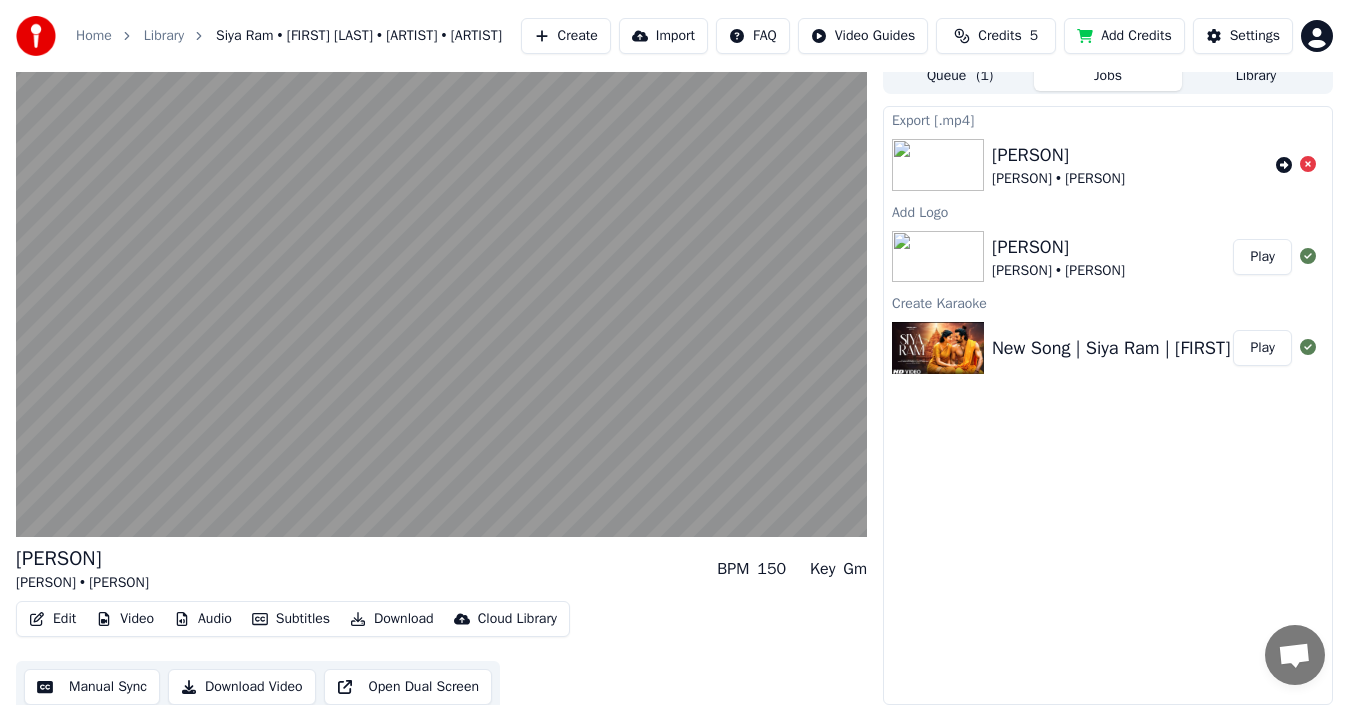 click on "Library" at bounding box center (1256, 76) 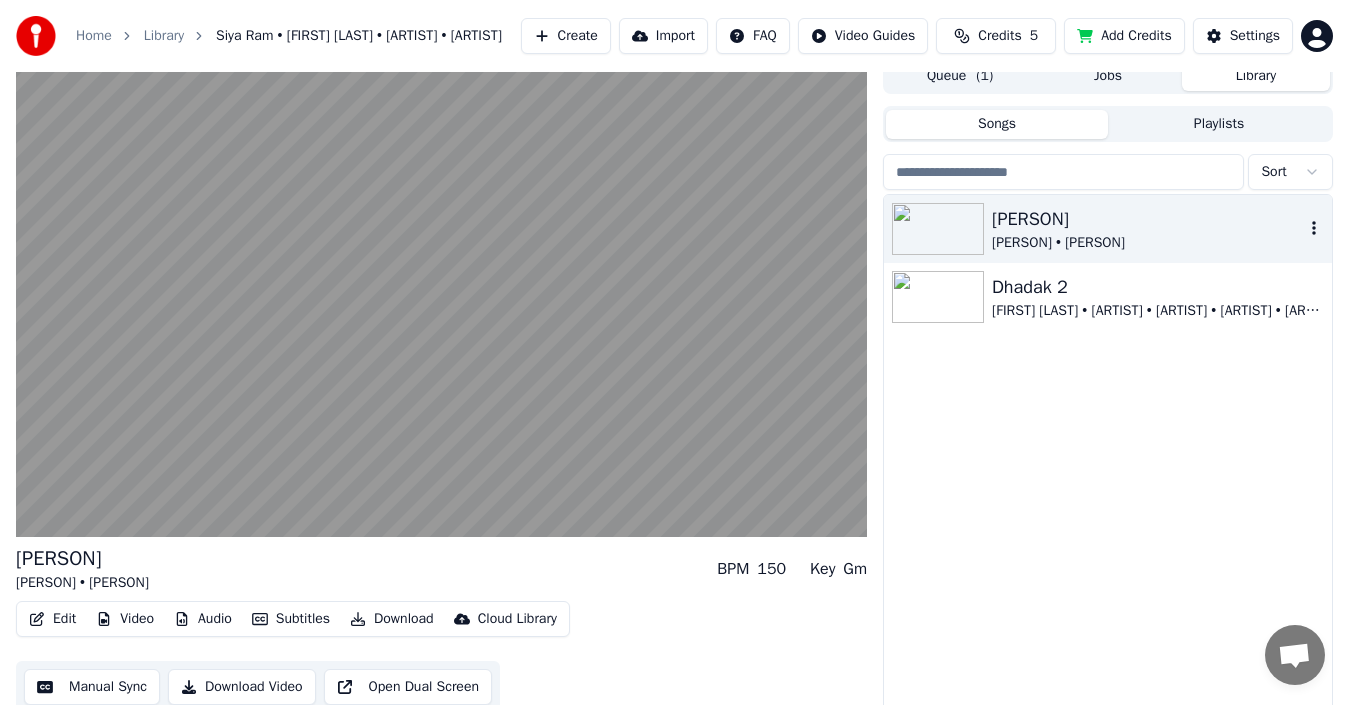 click 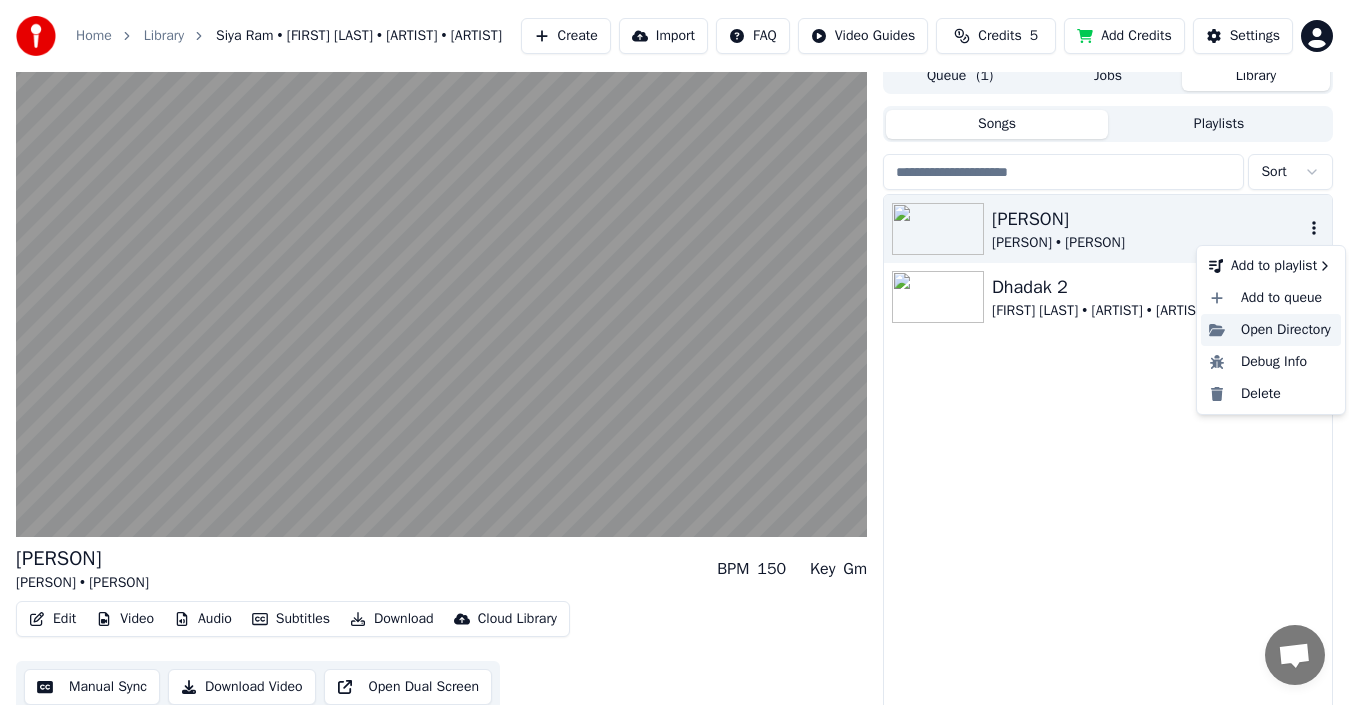 click on "Open Directory" at bounding box center [1271, 330] 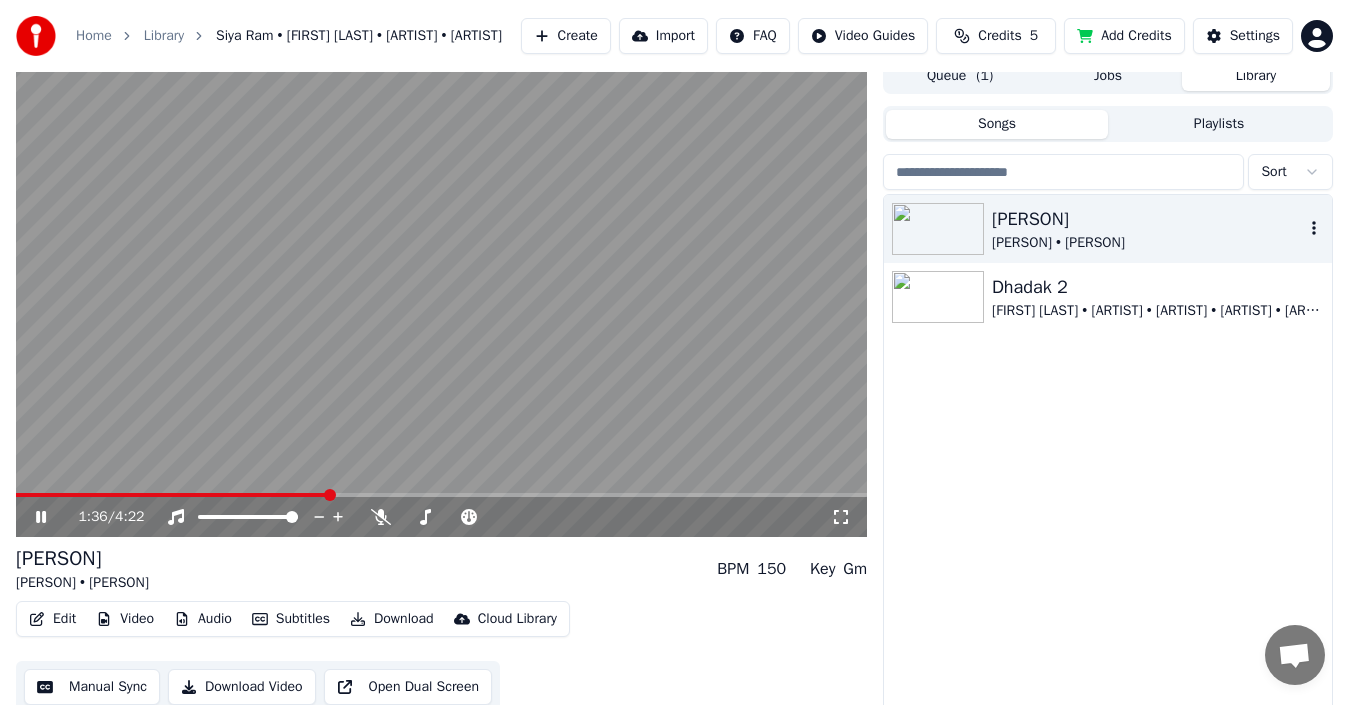 click 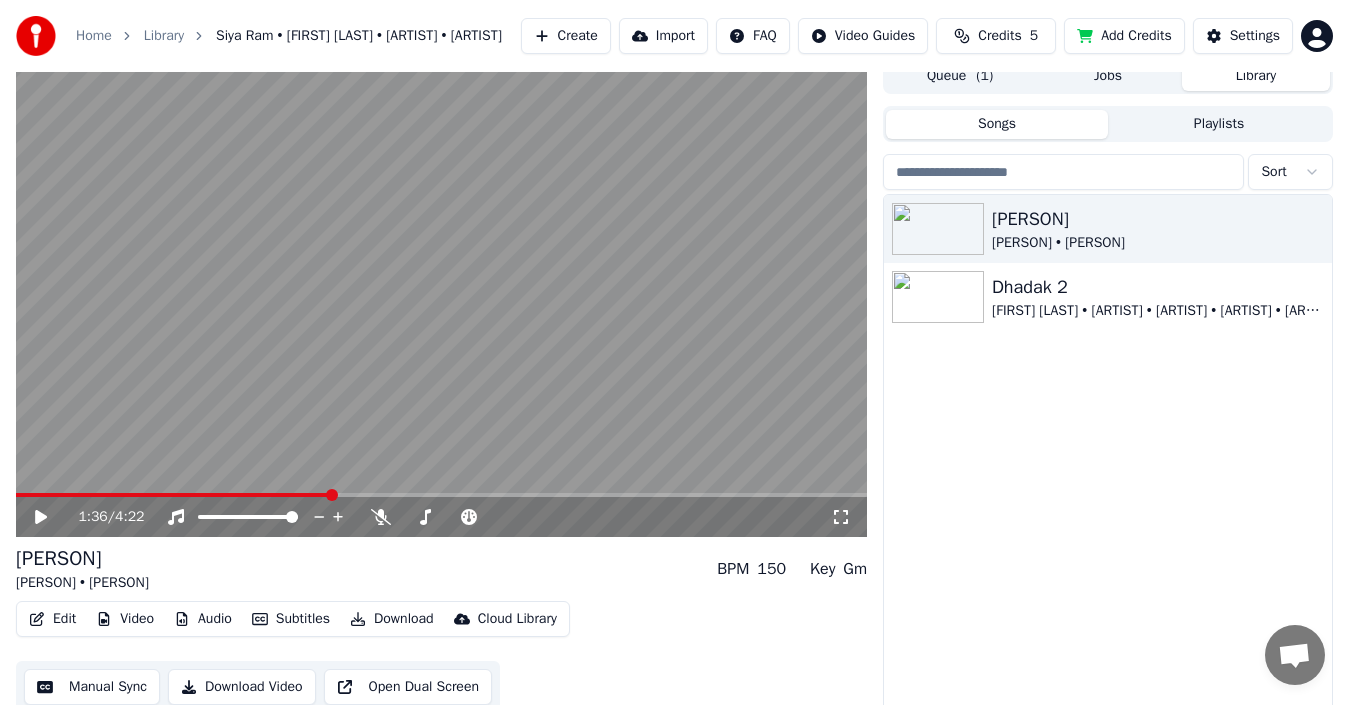 click 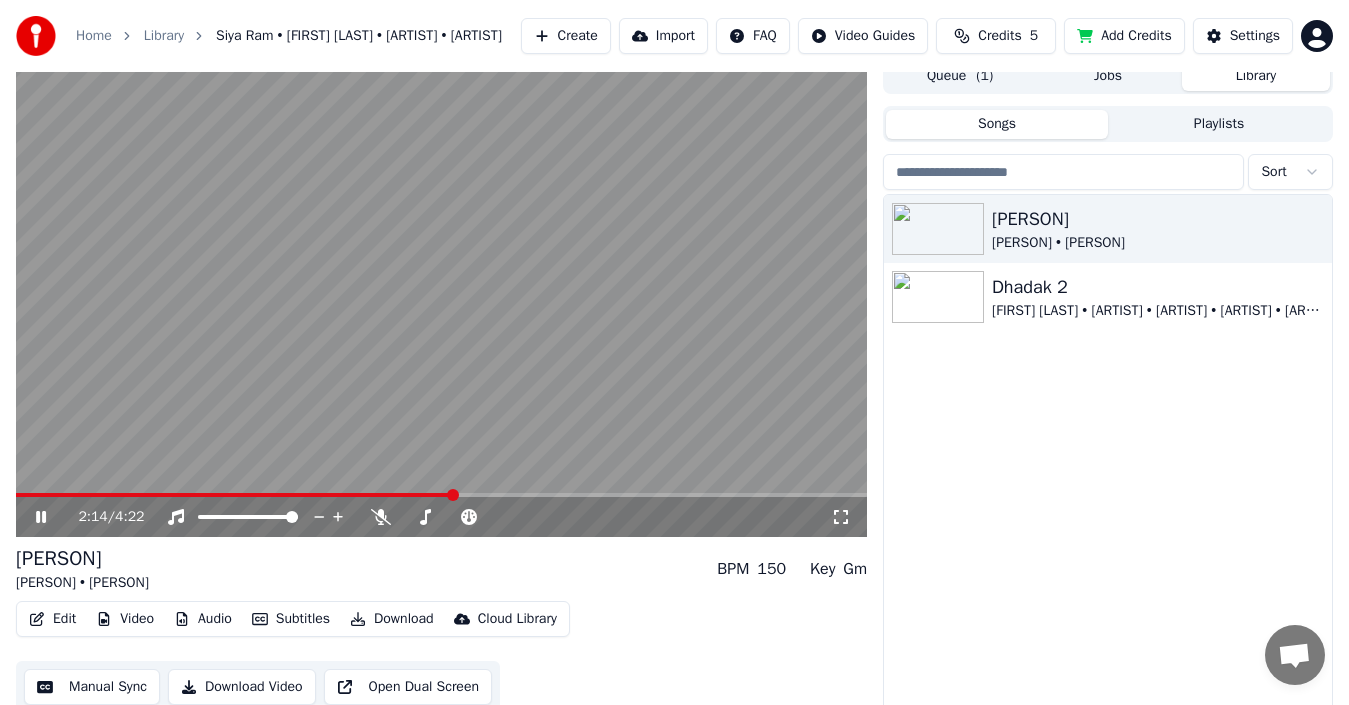 click 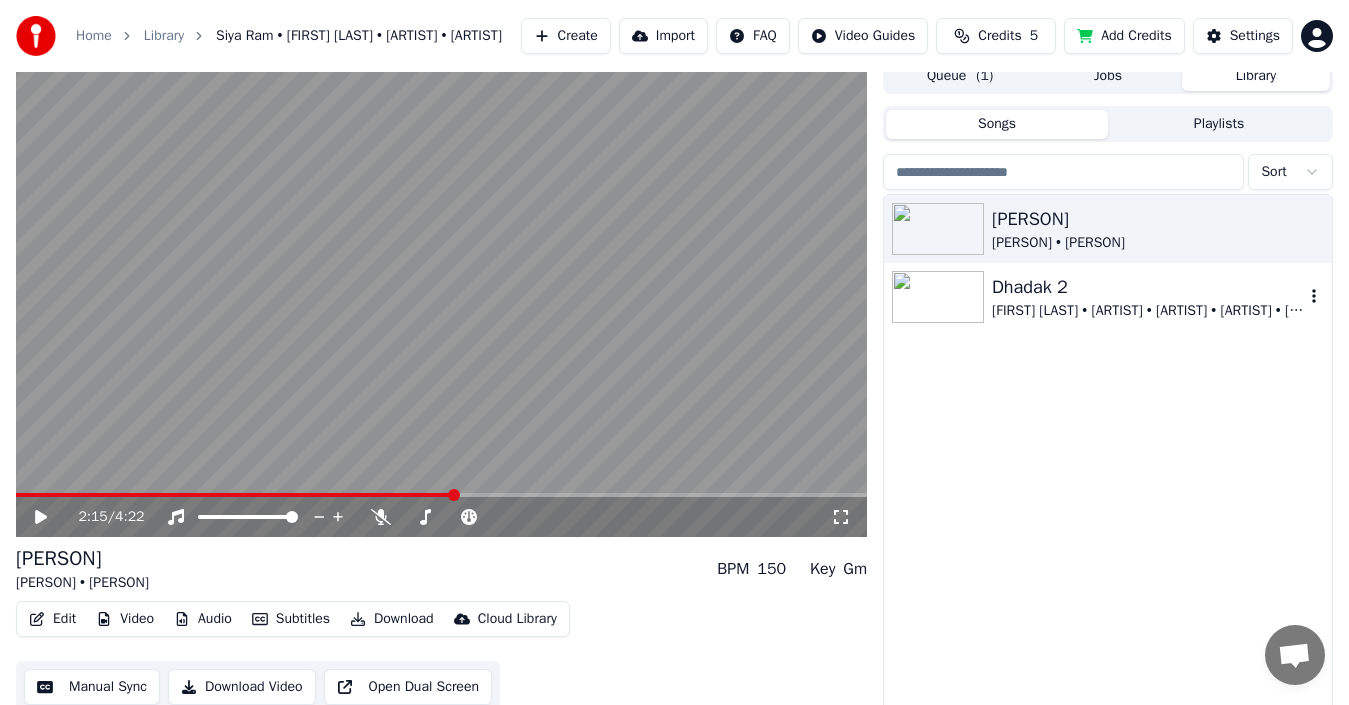 click 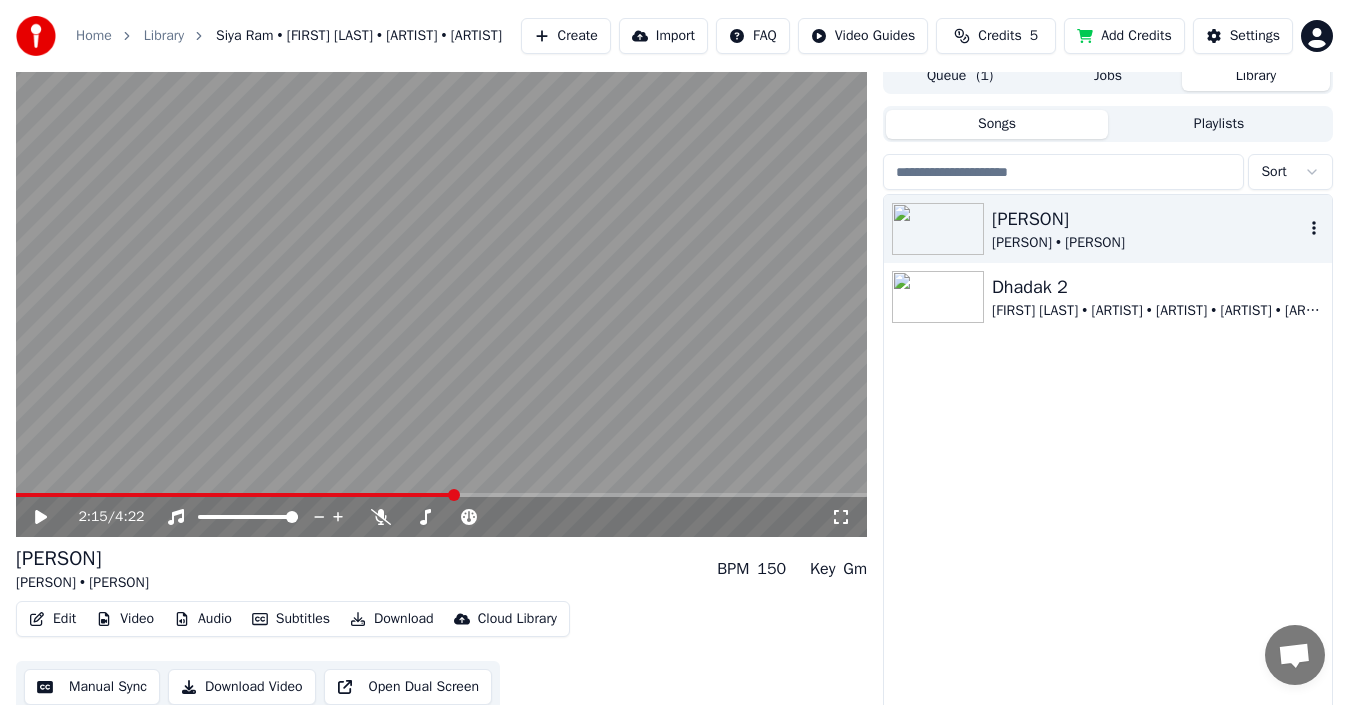 click on "[PERSON] • [PERSON]" at bounding box center (1148, 243) 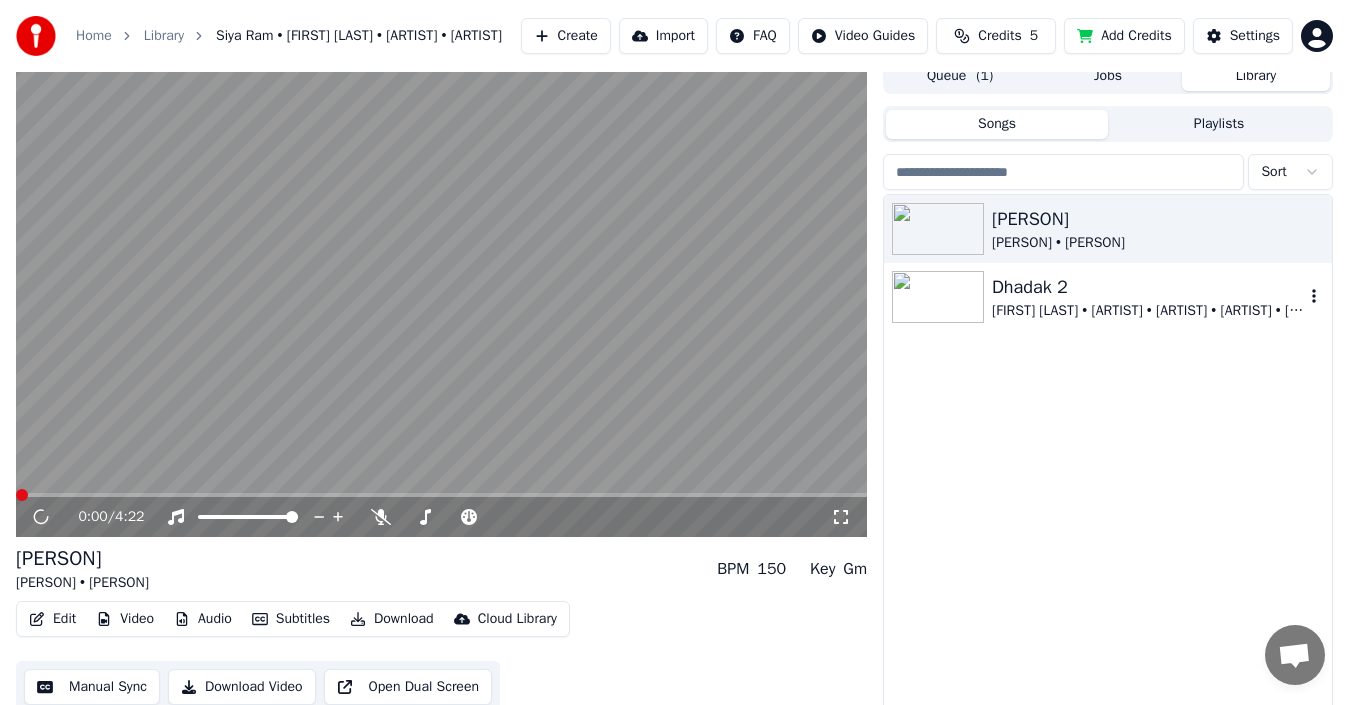 click on "Dhadak 2" at bounding box center [1148, 287] 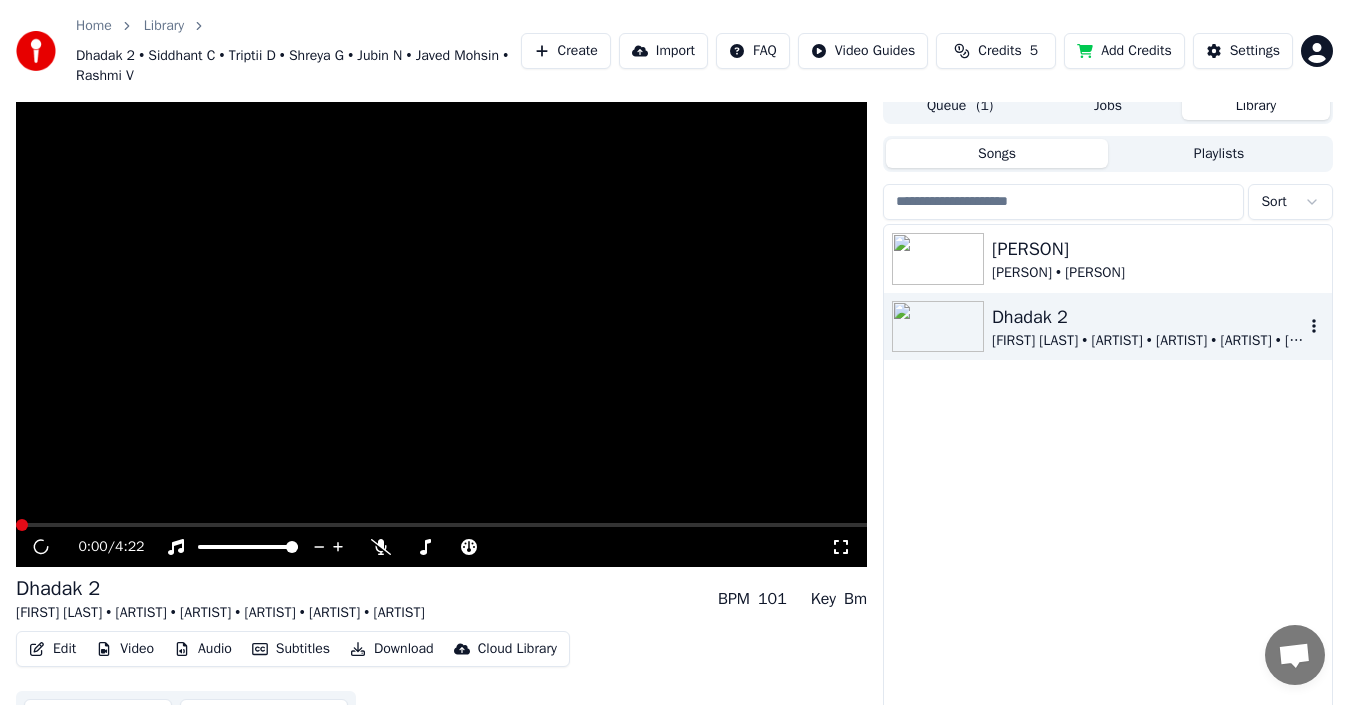scroll, scrollTop: 44, scrollLeft: 0, axis: vertical 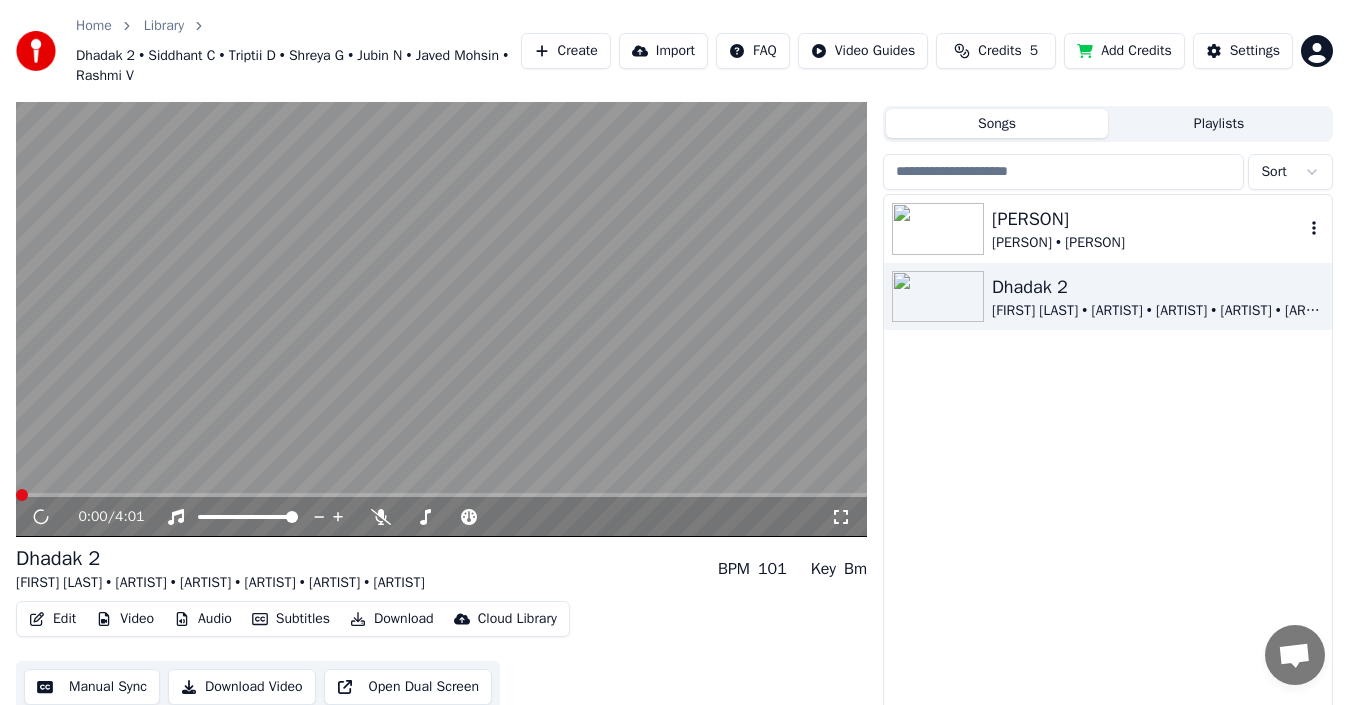 click on "[PERSON]" at bounding box center [1148, 219] 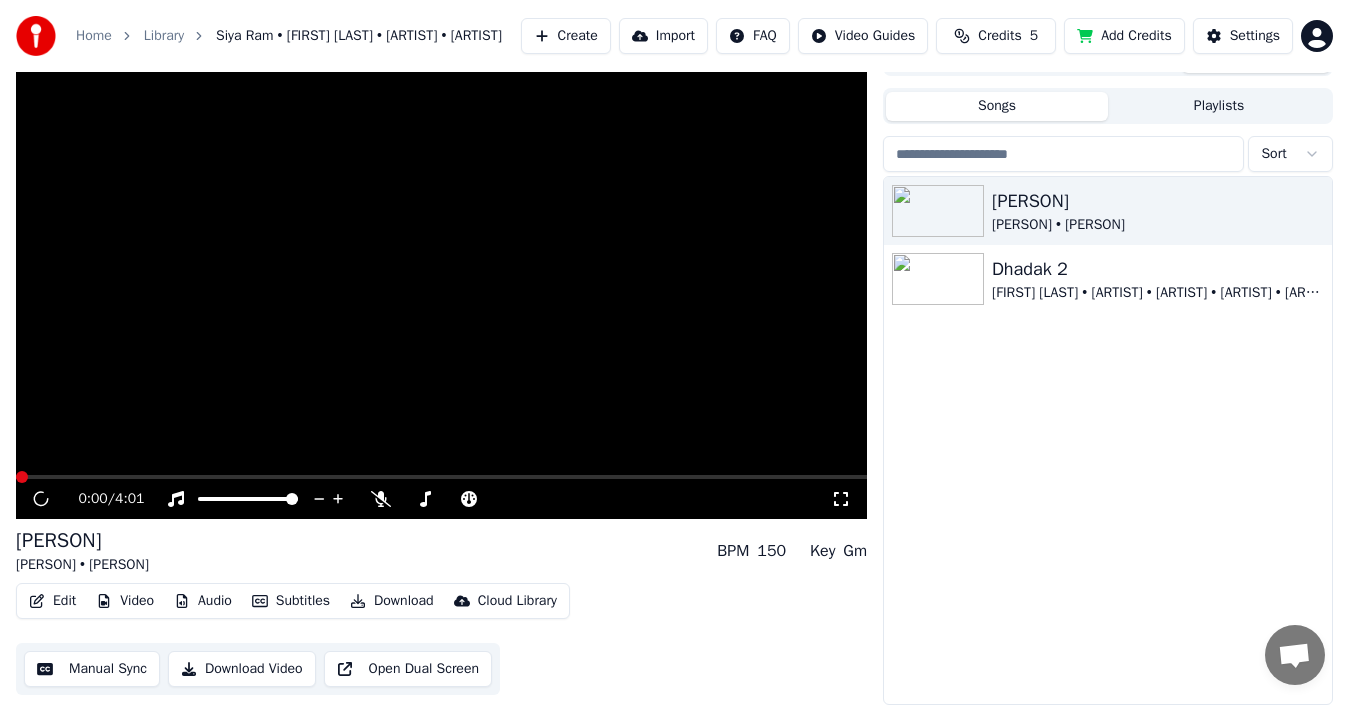 scroll, scrollTop: 14, scrollLeft: 0, axis: vertical 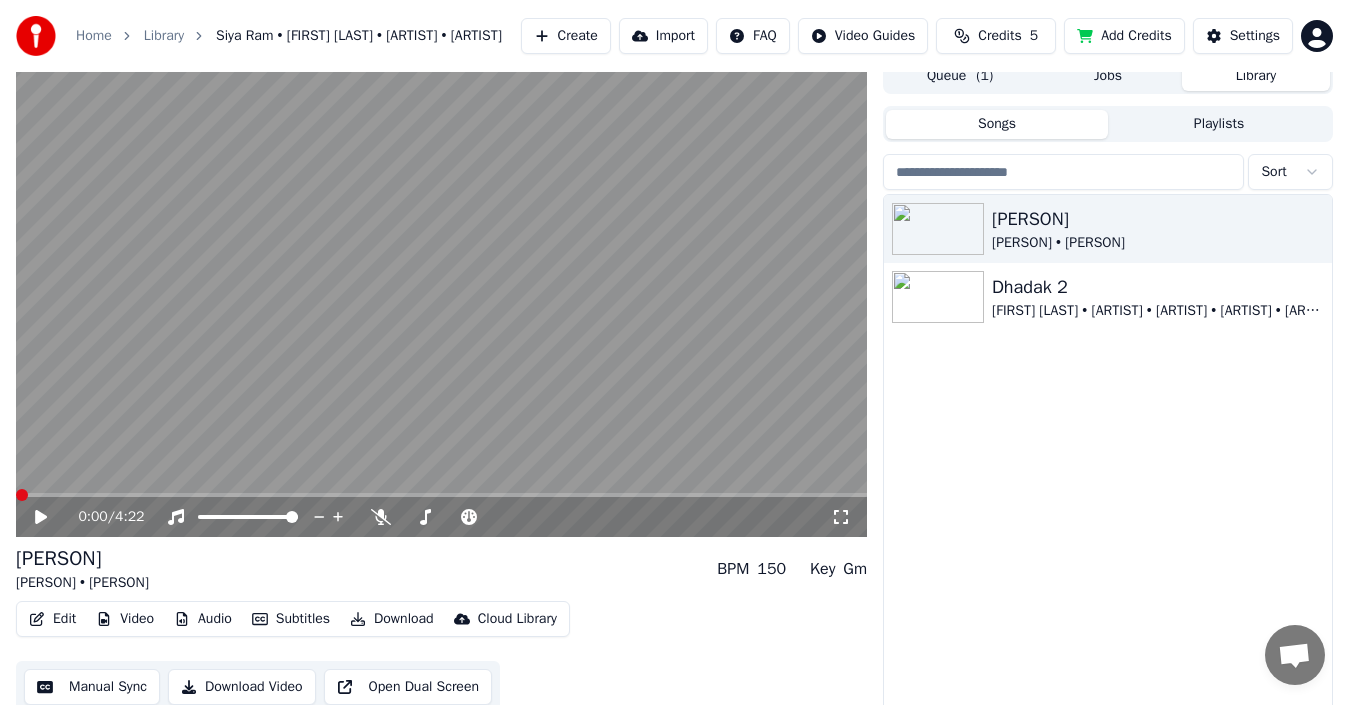 click on "Home" at bounding box center [94, 36] 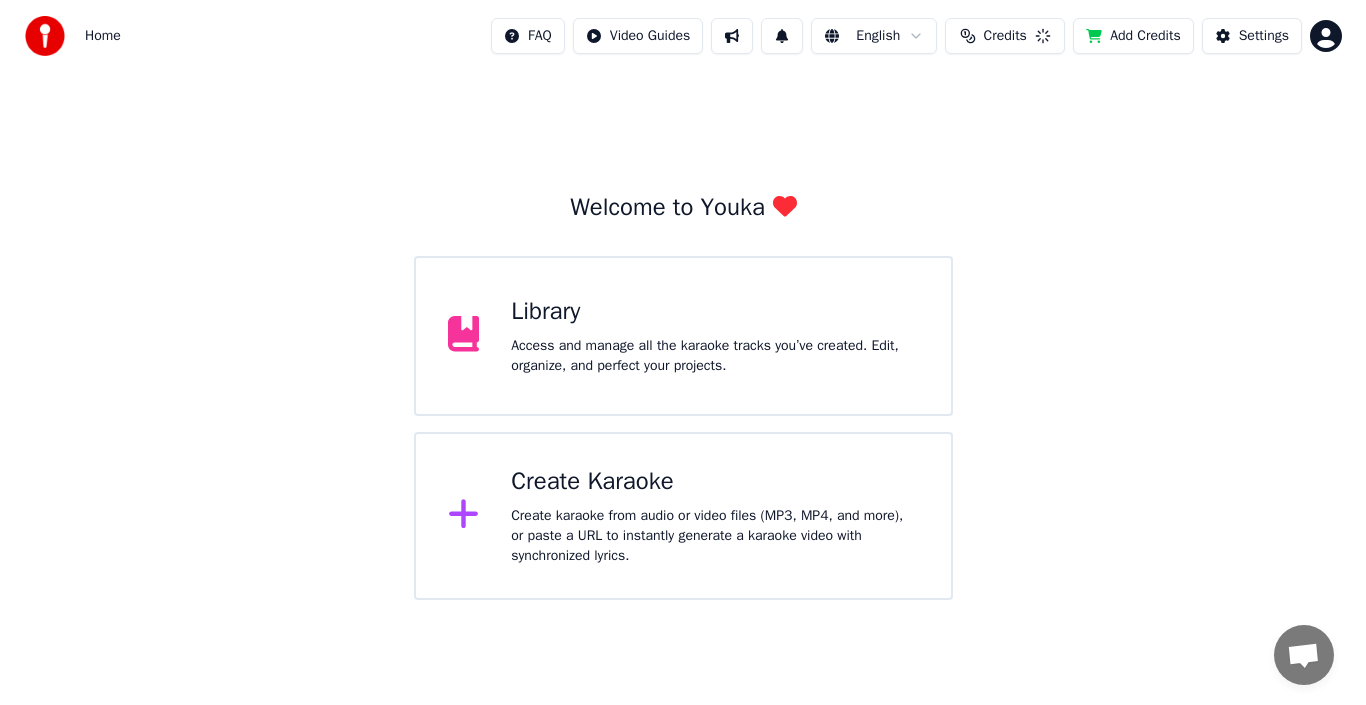scroll, scrollTop: 0, scrollLeft: 0, axis: both 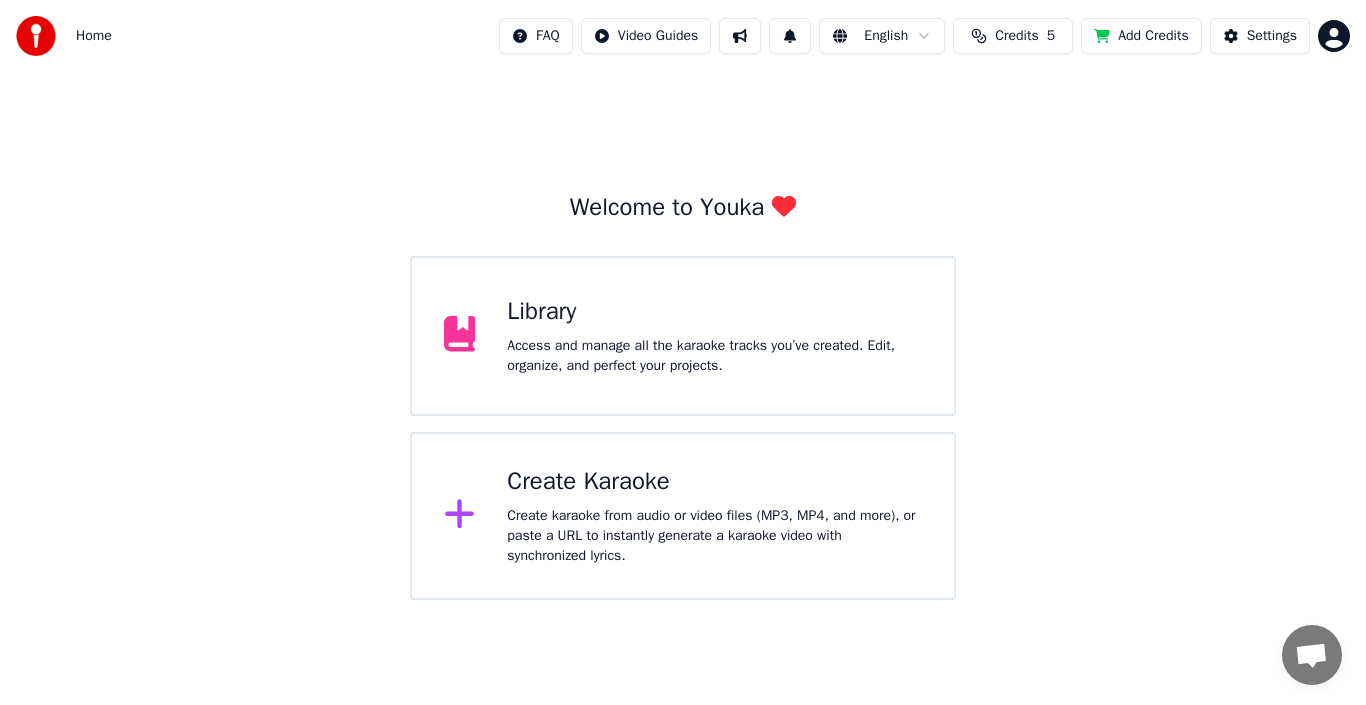 click on "Create Karaoke" at bounding box center (714, 482) 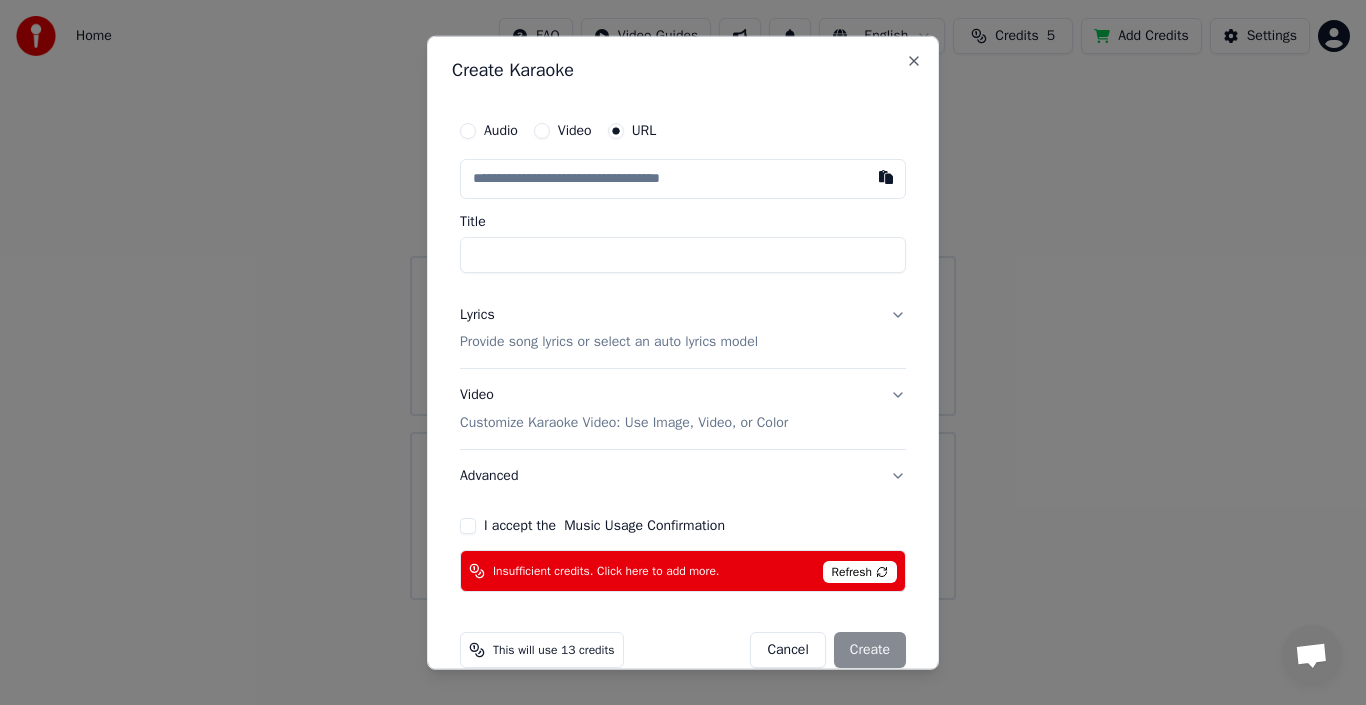 click at bounding box center (683, 178) 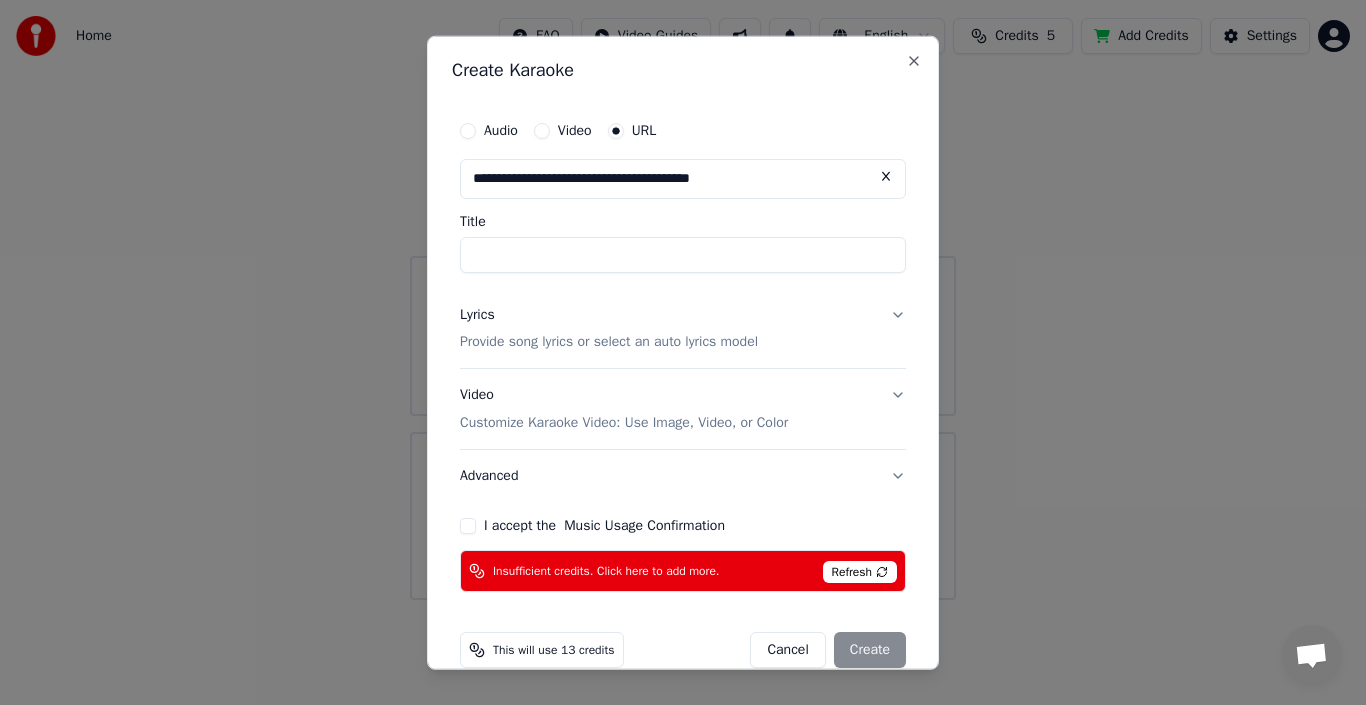 type on "**********" 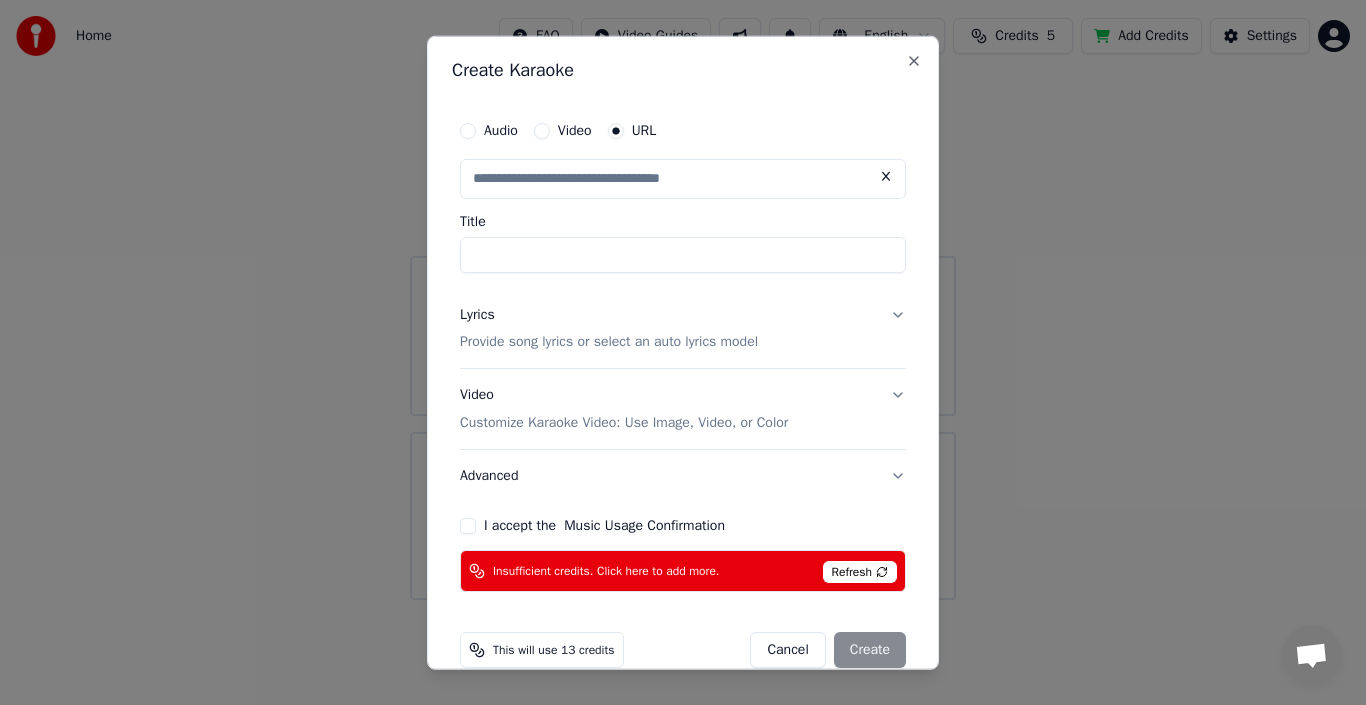 click on "Title" at bounding box center [683, 254] 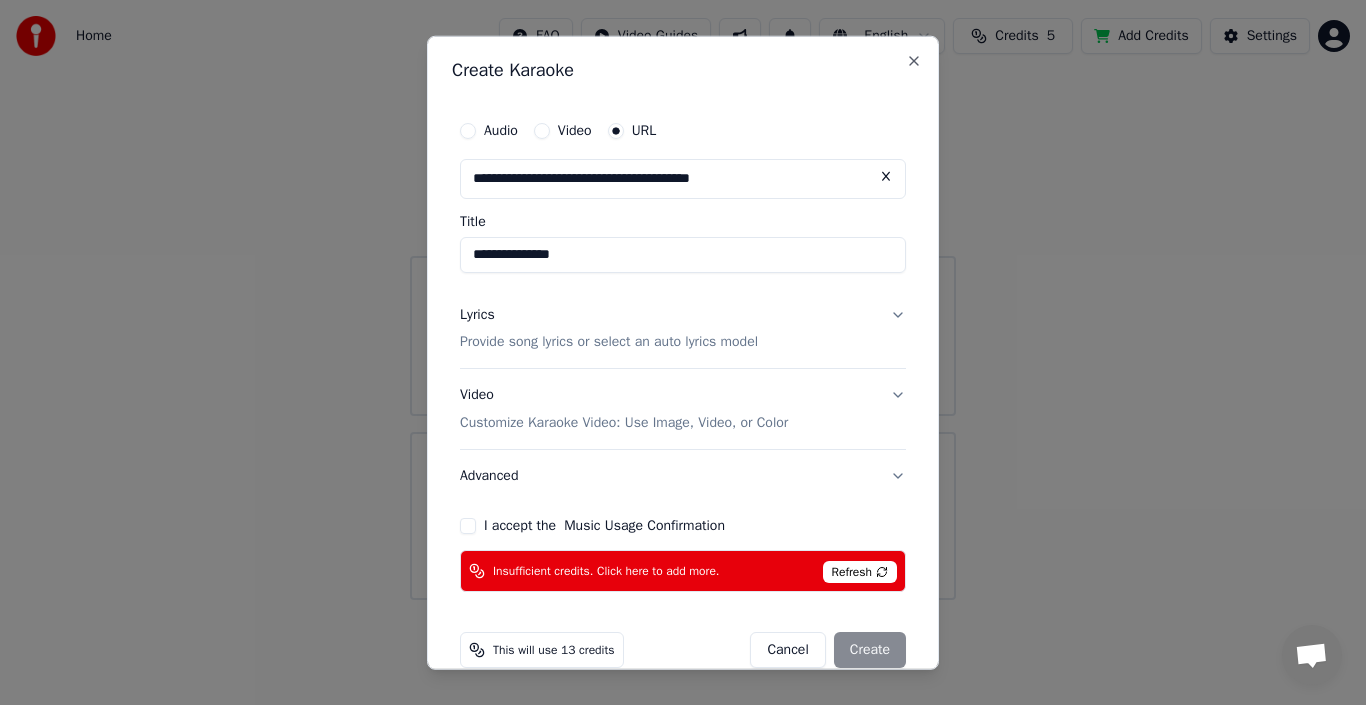 type on "**********" 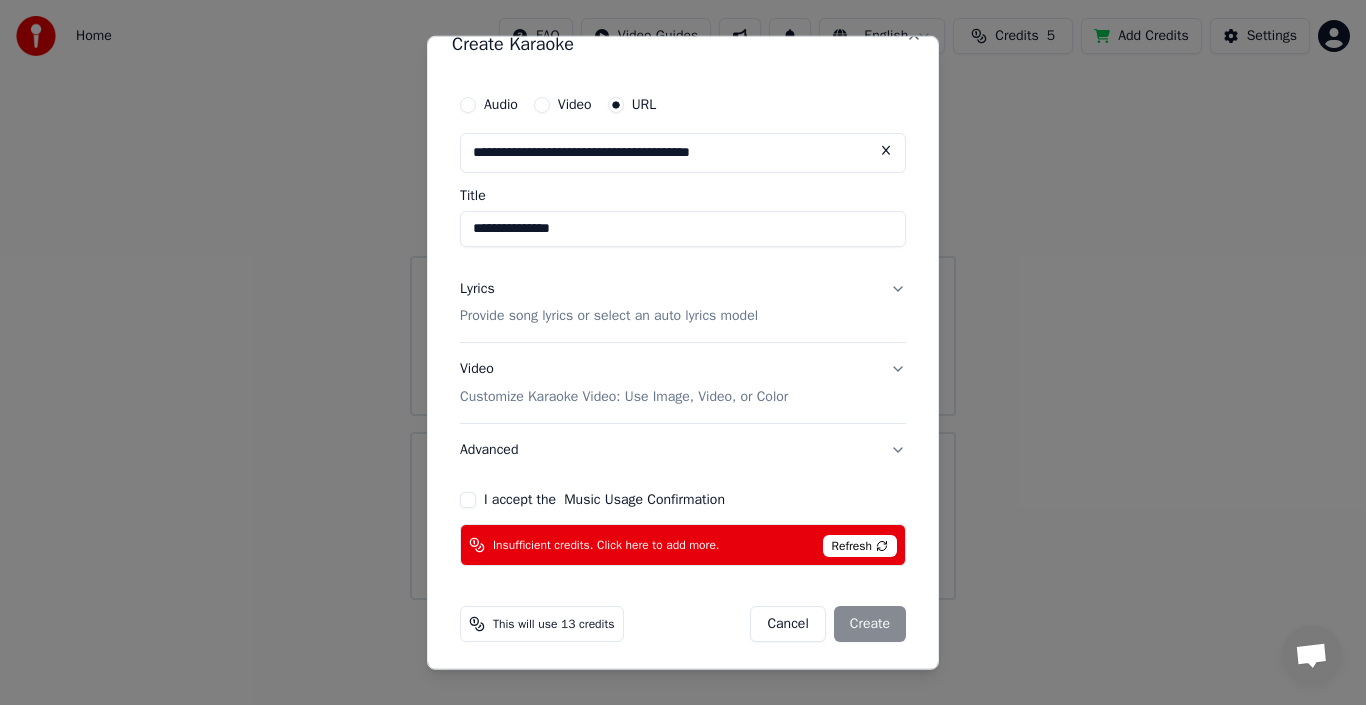 scroll, scrollTop: 31, scrollLeft: 0, axis: vertical 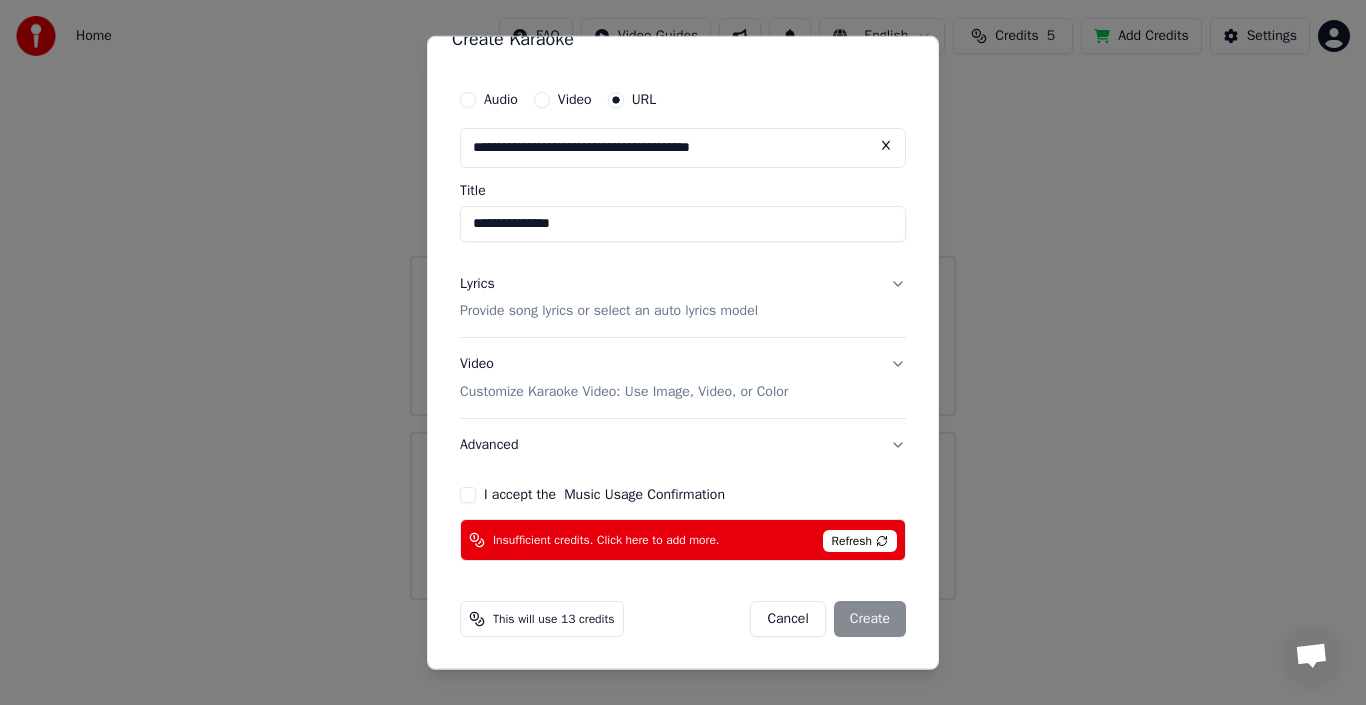 click on "Cancel Create" at bounding box center [828, 619] 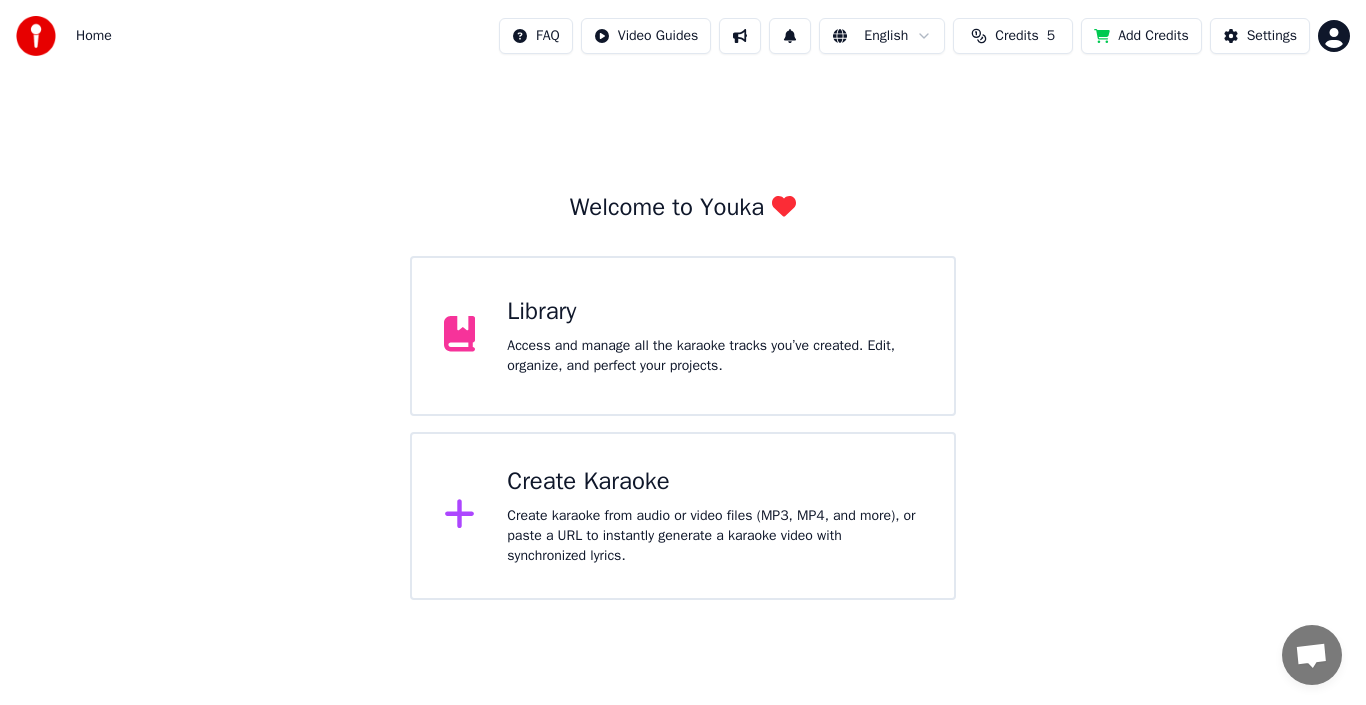 click on "Create karaoke from audio or video files (MP3, MP4, and more), or paste a URL to instantly generate a karaoke video with synchronized lyrics." at bounding box center (714, 536) 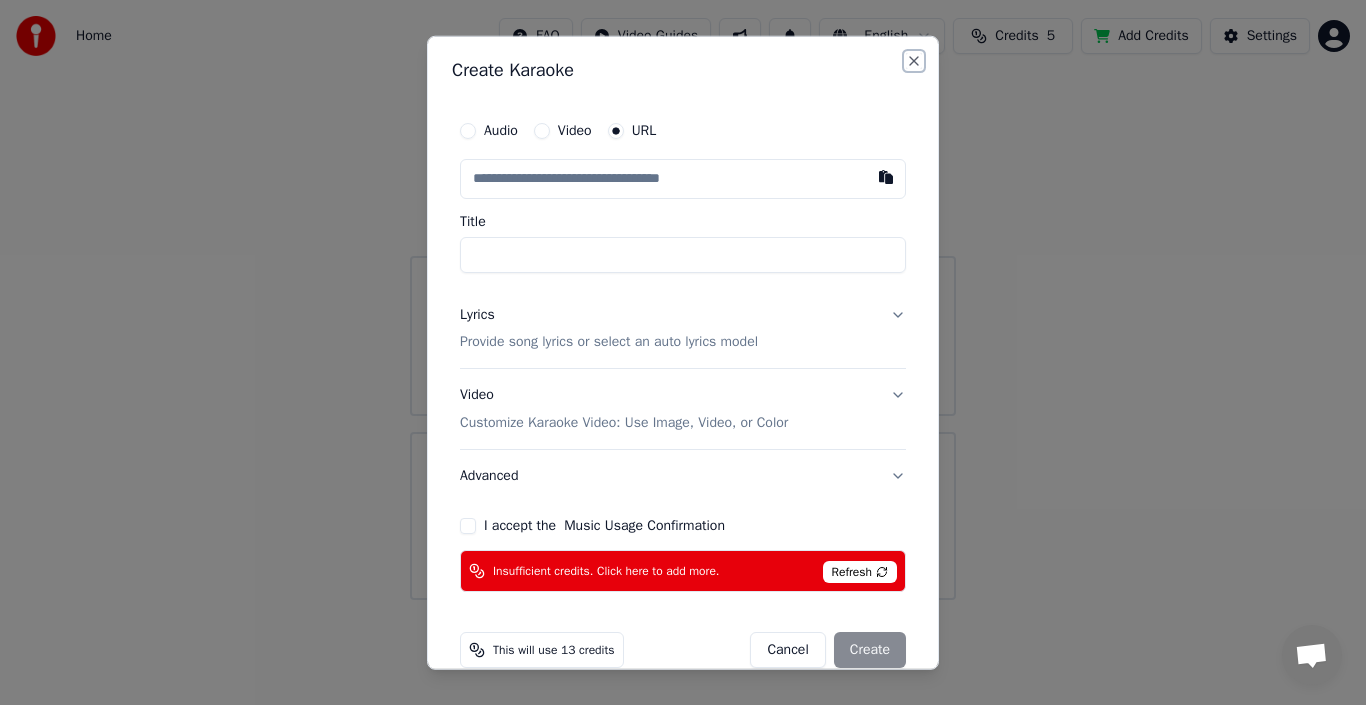 click on "Close" at bounding box center (914, 60) 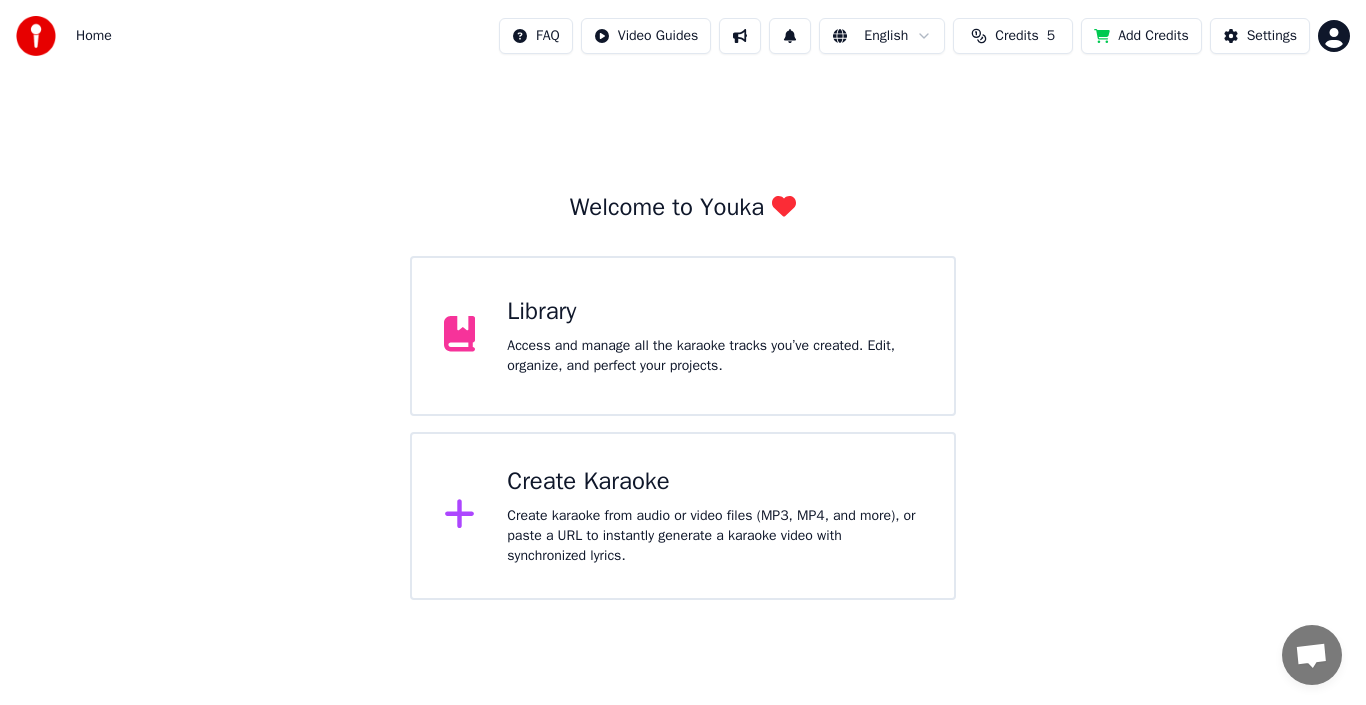 click on "Credits" at bounding box center [1016, 36] 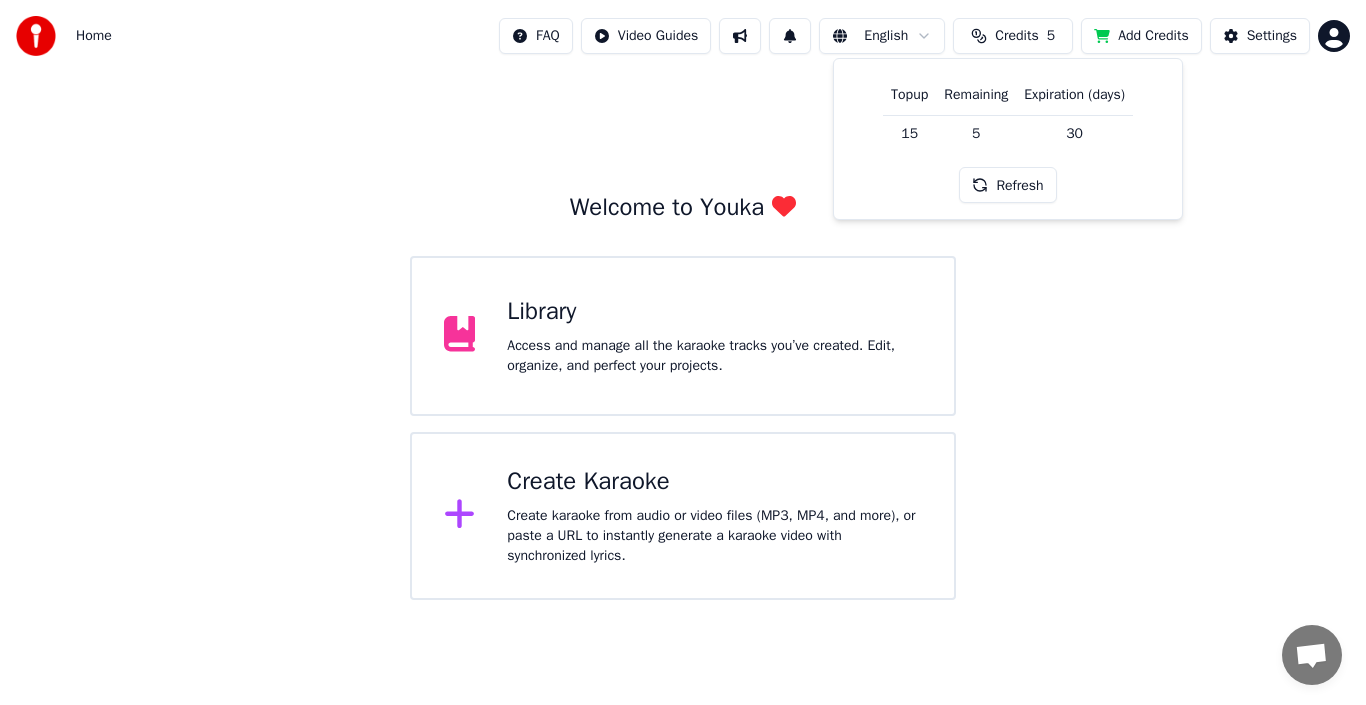 click on "Refresh" at bounding box center [1007, 185] 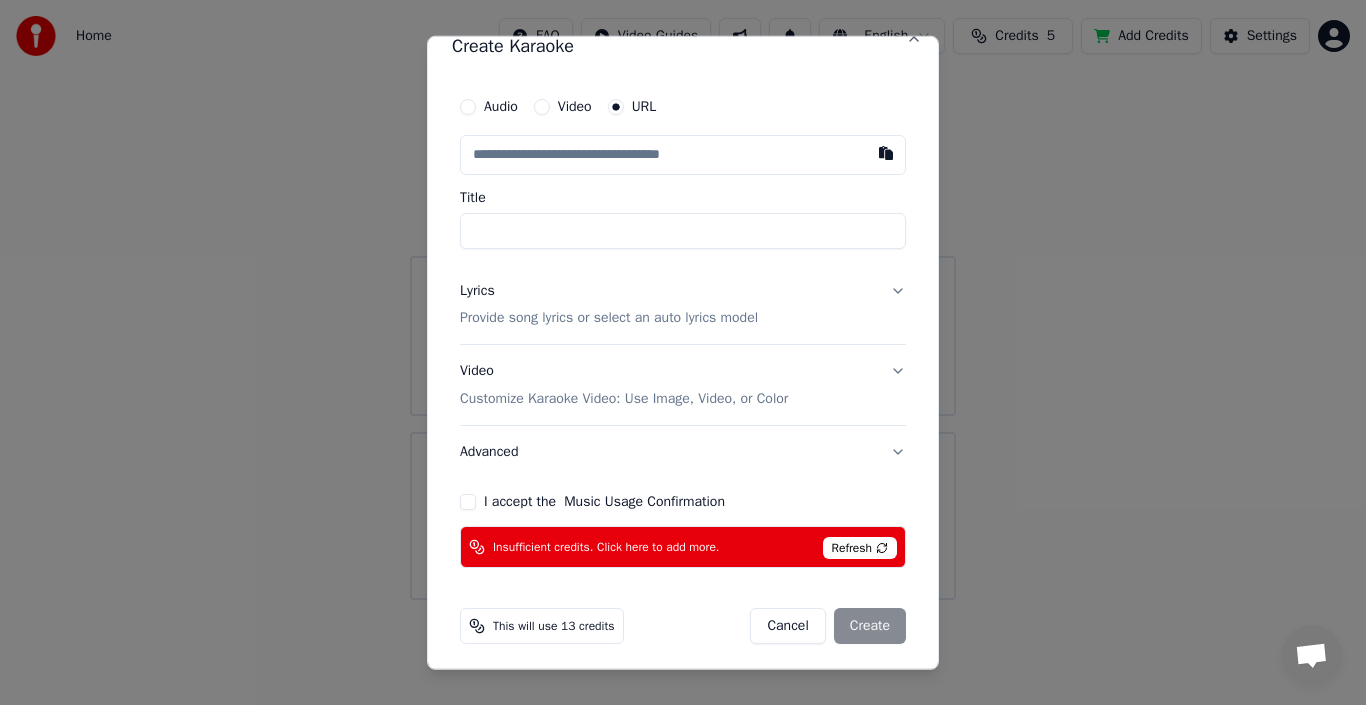 scroll, scrollTop: 31, scrollLeft: 0, axis: vertical 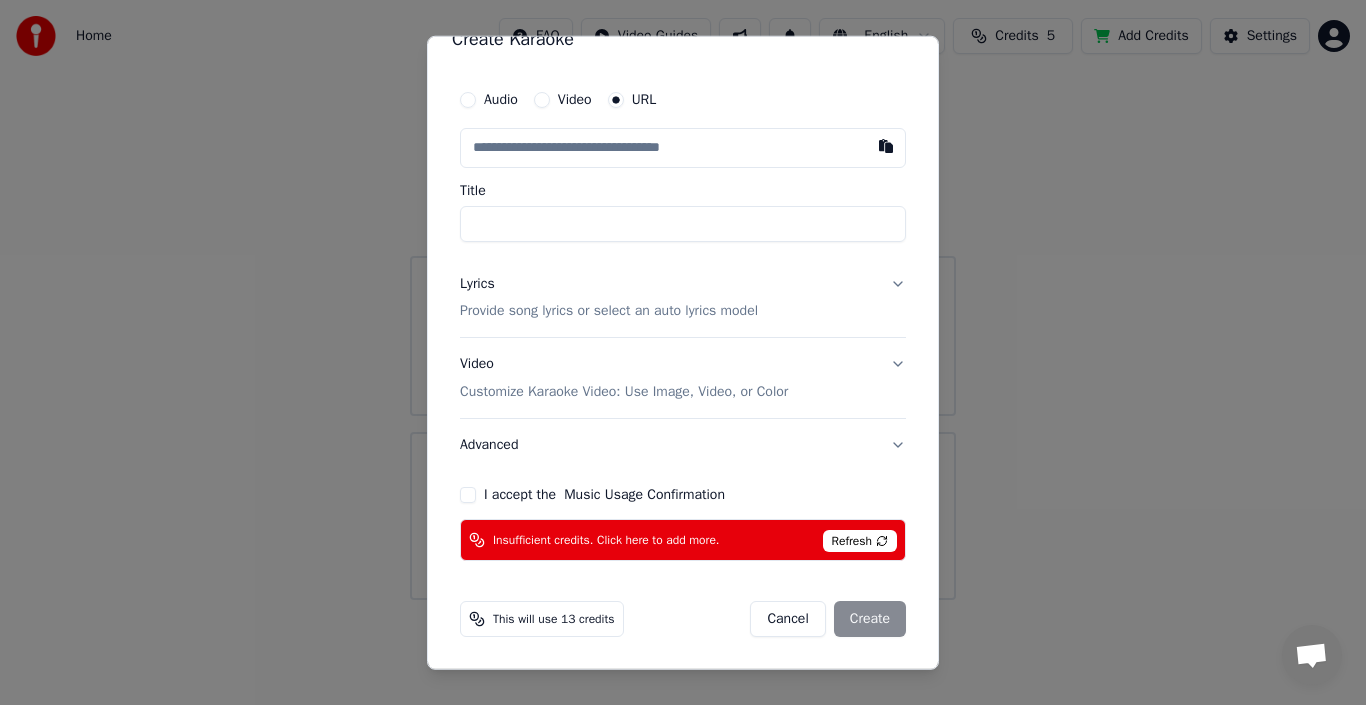 click on "I accept the   Music Usage Confirmation" at bounding box center [468, 495] 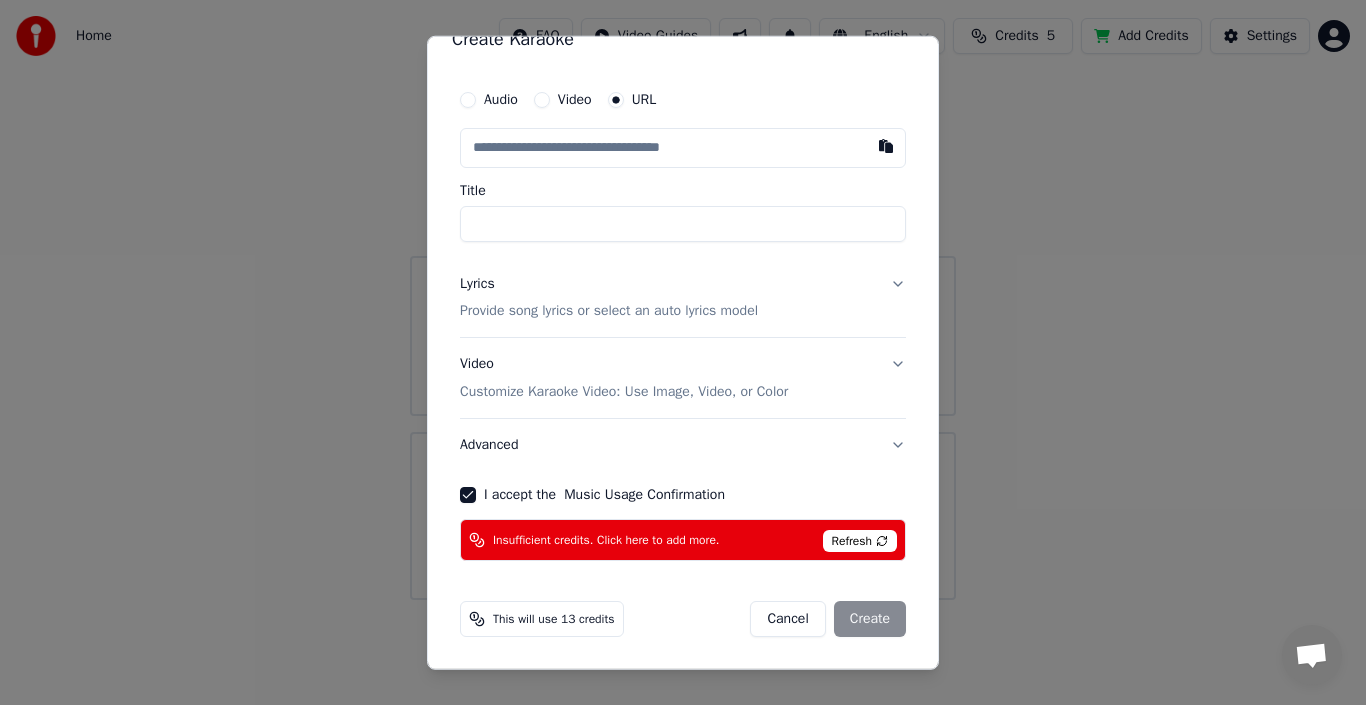 click at bounding box center (683, 147) 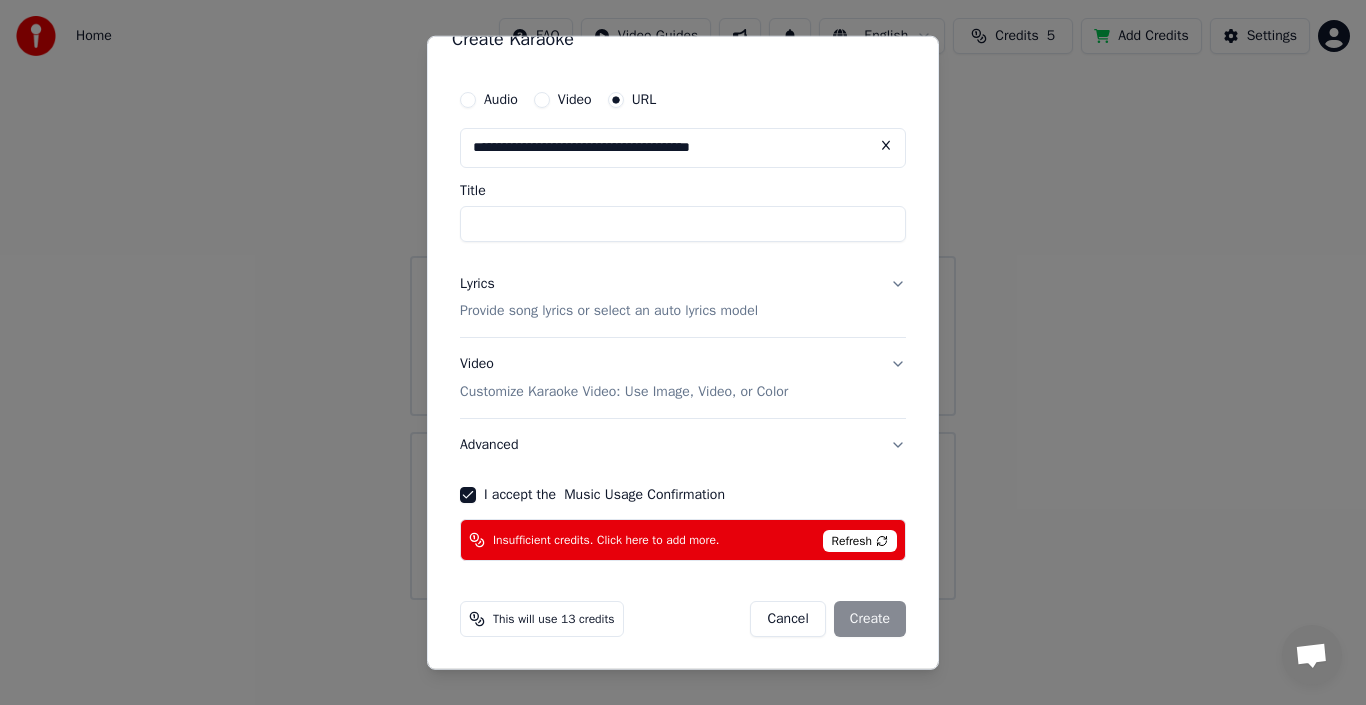 type on "**********" 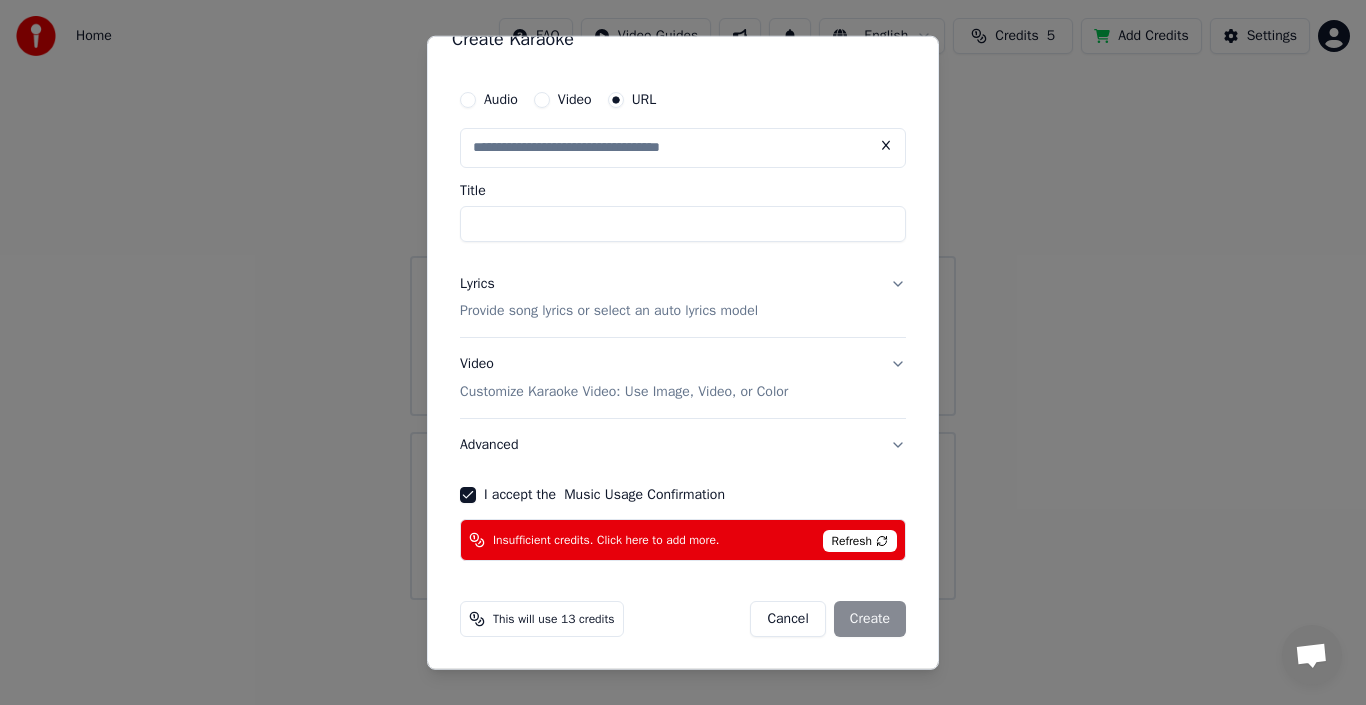click on "Title" at bounding box center (683, 223) 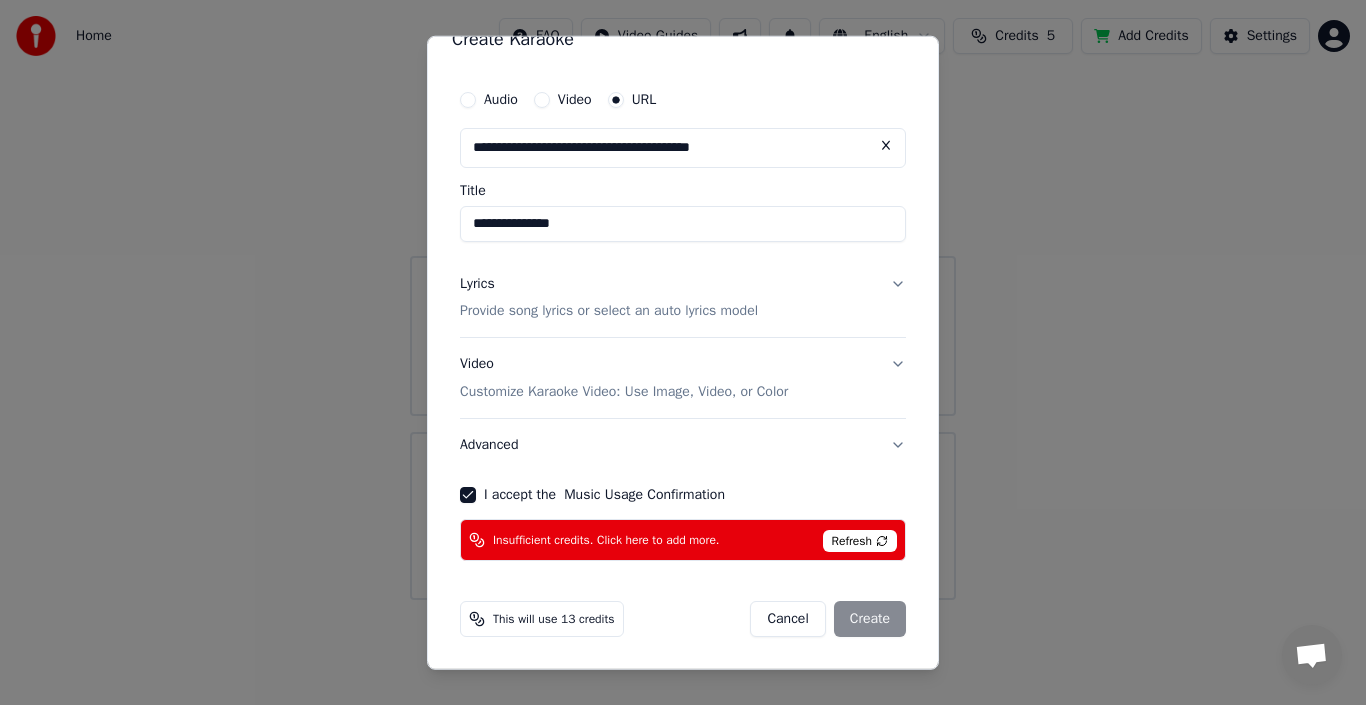 type on "**********" 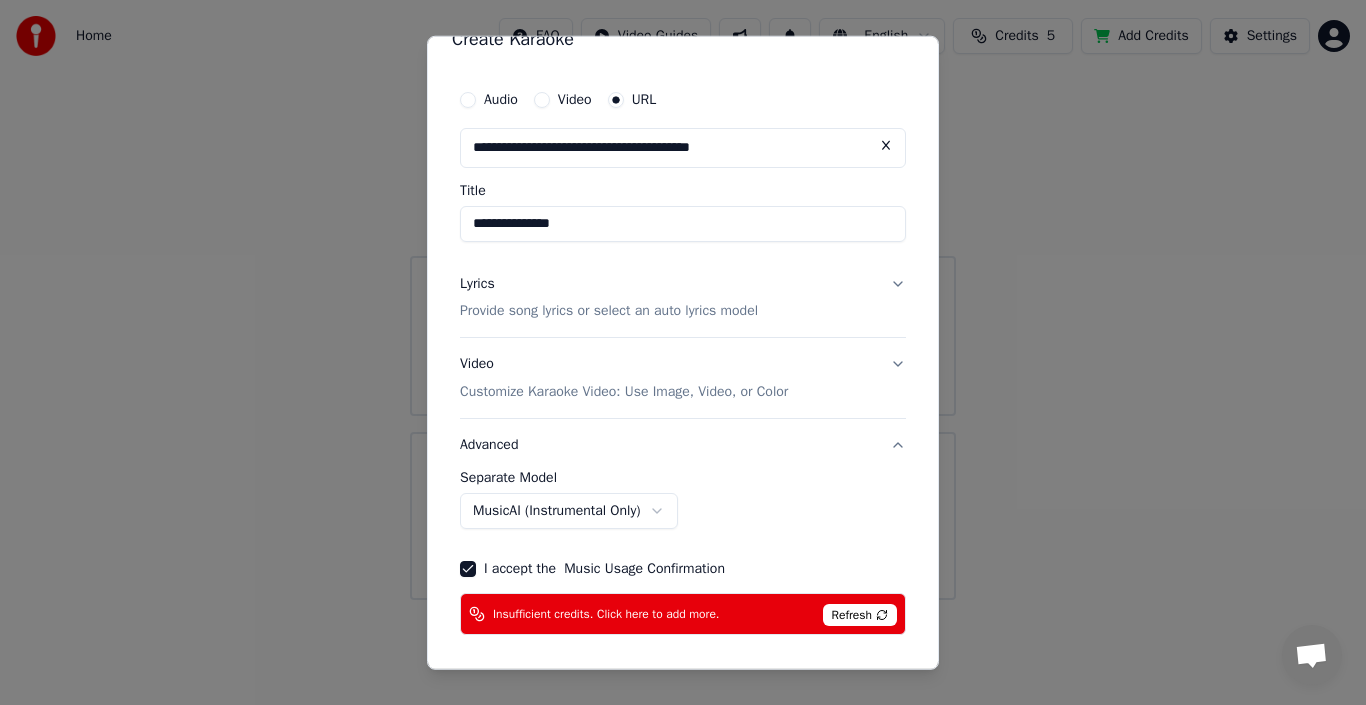 click on "Video Customize Karaoke Video: Use Image, Video, or Color" at bounding box center (683, 378) 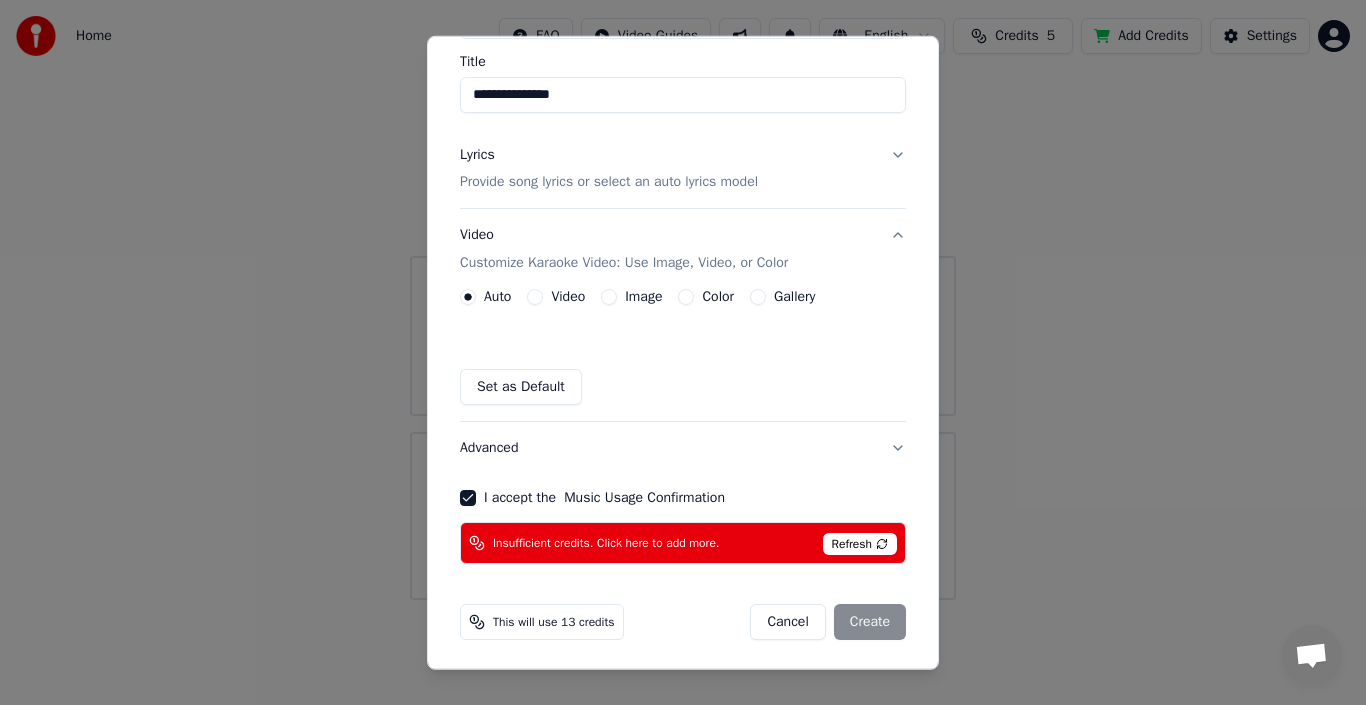 scroll, scrollTop: 63, scrollLeft: 0, axis: vertical 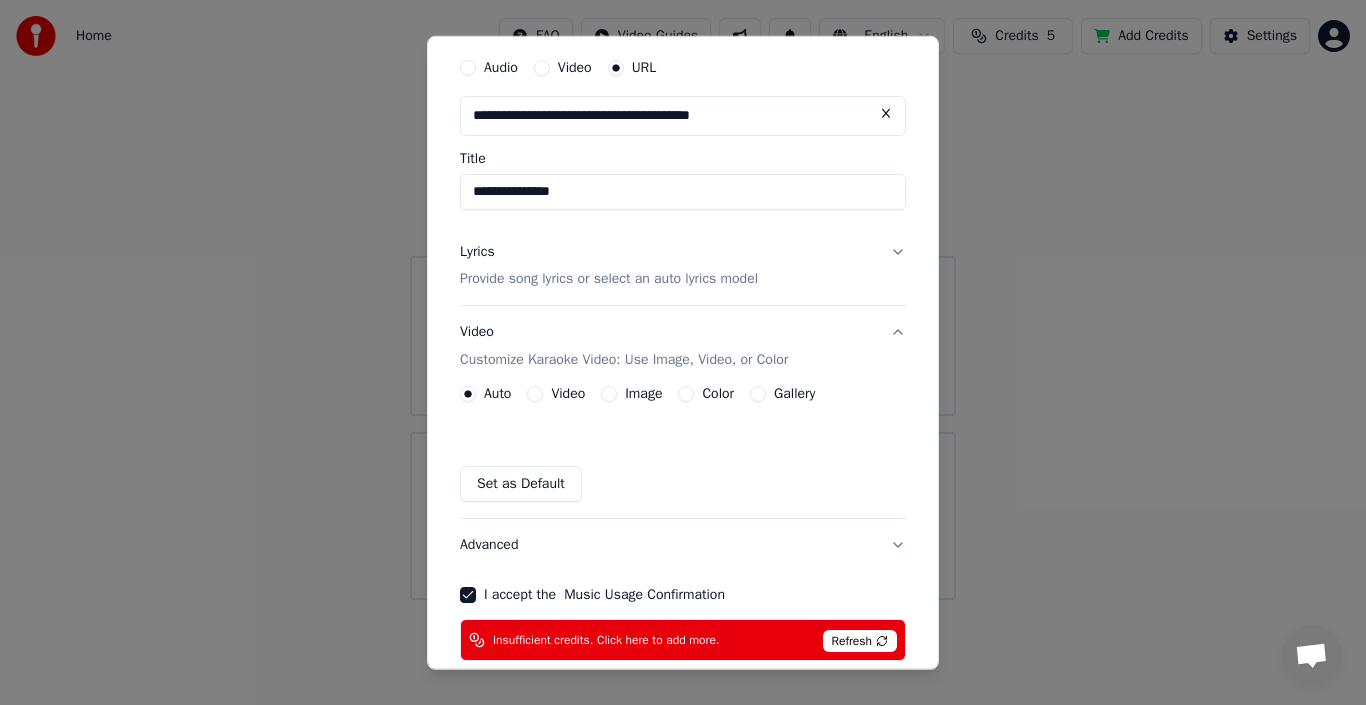 click on "Set as Default" at bounding box center [521, 484] 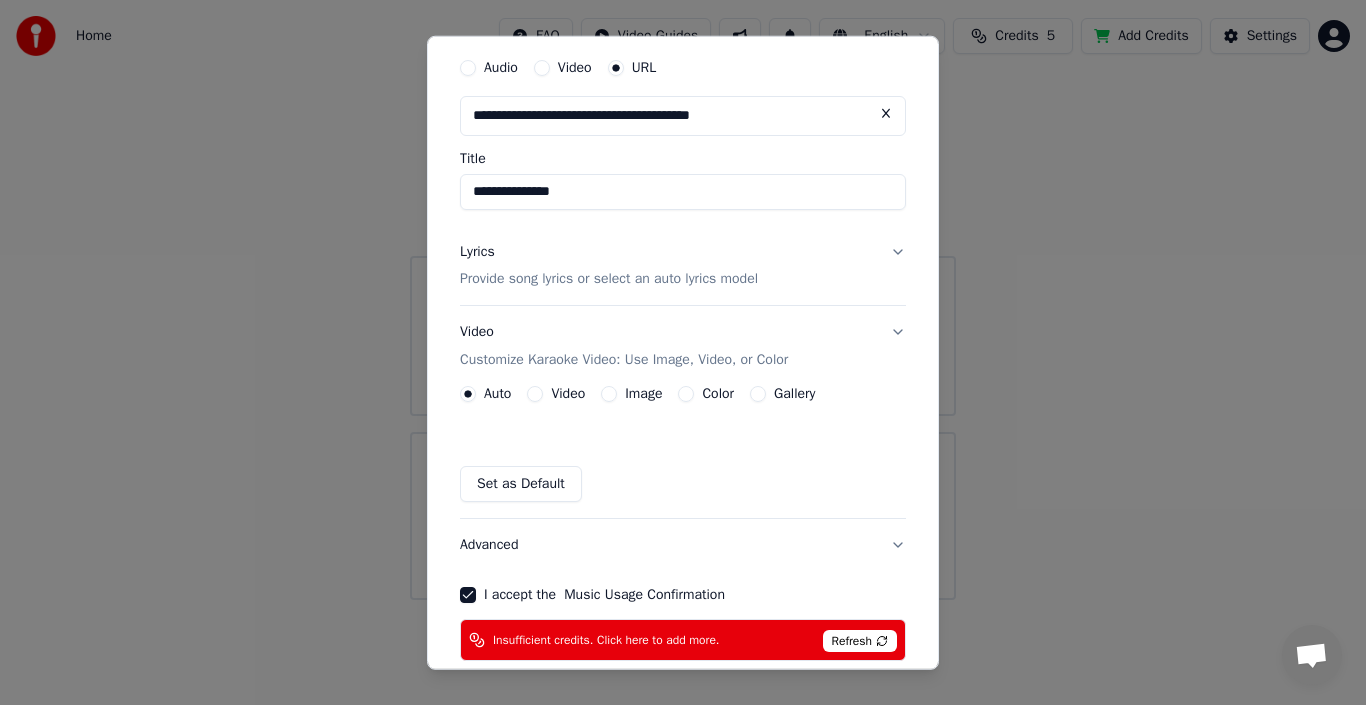 scroll, scrollTop: 31, scrollLeft: 0, axis: vertical 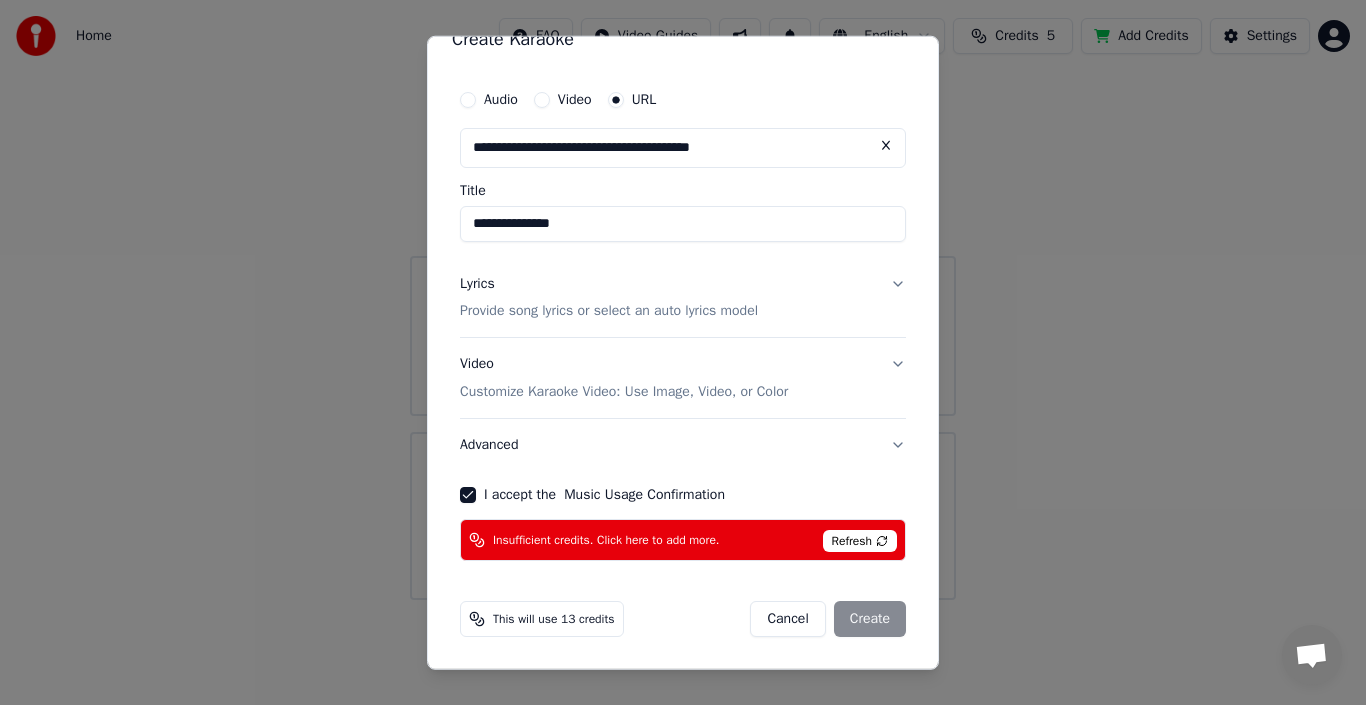 click on "Cancel Create" at bounding box center (828, 619) 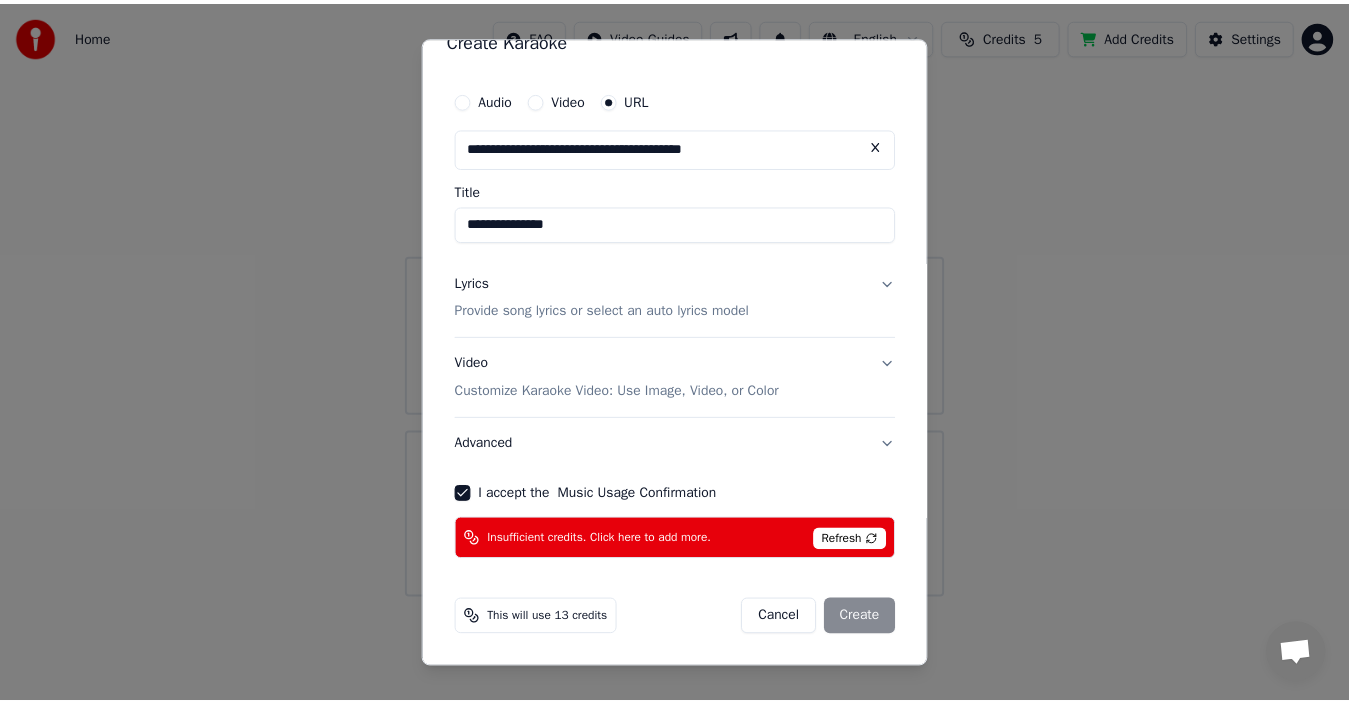 scroll, scrollTop: 0, scrollLeft: 0, axis: both 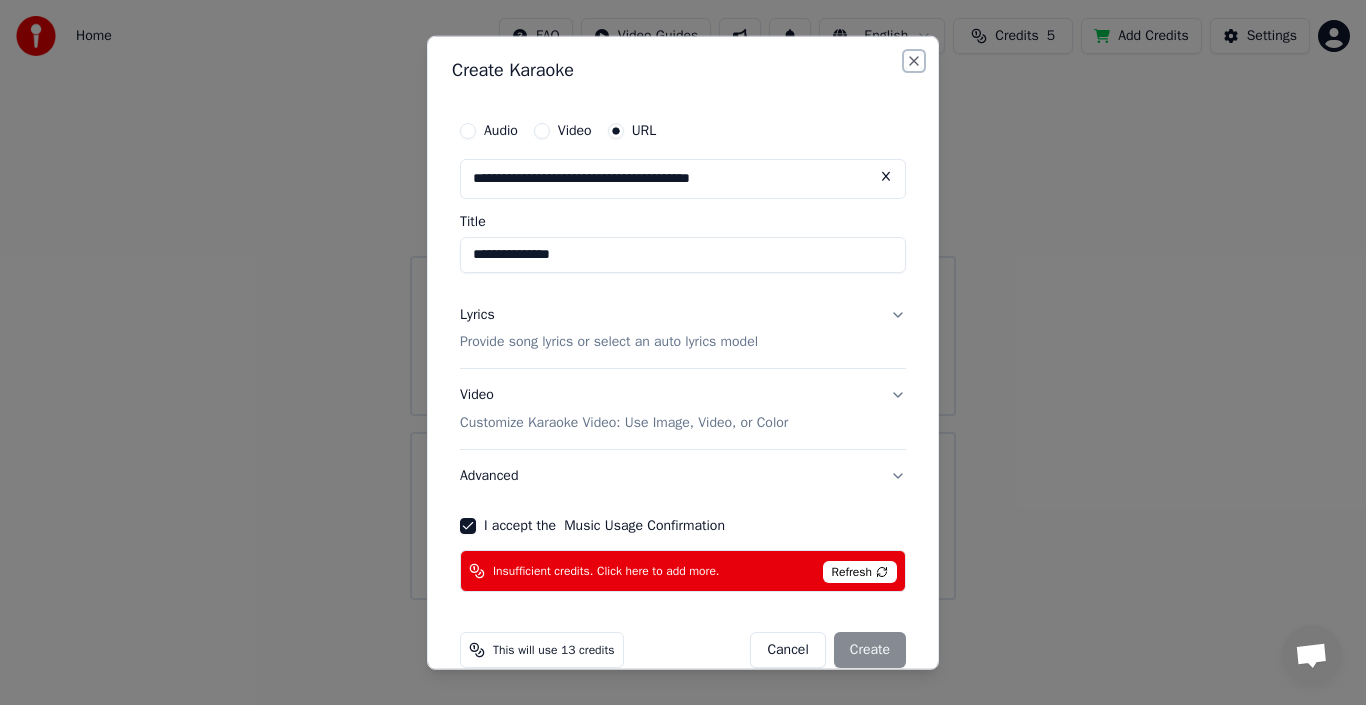 click on "Close" at bounding box center (914, 60) 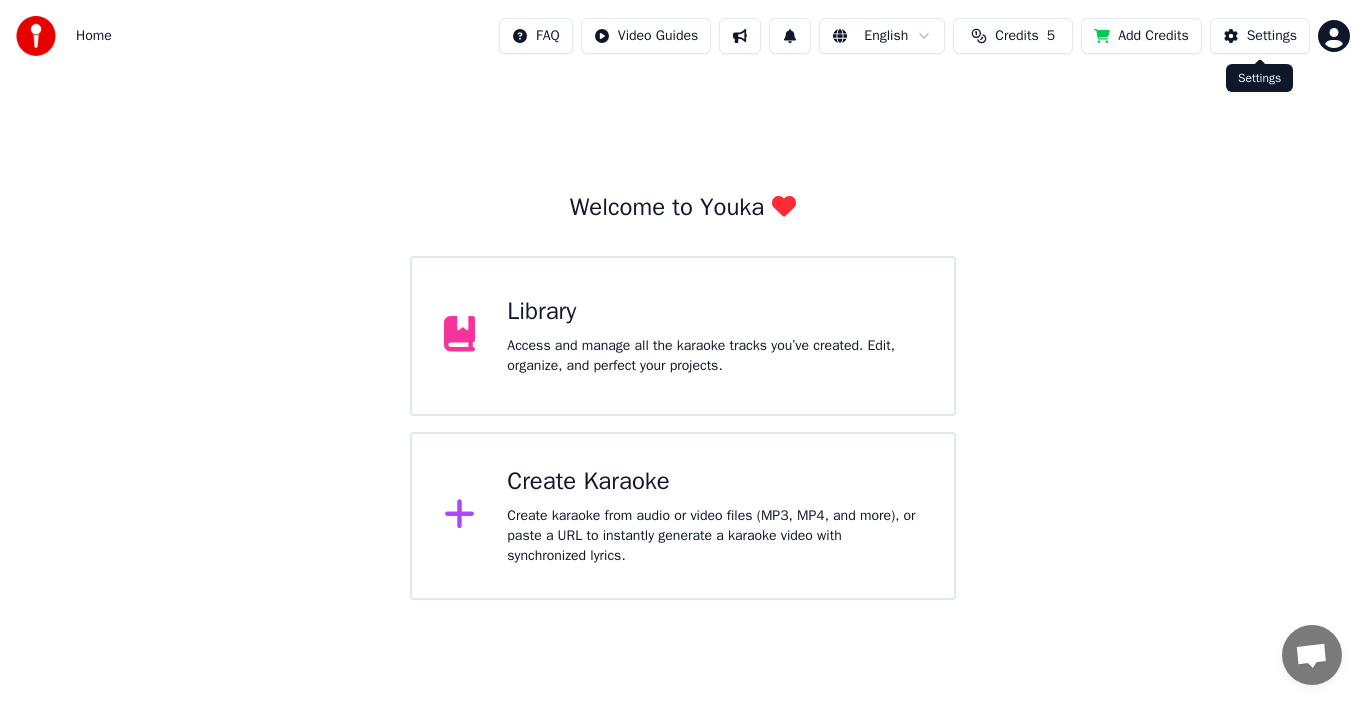click on "Settings" at bounding box center [1272, 36] 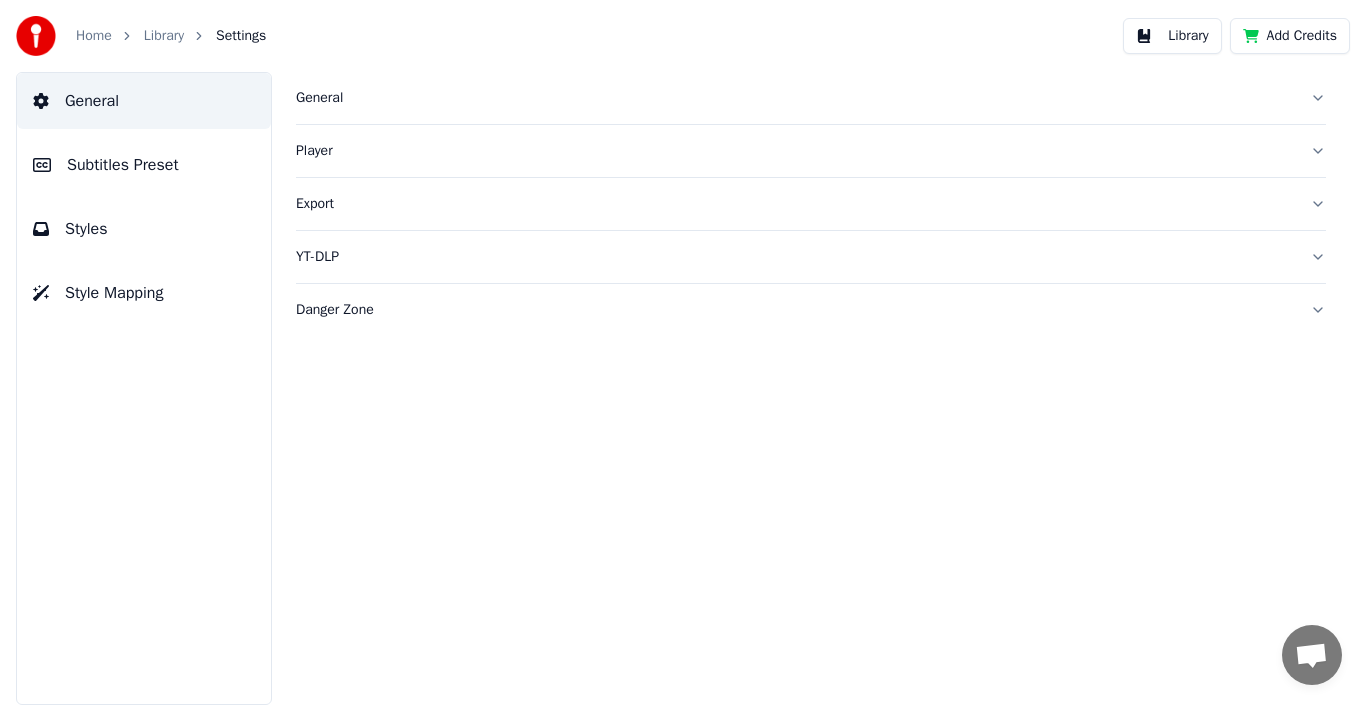 click on "Library" at bounding box center (1172, 36) 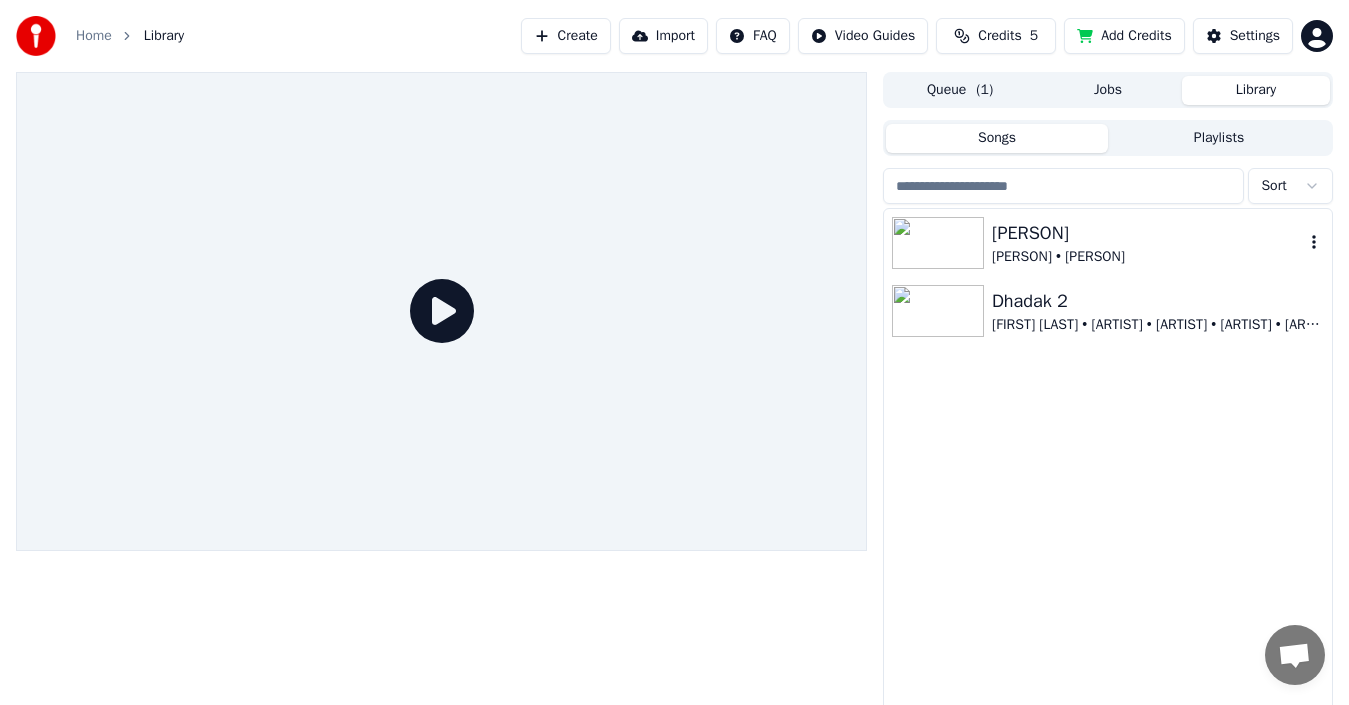 click on "[PERSON]" at bounding box center (1148, 233) 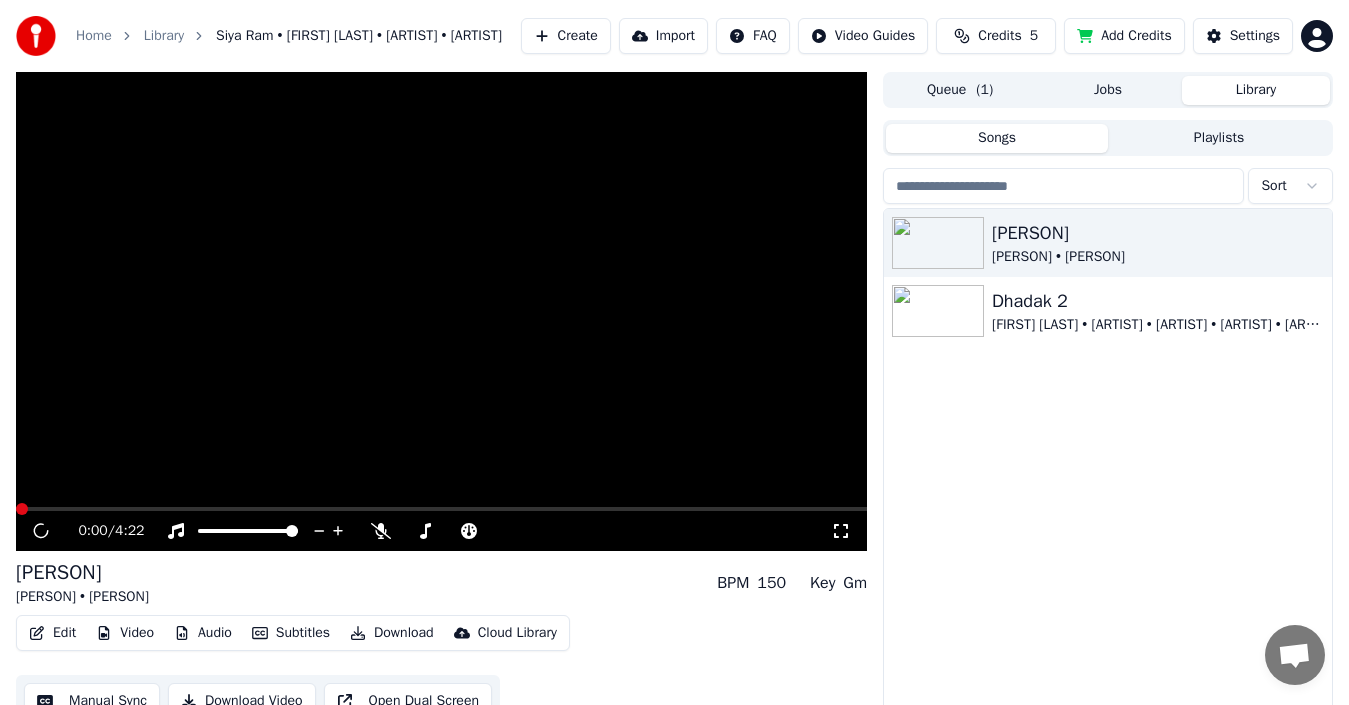 click on "Import" at bounding box center (663, 36) 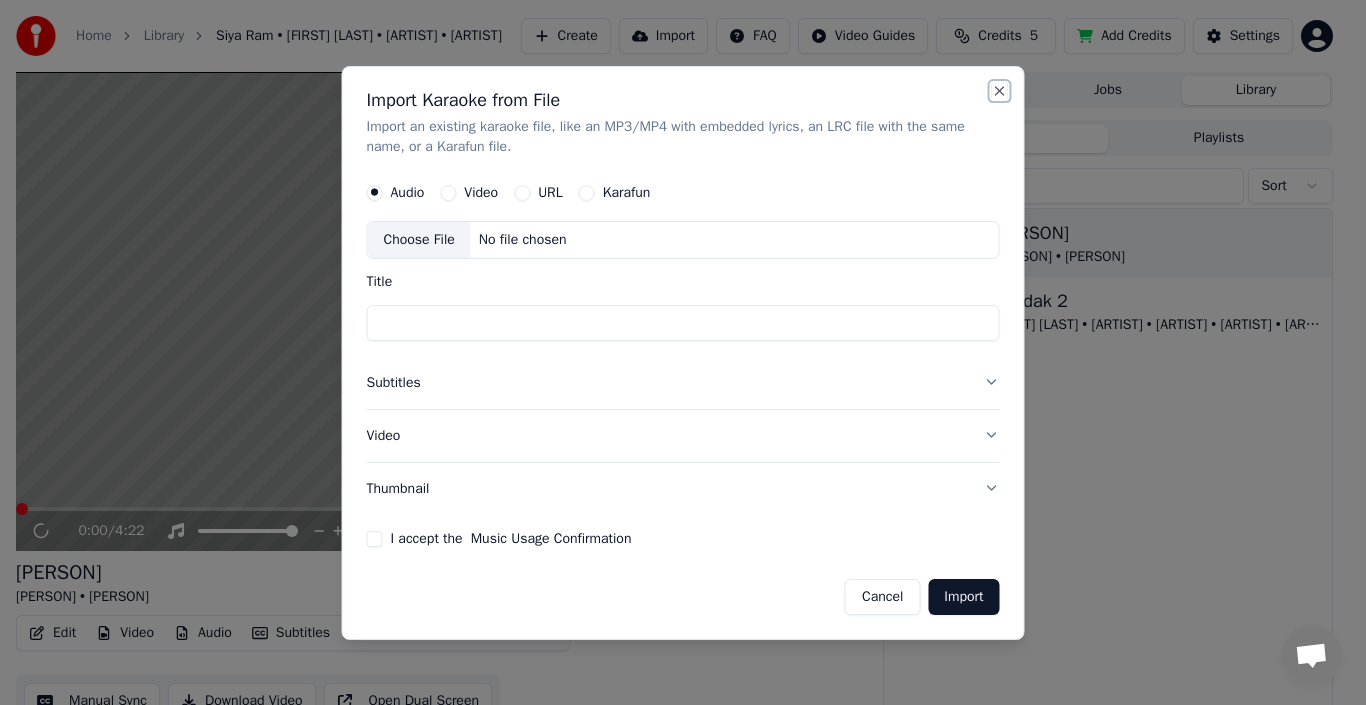 click on "Close" at bounding box center [1000, 91] 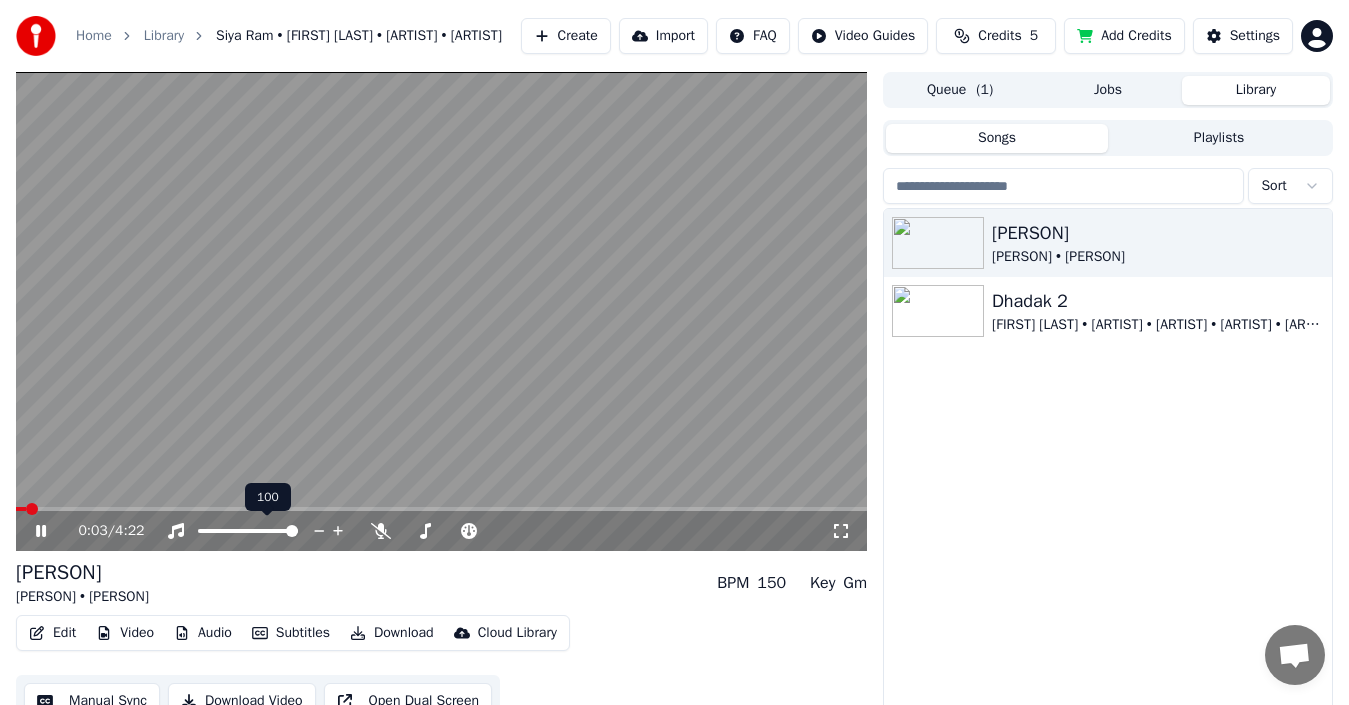click 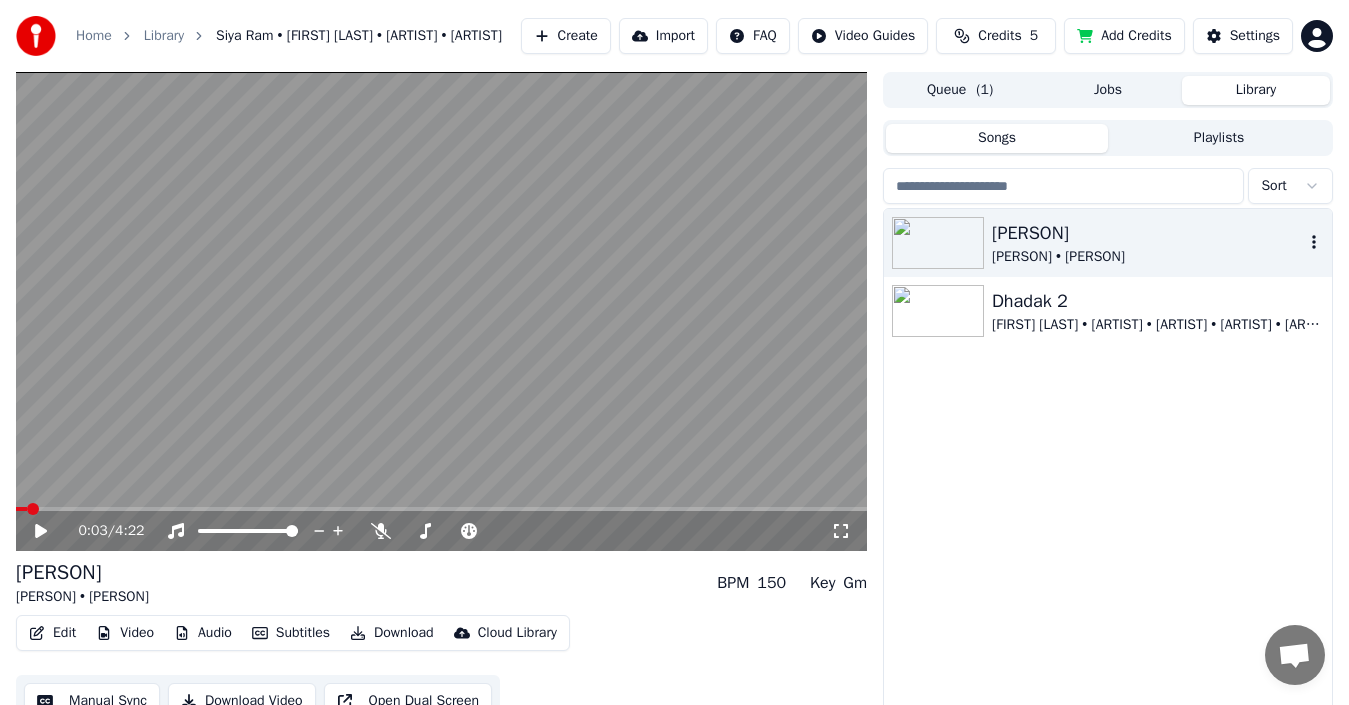 click 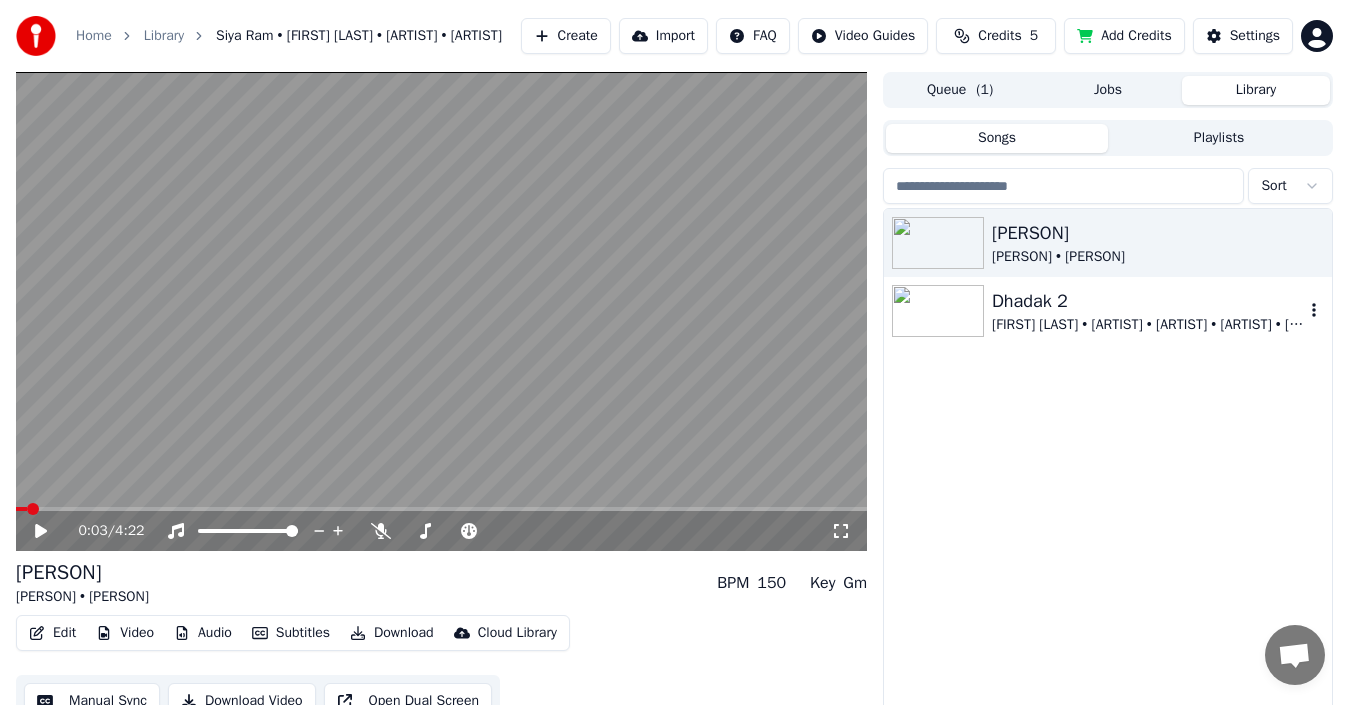 click on "[FIRST] [LAST] • [ARTIST] • [ARTIST] • [ARTIST] • [ARTIST] • [ARTIST]" at bounding box center (1148, 325) 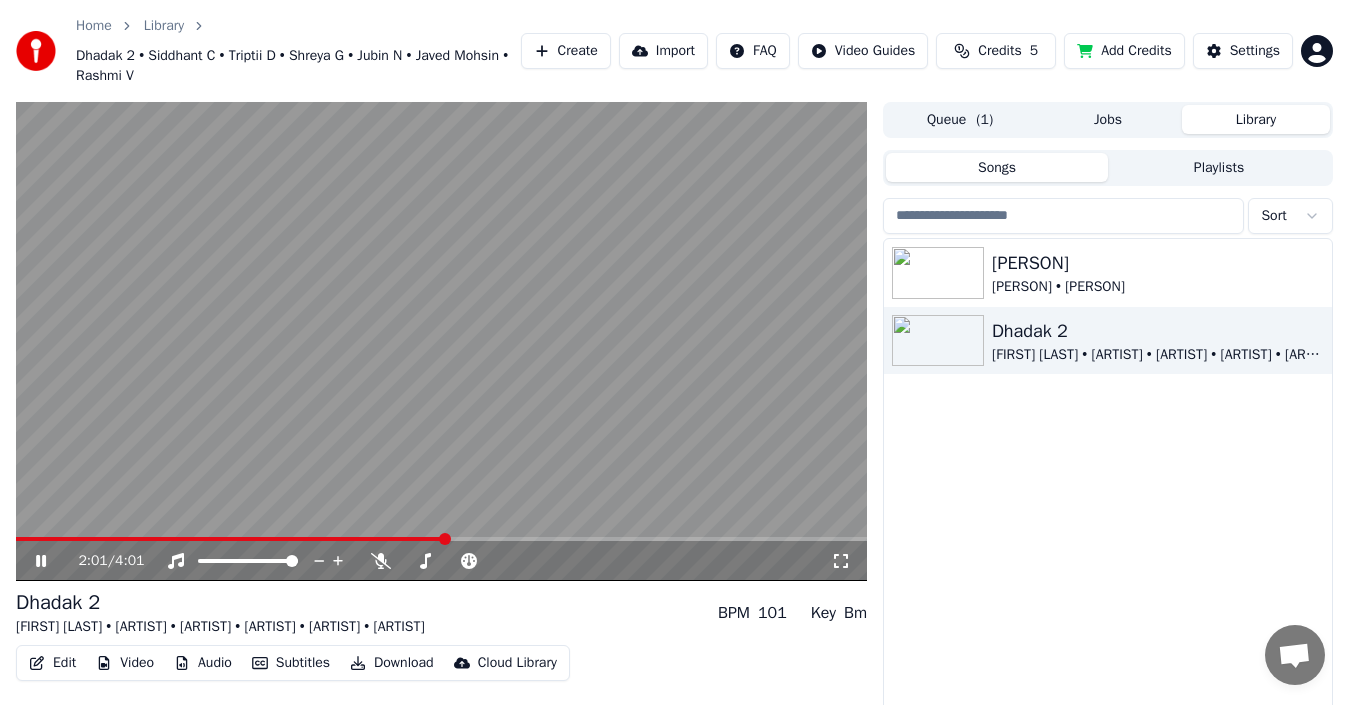 click 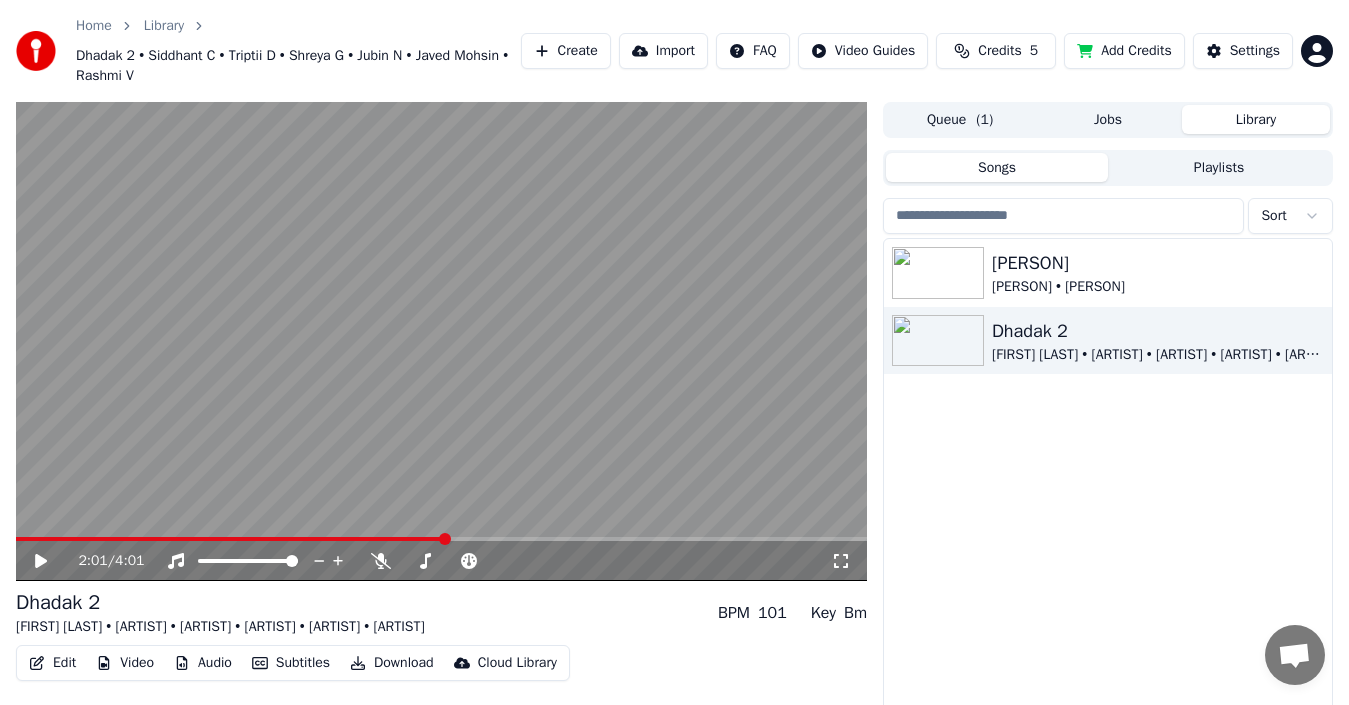 click on "Home Library Dhadak 2 • [FIRST] [LAST] • [ARTIST] • [ARTIST] • [ARTIST] • [ARTIST] • [ARTIST] Create Import FAQ Video Guides Credits 5 Add Credits Settings 2:01 / 4:01 Dhadak 2 [FIRST] [LAST] • [ARTIST] • [ARTIST] • [ARTIST] • [ARTIST] • [ARTIST] BPM 101 Key Bm Edit Video Audio Subtitles Download Cloud Library Manual Sync Download Video Open Dual Screen Queue ( 1 ) Jobs Library Songs Playlists Sort Siya Ram [FIRST] [LAST] • [ARTIST] Dhadak 2 [FIRST] [LAST] • [ARTIST] • [ARTIST] • [ARTIST] • [ARTIST] • [ARTIST]" at bounding box center [674, 352] 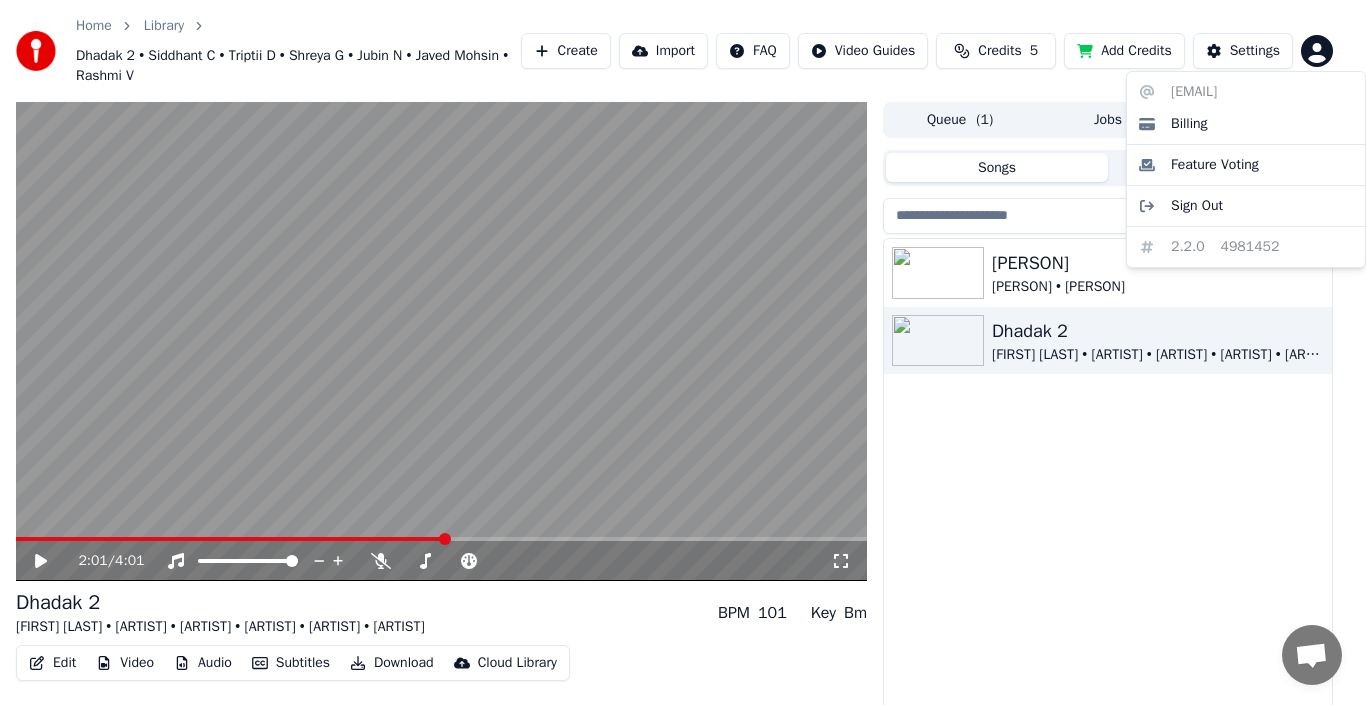 click on "Home Library Dhadak 2 • [FIRST] [LAST] • [ARTIST] • [ARTIST] • [ARTIST] • [ARTIST] • [ARTIST] Create Import FAQ Video Guides Credits 5 Add Credits Settings 2:01 / 4:01 Dhadak 2 [FIRST] [LAST] • [ARTIST] • [ARTIST] • [ARTIST] • [ARTIST] • [ARTIST] BPM 101 Key Bm Edit Video Audio Subtitles Download Cloud Library Manual Sync Download Video Open Dual Screen Queue ( 1 ) Jobs Library Songs Playlists Sort Siya Ram [FIRST] [LAST] • [ARTIST] Dhadak 2 [FIRST] [LAST] • [ARTIST] • [ARTIST] • [ARTIST] • [ARTIST] • [ARTIST] [EMAIL] Billing Feature Voting Sign Out 2.2.0 4981452" at bounding box center [683, 352] 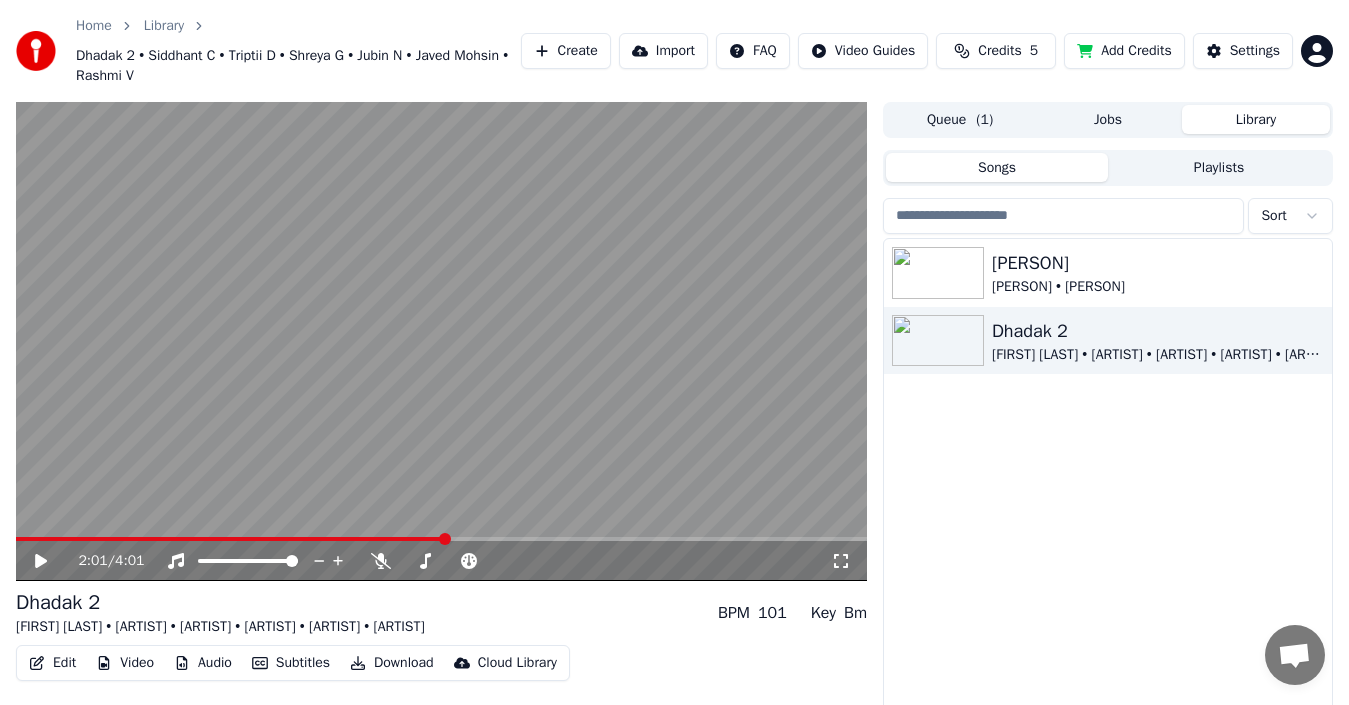 click 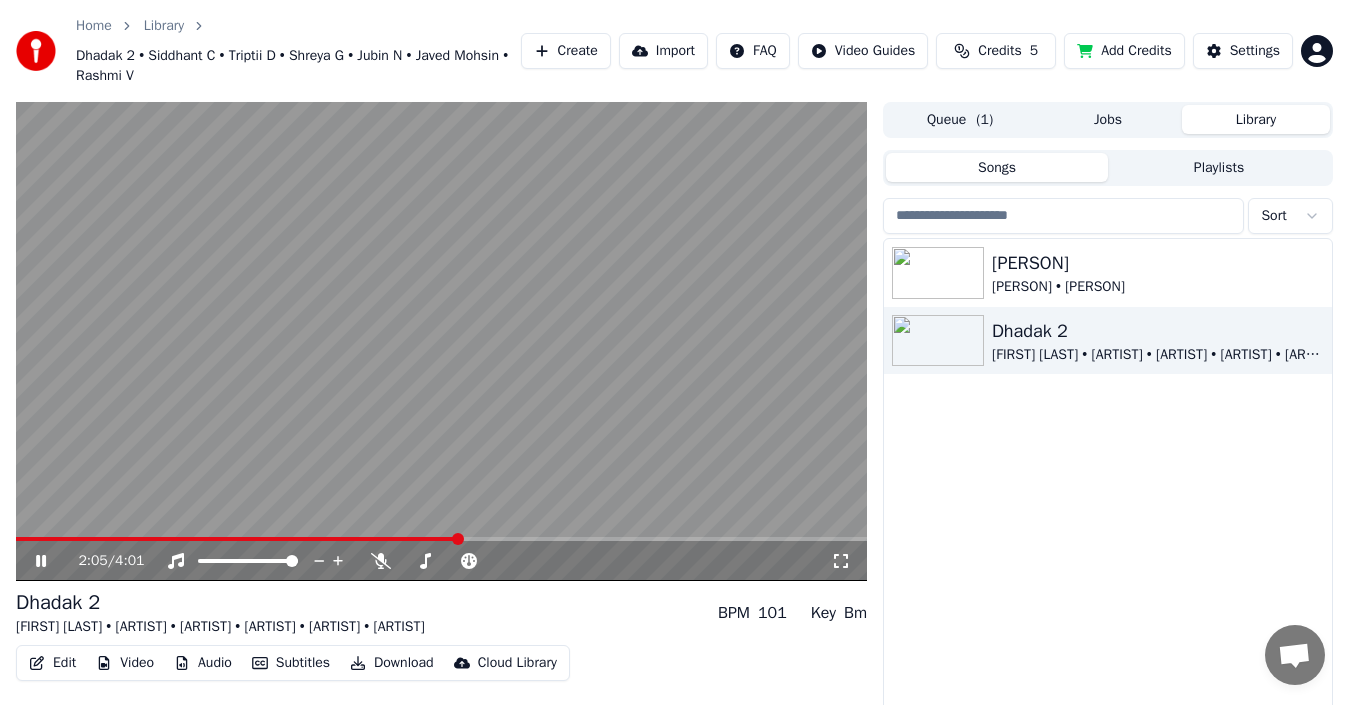 click 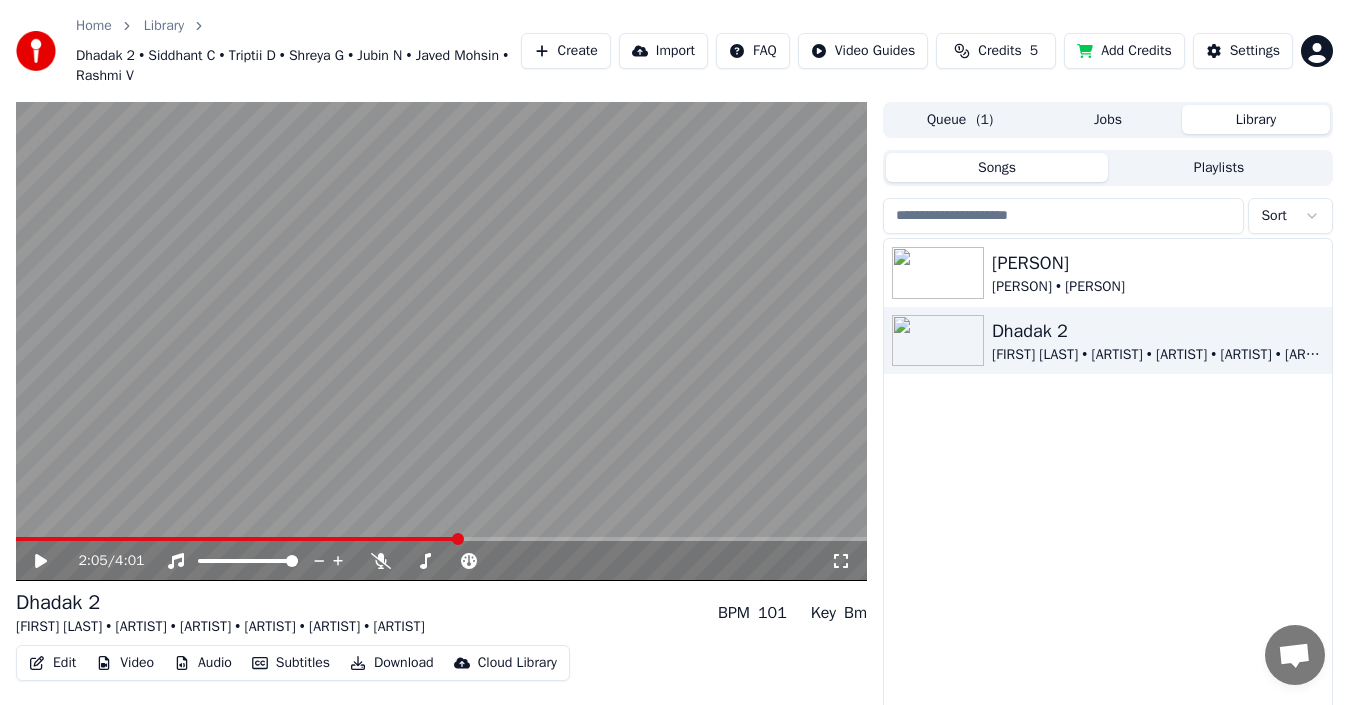 click 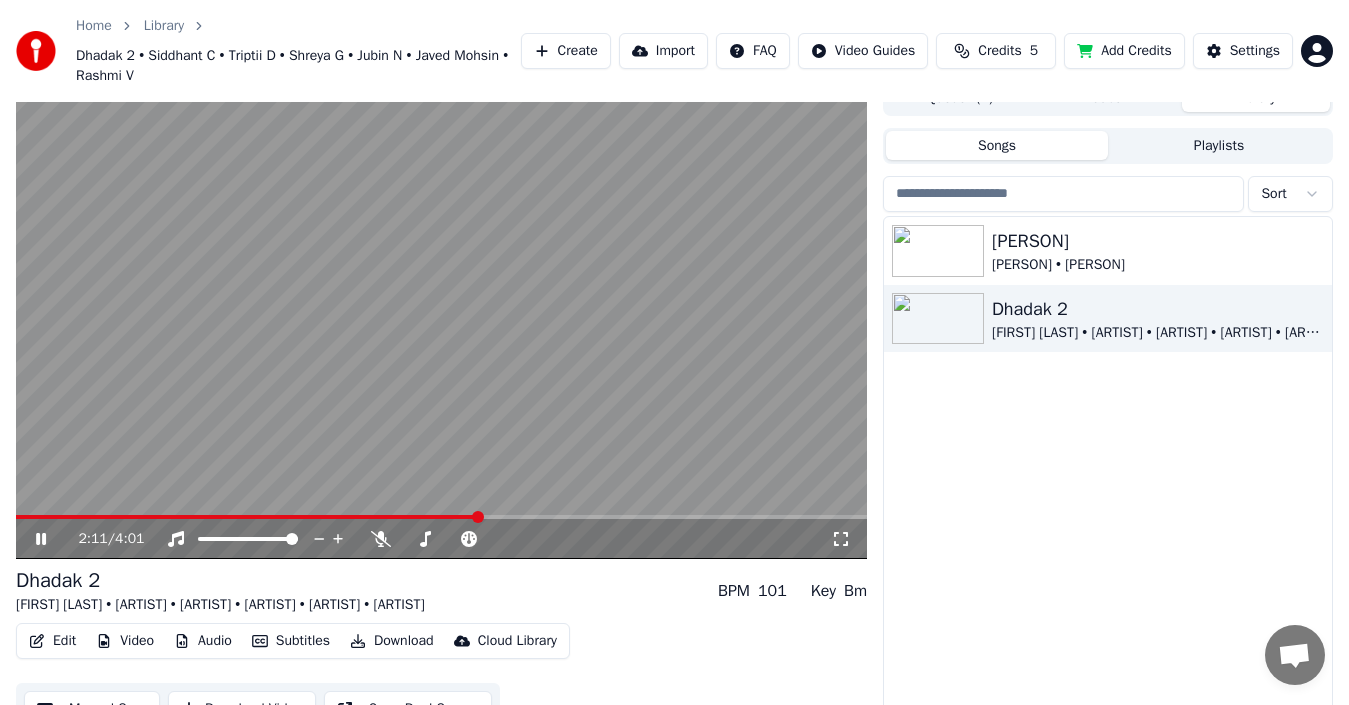 scroll, scrollTop: 0, scrollLeft: 0, axis: both 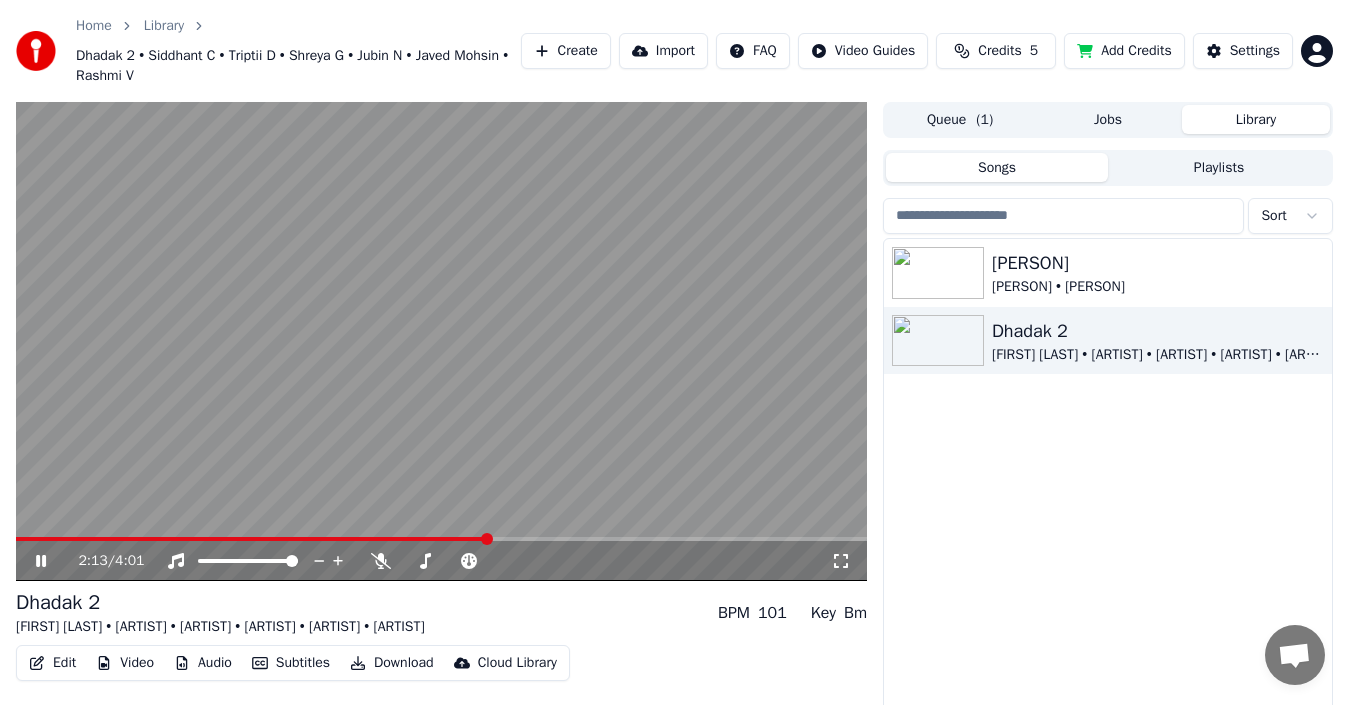click at bounding box center [252, 539] 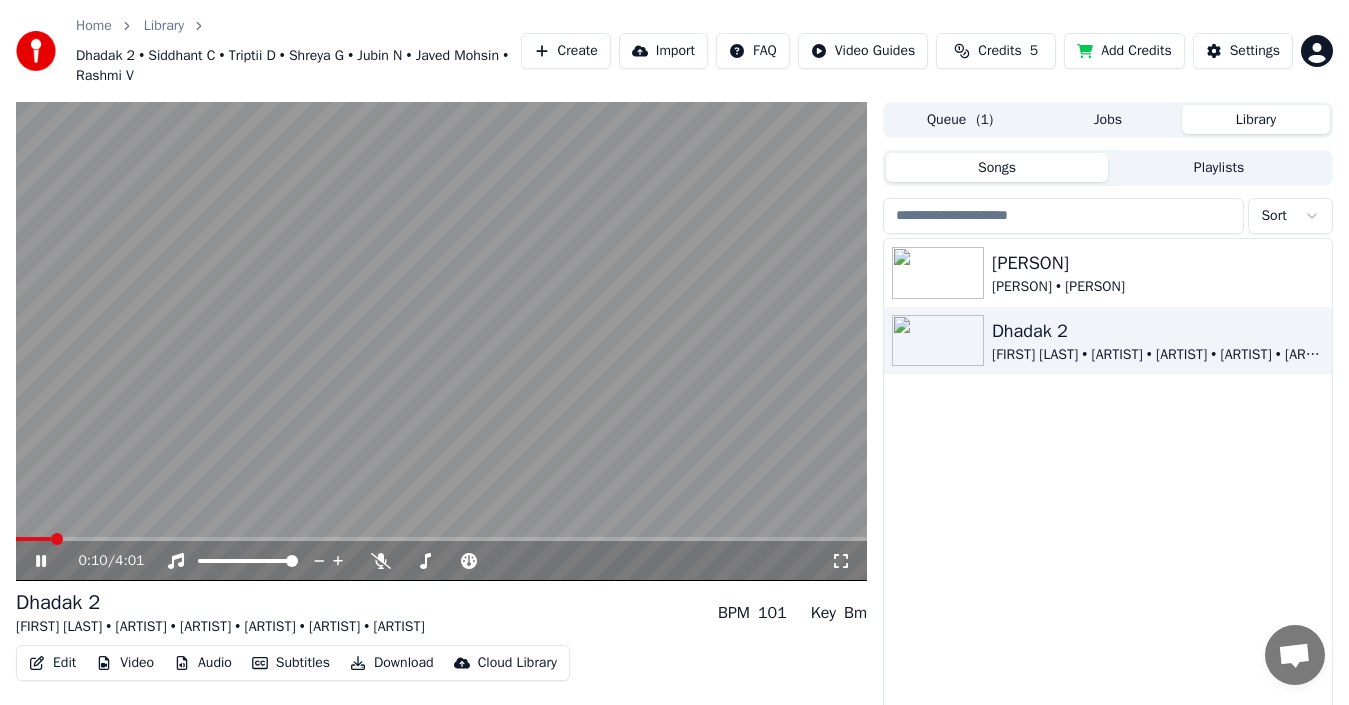 click on "Edit" at bounding box center (52, 663) 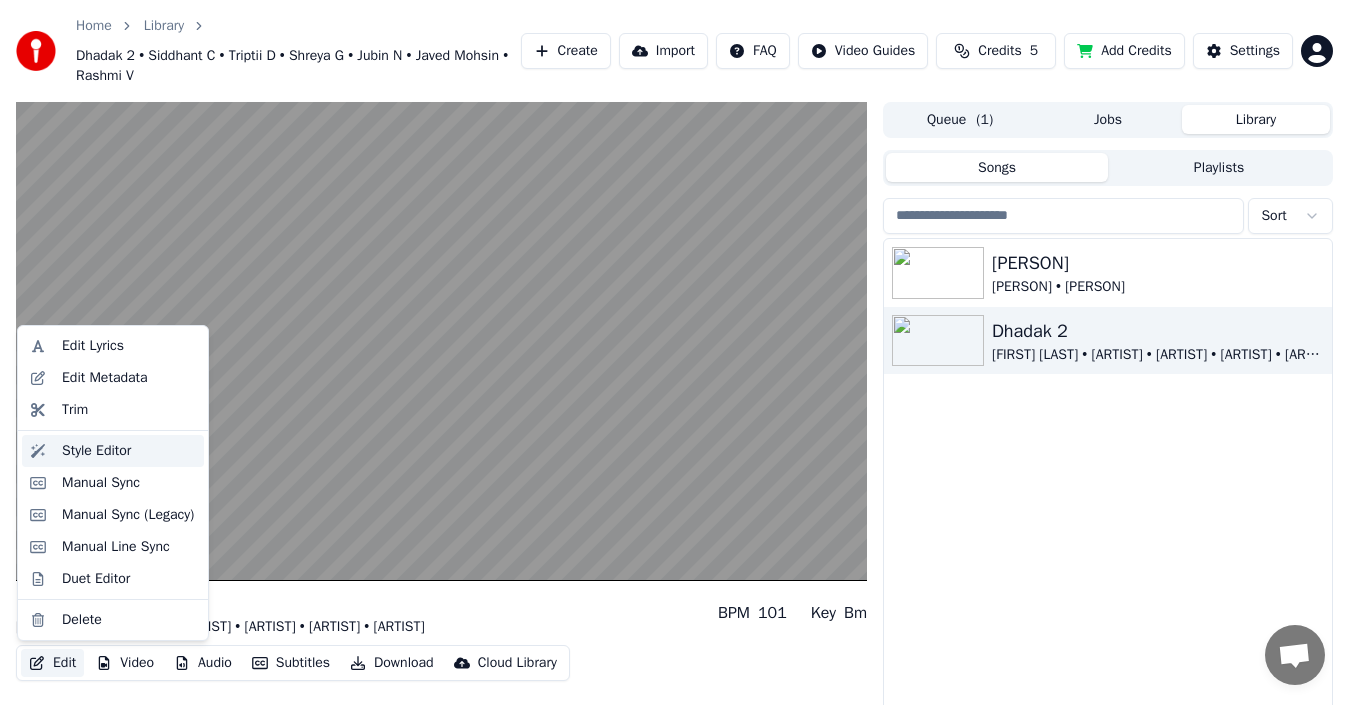 click on "Style Editor" at bounding box center (96, 451) 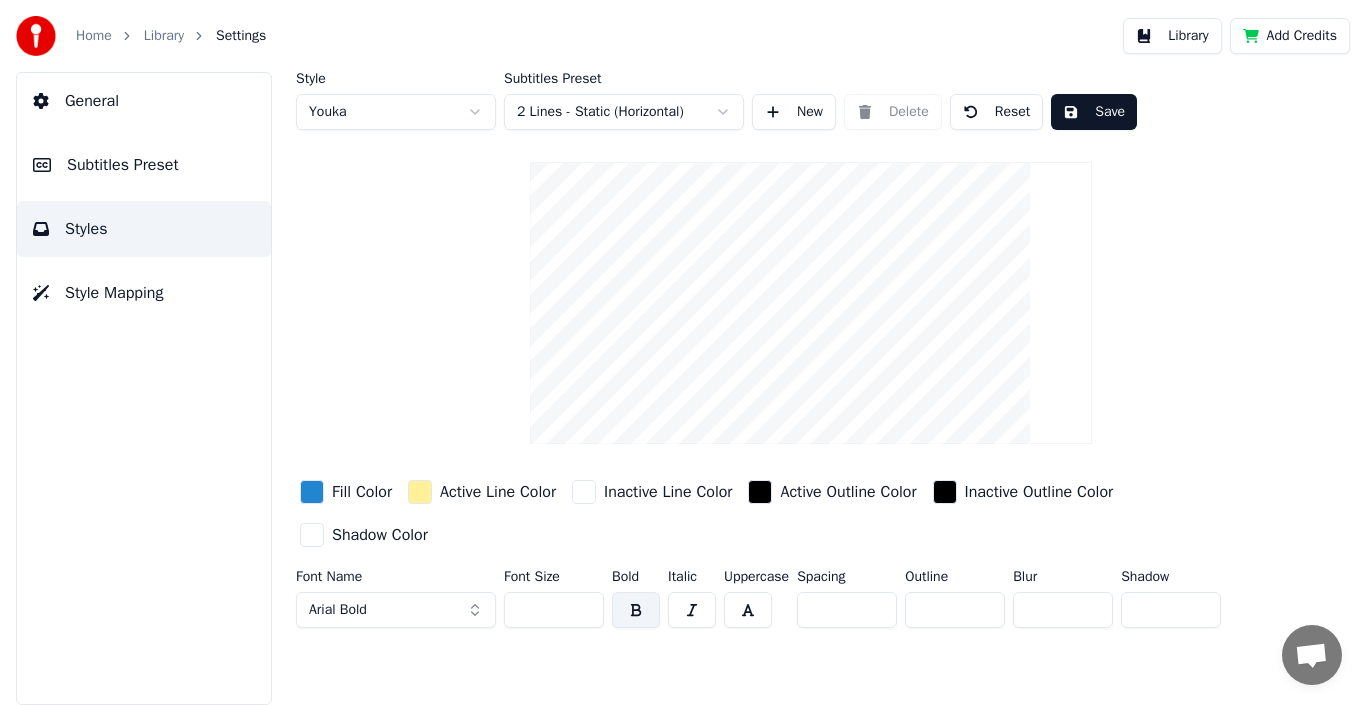 click on "Home Library Settings Library Add Credits General Subtitles Preset Styles Style Mapping Style Youka Subtitles Preset 2 Lines - Static (Horizontal) New Delete Reset Save Fill Color Active Line Color Inactive Line Color Active Outline Color Inactive Outline Color Shadow Color Font Name Arial Bold Font Size ** Bold Italic Uppercase Spacing * Outline * Blur * Shadow *" at bounding box center [683, 352] 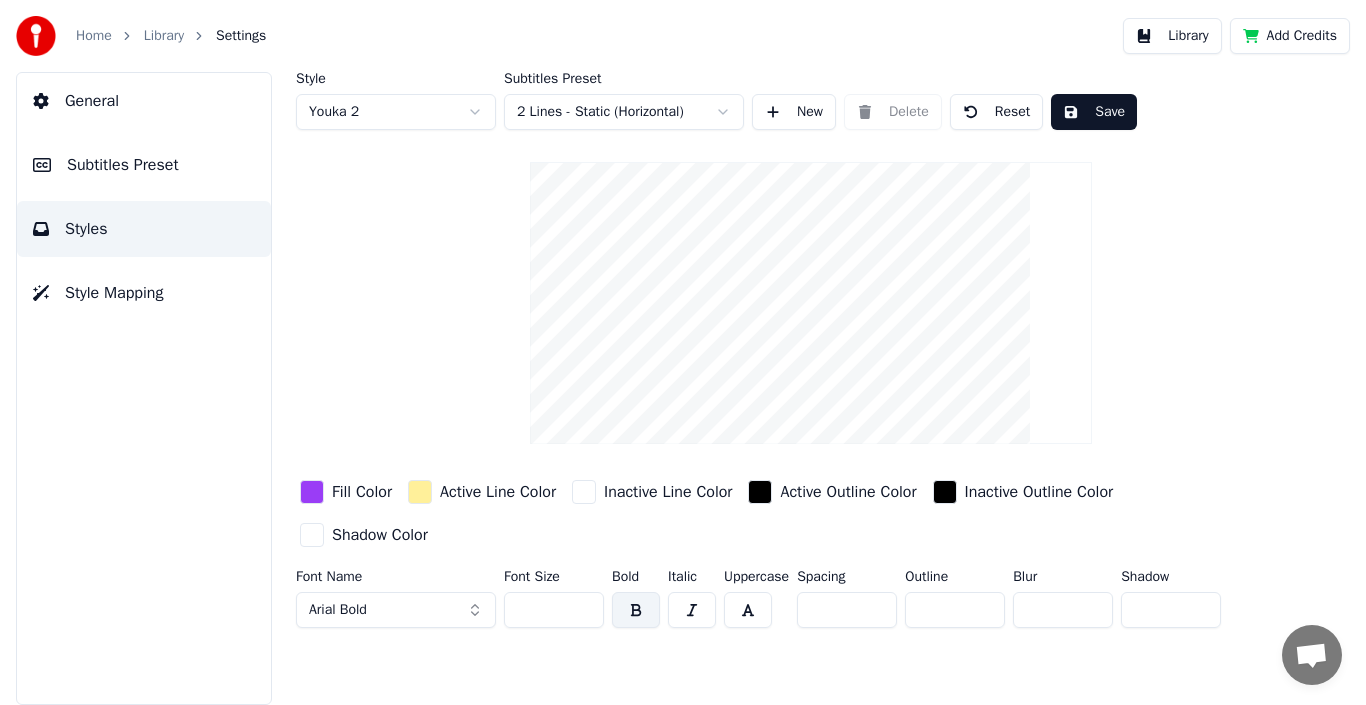 click on "Home Library Settings Library Add Credits General Subtitles Preset Styles Style Mapping Style Youka 2 Subtitles Preset 2 Lines - Static (Horizontal) New Delete Reset Save Fill Color Active Line Color Inactive Line Color Active Outline Color Inactive Outline Color Shadow Color Font Name Arial Bold Font Size ** Bold Italic Uppercase Spacing * Outline * Blur * Shadow *" at bounding box center [683, 352] 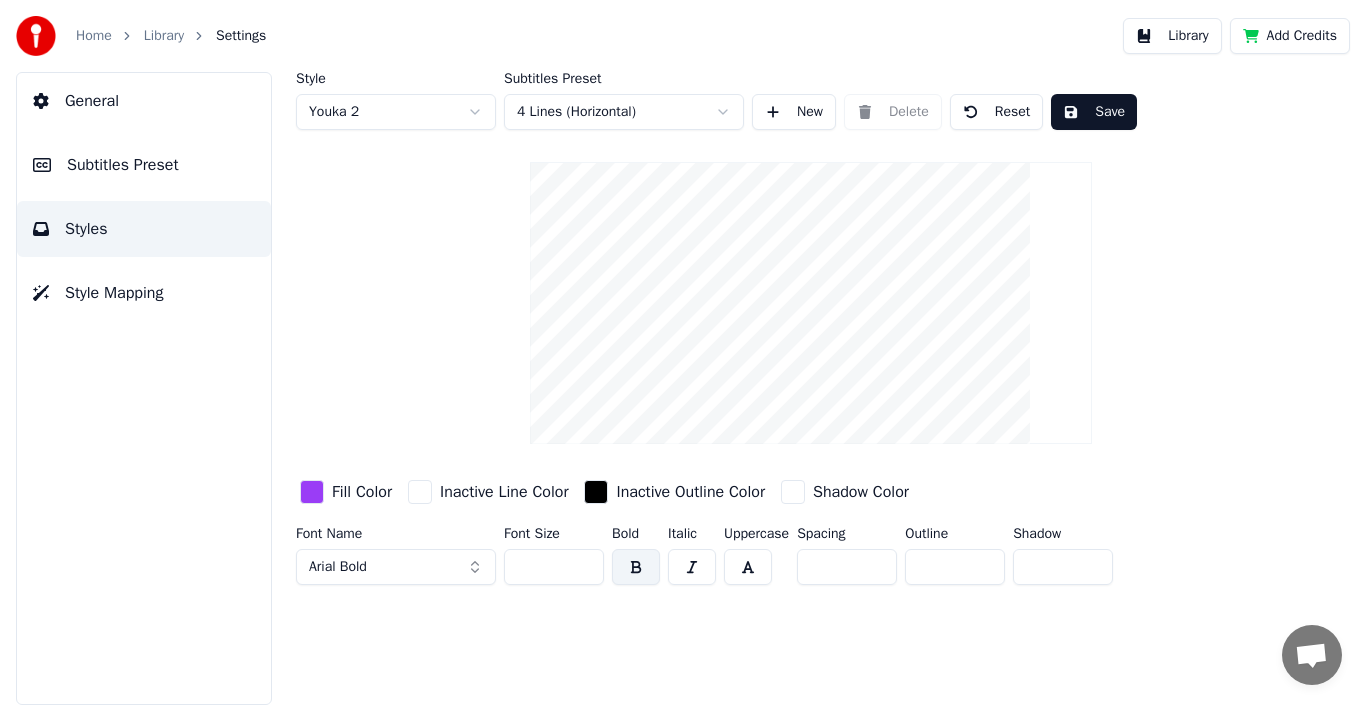click on "Home Library Settings Library Add Credits General Subtitles Preset Styles Style Mapping Style Youka 2 Subtitles Preset 4 Lines (Horizontal) New Delete Reset Save Fill Color Inactive Line Color Inactive Outline Color Shadow Color Font Name Arial Bold Font Size ** Bold Italic Uppercase Spacing * Outline * Shadow *" at bounding box center (683, 352) 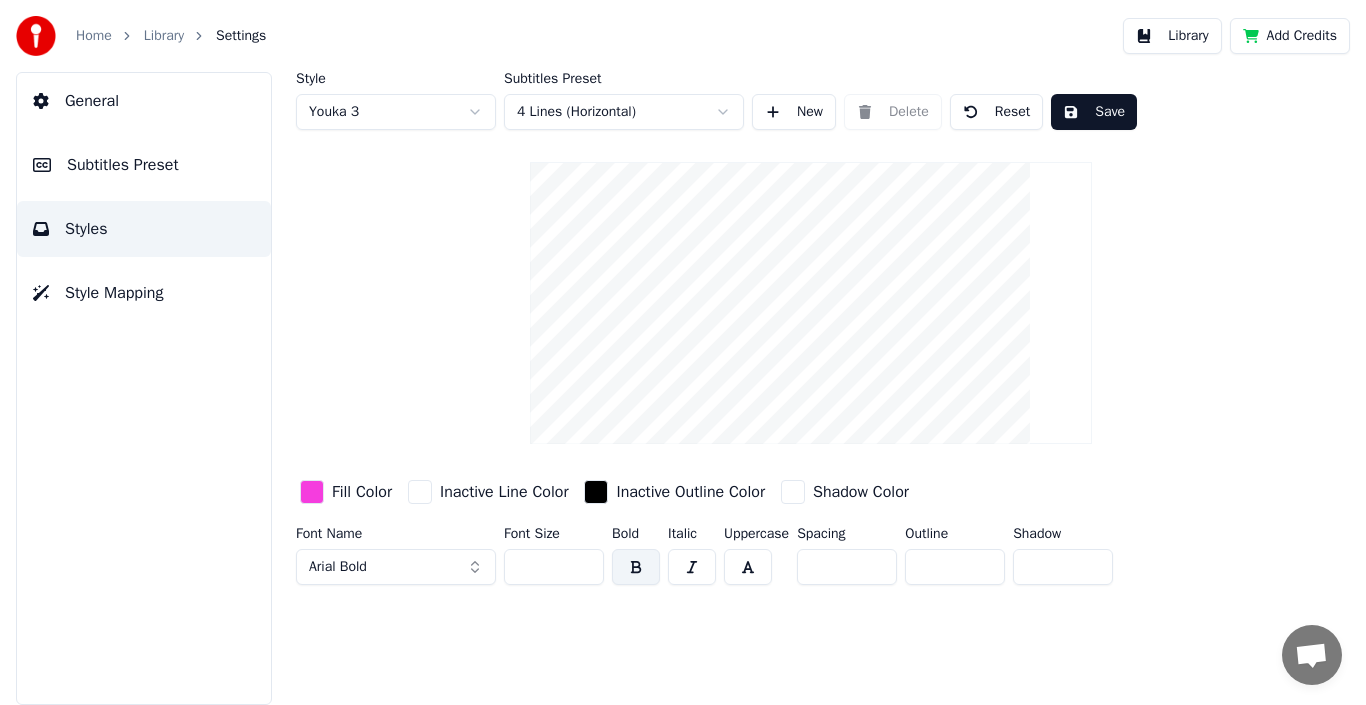 click at bounding box center [420, 492] 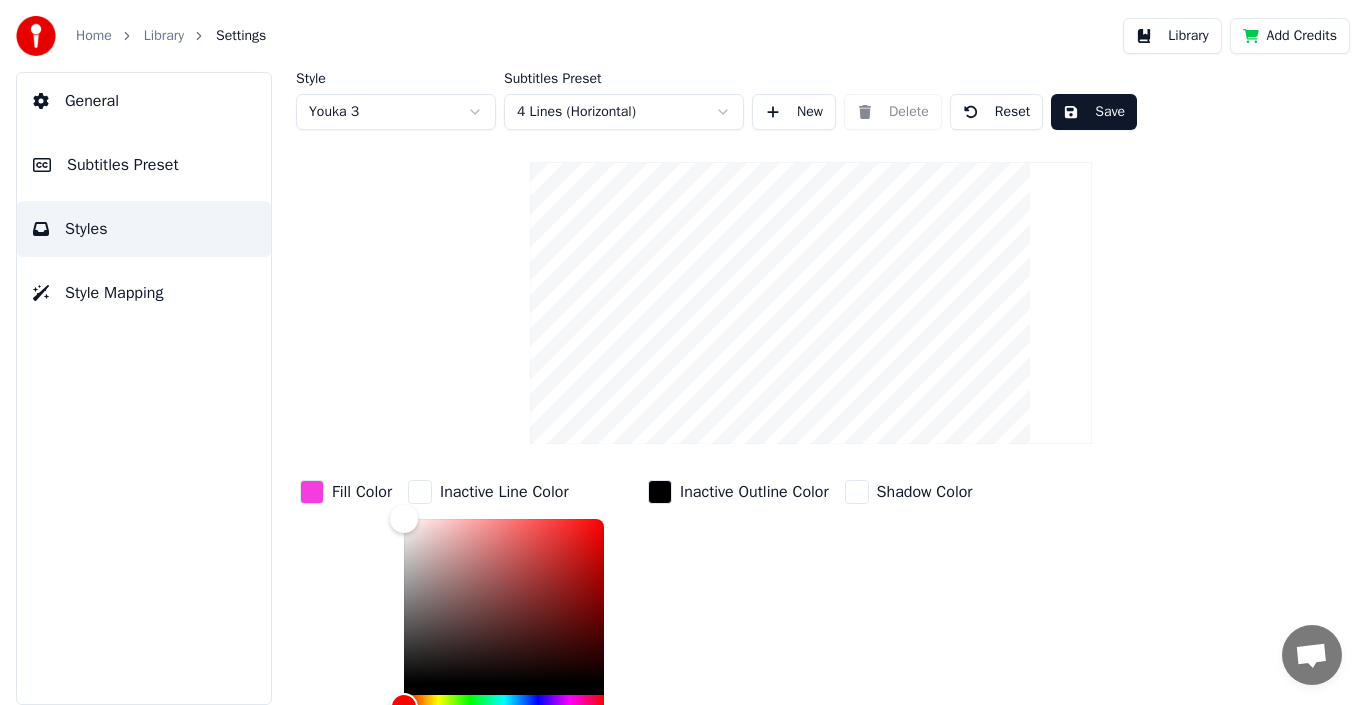 click at bounding box center [420, 492] 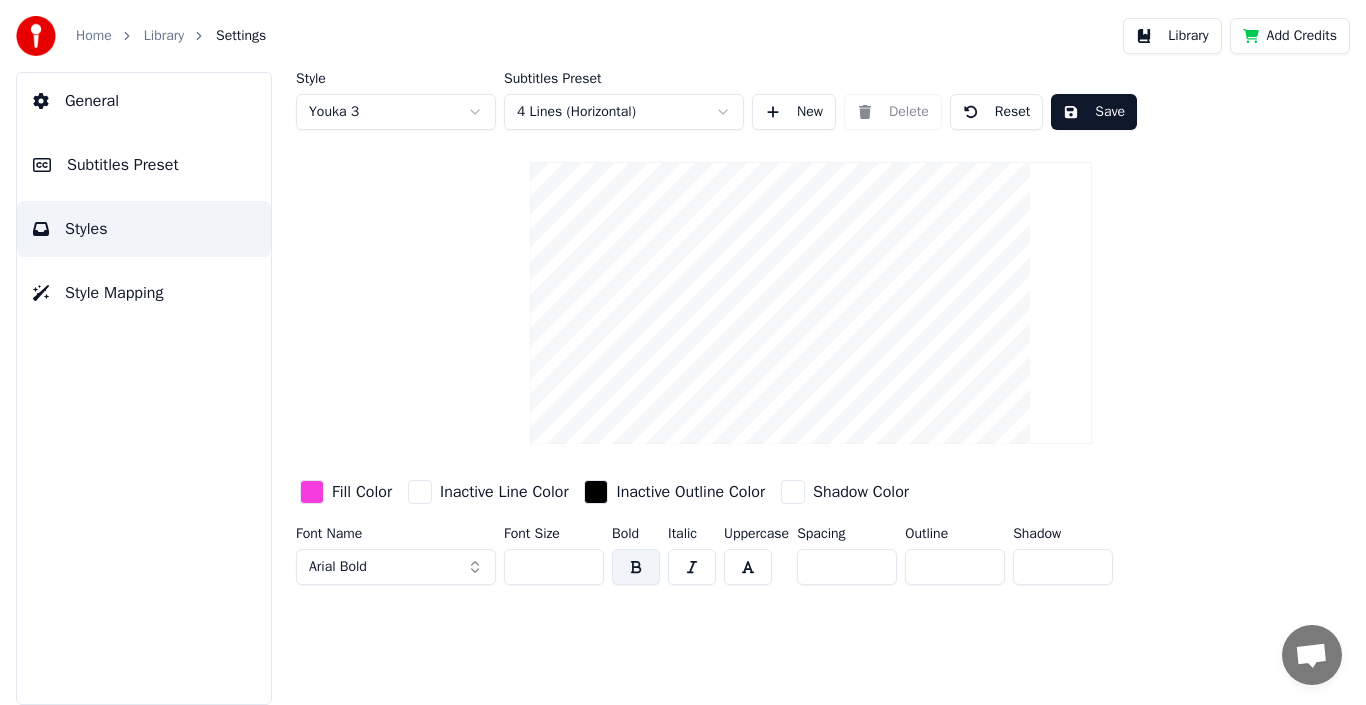 click at bounding box center (596, 492) 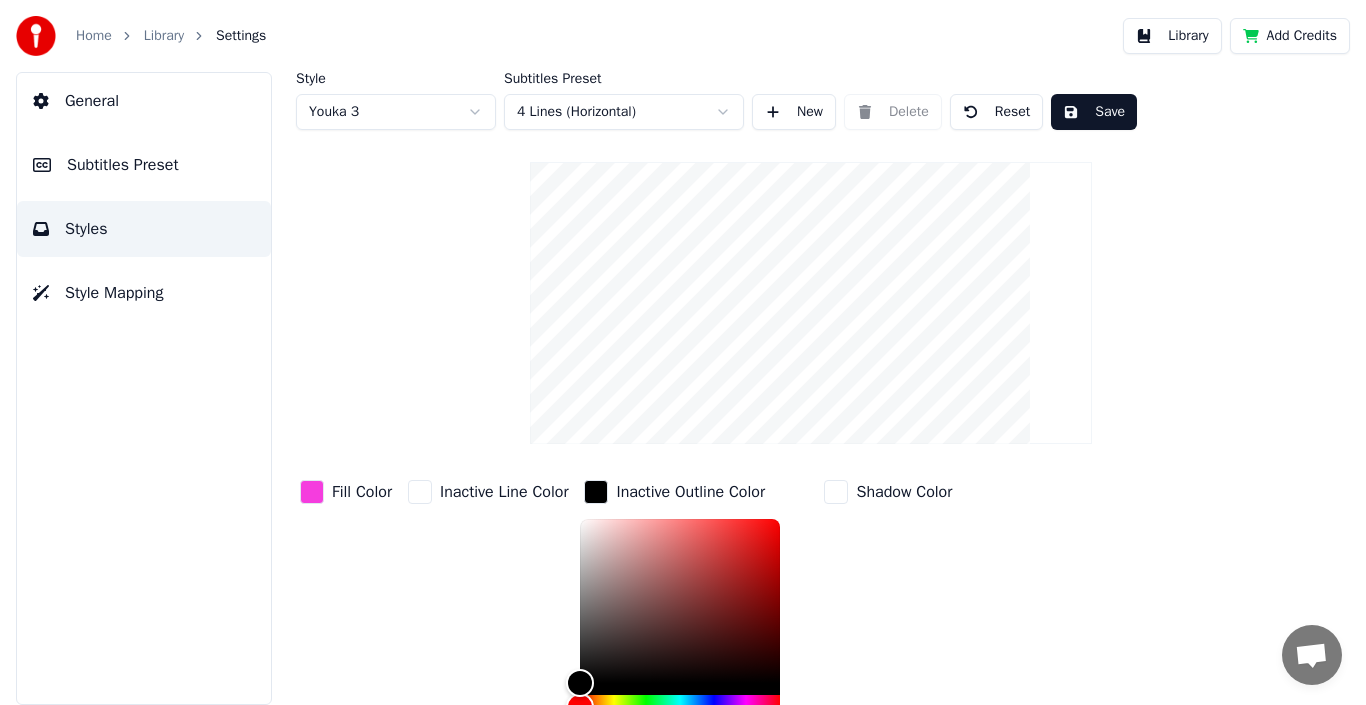 click at bounding box center (596, 492) 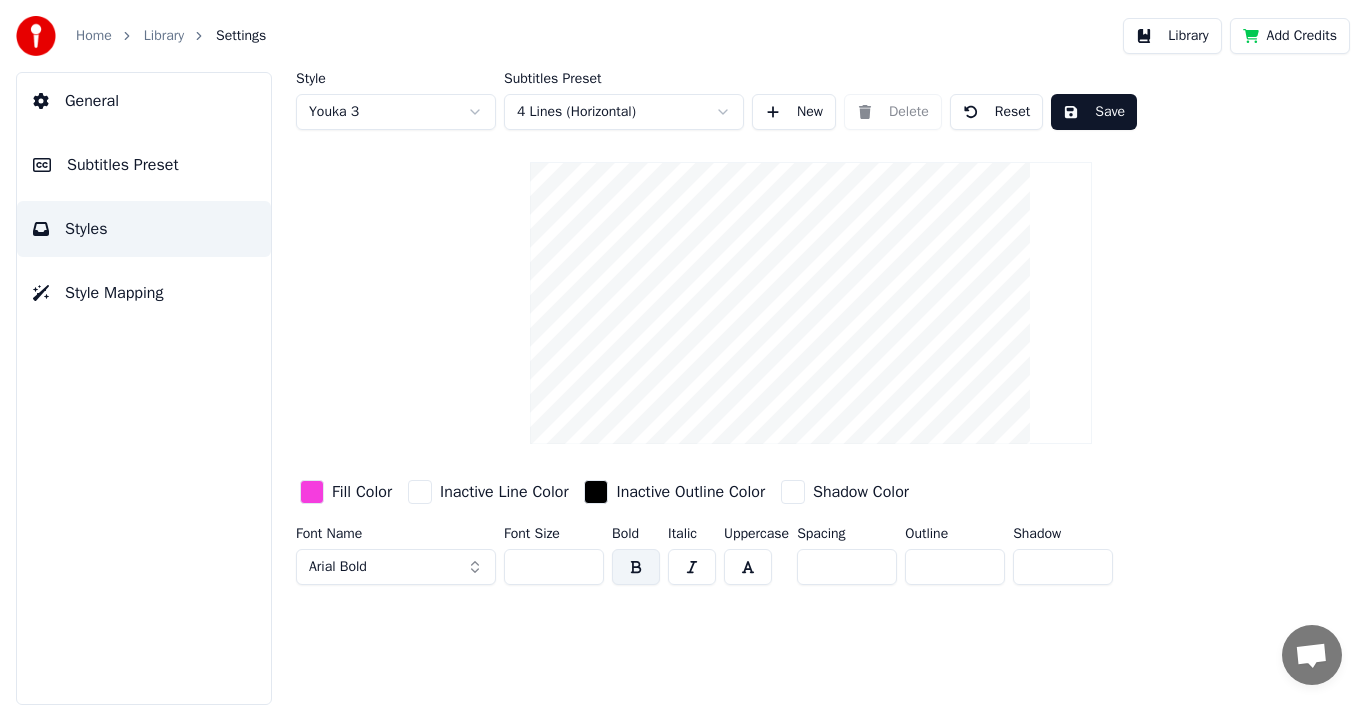 click on "Subtitles Preset" at bounding box center [624, 79] 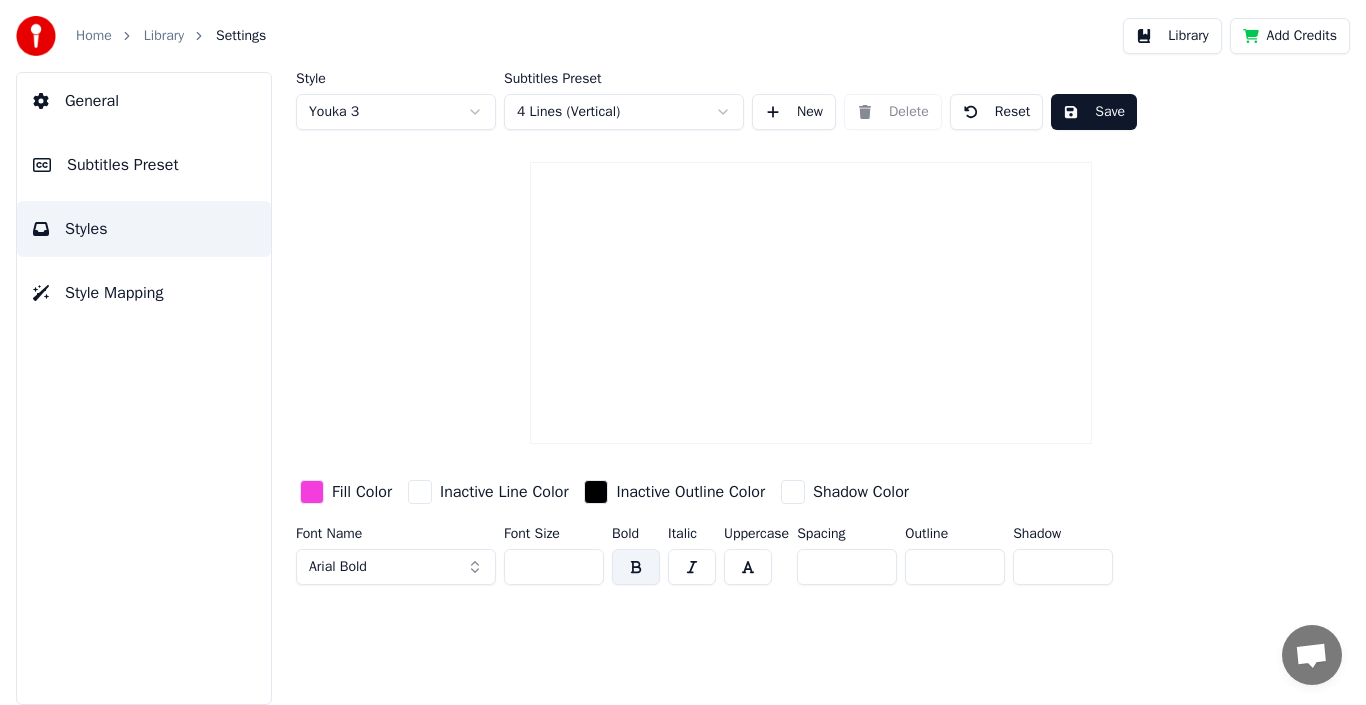 click on "Home Library Settings Library Add Credits General Subtitles Preset Styles Style Mapping Style Youka 3 Subtitles Preset 4 Lines (Vertical) New Delete Reset Save Fill Color Inactive Line Color Inactive Outline Color Shadow Color Font Name Arial Bold Font Size ** Bold Italic Uppercase Spacing * Outline * Shadow *" at bounding box center (683, 352) 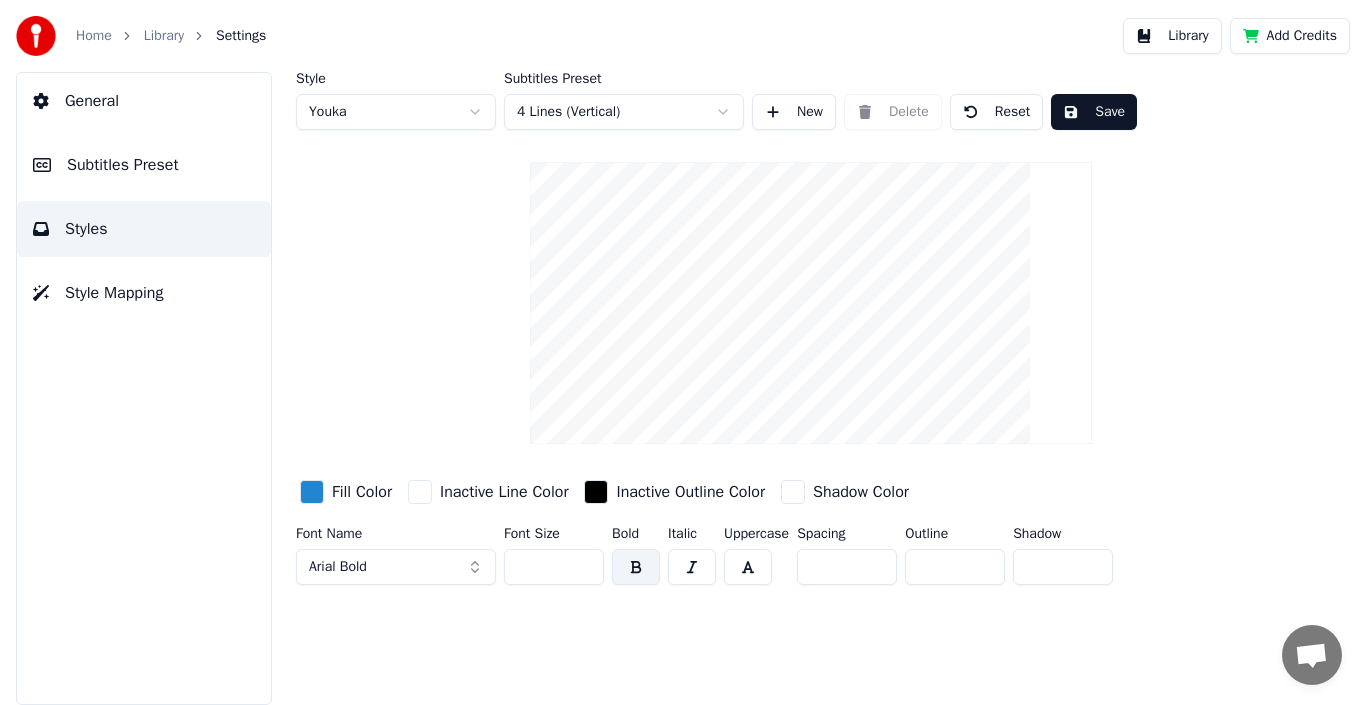 click on "Home Library Settings Library Add Credits General Subtitles Preset Styles Style Mapping Style Youka Subtitles Preset 4 Lines (Vertical) New Delete Reset Save Fill Color Inactive Line Color Inactive Outline Color Shadow Color Font Name Arial Bold Font Size ** Bold Italic Uppercase Spacing * Outline * Shadow *" at bounding box center [683, 352] 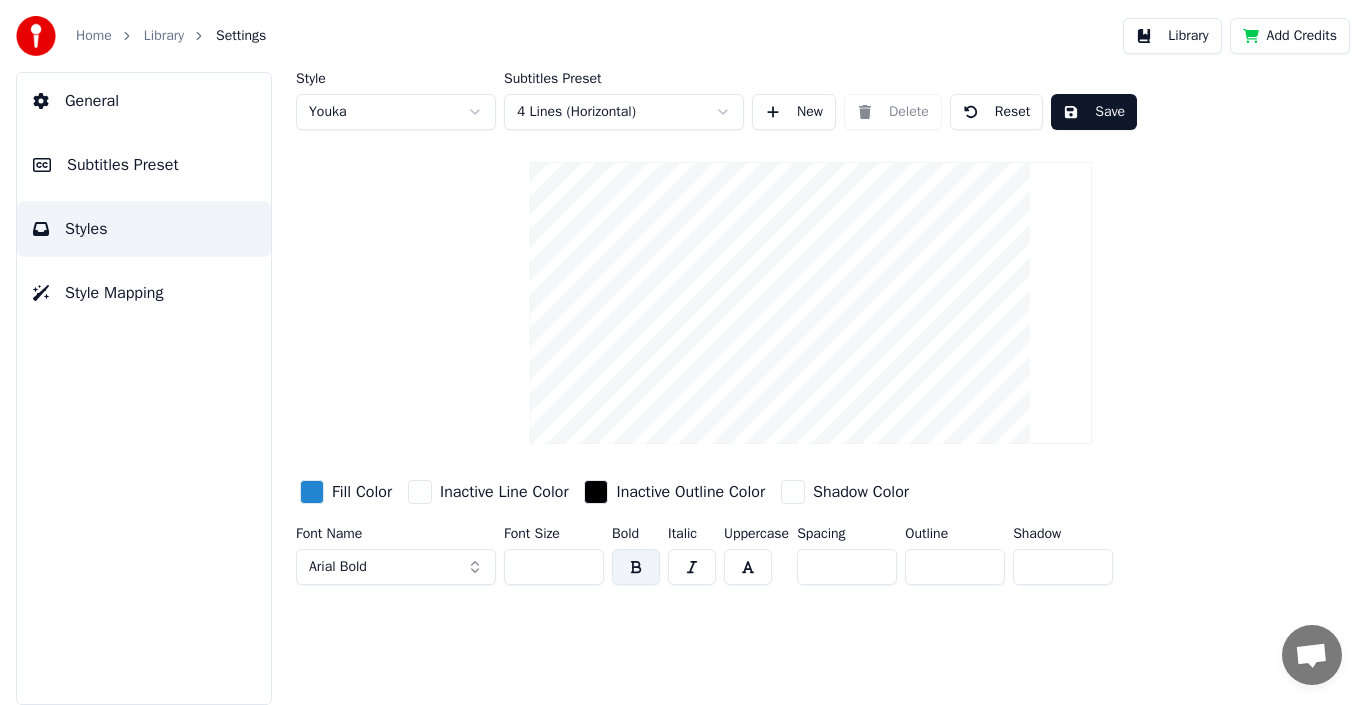 click on "Home Library Settings Library Add Credits General Subtitles Preset Styles Style Mapping Style Youka Subtitles Preset 4 Lines (Horizontal) New Delete Reset Save Fill Color Inactive Line Color Inactive Outline Color Shadow Color Font Name Arial Bold Font Size ** Bold Italic Uppercase Spacing * Outline * Shadow *" at bounding box center [683, 352] 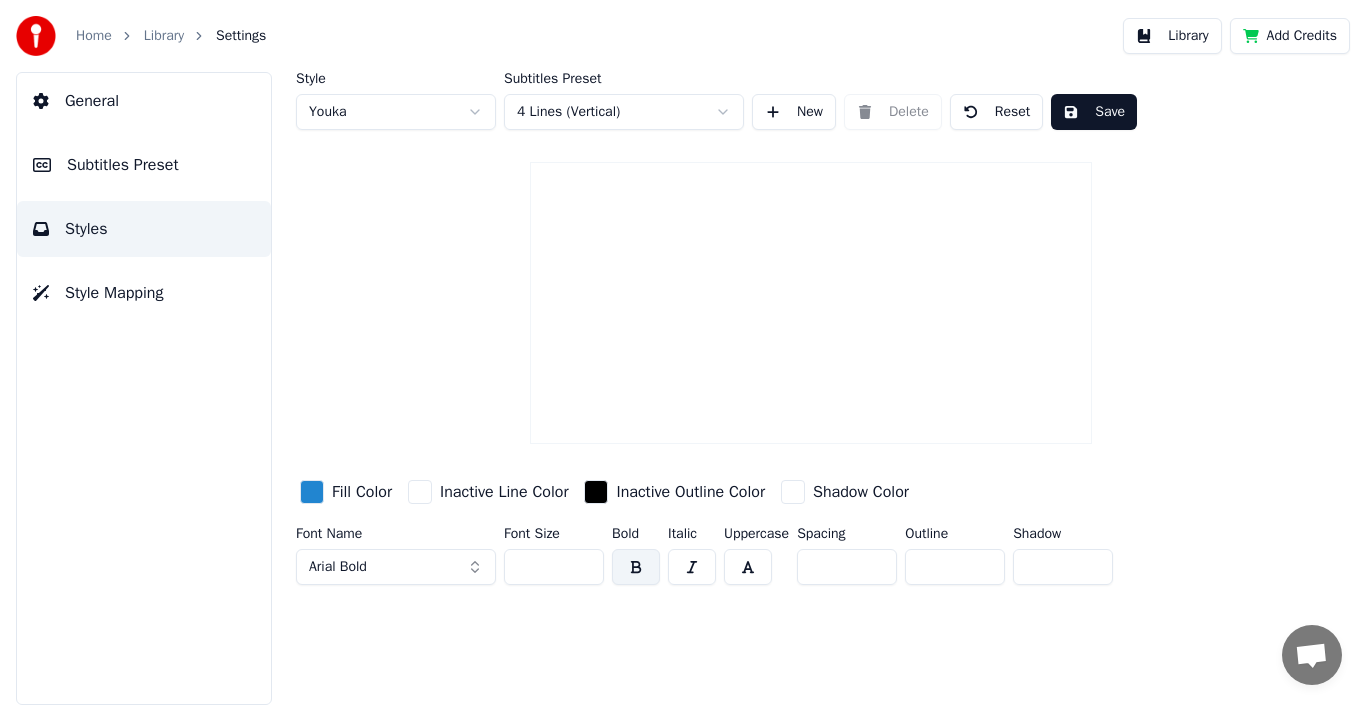 click on "Home Library Settings Library Add Credits General Subtitles Preset Styles Style Mapping Style Youka Subtitles Preset 4 Lines (Vertical) New Delete Reset Save Fill Color Inactive Line Color Inactive Outline Color Shadow Color Font Name Arial Bold Font Size ** Bold Italic Uppercase Spacing * Outline * Shadow *" at bounding box center (683, 352) 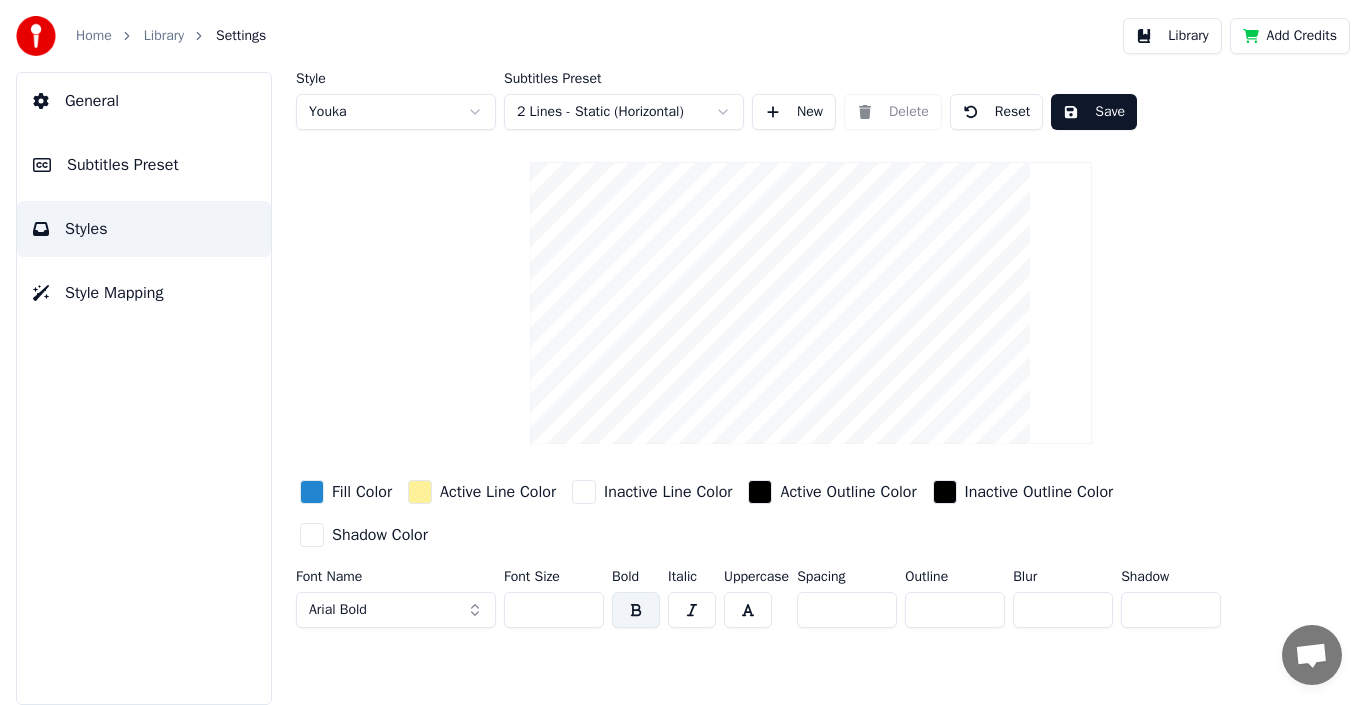click on "Home Library Settings Library Add Credits General Subtitles Preset Styles Style Mapping Style Youka Subtitles Preset 2 Lines - Static (Horizontal) New Delete Reset Save Fill Color Active Line Color Inactive Line Color Active Outline Color Inactive Outline Color Shadow Color Font Name Arial Bold Font Size ** Bold Italic Uppercase Spacing * Outline * Blur * Shadow *" at bounding box center [683, 352] 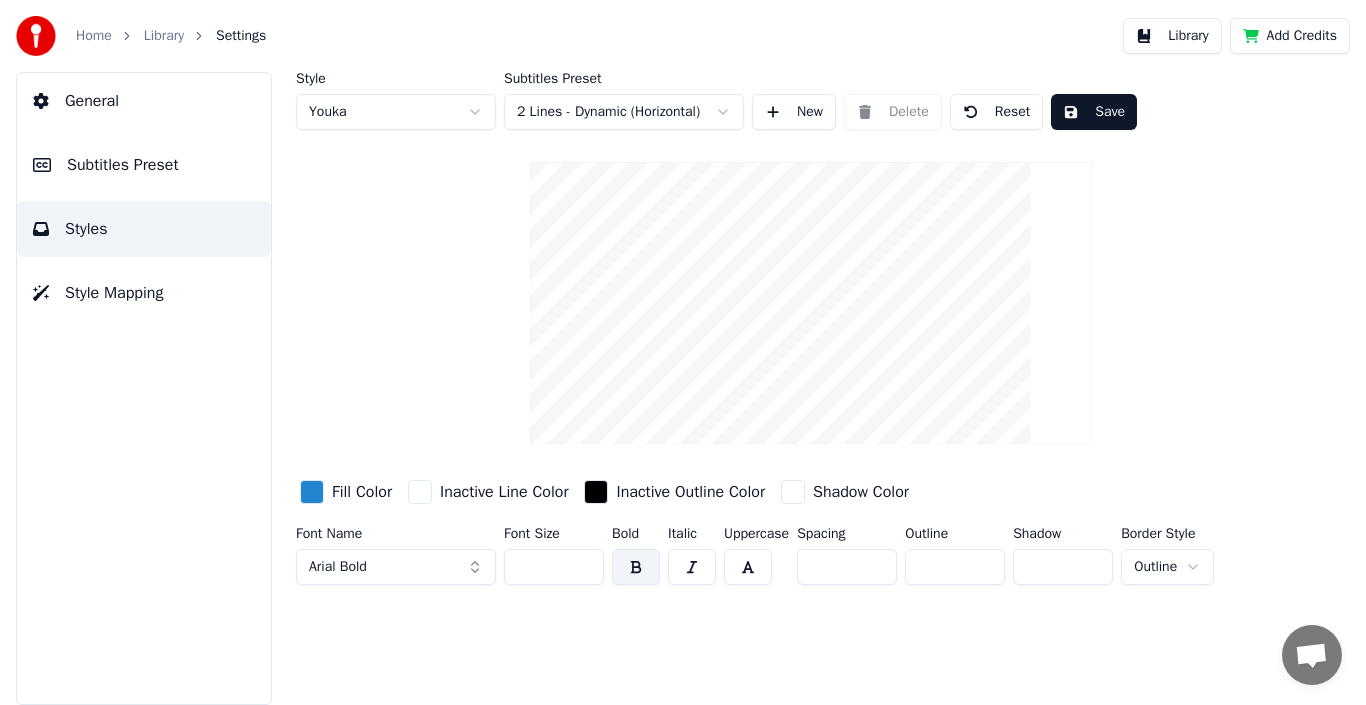 click on "Home Library Settings Library Add Credits General Subtitles Preset Styles Style Mapping Style Youka Subtitles Preset 2 Lines - Dynamic (Horizontal) New Delete Reset Save Fill Color Inactive Line Color Inactive Outline Color Shadow Color Font Name Arial Bold Font Size ** Bold Italic Uppercase Spacing * Outline * Shadow * Border Style Outline" at bounding box center [683, 352] 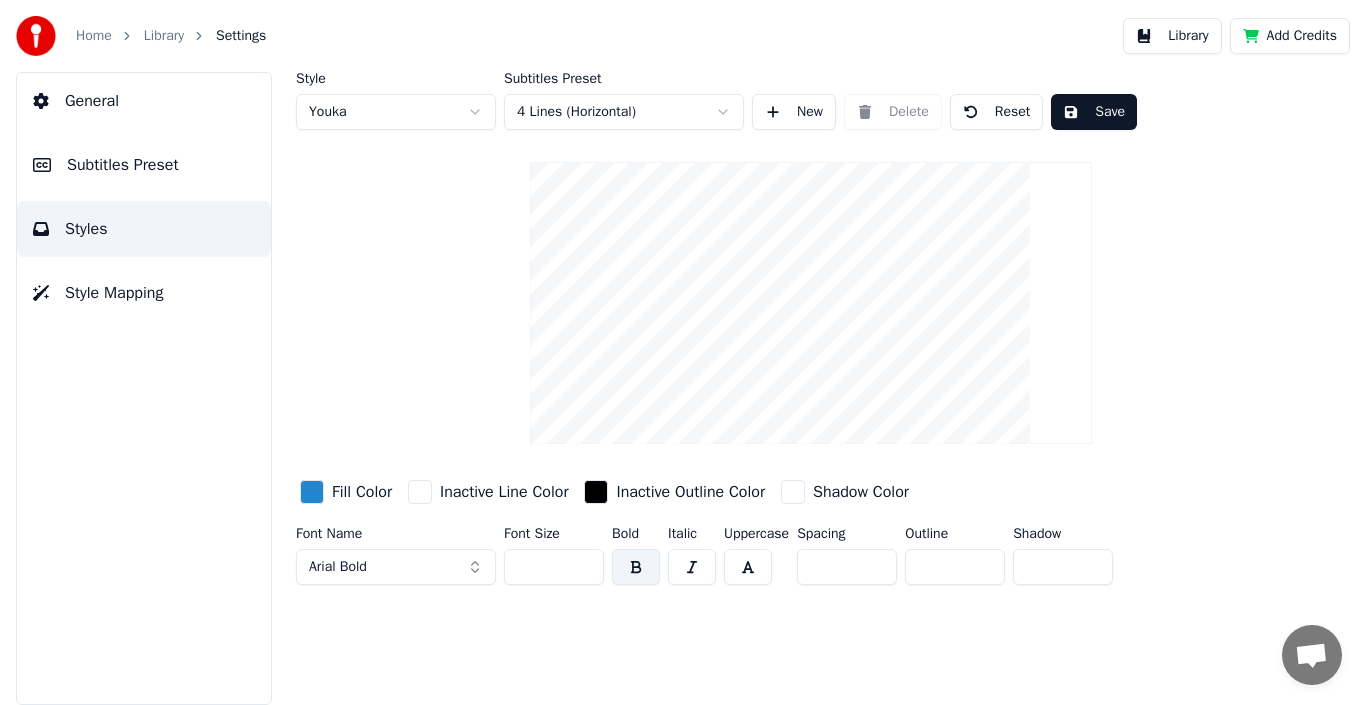 click on "Home Library Settings Library Add Credits General Subtitles Preset Styles Style Mapping Style Youka Subtitles Preset 4 Lines (Horizontal) New Delete Reset Save Fill Color Inactive Line Color Inactive Outline Color Shadow Color Font Name Arial Bold Font Size ** Bold Italic Uppercase Spacing * Outline * Shadow *" at bounding box center (683, 352) 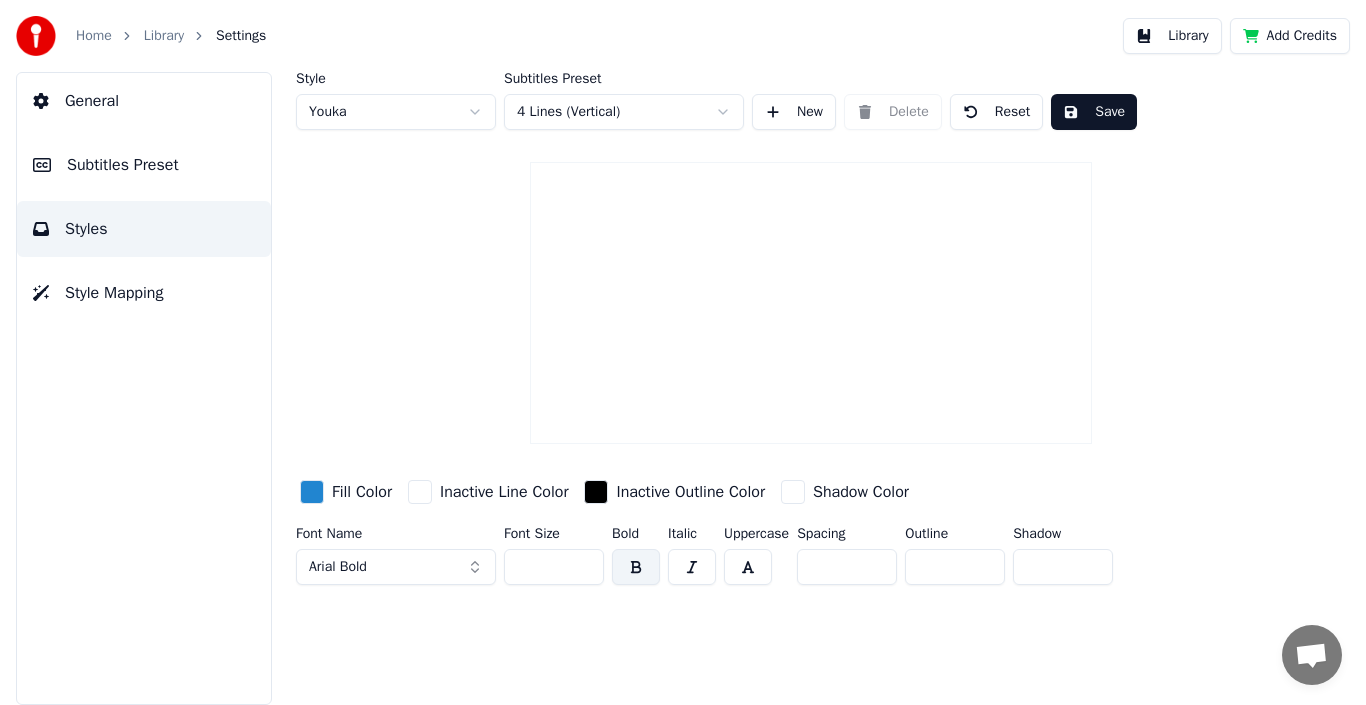 click on "Home Library Settings Library Add Credits General Subtitles Preset Styles Style Mapping Style Youka Subtitles Preset 4 Lines (Vertical) New Delete Reset Save Fill Color Inactive Line Color Inactive Outline Color Shadow Color Font Name Arial Bold Font Size ** Bold Italic Uppercase Spacing * Outline * Shadow *" at bounding box center (683, 352) 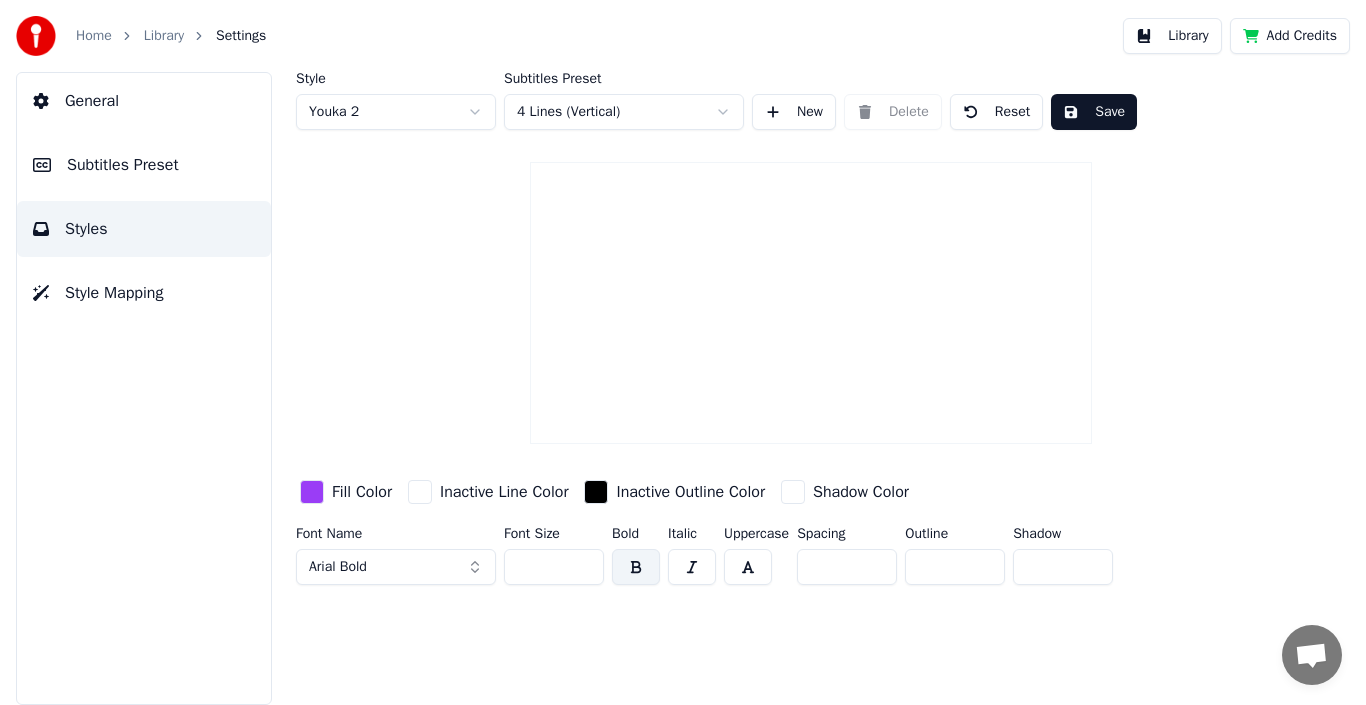 click on "Home Library Settings Library Add Credits General Subtitles Preset Styles Style Mapping Style Youka 2 Subtitles Preset 4 Lines (Vertical) New Delete Reset Save Fill Color Inactive Line Color Inactive Outline Color Shadow Color Font Name Arial Bold Font Size ** Bold Italic Uppercase Spacing * Outline * Shadow *" at bounding box center (683, 352) 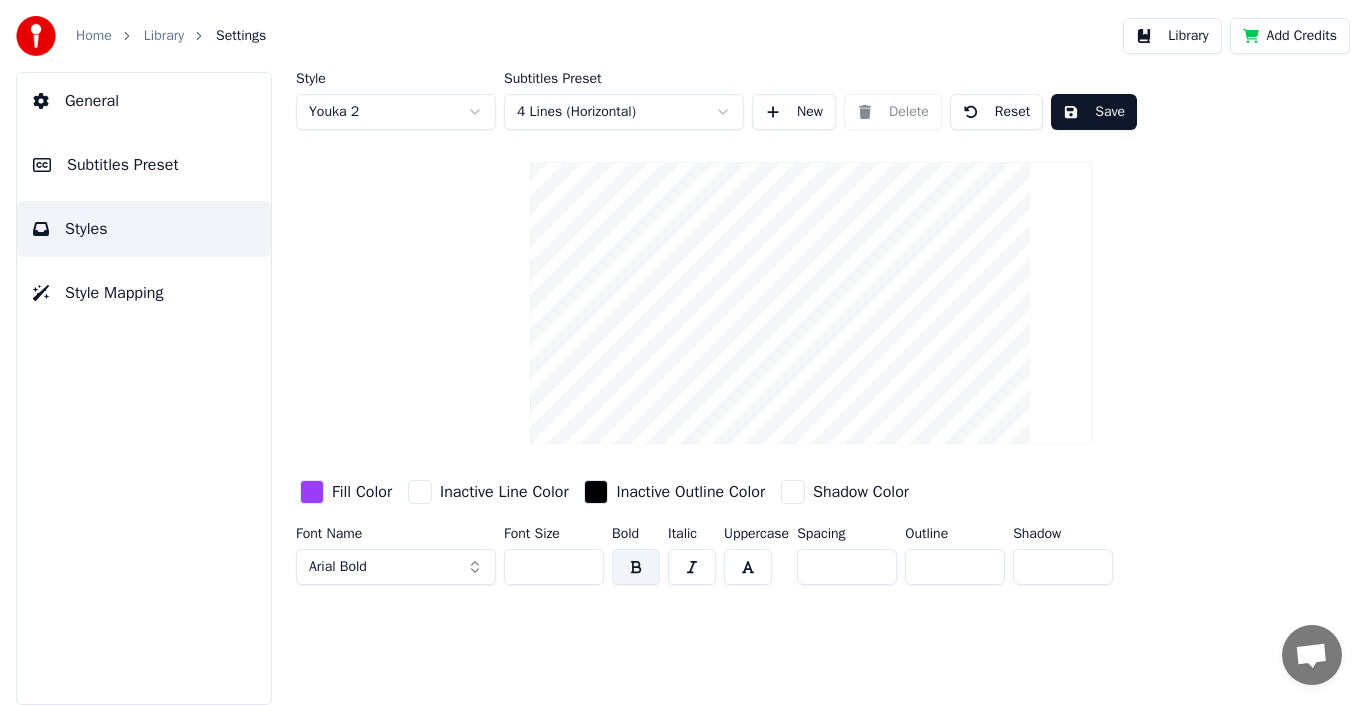 click on "Home Library Settings Library Add Credits General Subtitles Preset Styles Style Mapping Style Youka 2 Subtitles Preset 4 Lines (Horizontal) New Delete Reset Save Fill Color Inactive Line Color Inactive Outline Color Shadow Color Font Name Arial Bold Font Size ** Bold Italic Uppercase Spacing * Outline * Shadow *" at bounding box center [683, 352] 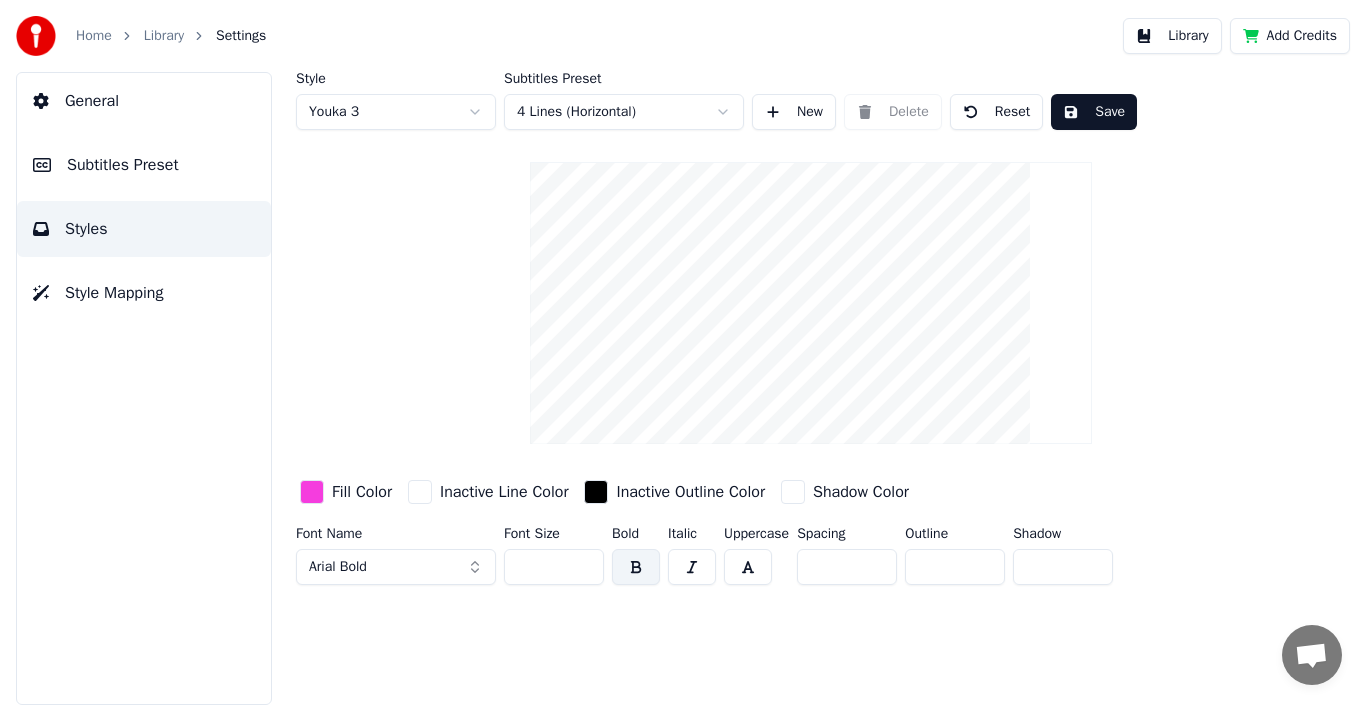 click on "Home Library Settings Library Add Credits General Subtitles Preset Styles Style Mapping Style Youka 3 Subtitles Preset 4 Lines (Horizontal) New Delete Reset Save Fill Color Inactive Line Color Inactive Outline Color Shadow Color Font Name Arial Bold Font Size ** Bold Italic Uppercase Spacing * Outline * Shadow *" at bounding box center (683, 352) 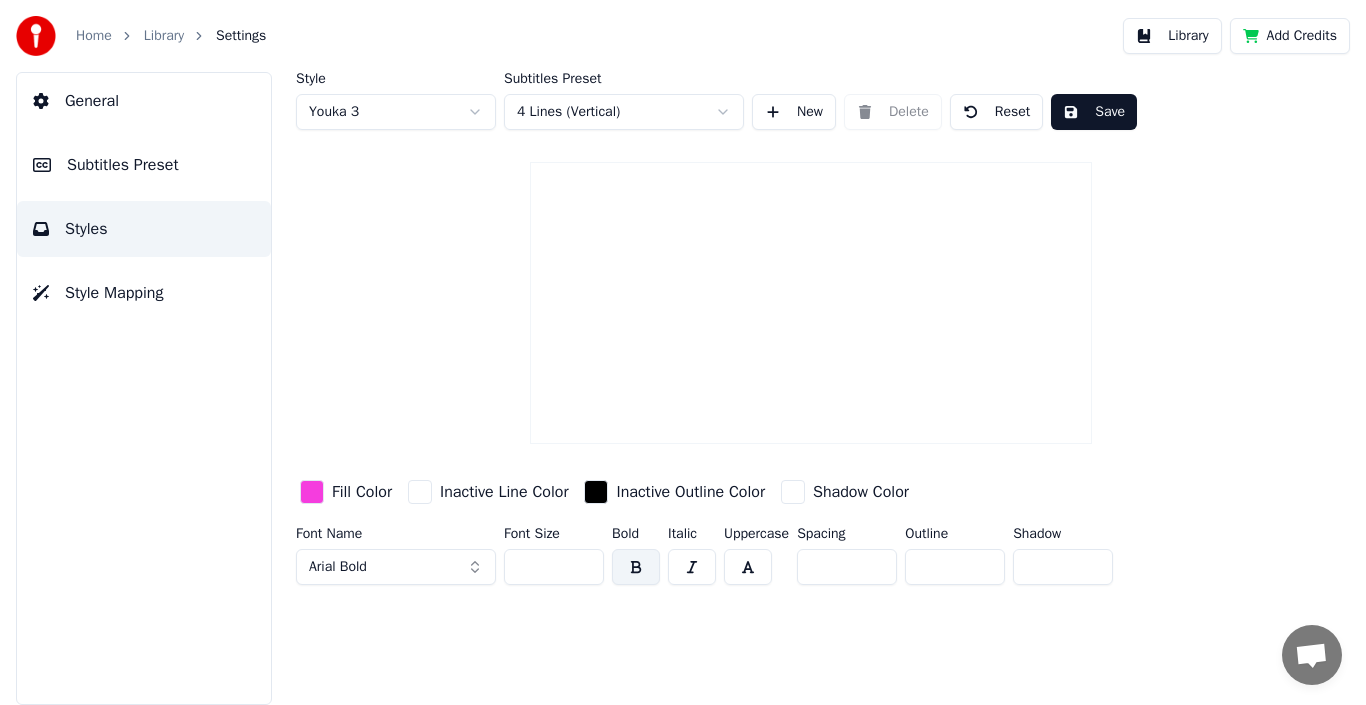 click on "New" at bounding box center (794, 112) 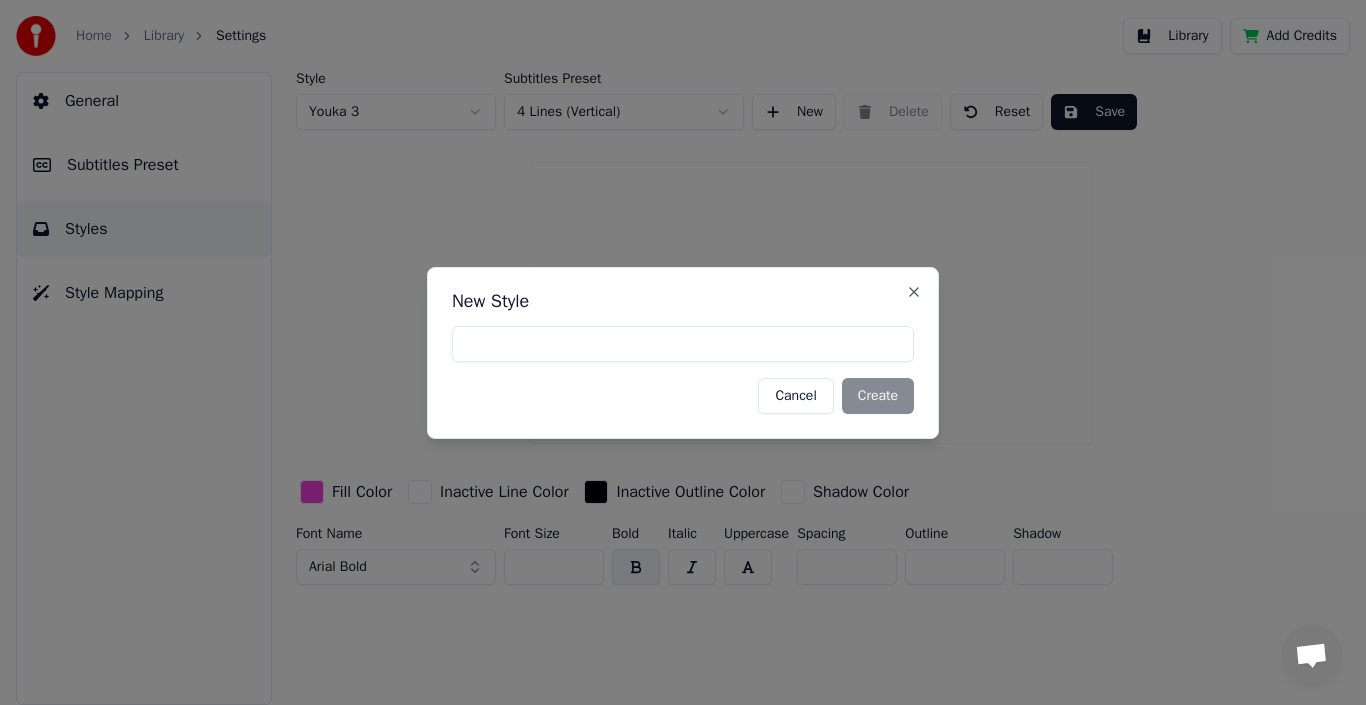 click on "Cancel Create" at bounding box center [683, 396] 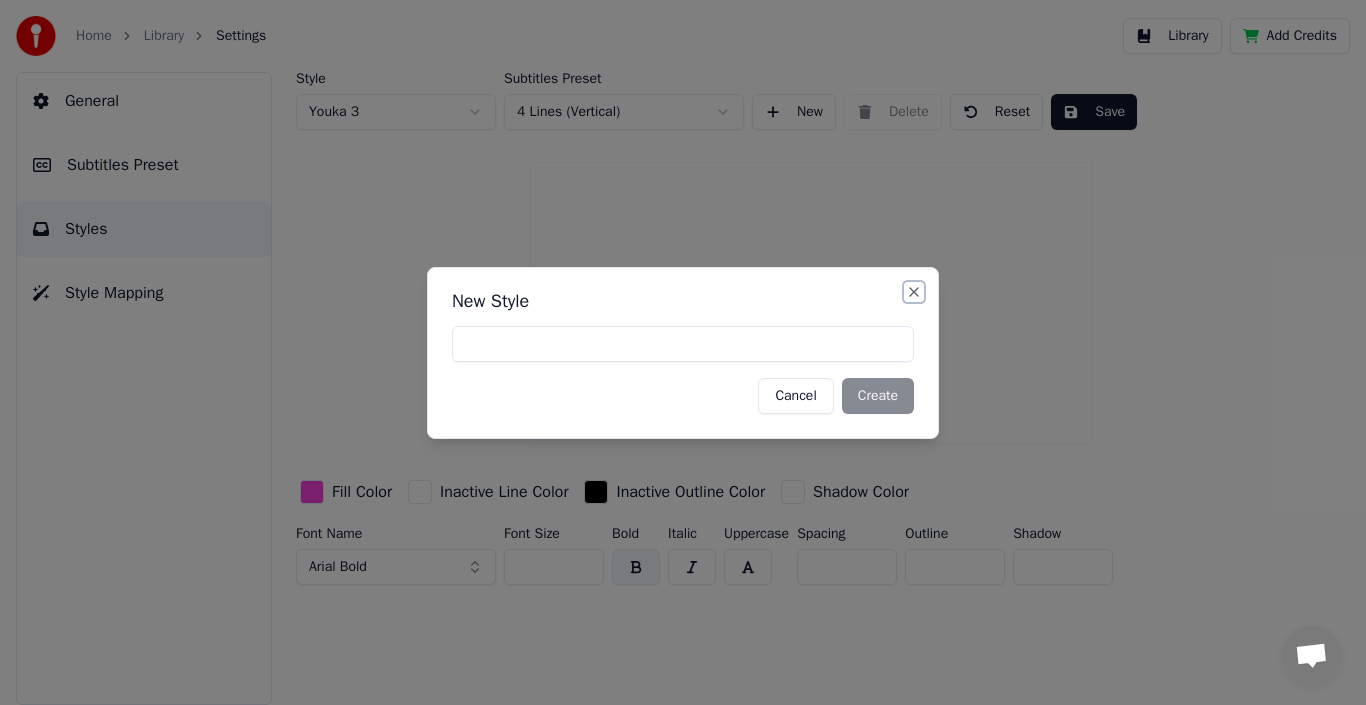 click on "Close" at bounding box center [914, 292] 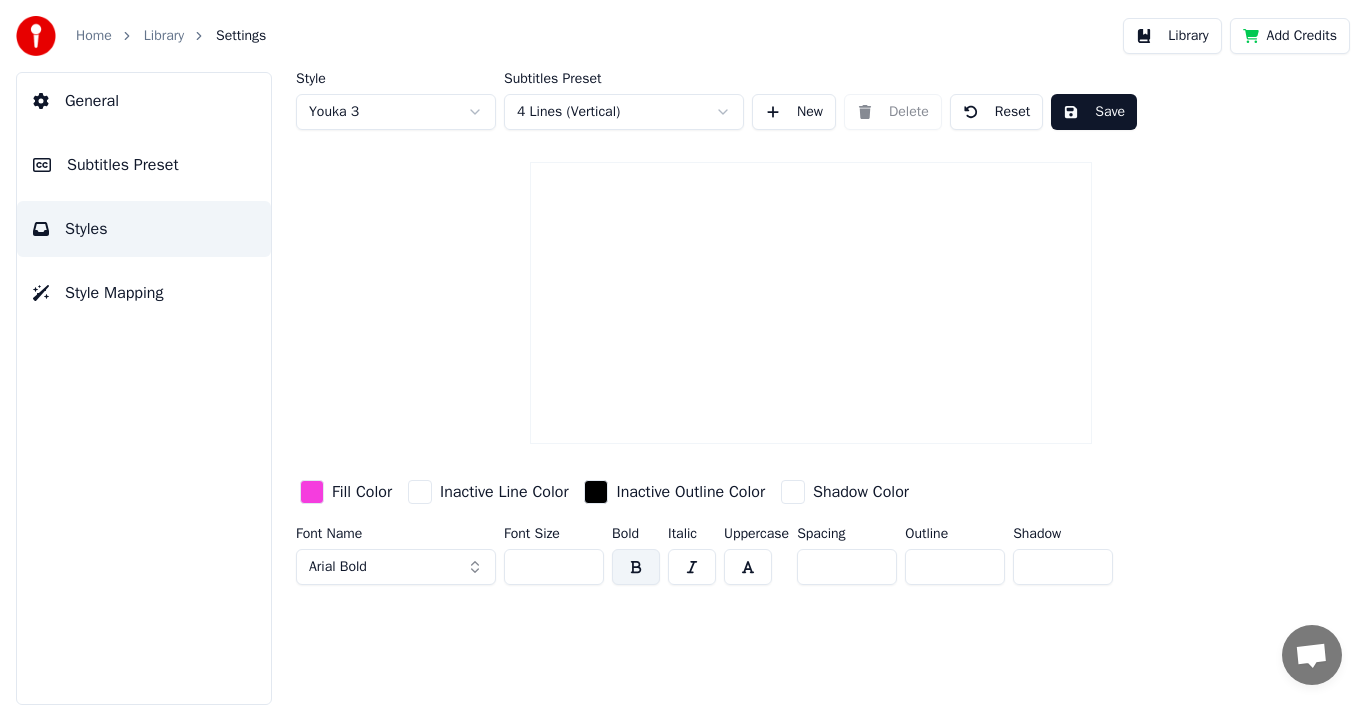 click on "Reset" at bounding box center (997, 112) 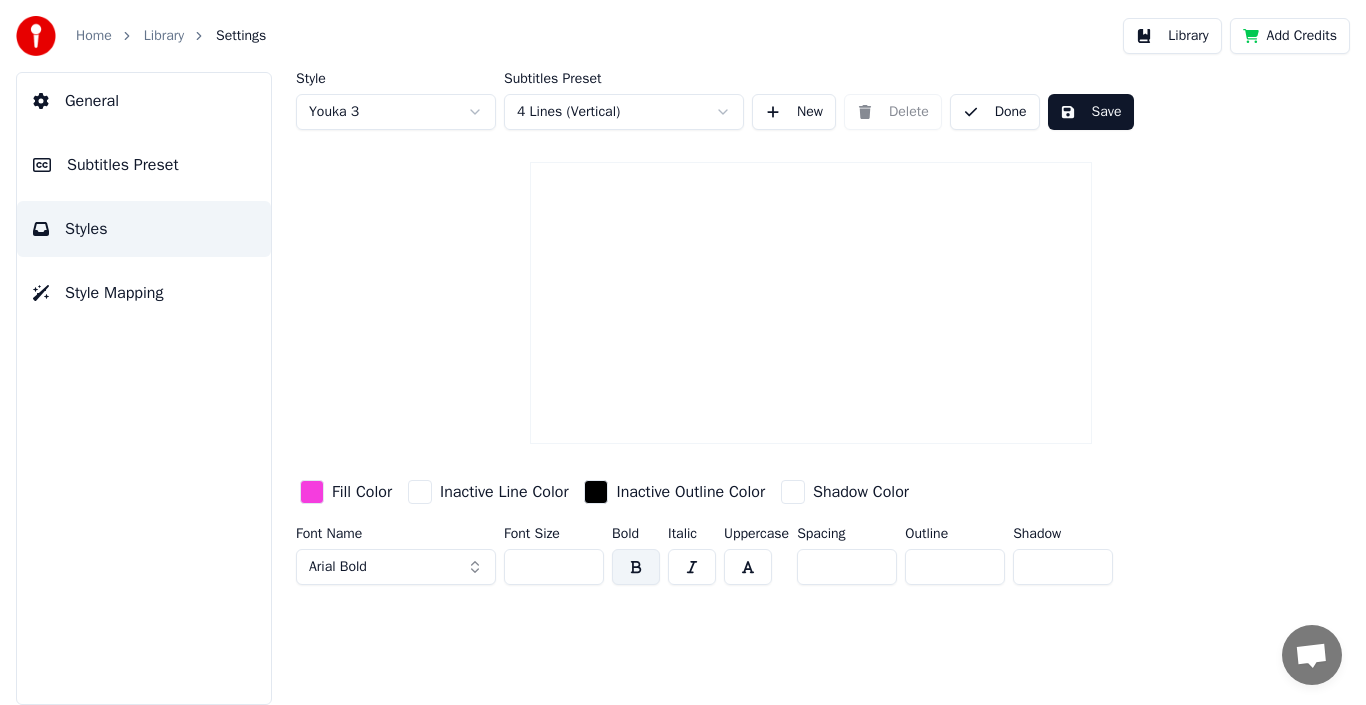 click on "Library" at bounding box center [1172, 36] 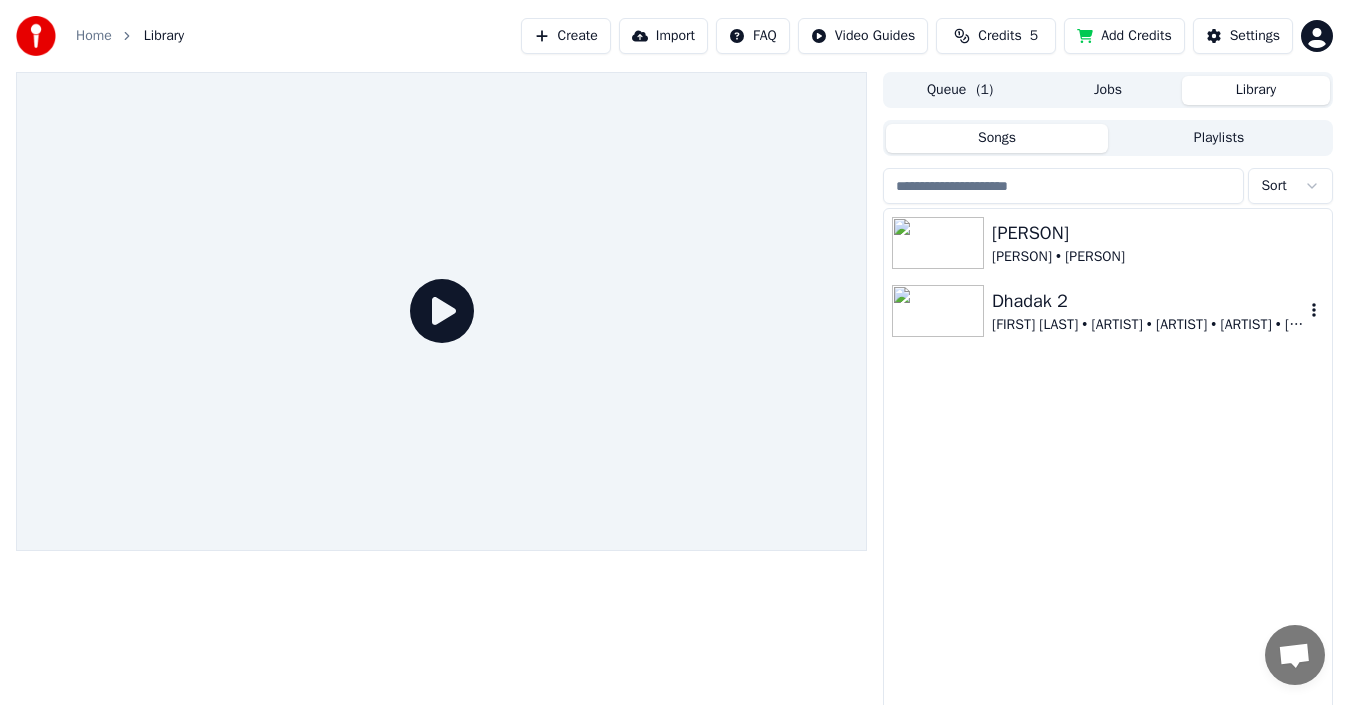 click on "[FIRST] [LAST] • [ARTIST] • [ARTIST] • [ARTIST] • [ARTIST] • [ARTIST]" at bounding box center [1148, 325] 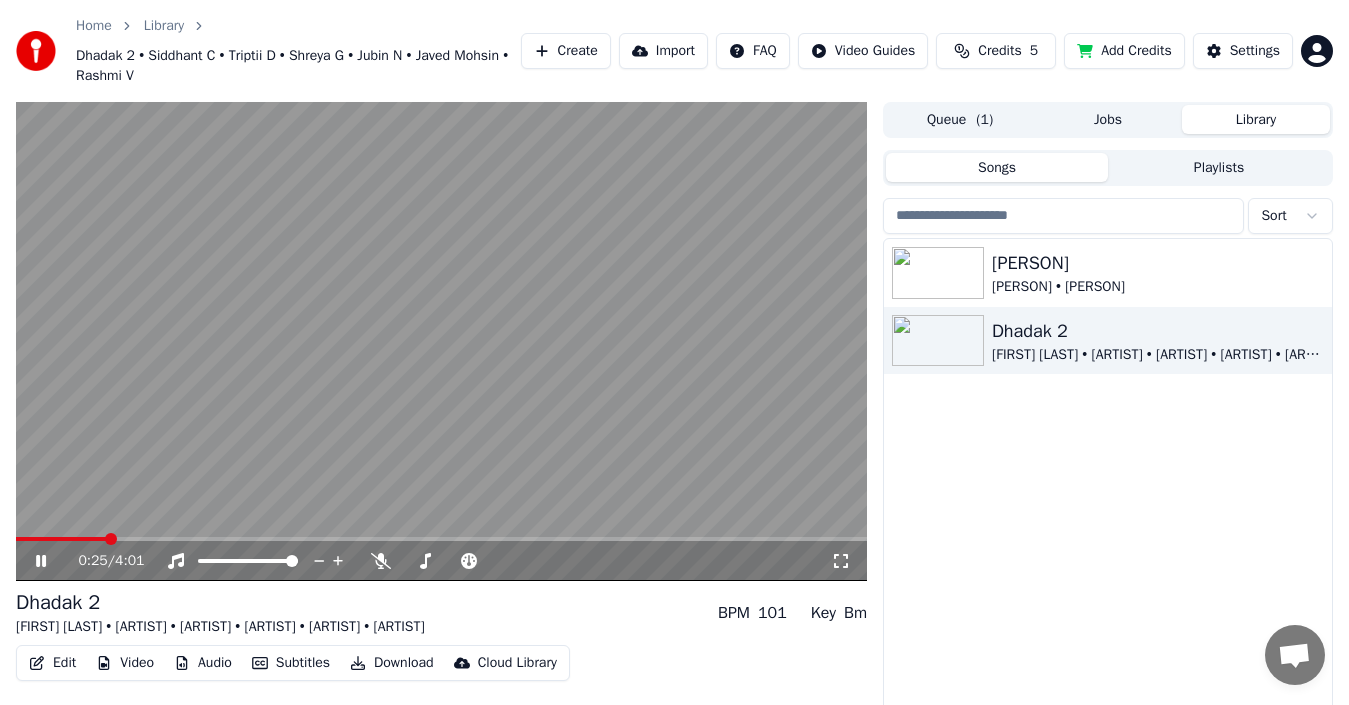 click 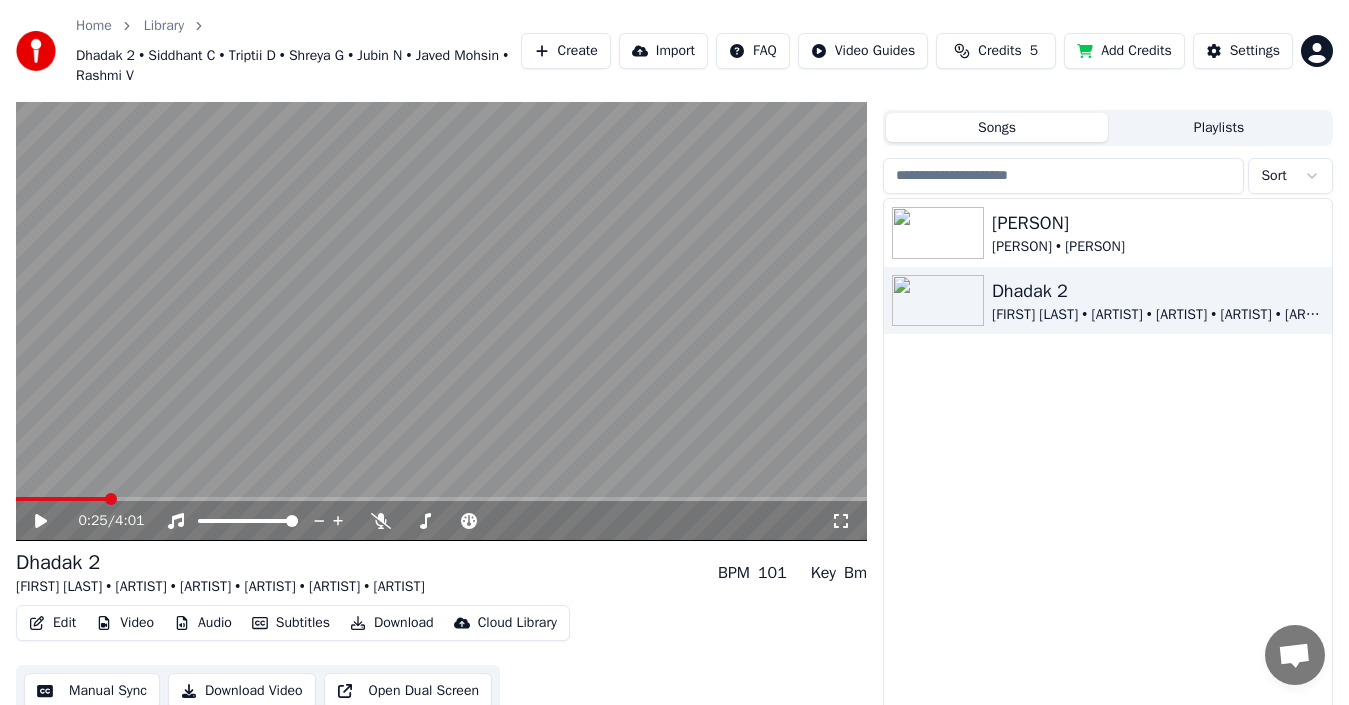 scroll, scrollTop: 62, scrollLeft: 0, axis: vertical 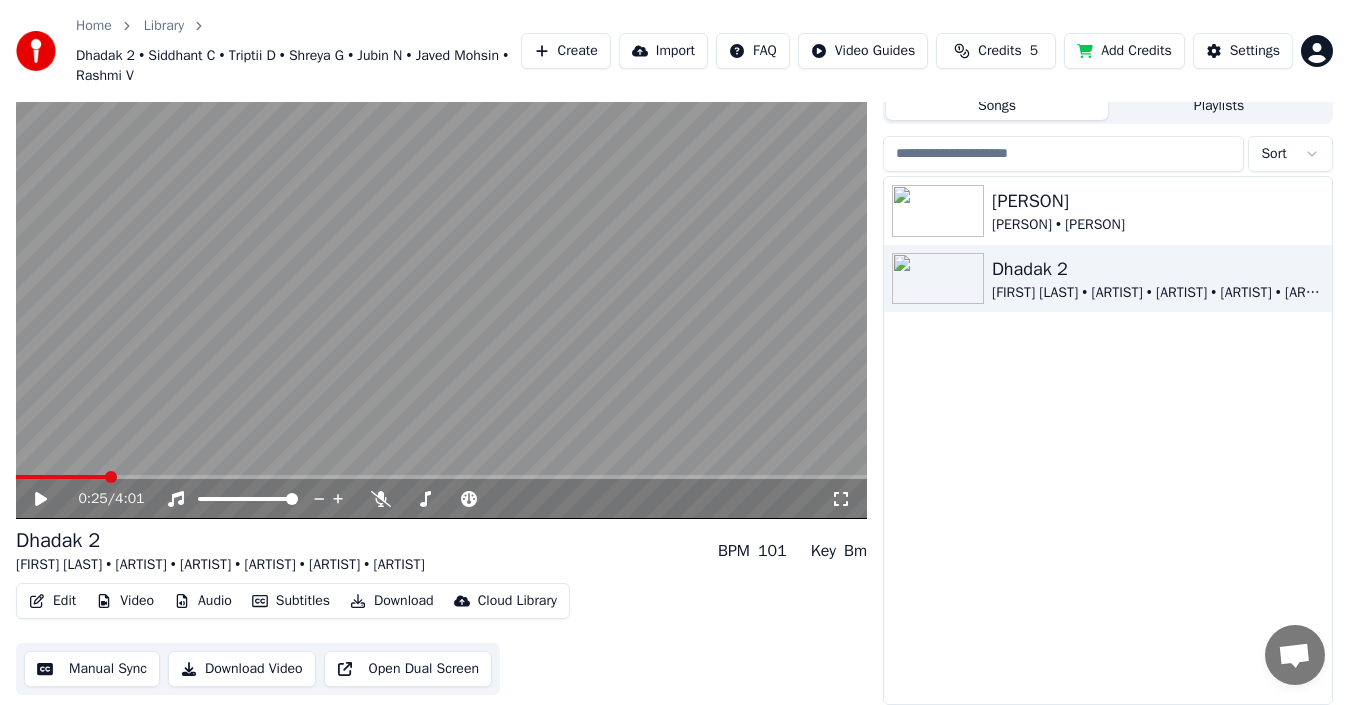 click on "Subtitles" at bounding box center [291, 601] 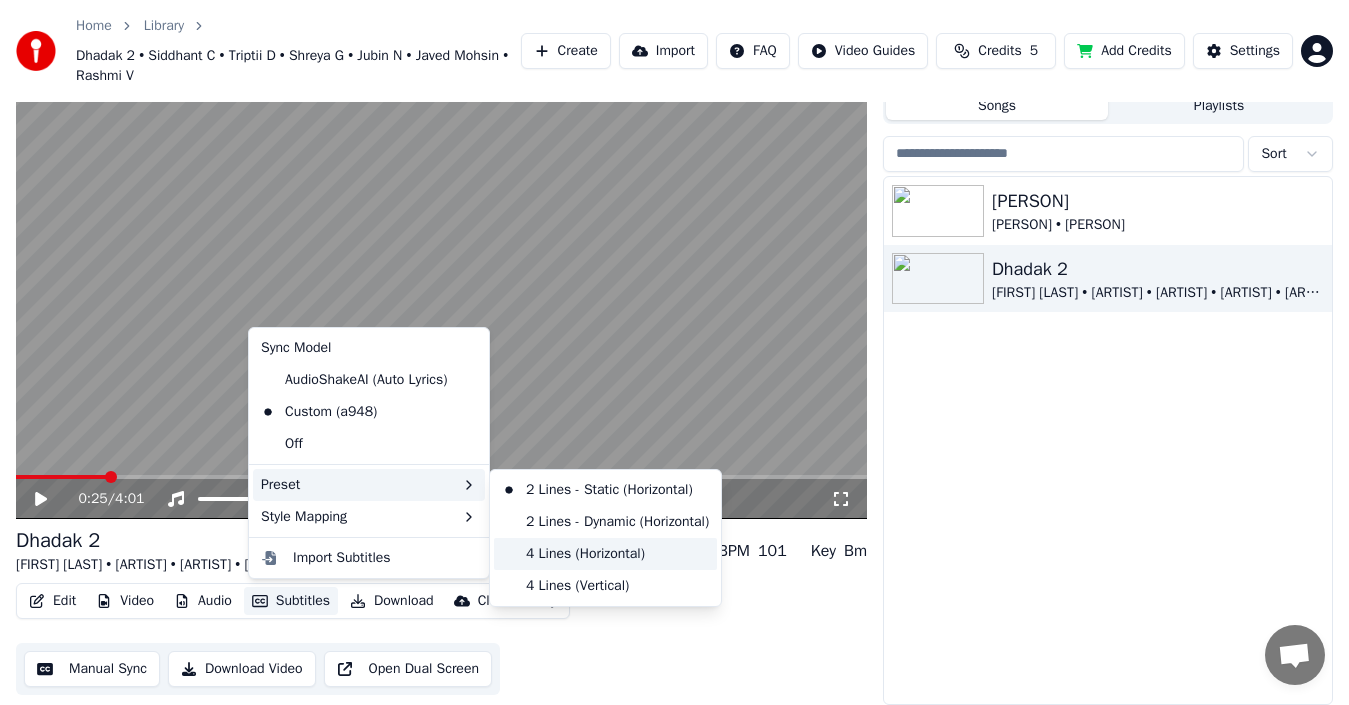 click on "4 Lines (Horizontal)" at bounding box center [605, 554] 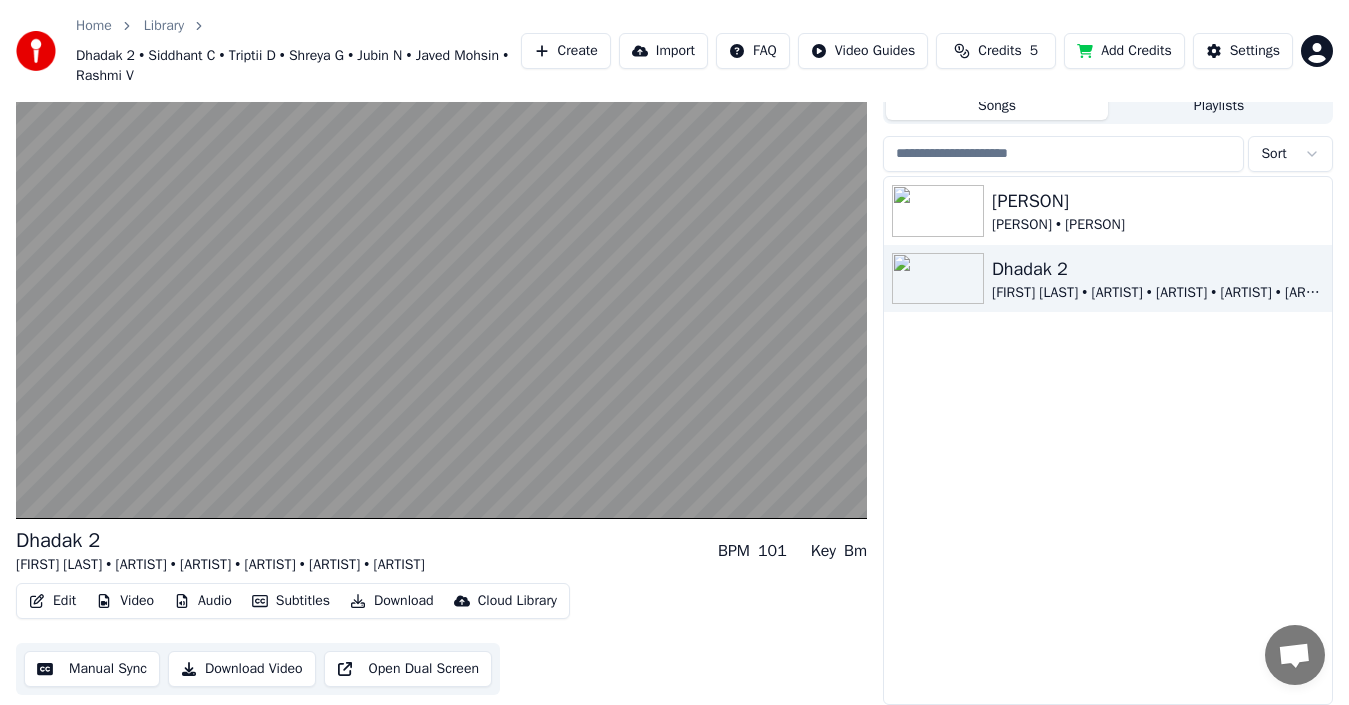 click on "Subtitles" at bounding box center [291, 601] 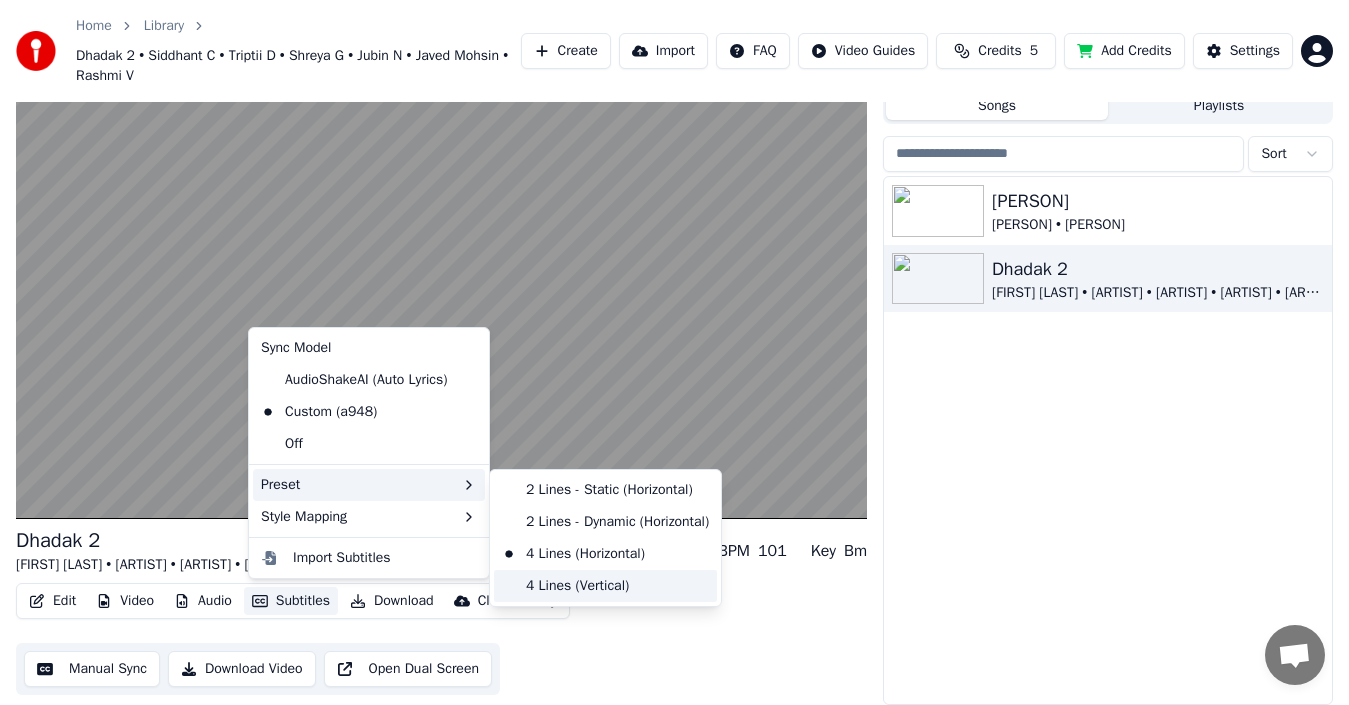 click on "4 Lines (Vertical)" at bounding box center [605, 586] 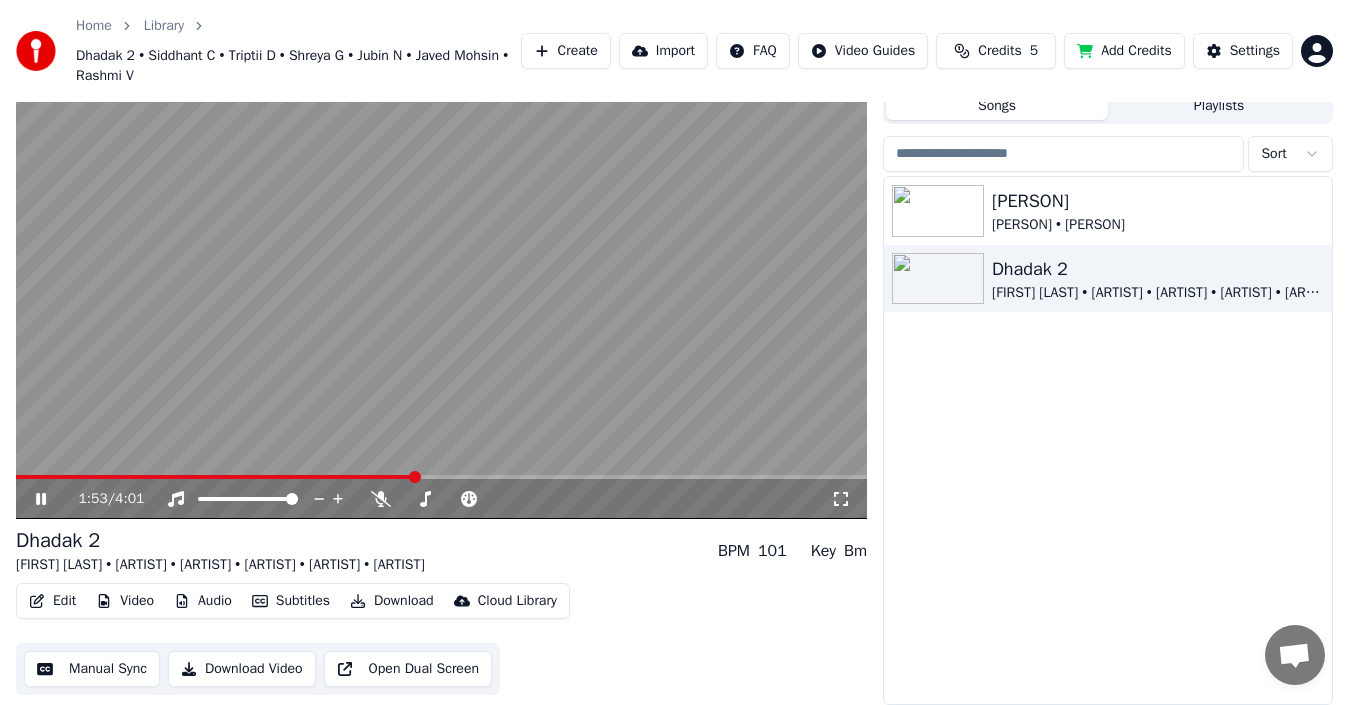 click at bounding box center (215, 477) 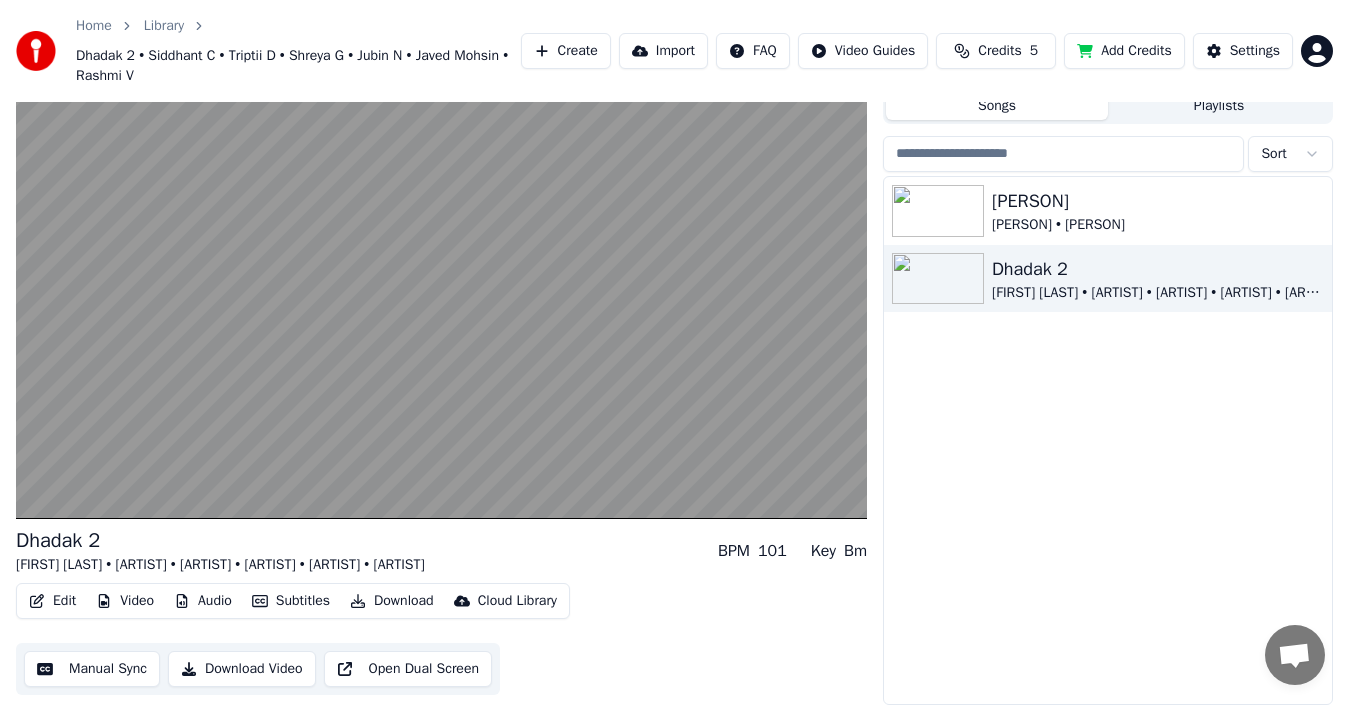 click on "Subtitles" at bounding box center (291, 601) 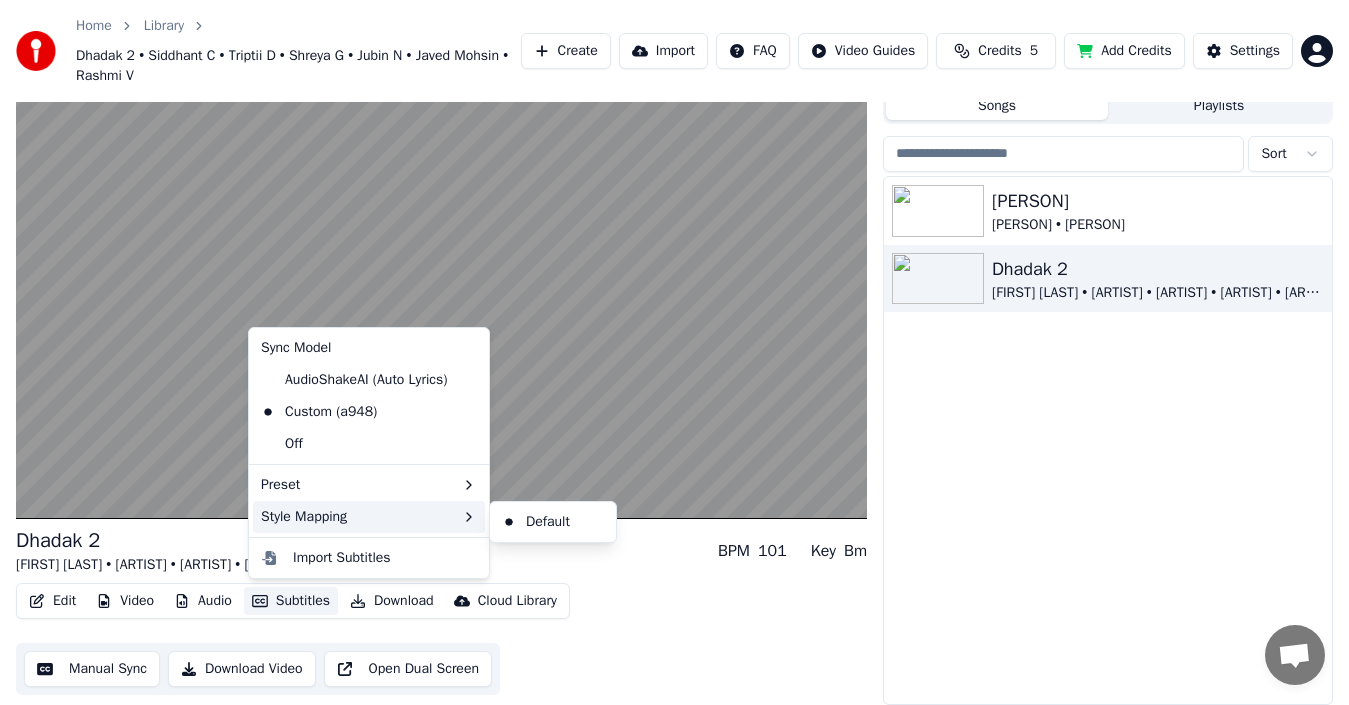 click on "Style Mapping" at bounding box center [369, 517] 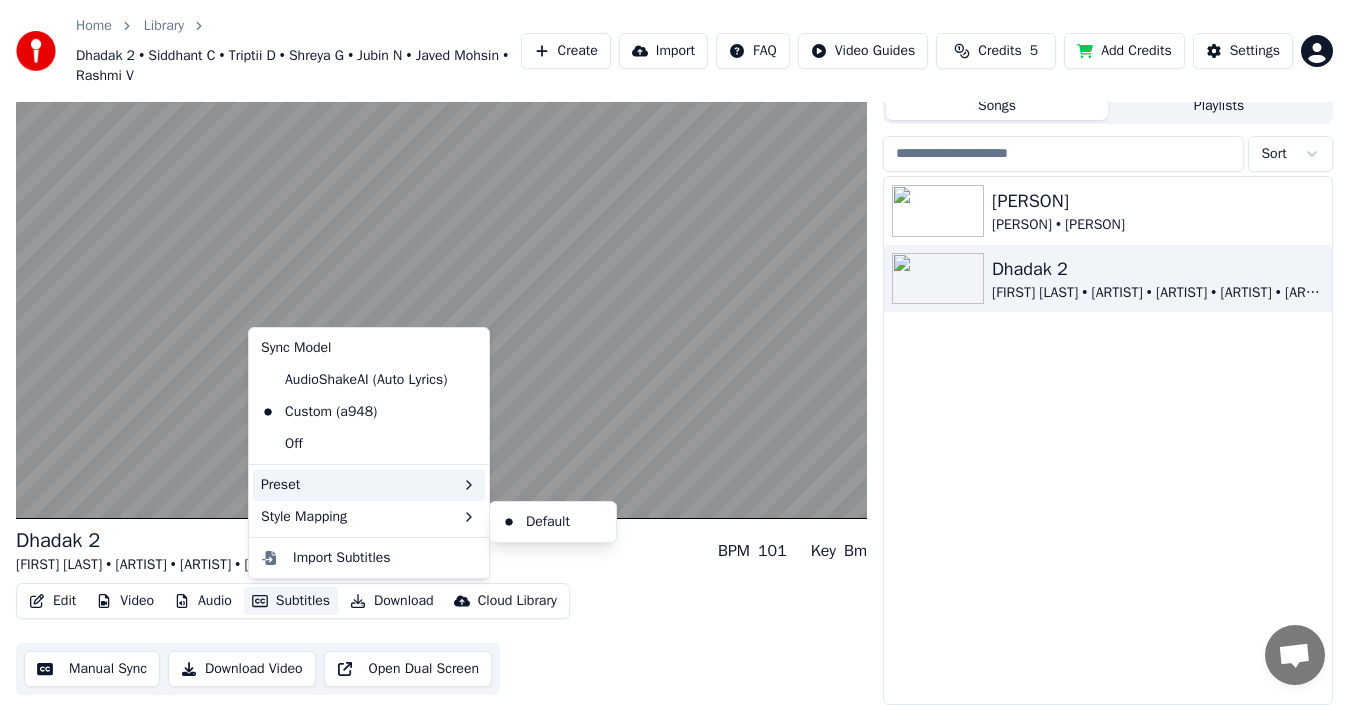 click 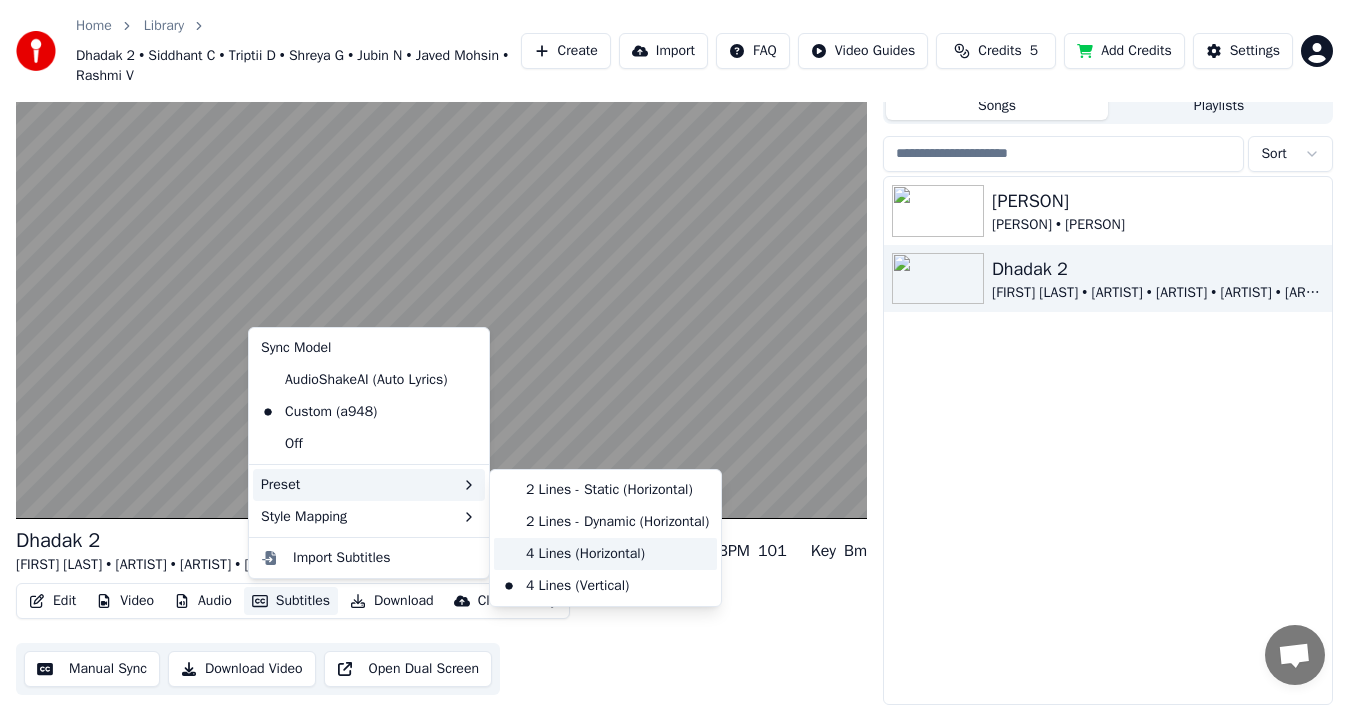 click on "4 Lines (Horizontal)" at bounding box center (605, 554) 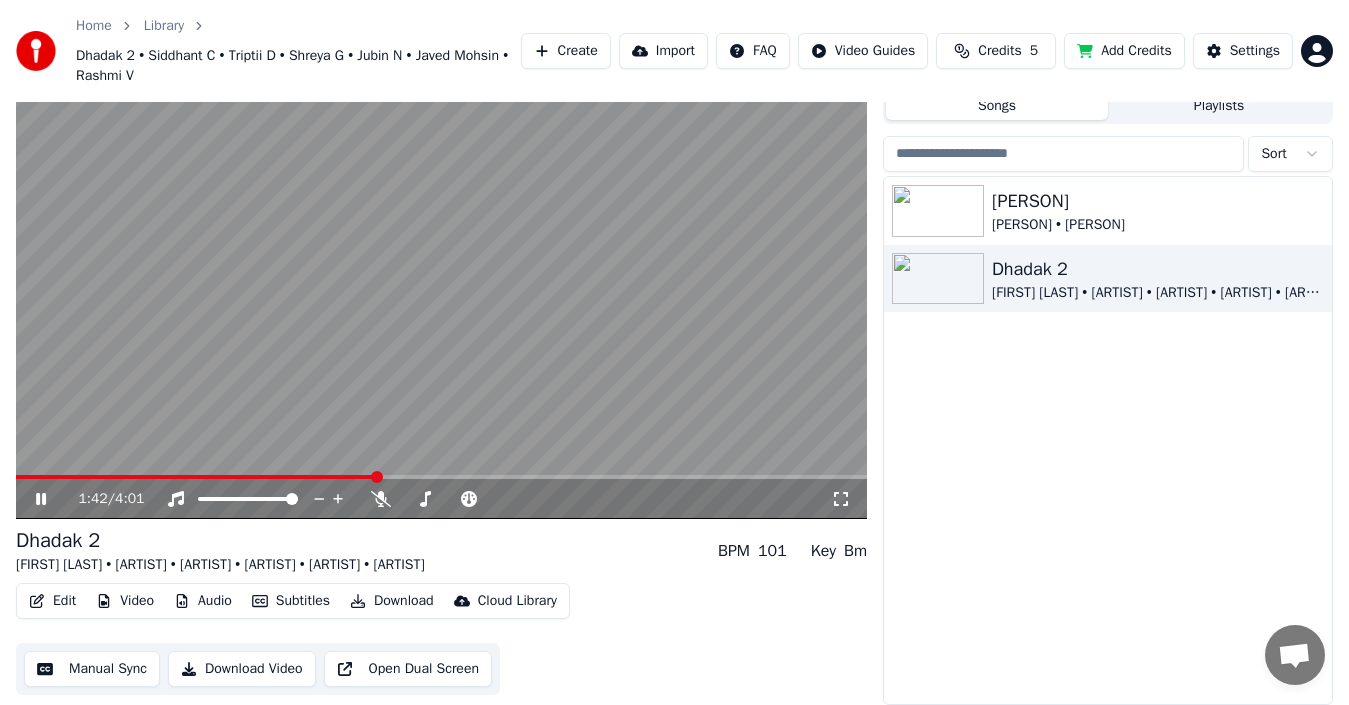 click on "Audio" at bounding box center (203, 601) 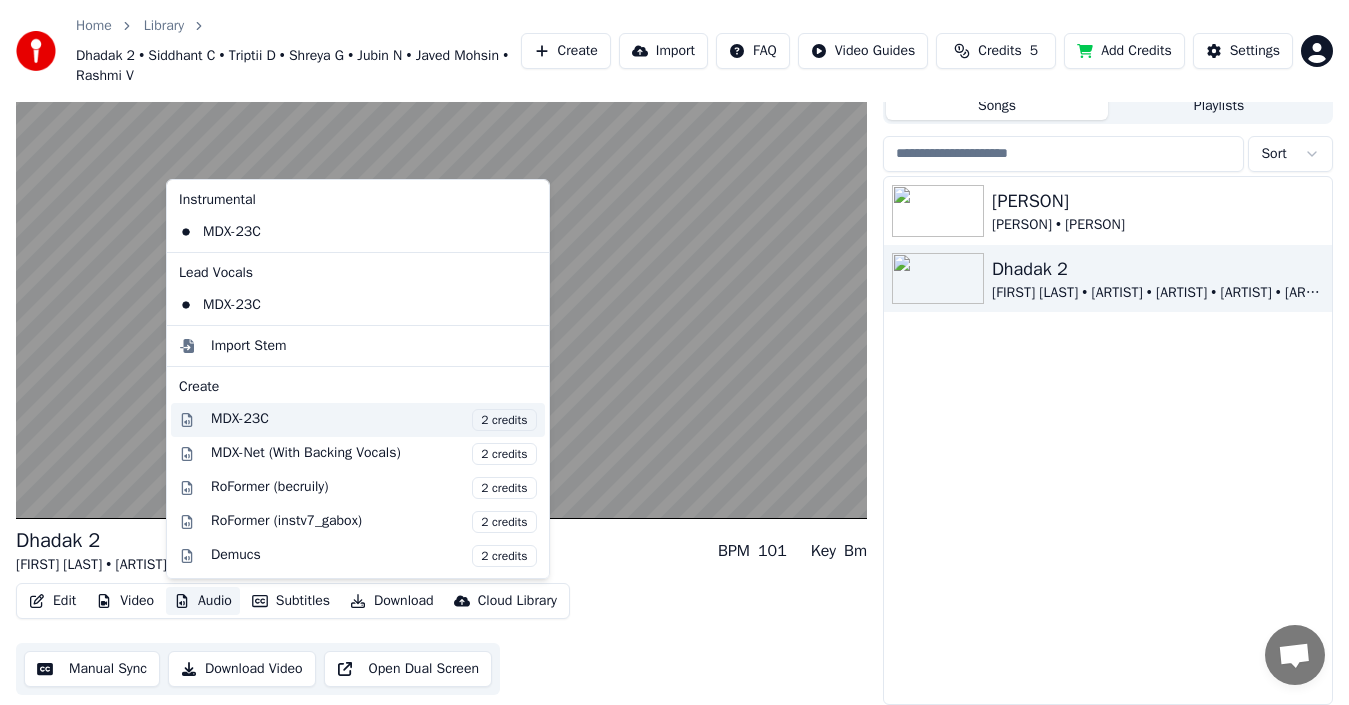 click on "2 credits" at bounding box center (504, 420) 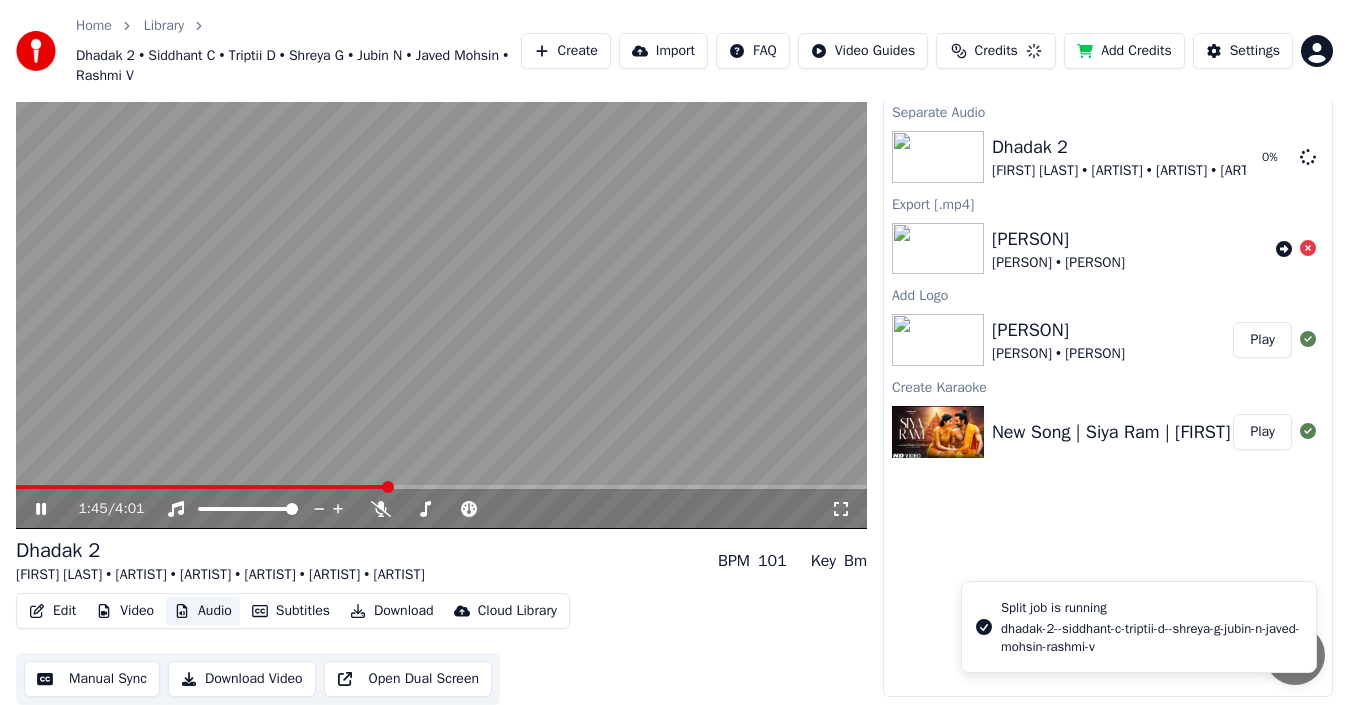 scroll, scrollTop: 52, scrollLeft: 0, axis: vertical 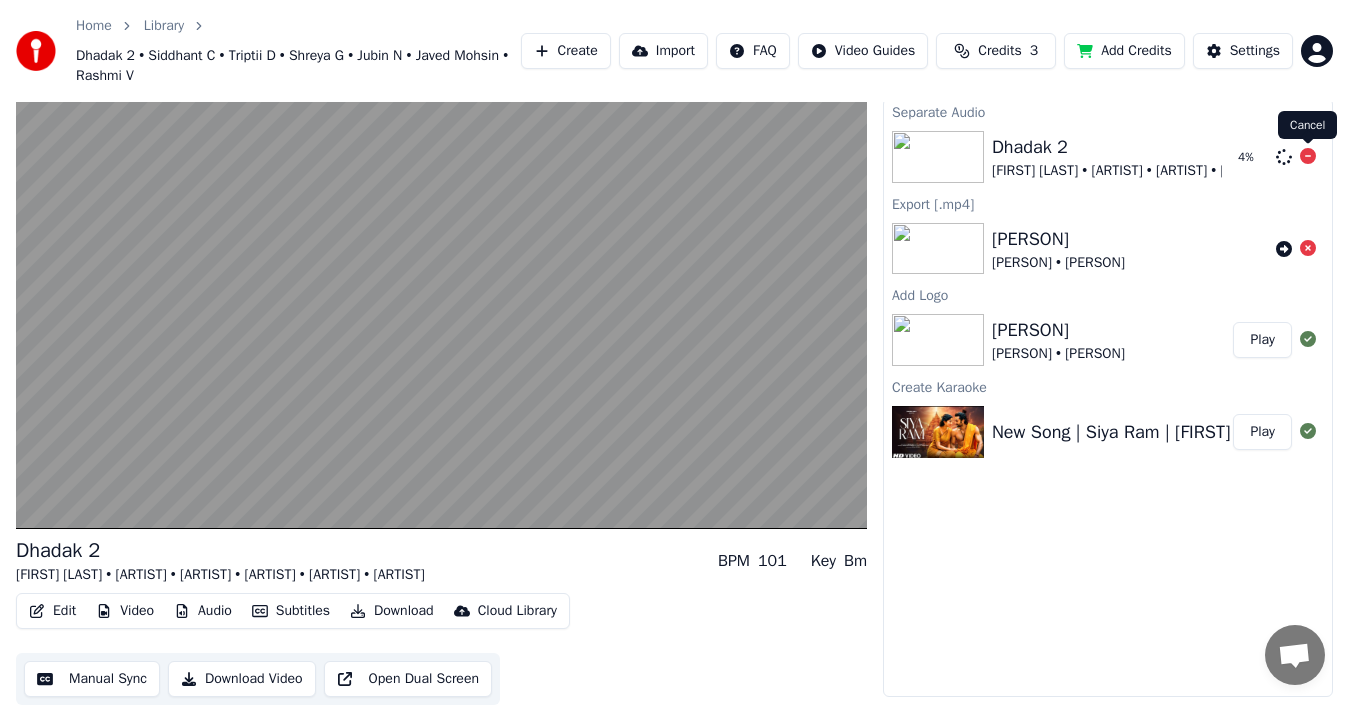 click 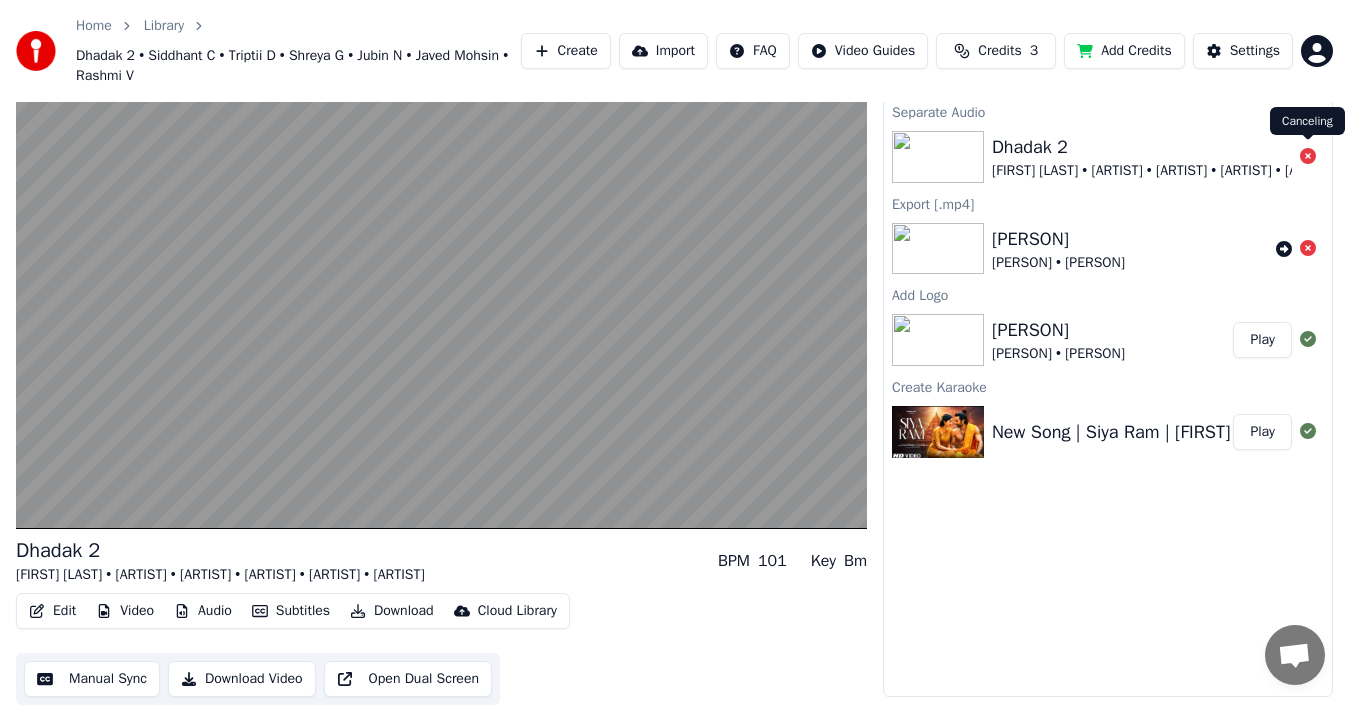 click 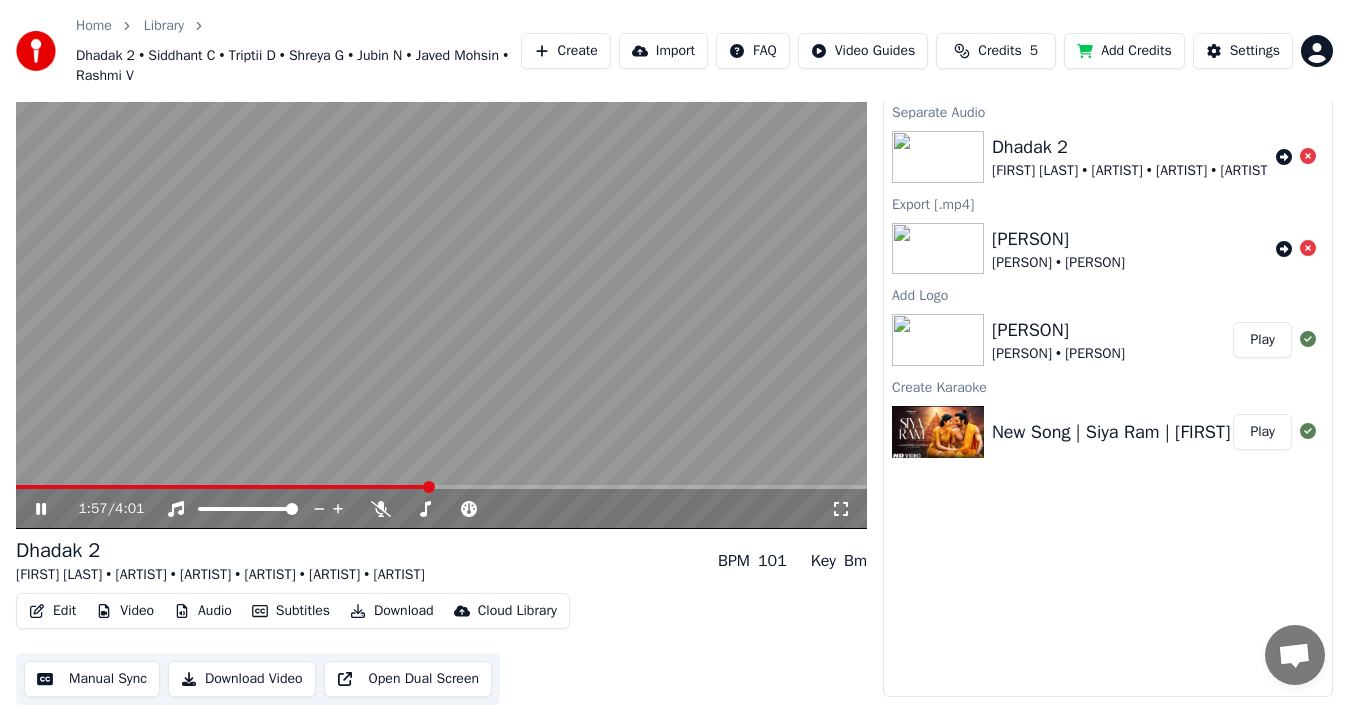 click on "Audio" at bounding box center [203, 611] 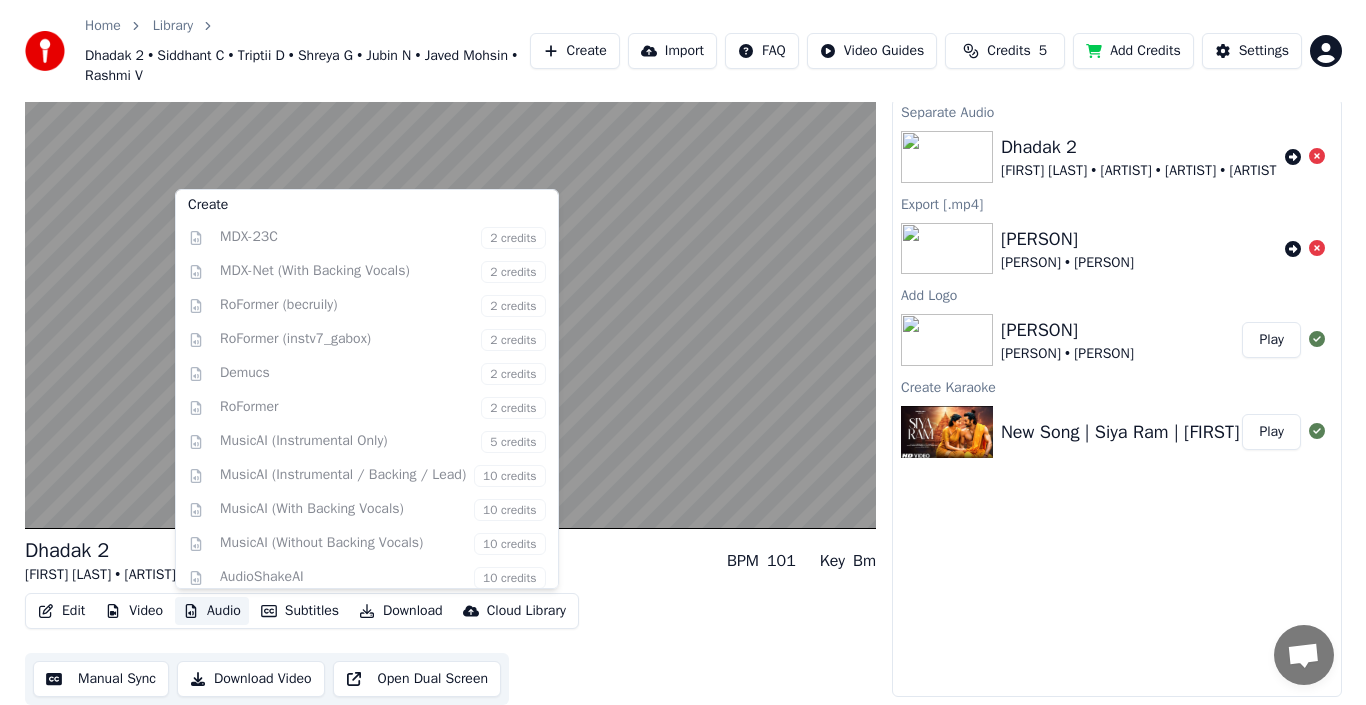 scroll, scrollTop: 203, scrollLeft: 0, axis: vertical 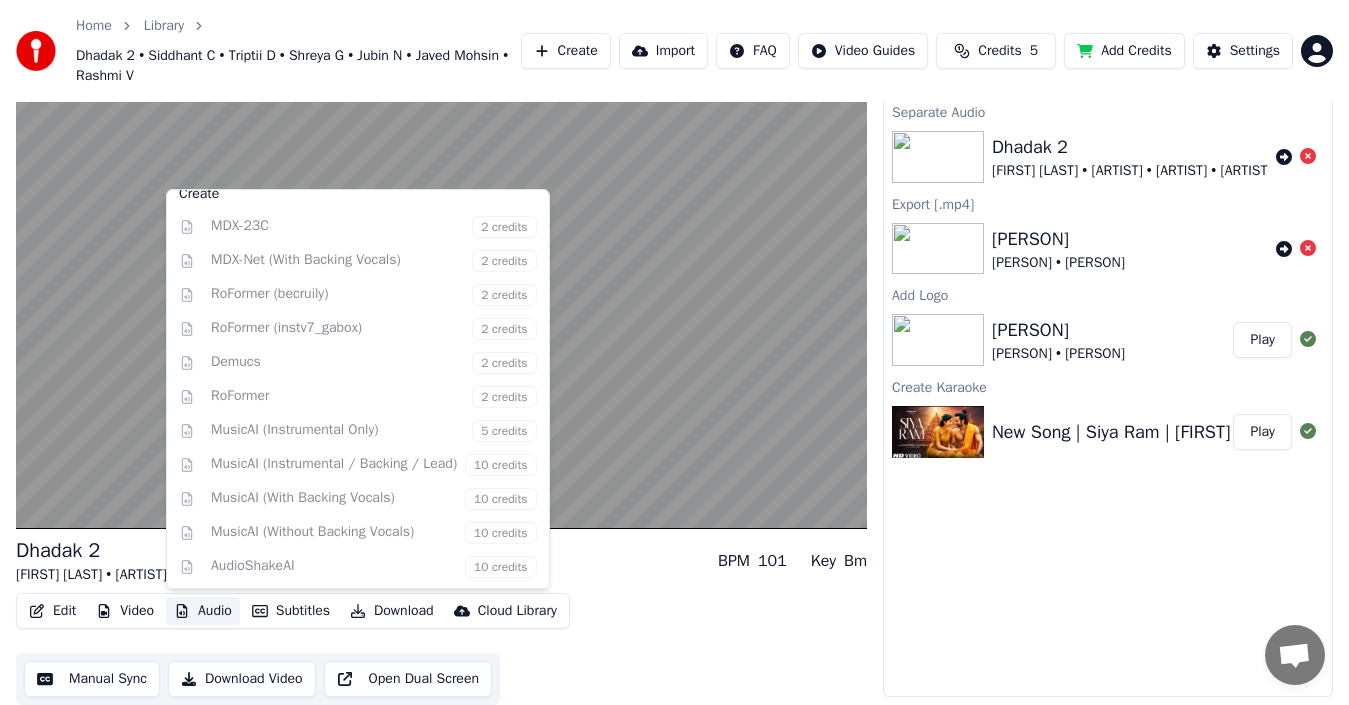 click on "Separate Audio [PERSON] • [PERSON] • [PERSON] [PERSON] • [PERSON] • [PERSON] • [PERSON] • [PERSON] • [PERSON] Export [.mp4] [PERSON] • [PERSON] Add Logo [PERSON] • [PERSON] Play Create Karaoke New Song | [PERSON] | [PERSON] | [PERSON] | New Hindi Song | New Song 2025 Play" at bounding box center [1108, 397] 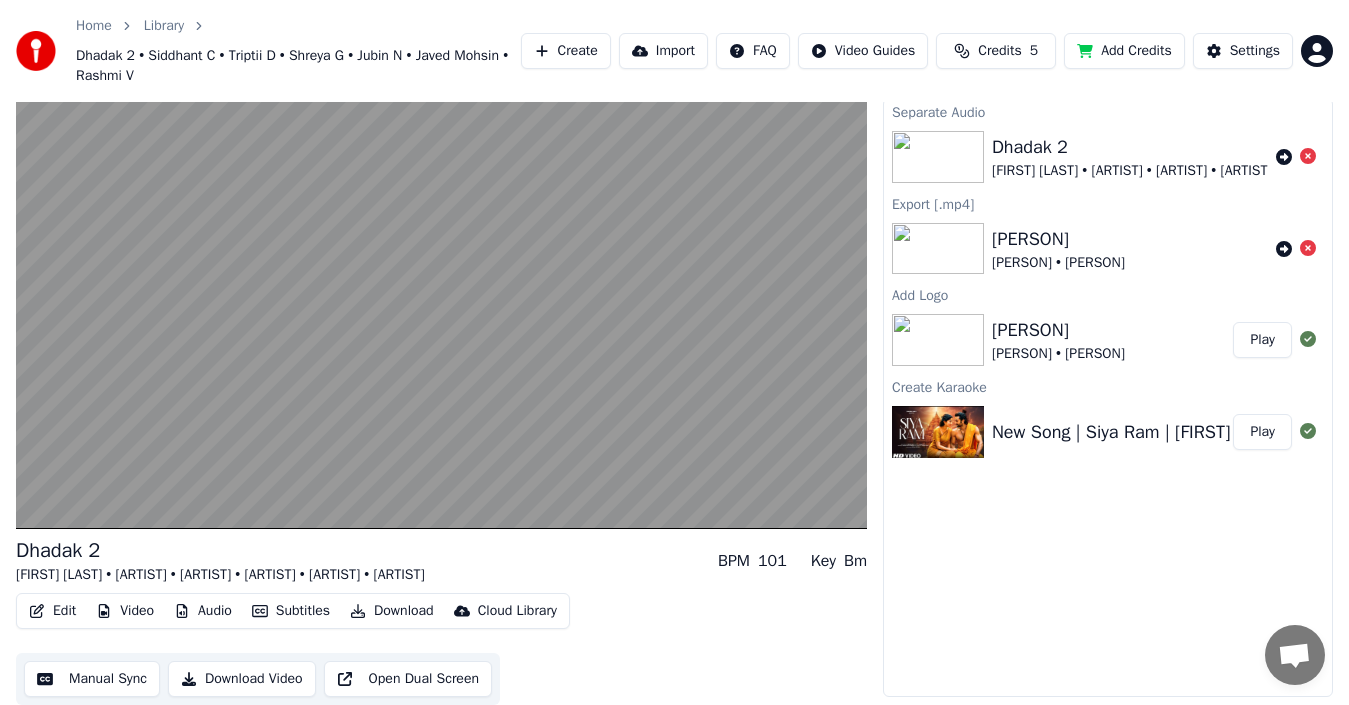 click on "Video" at bounding box center [125, 611] 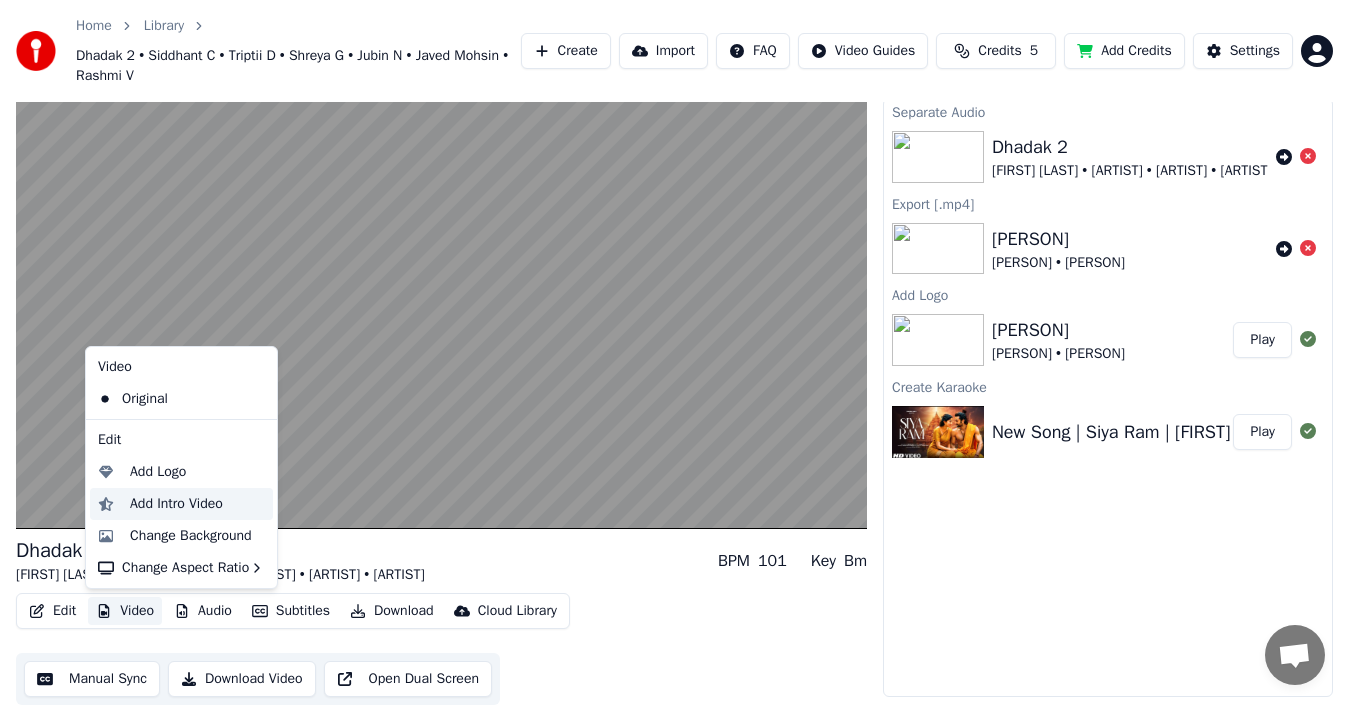 click on "Add Intro Video" at bounding box center (176, 504) 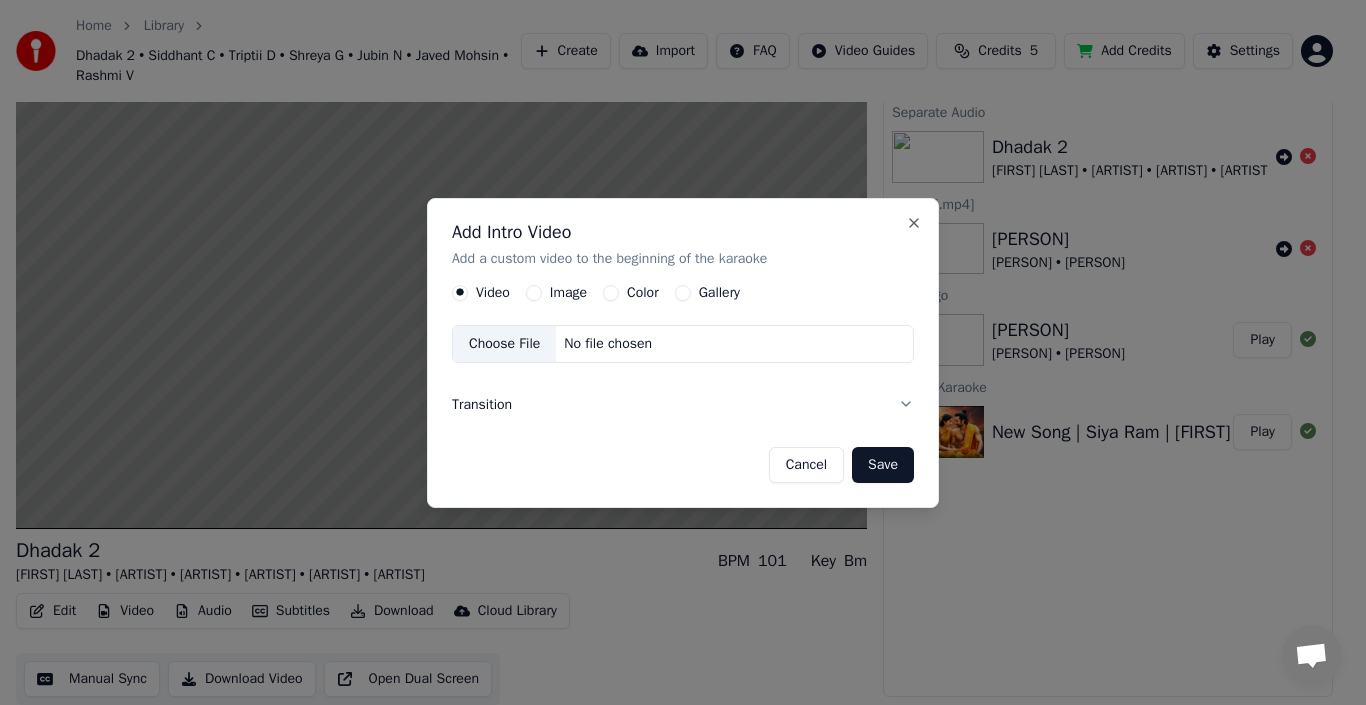 click on "Image" at bounding box center (534, 293) 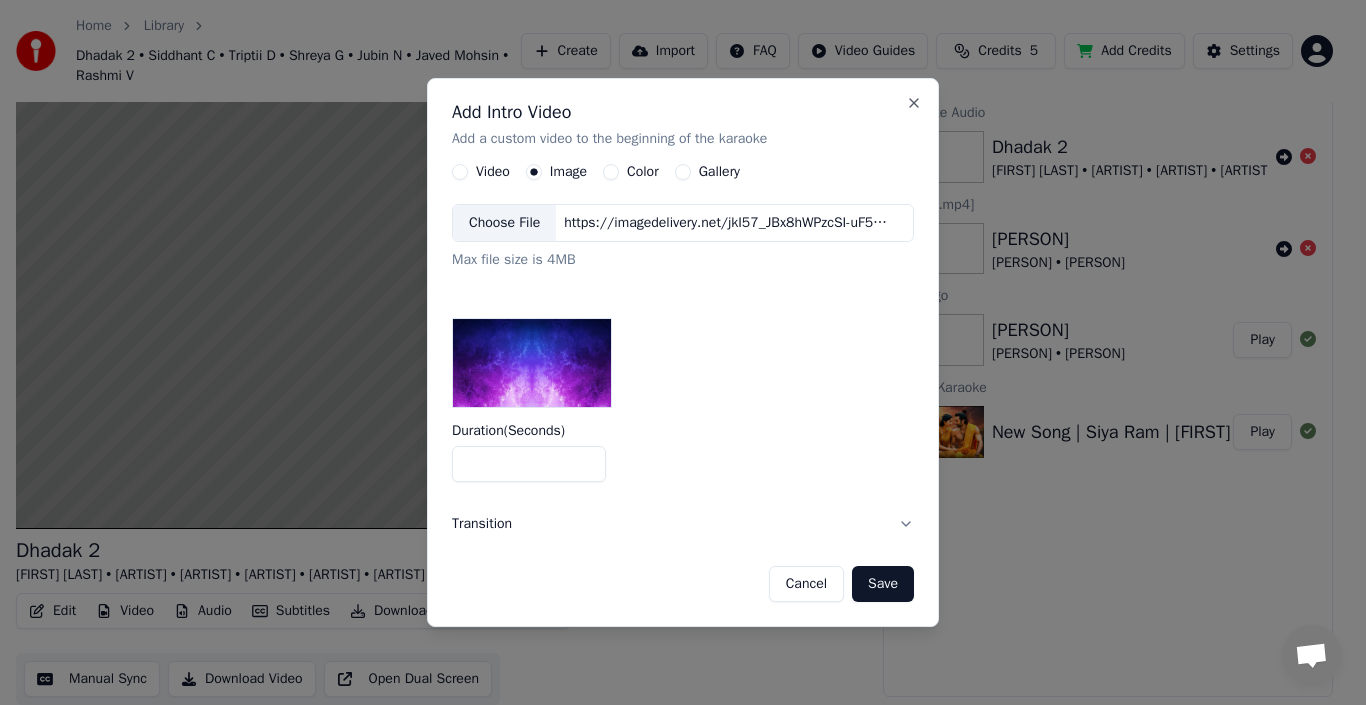 click on "Color" at bounding box center [611, 173] 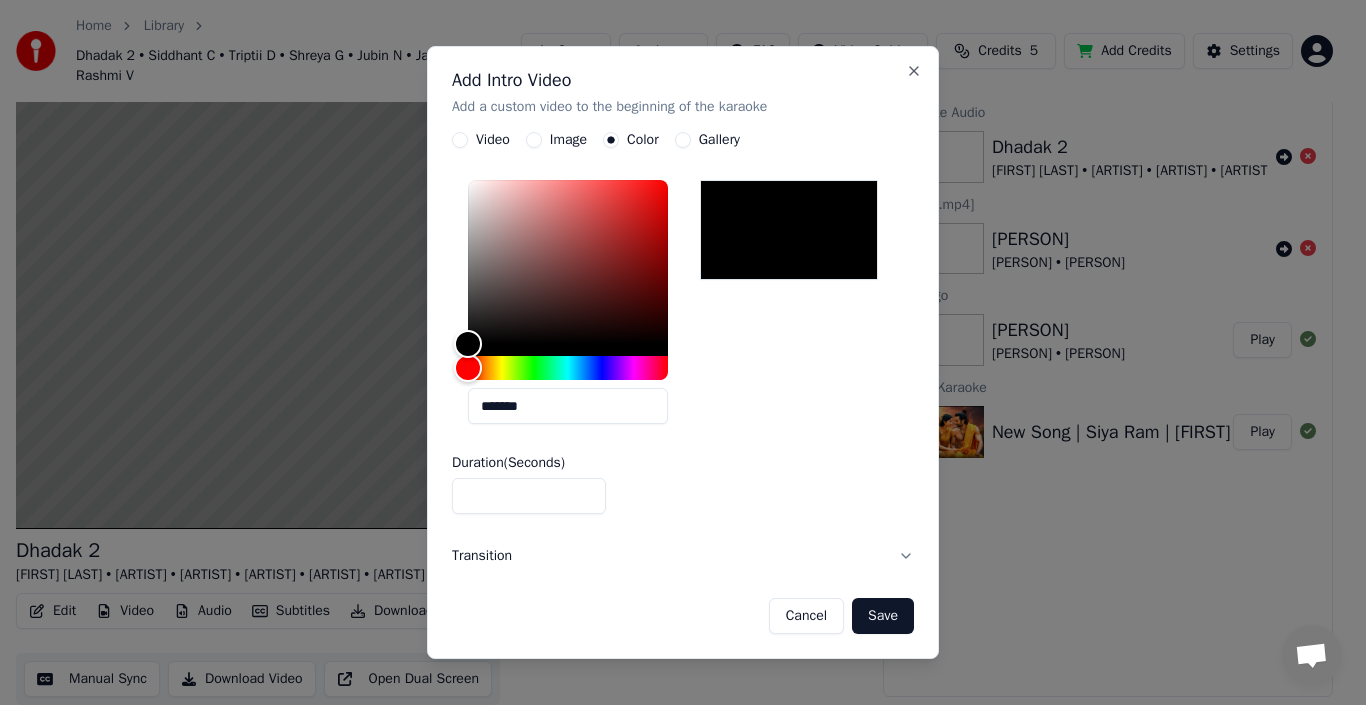 click on "Gallery" at bounding box center (683, 141) 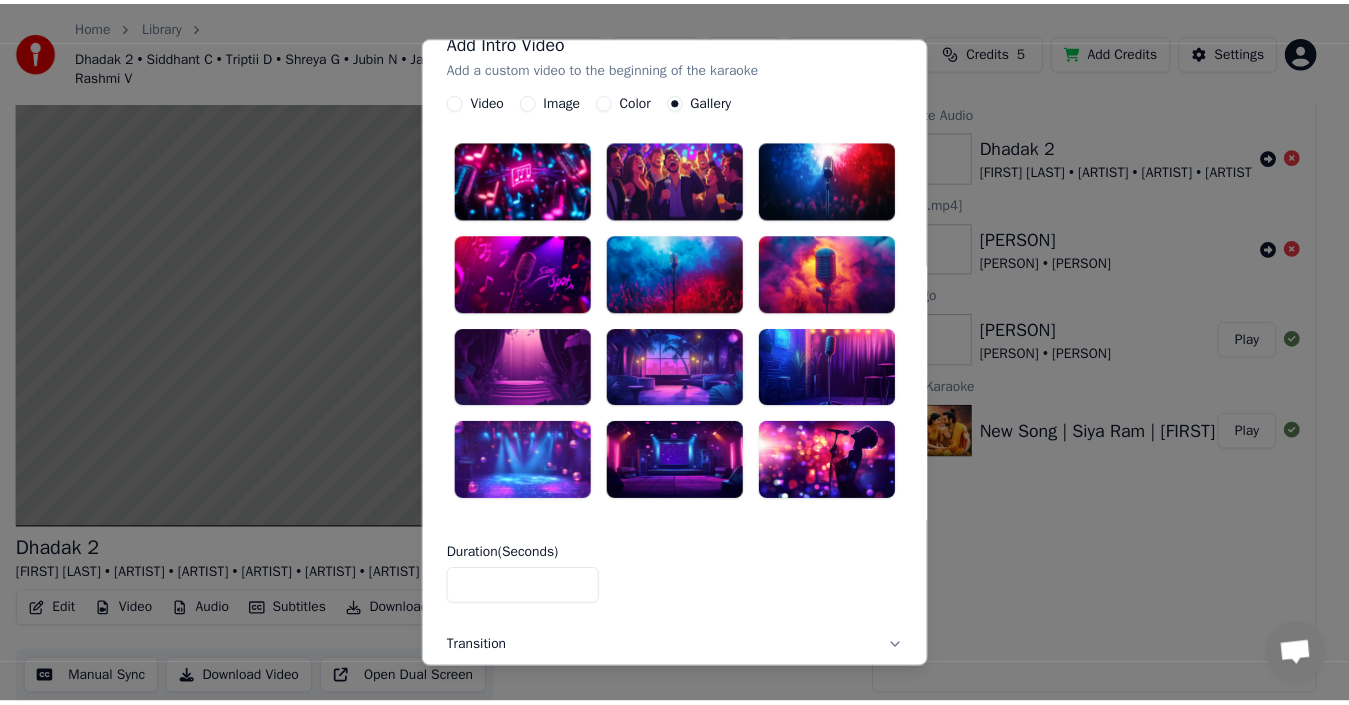 scroll, scrollTop: 0, scrollLeft: 0, axis: both 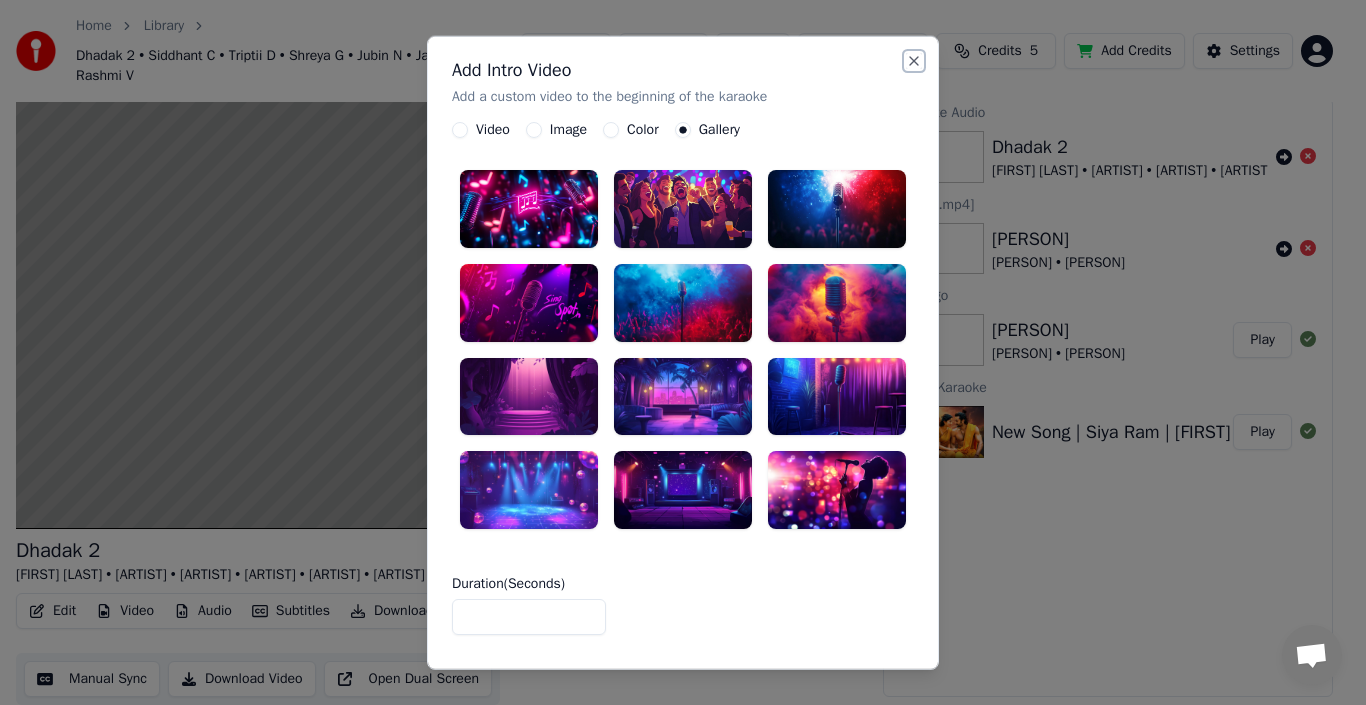click on "Close" at bounding box center (914, 60) 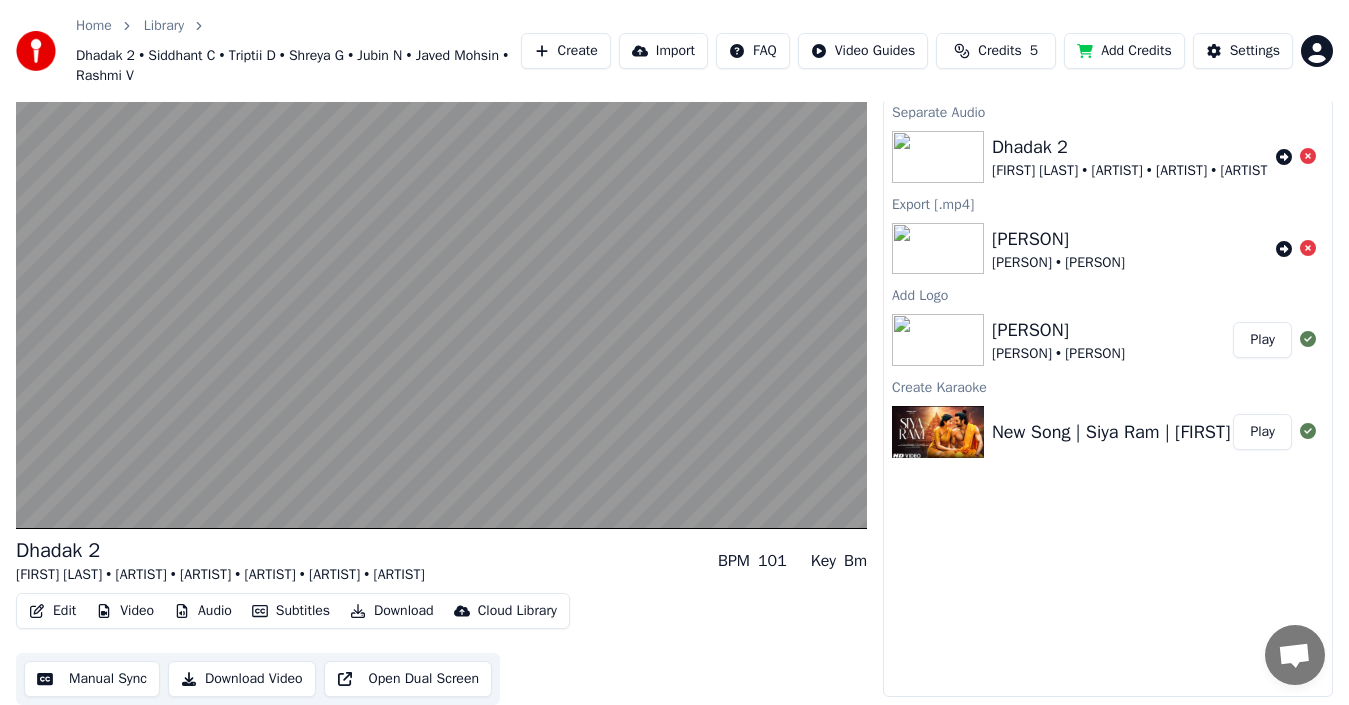 click on "Edit" at bounding box center [52, 611] 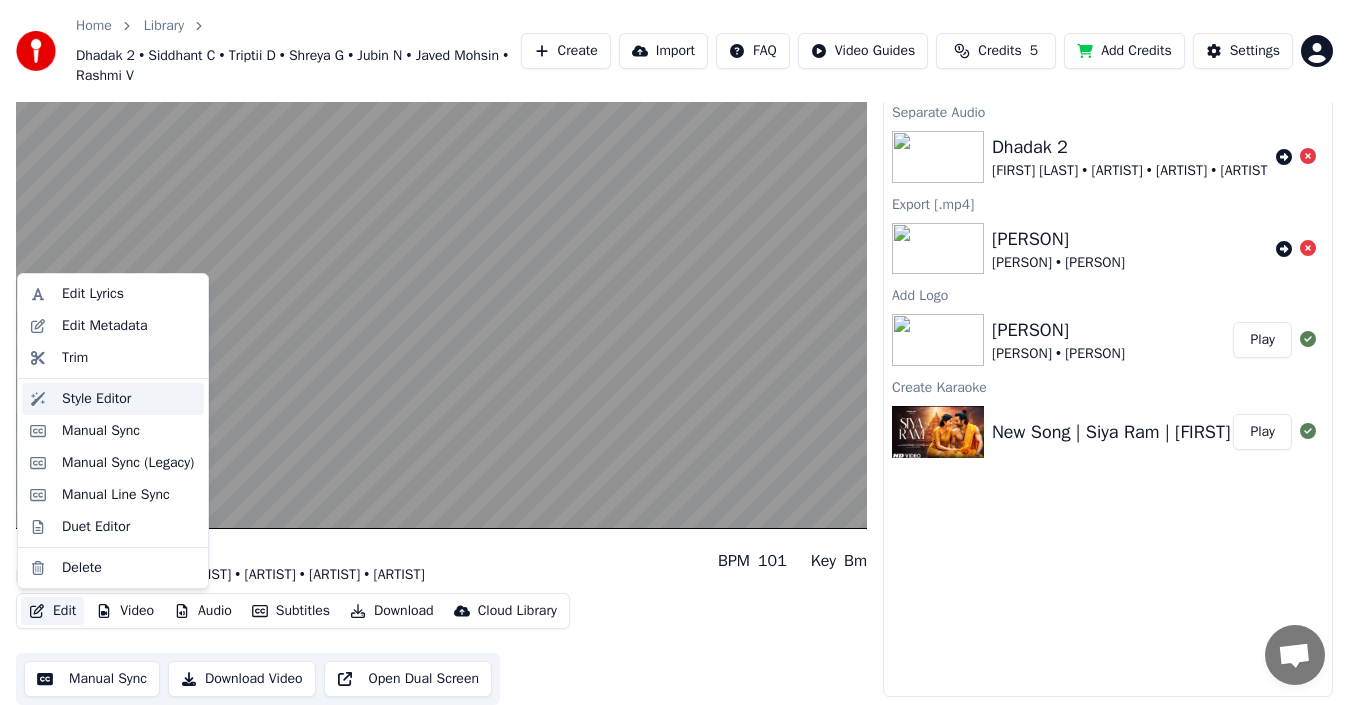 click on "Style Editor" at bounding box center (96, 399) 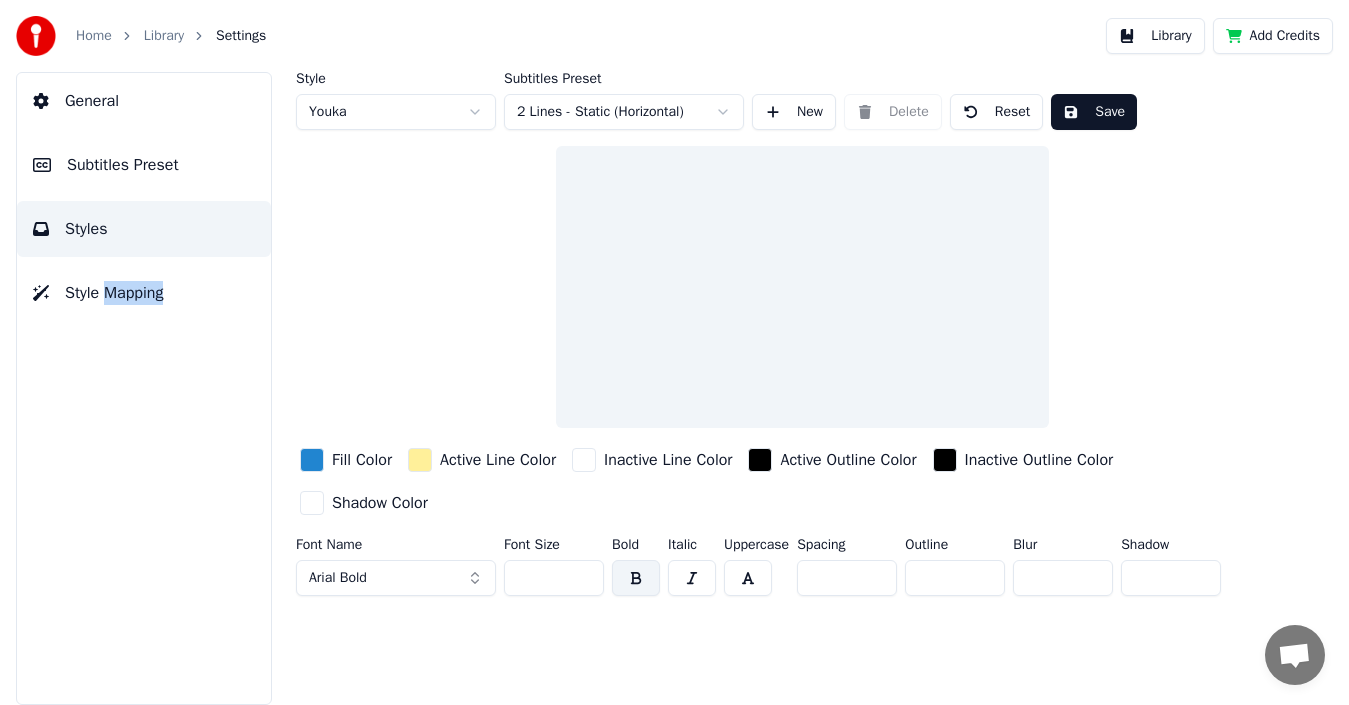 scroll, scrollTop: 0, scrollLeft: 0, axis: both 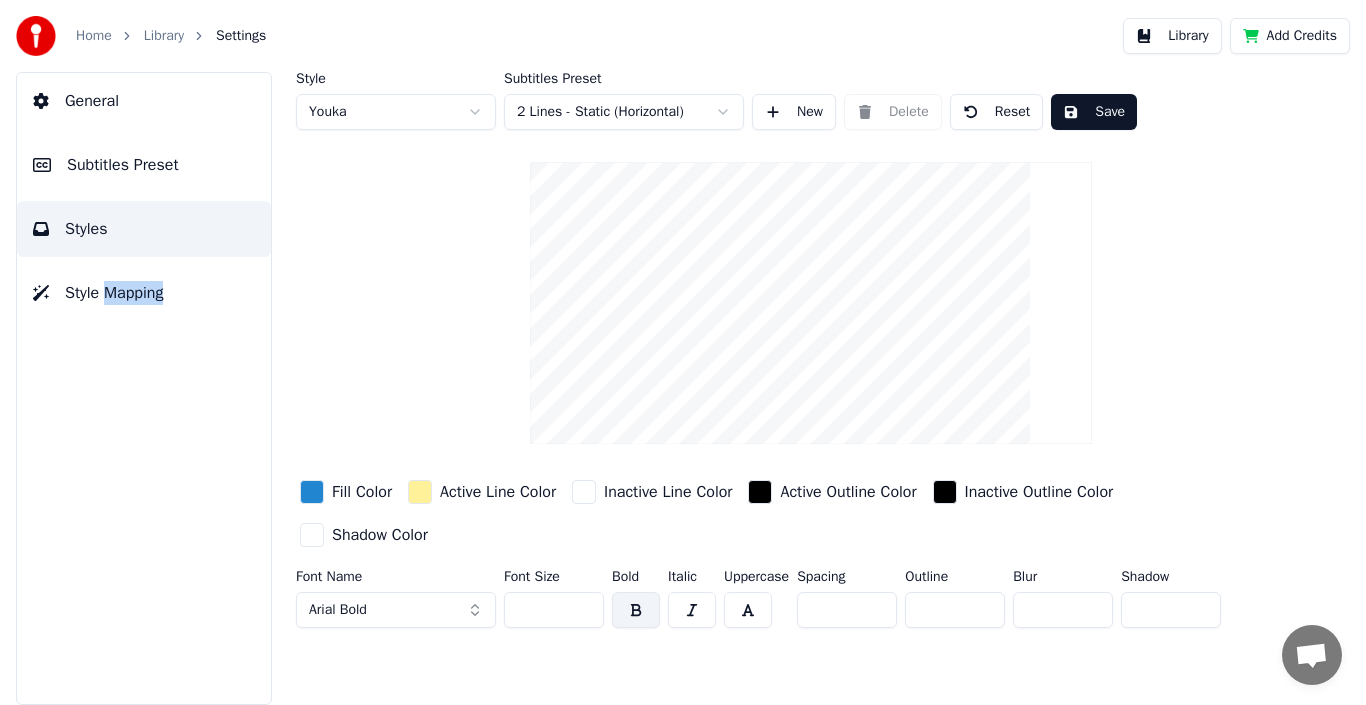 click on "Style Mapping" at bounding box center (114, 293) 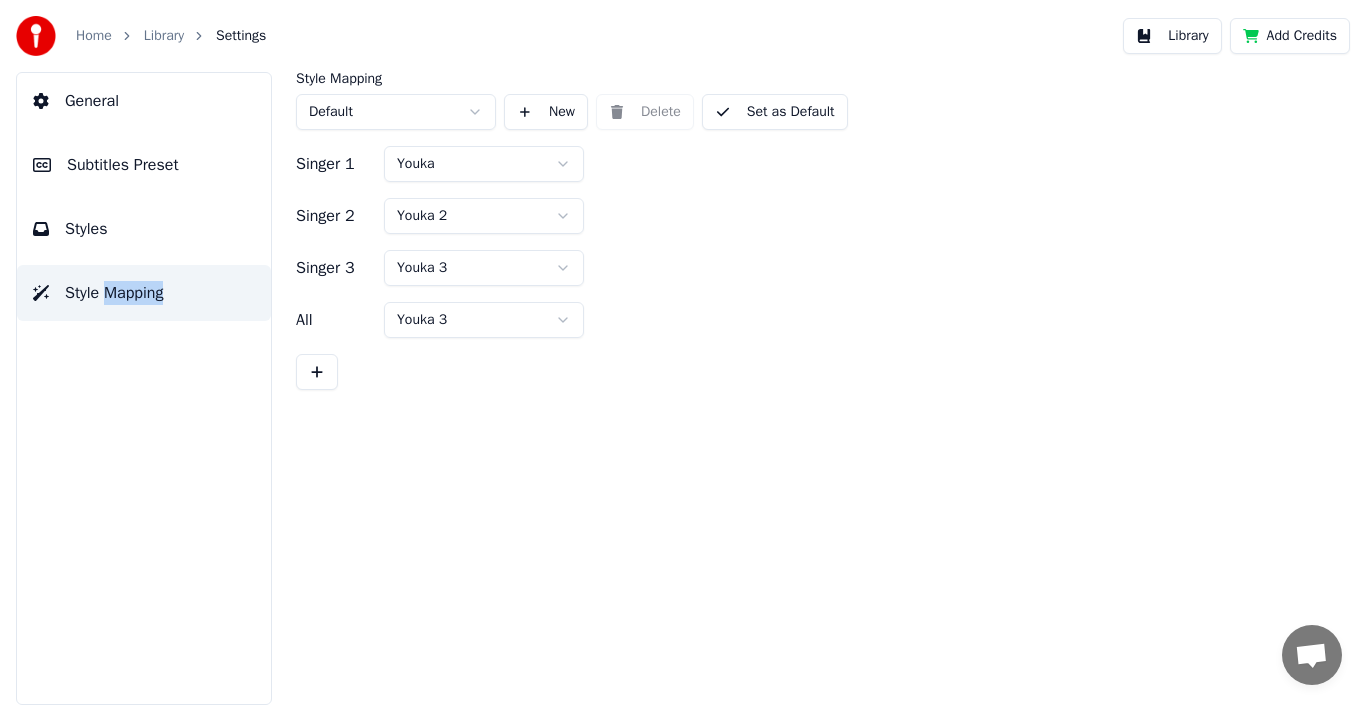 click on "Library" at bounding box center [164, 36] 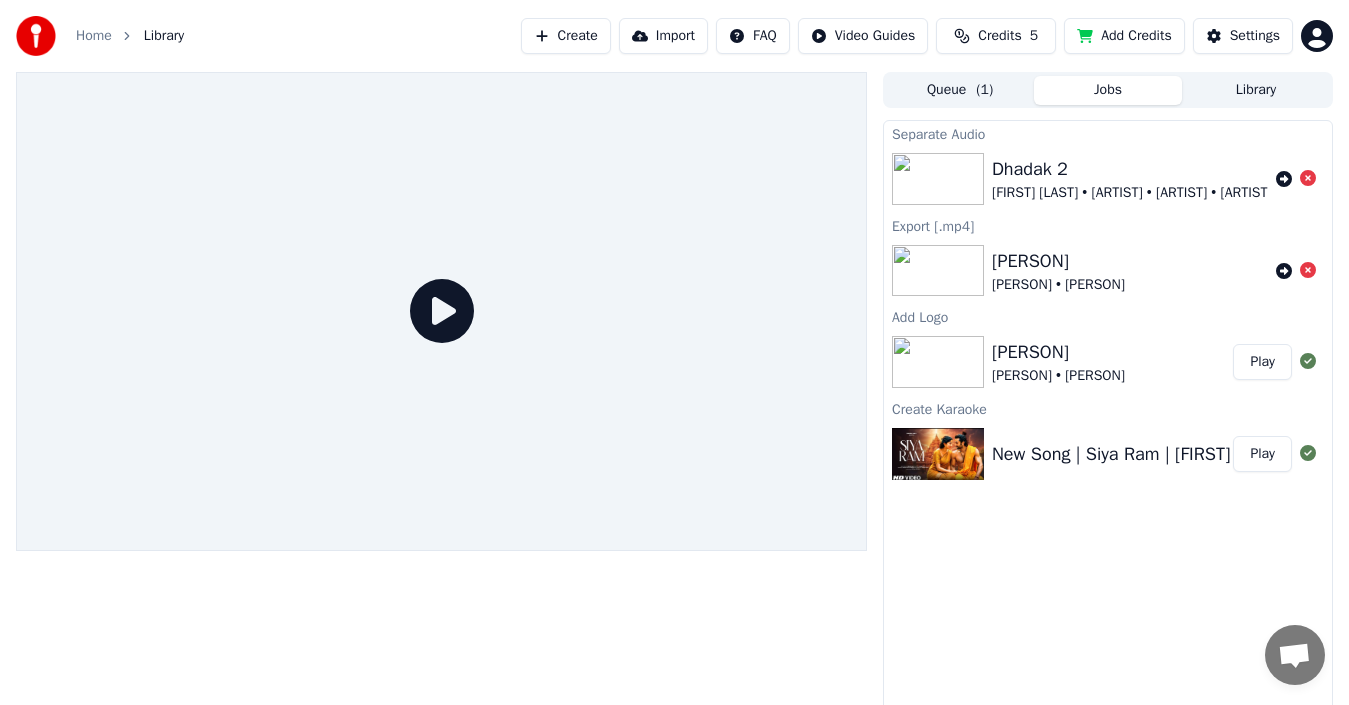 click on "Queue ( 1 )" at bounding box center (960, 90) 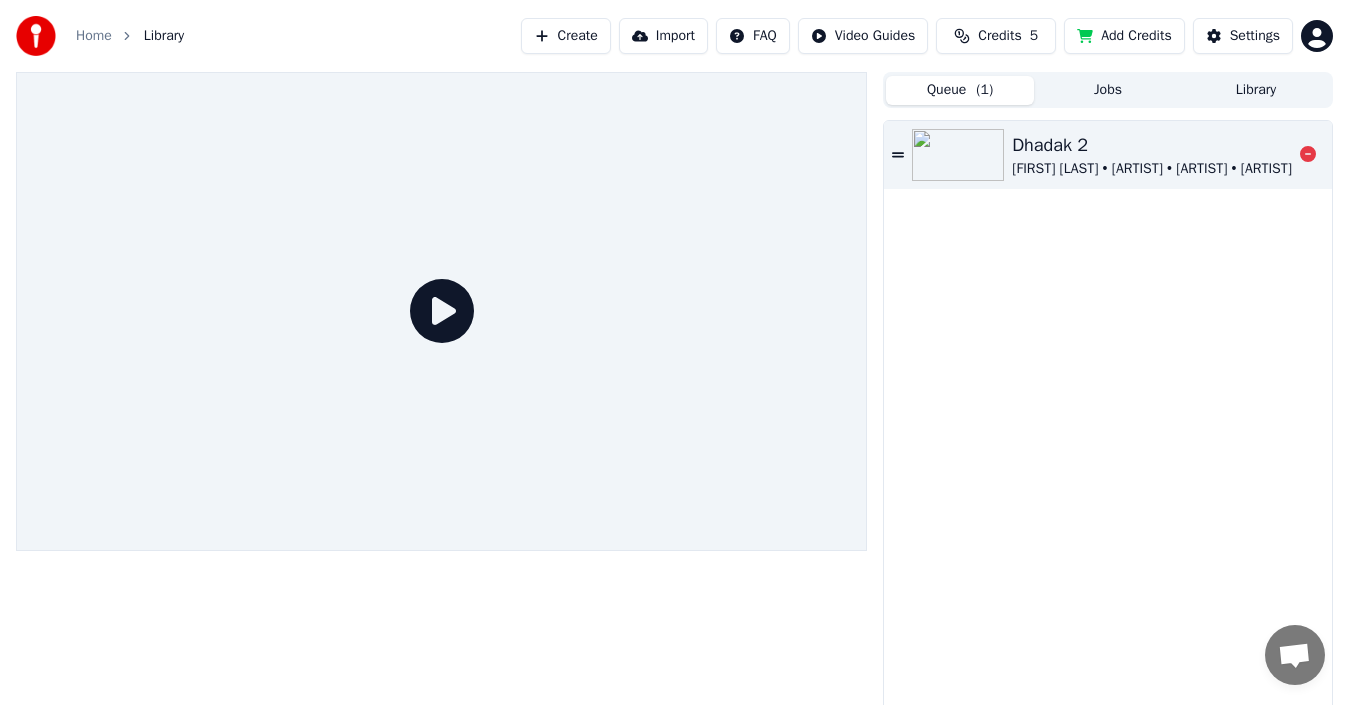 click on "[FIRST] [LAST] • [ARTIST] • [ARTIST] • [ARTIST] • [ARTIST] • [ARTIST]" at bounding box center (1216, 169) 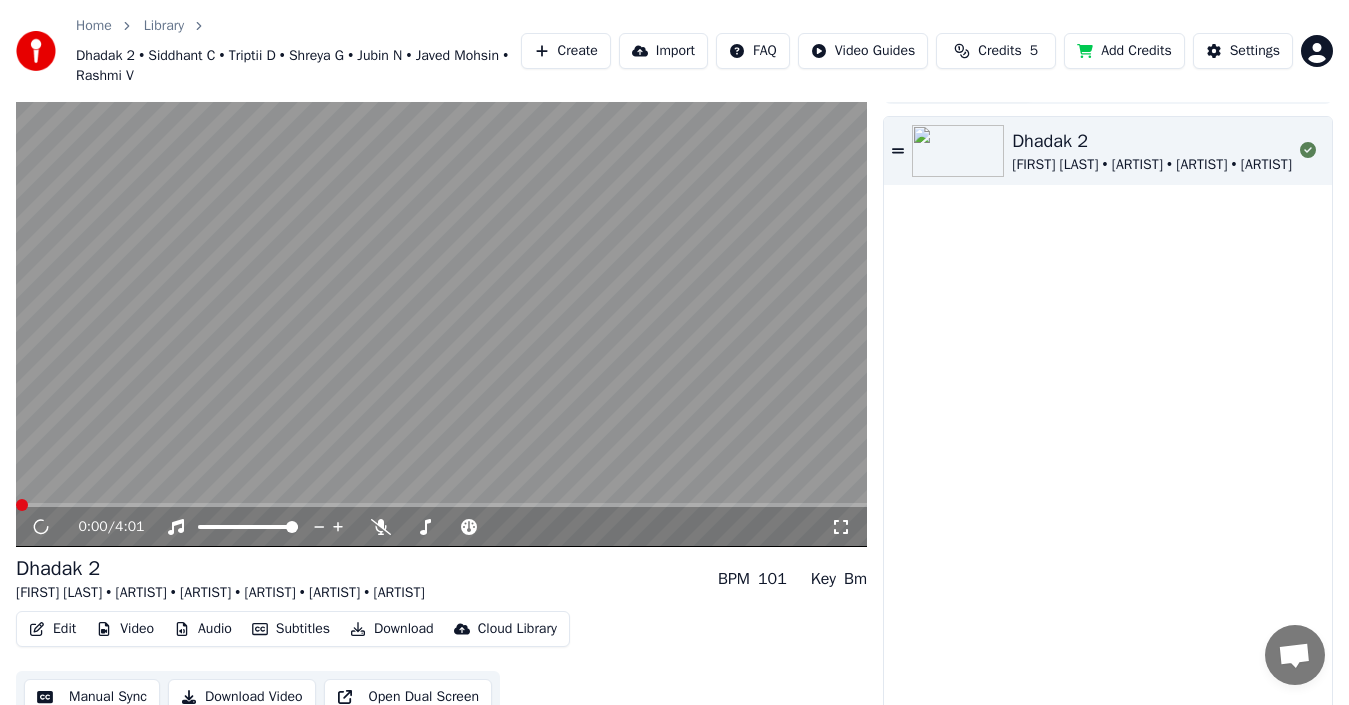 scroll, scrollTop: 52, scrollLeft: 0, axis: vertical 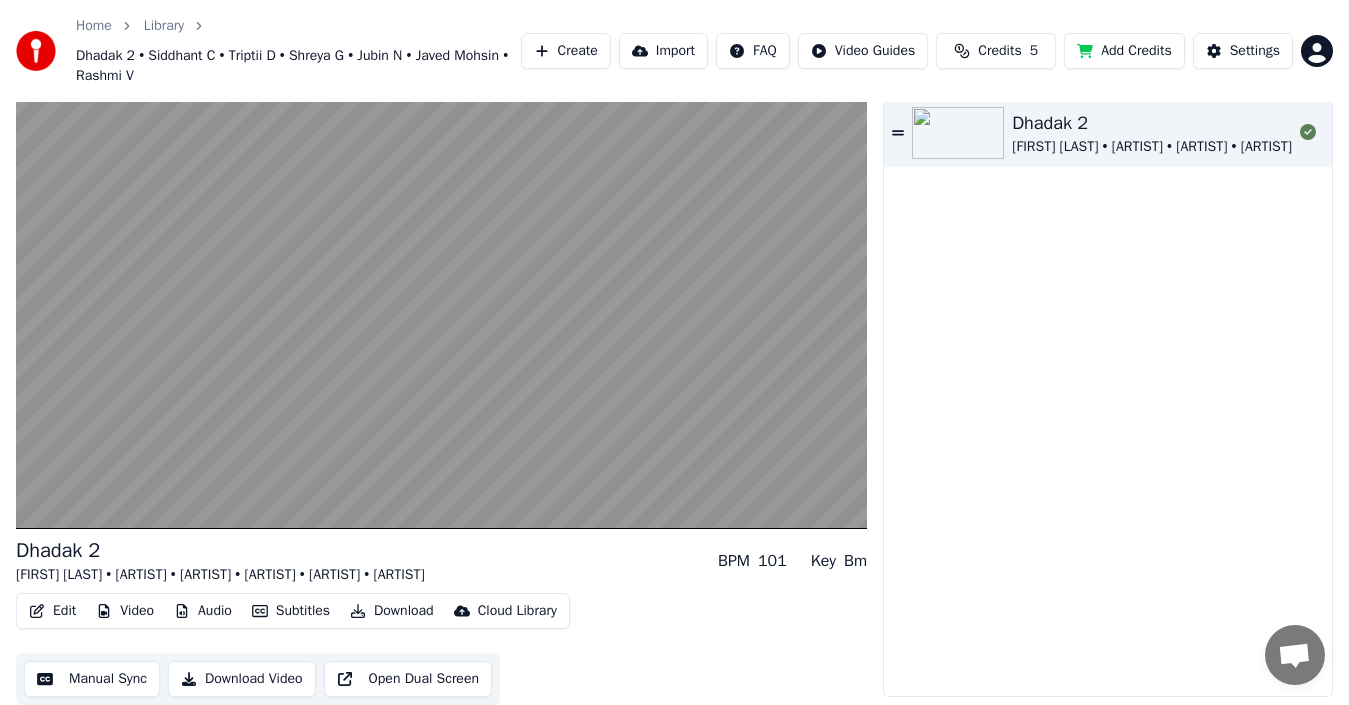 click on "Open Dual Screen" at bounding box center (408, 679) 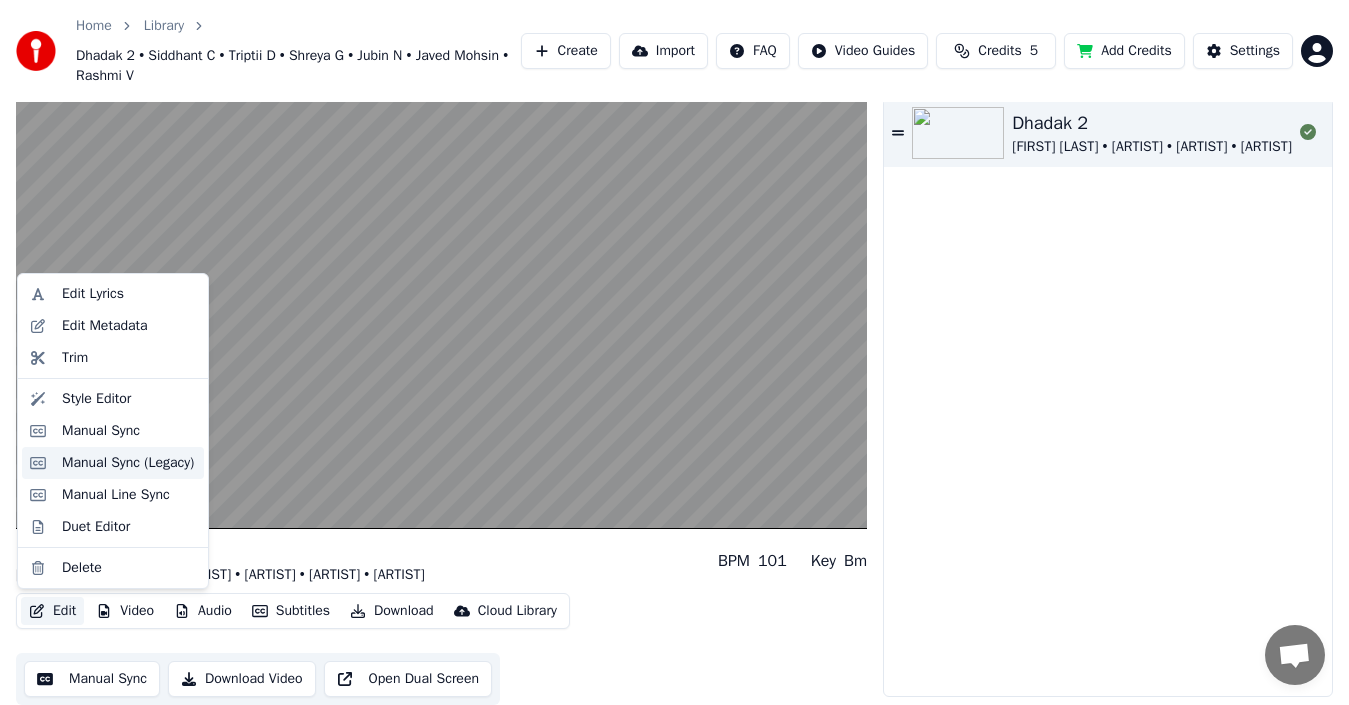click on "Manual Sync (Legacy)" at bounding box center [128, 463] 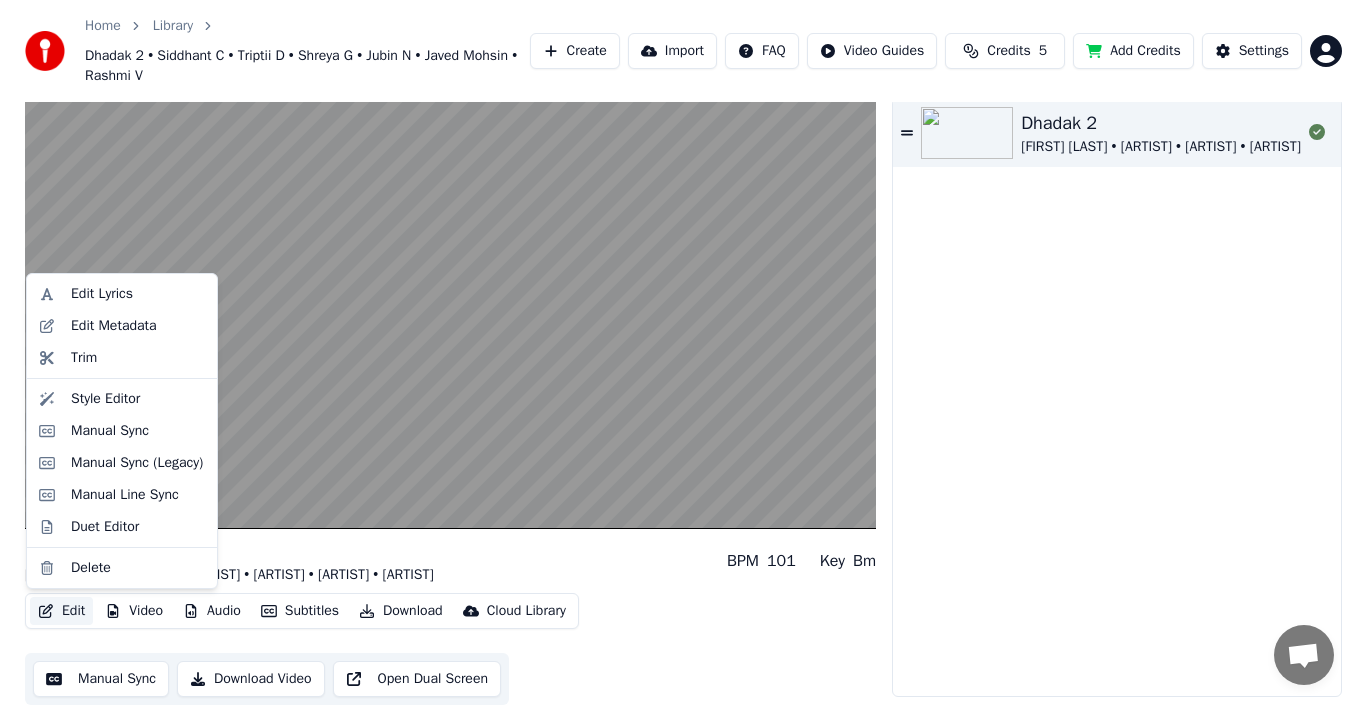 scroll, scrollTop: 0, scrollLeft: 0, axis: both 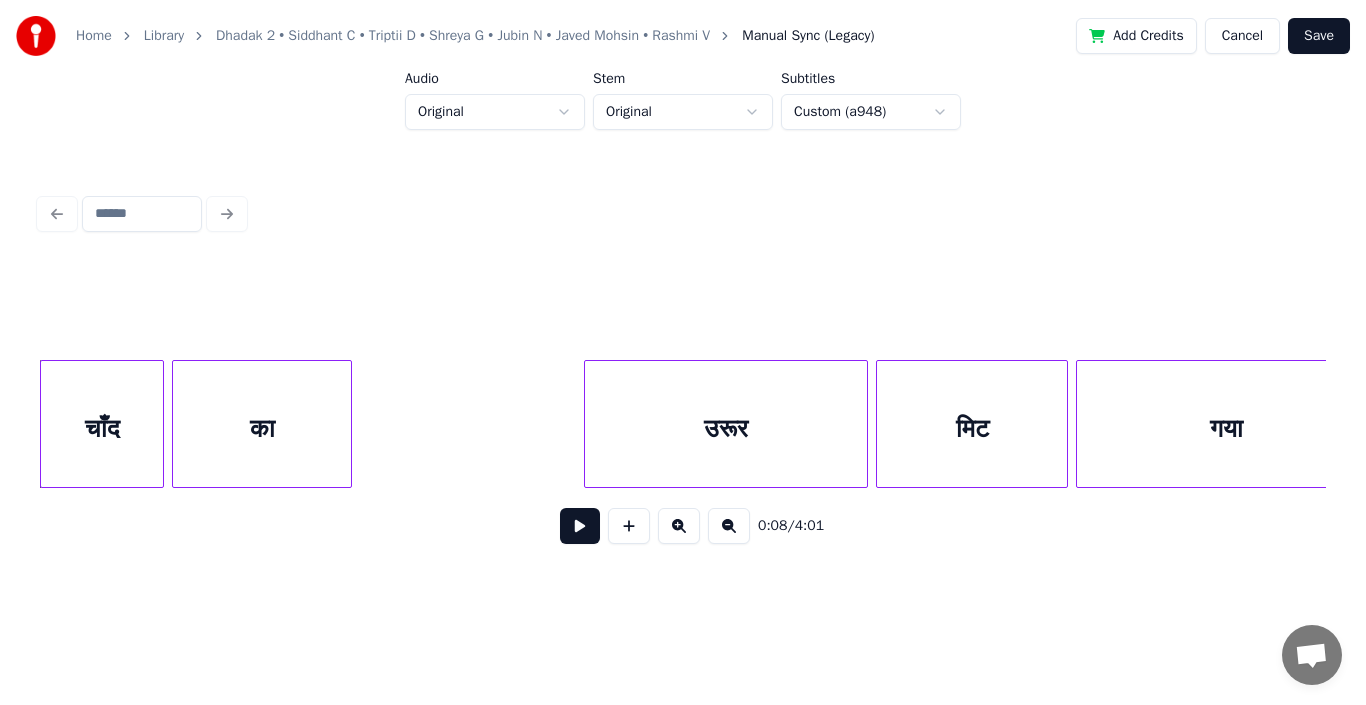 click on "Home Library Dhadak 2 • [FIRST] [LAST] • [ARTIST] • [ARTIST] • [ARTIST] • [ARTIST] • [ARTIST] Manual Sync (Legacy) Add Credits Cancel Save Audio Original Stem Original Subtitles Custom (a948) 0:08 / 4:01" at bounding box center [683, 308] 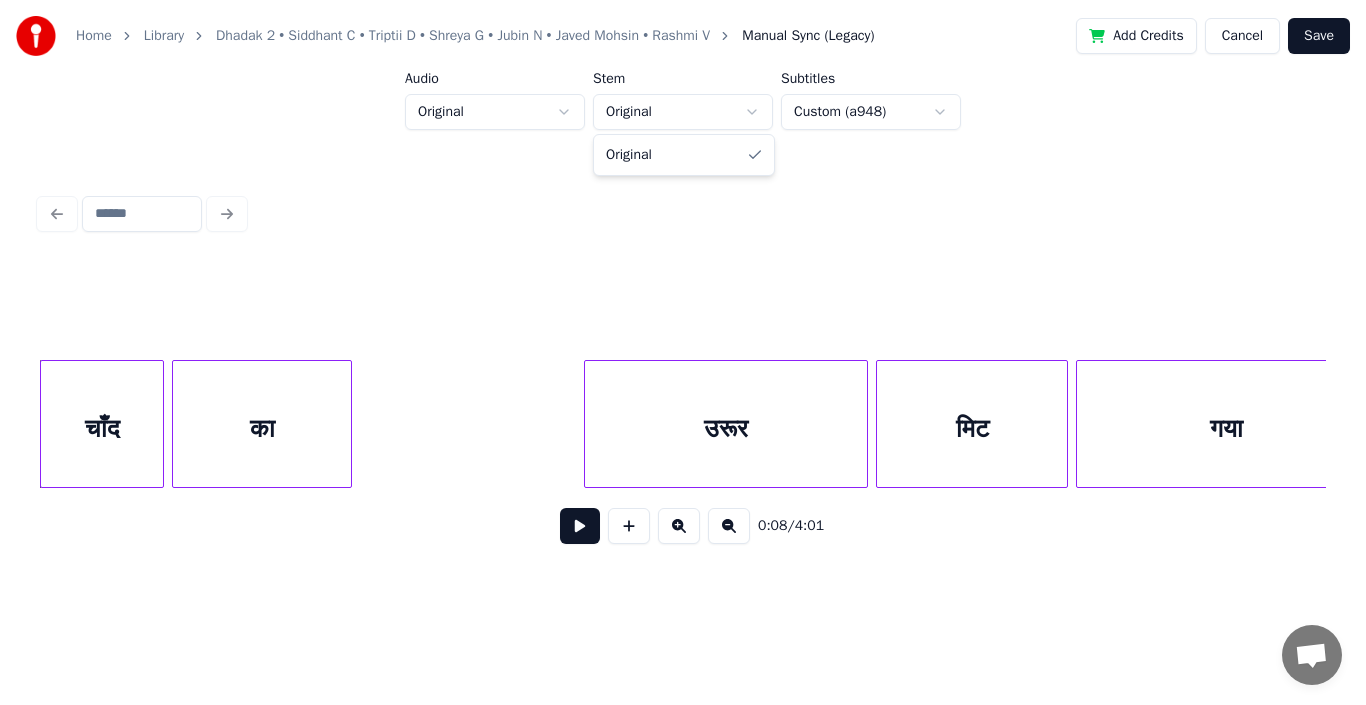 click on "Home Library [PERSON] • [PERSON] • [PERSON] [PERSON] • [PERSON] • [PERSON] • [PERSON] • [PERSON] • [PERSON] Manual Sync (Legacy) Add Credits Cancel Save Audio Original Stem Original Subtitles Custom (a948) 0:08  /  4:01 Original" at bounding box center (683, 308) 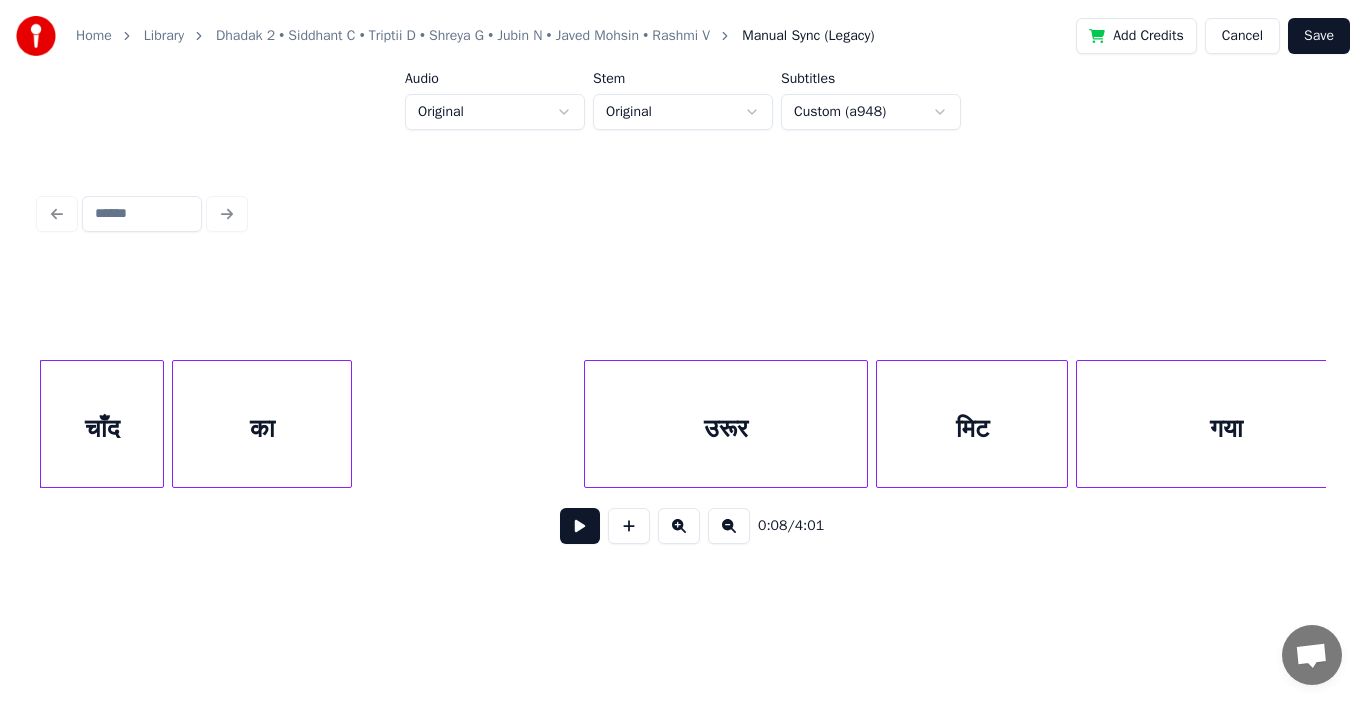 click on "Home Library Dhadak 2 • [FIRST] [LAST] • [ARTIST] • [ARTIST] • [ARTIST] • [ARTIST] • [ARTIST] Manual Sync (Legacy) Add Credits Cancel Save Audio Original Stem Original Subtitles Custom (a948) 0:08 / 4:01" at bounding box center (683, 308) 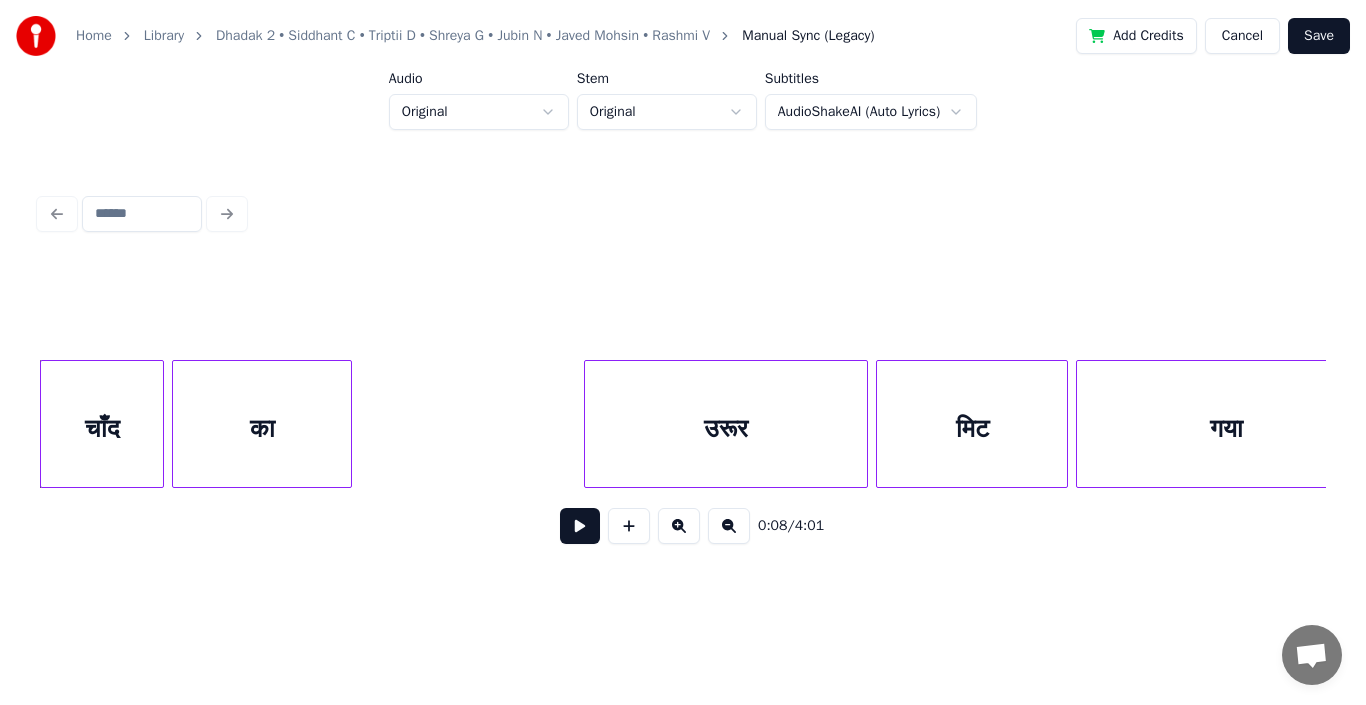 click on "Home Library [PERSON] • [PERSON] • [PERSON] [PERSON] • [PERSON] • [PERSON] • [PERSON] • [PERSON] • [PERSON] Manual Sync (Legacy) Add Credits Cancel Save Audio Original Stem Original Subtitles AudioShakeAI (Auto Lyrics) 0:08  /  4:01" at bounding box center (683, 308) 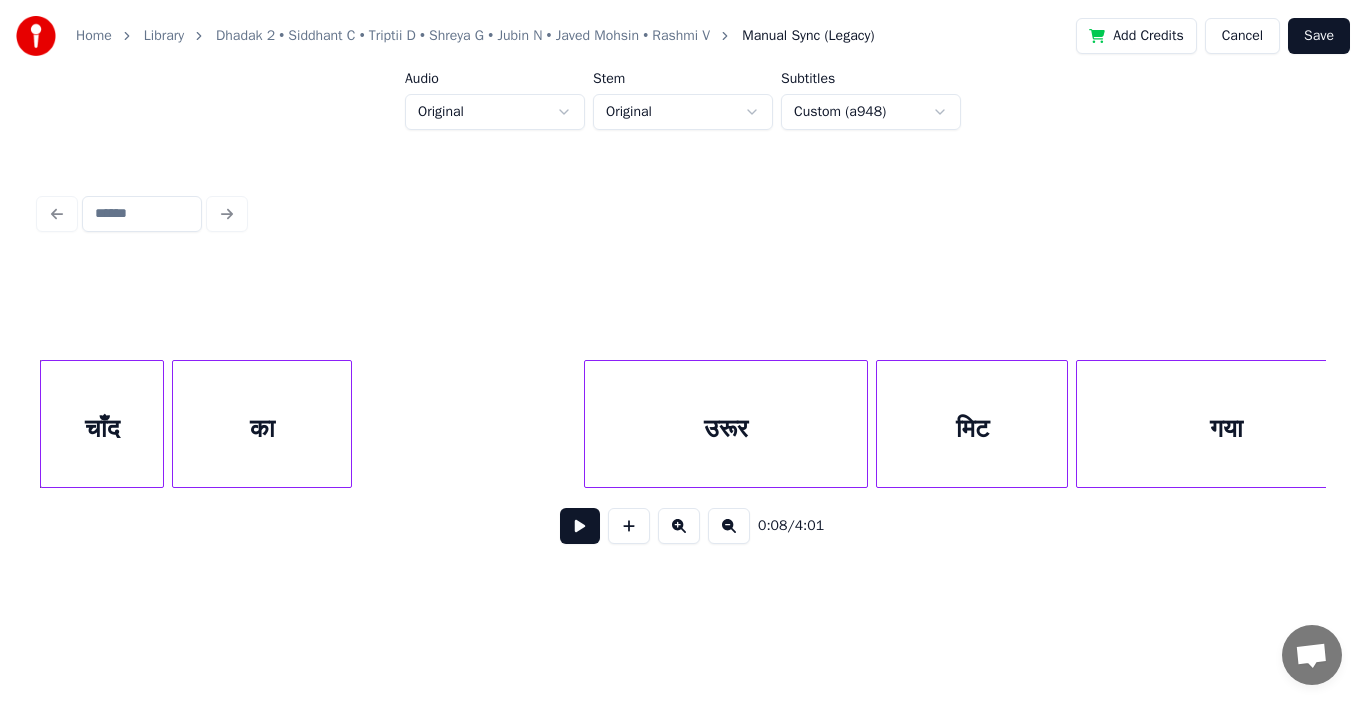 click at bounding box center (679, 526) 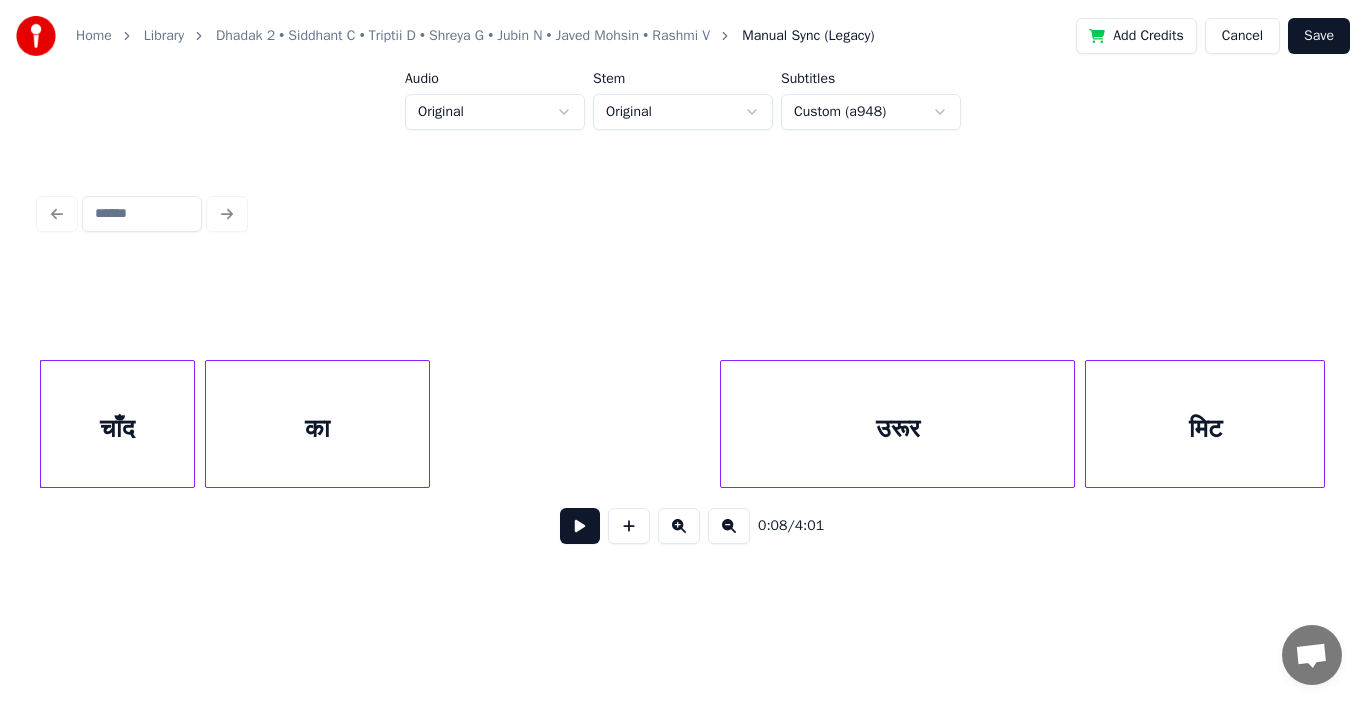 click at bounding box center [679, 526] 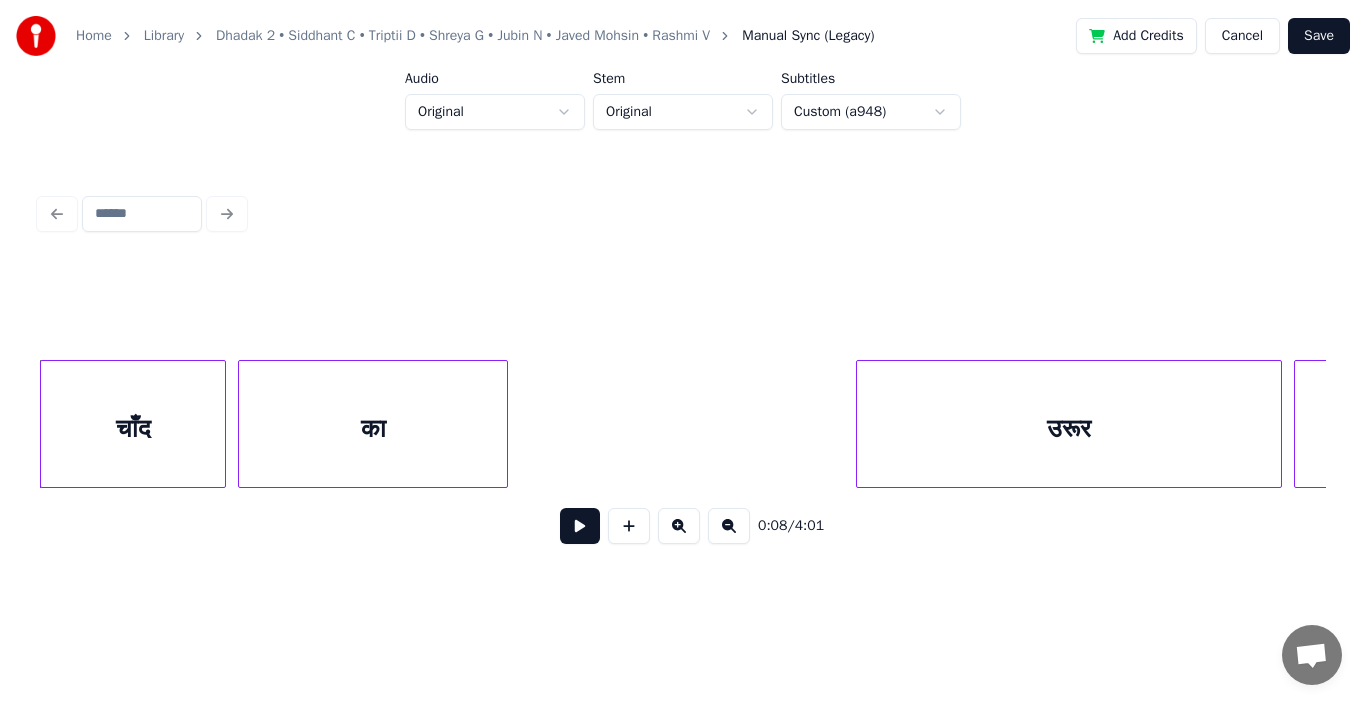 click at bounding box center [679, 526] 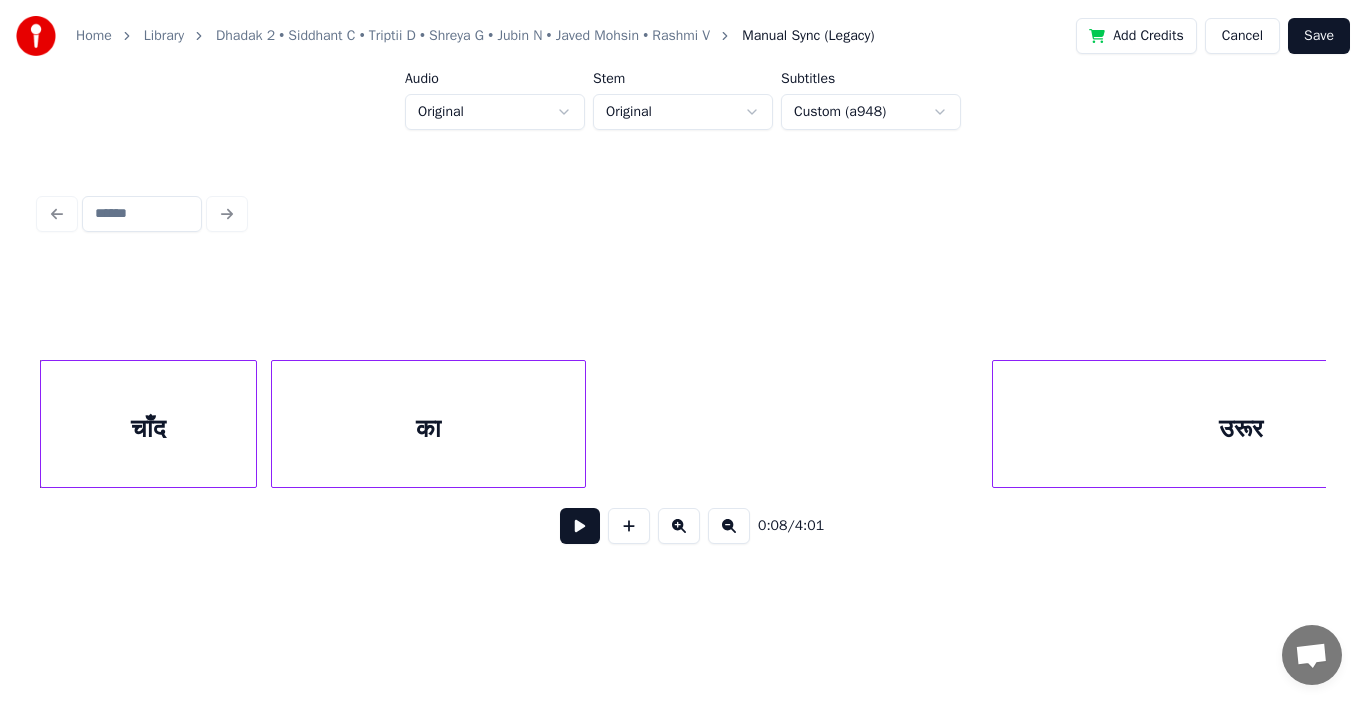 click at bounding box center [679, 526] 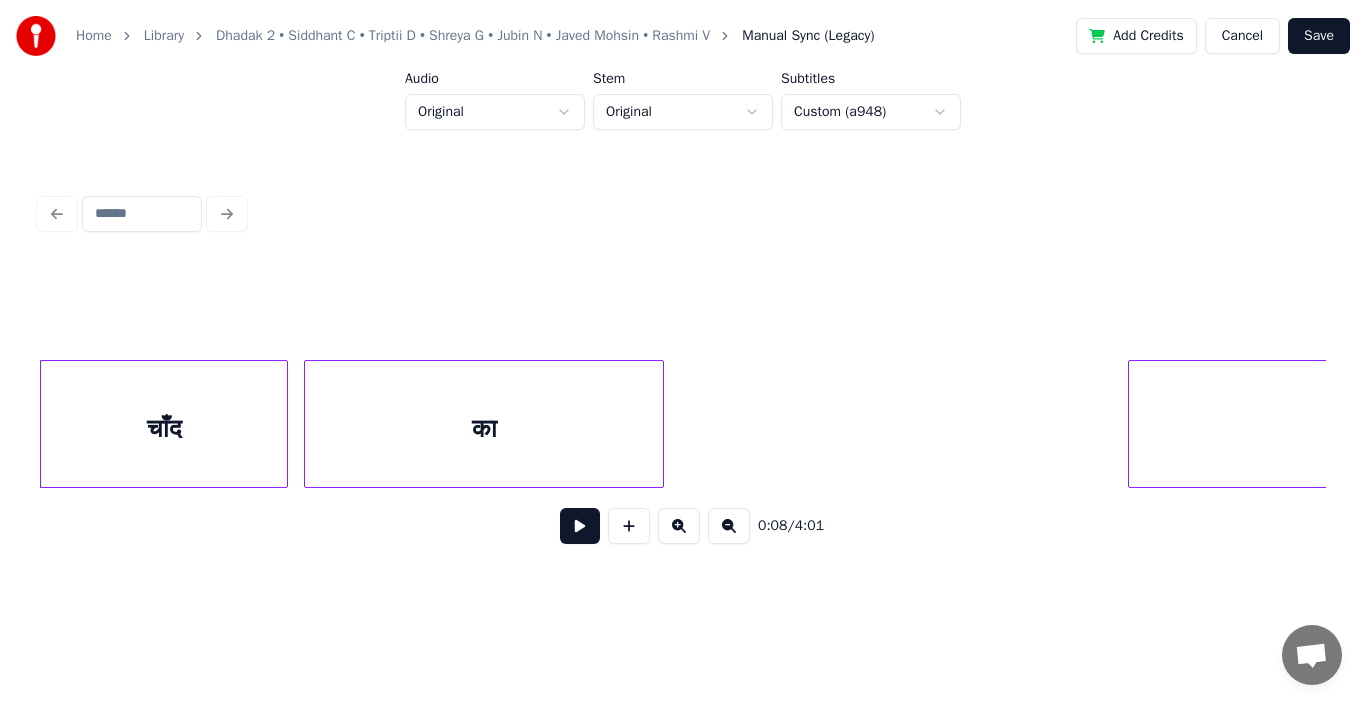 click at bounding box center (679, 526) 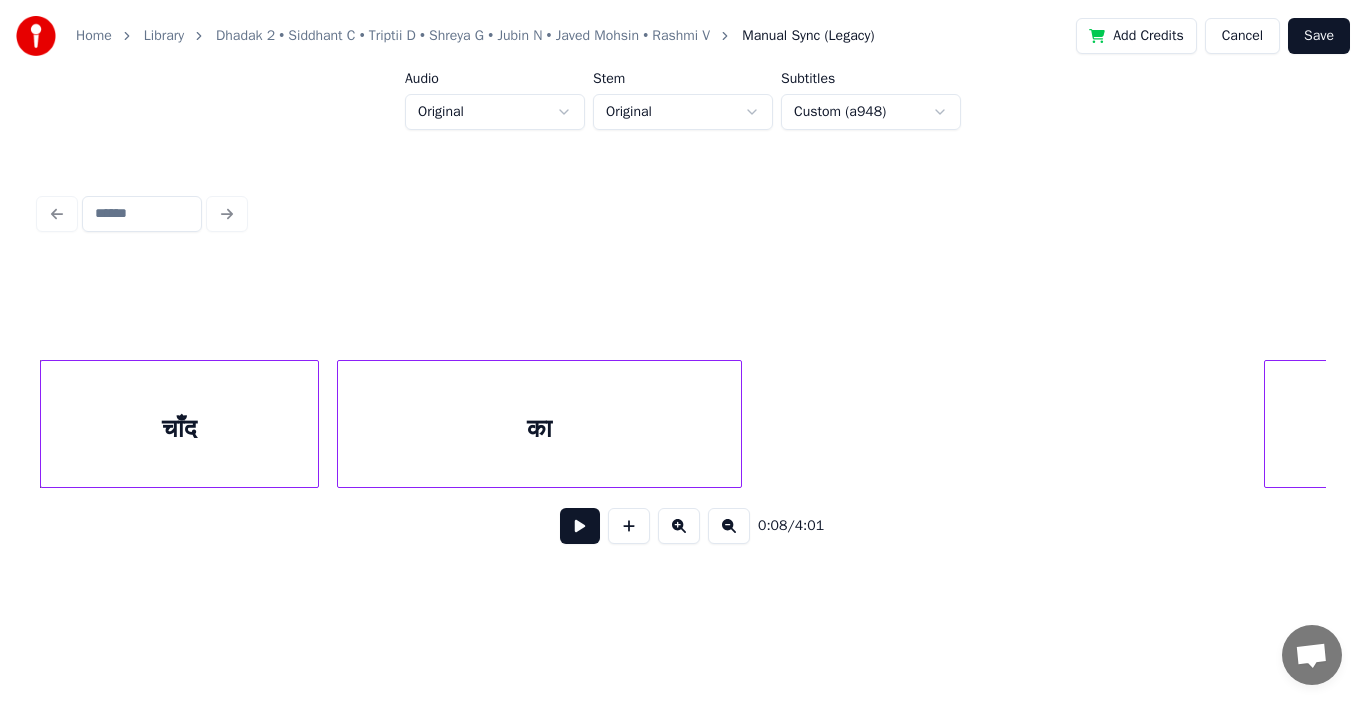 click at bounding box center (679, 526) 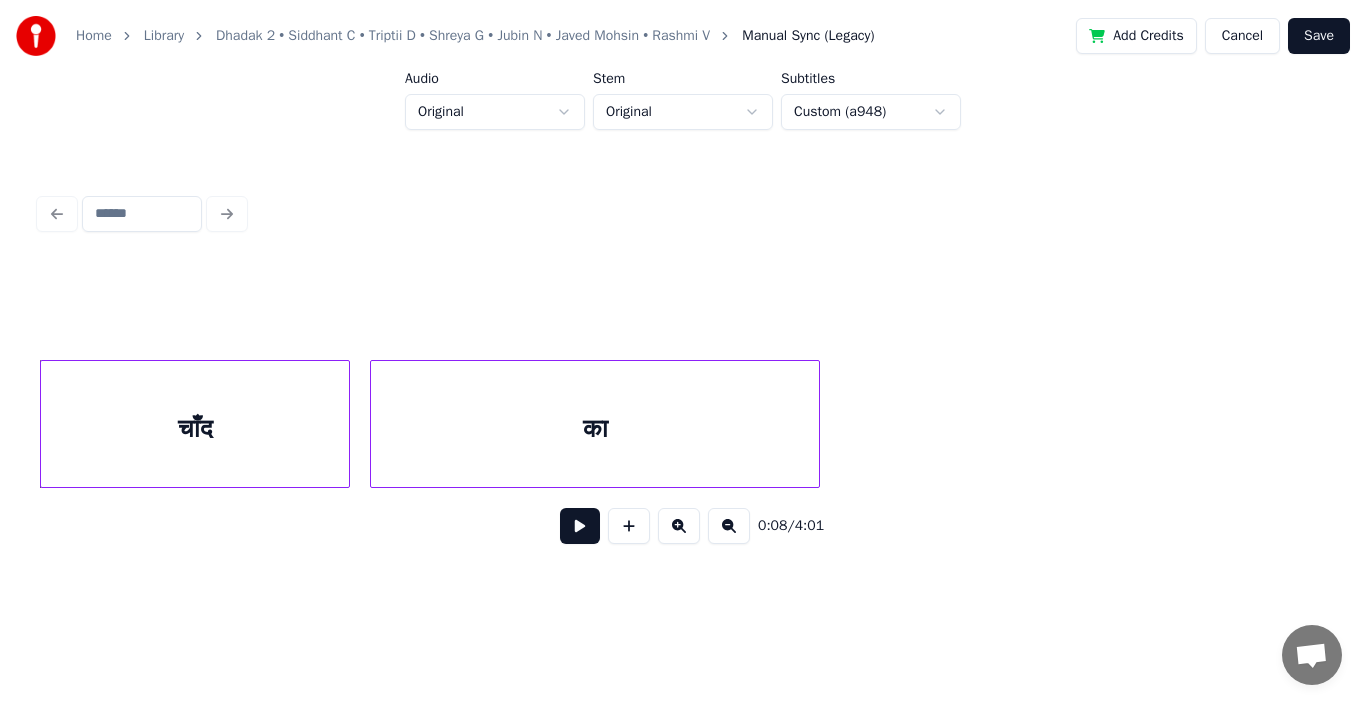 click at bounding box center [679, 526] 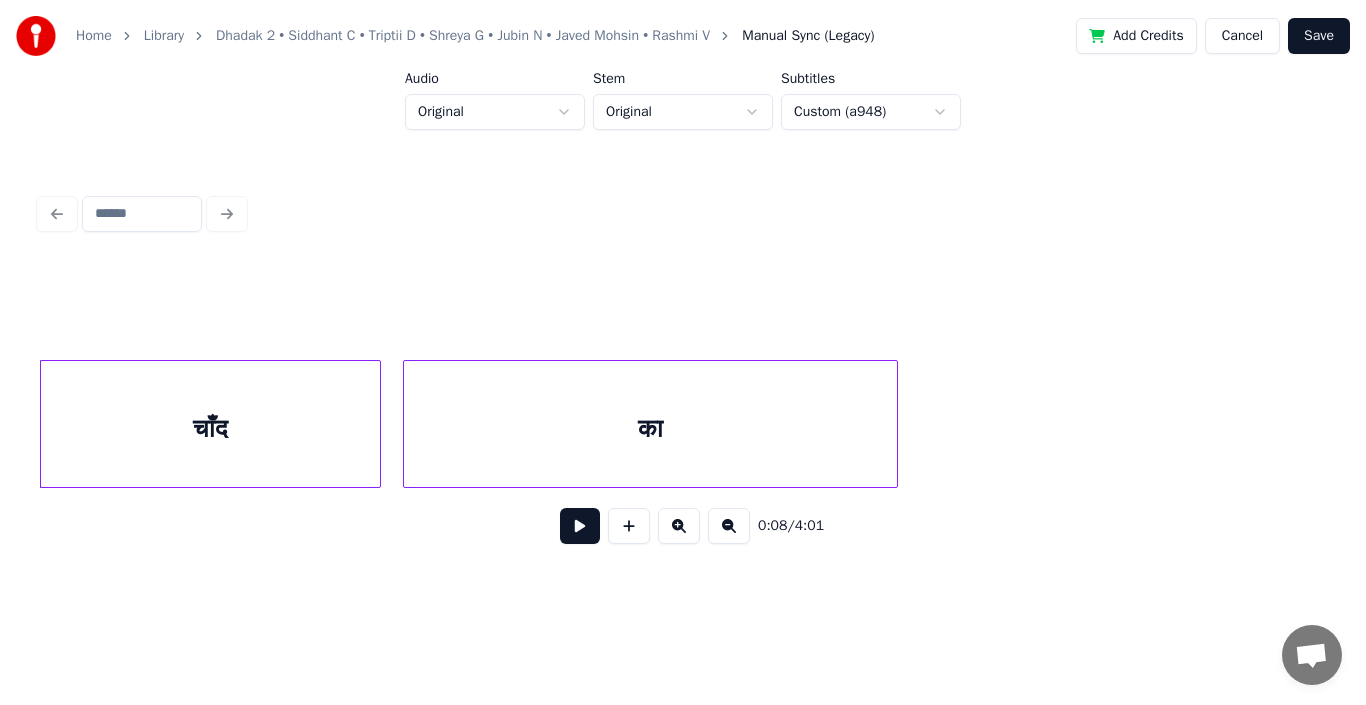 click at bounding box center (679, 526) 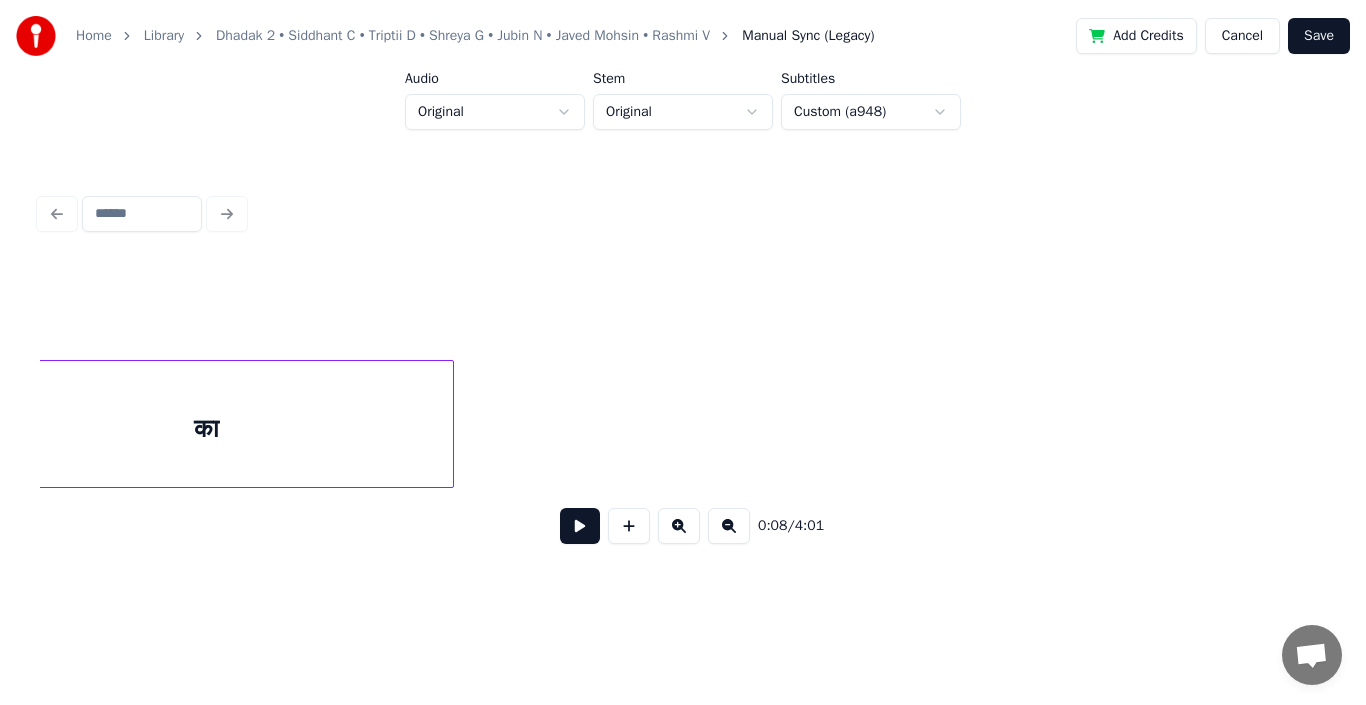 click at bounding box center [679, 526] 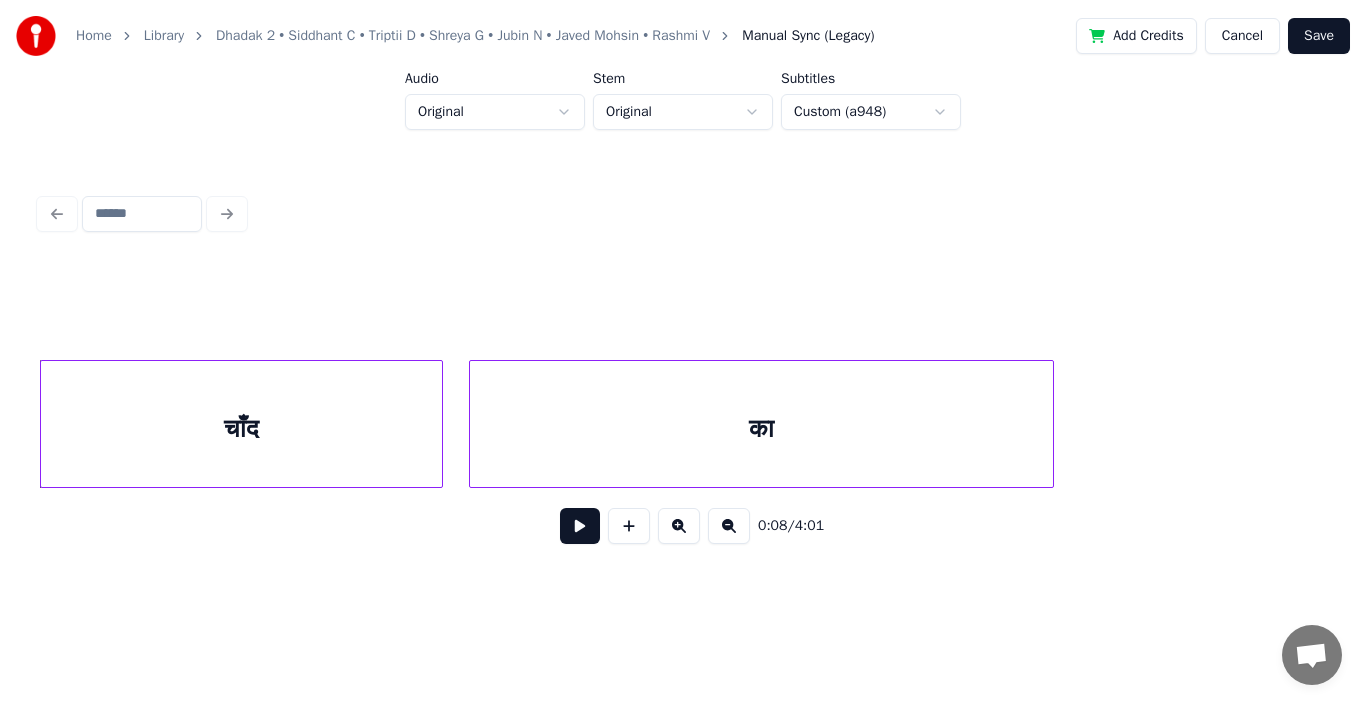 click at bounding box center [729, 526] 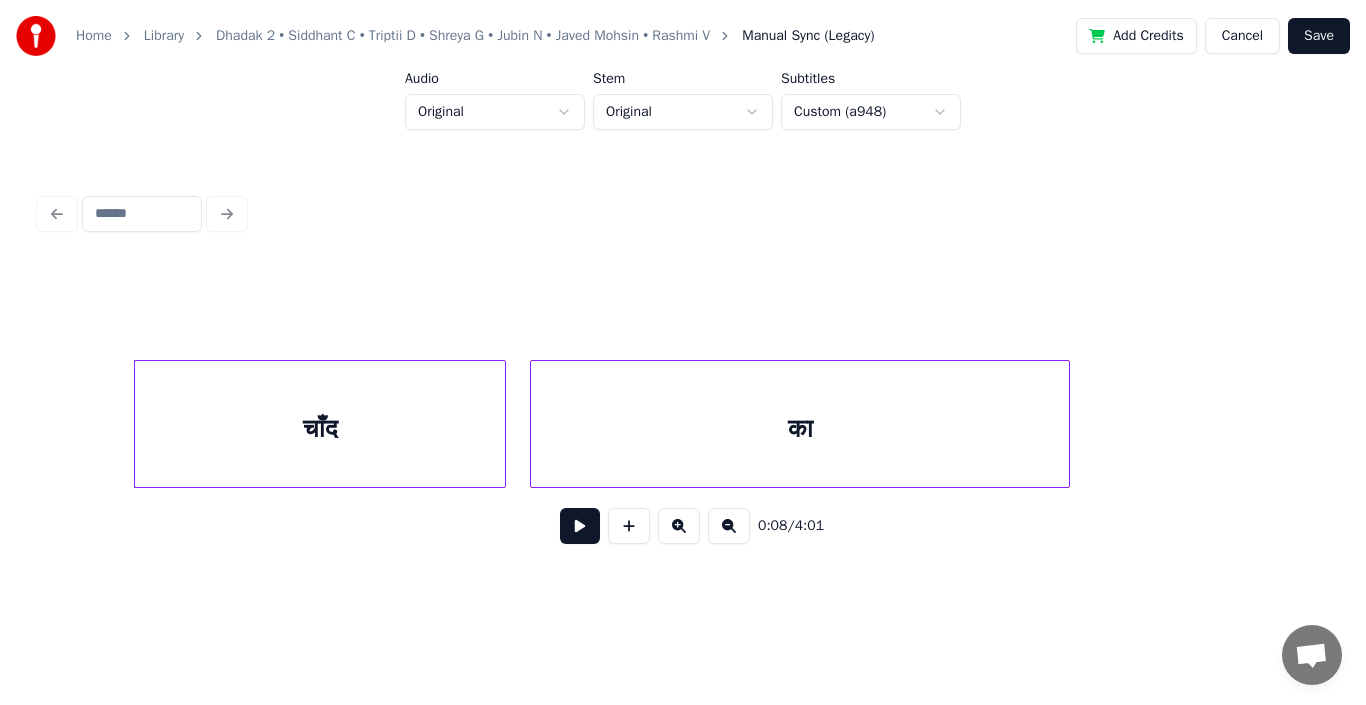 click at bounding box center [729, 526] 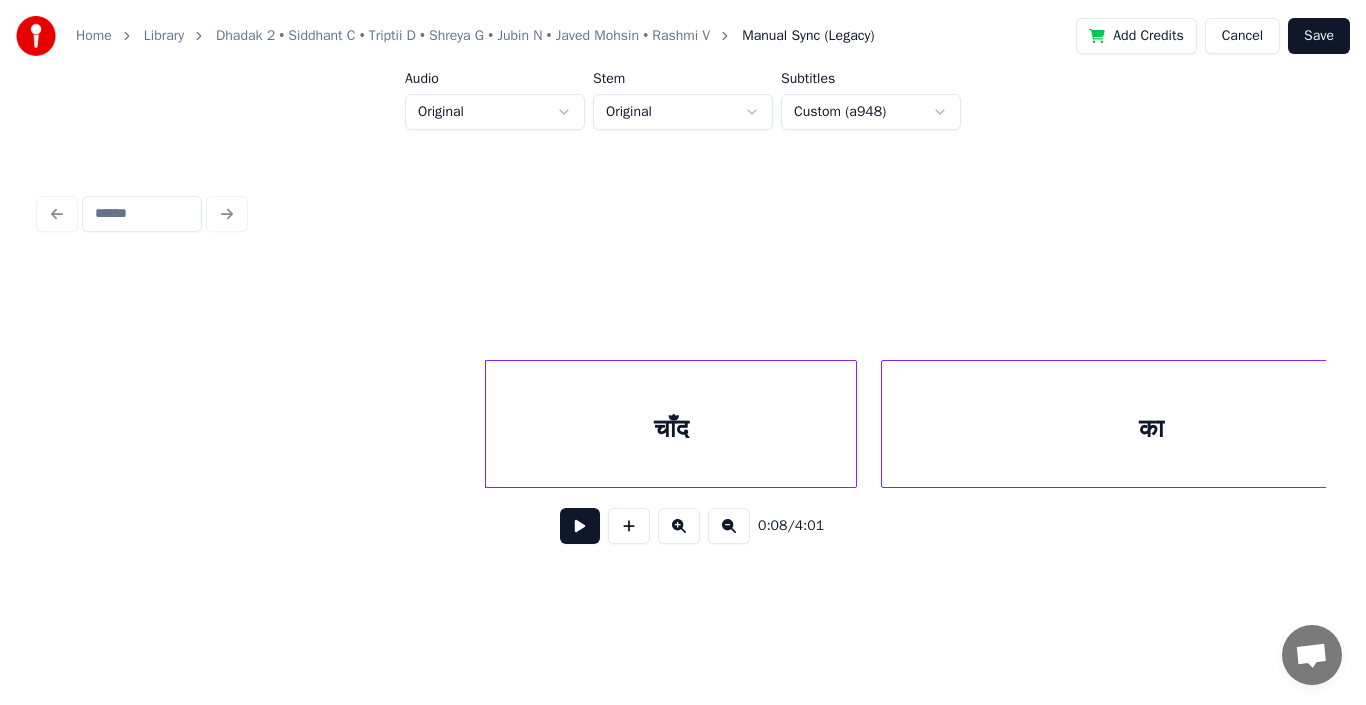 click at bounding box center [729, 526] 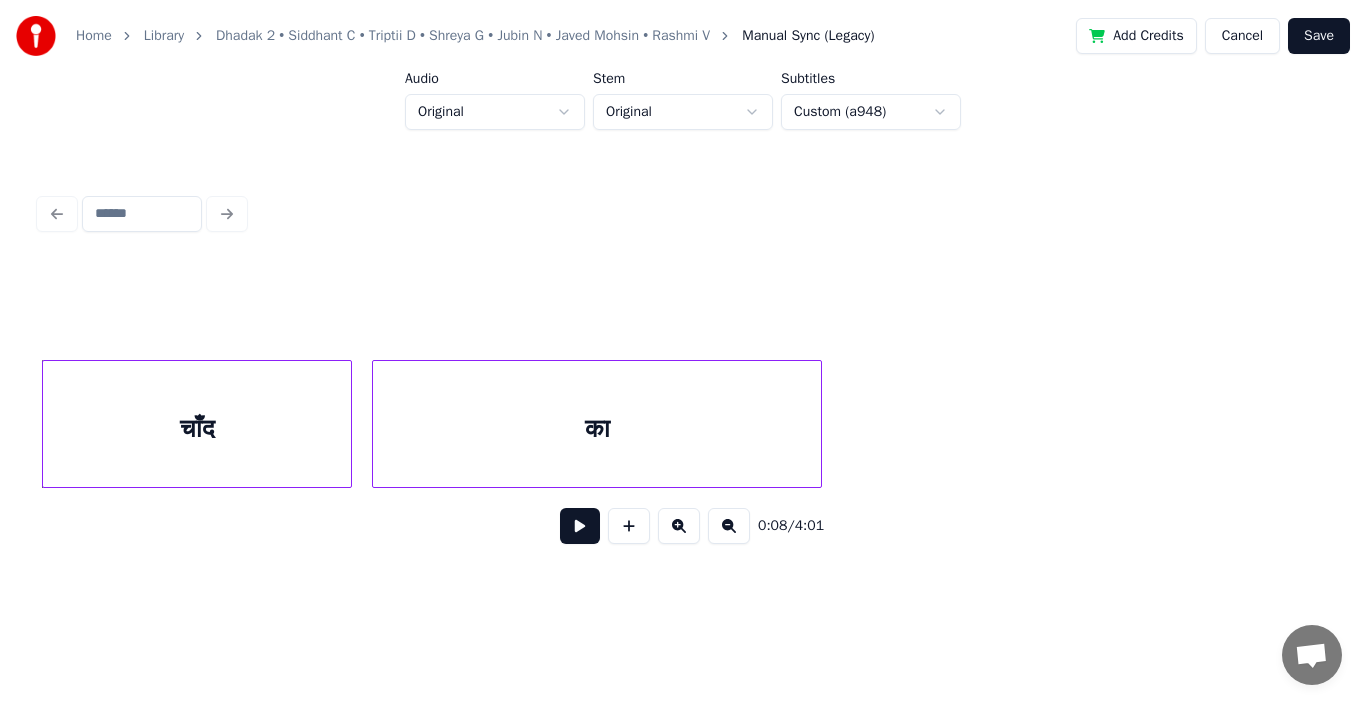 click at bounding box center [729, 526] 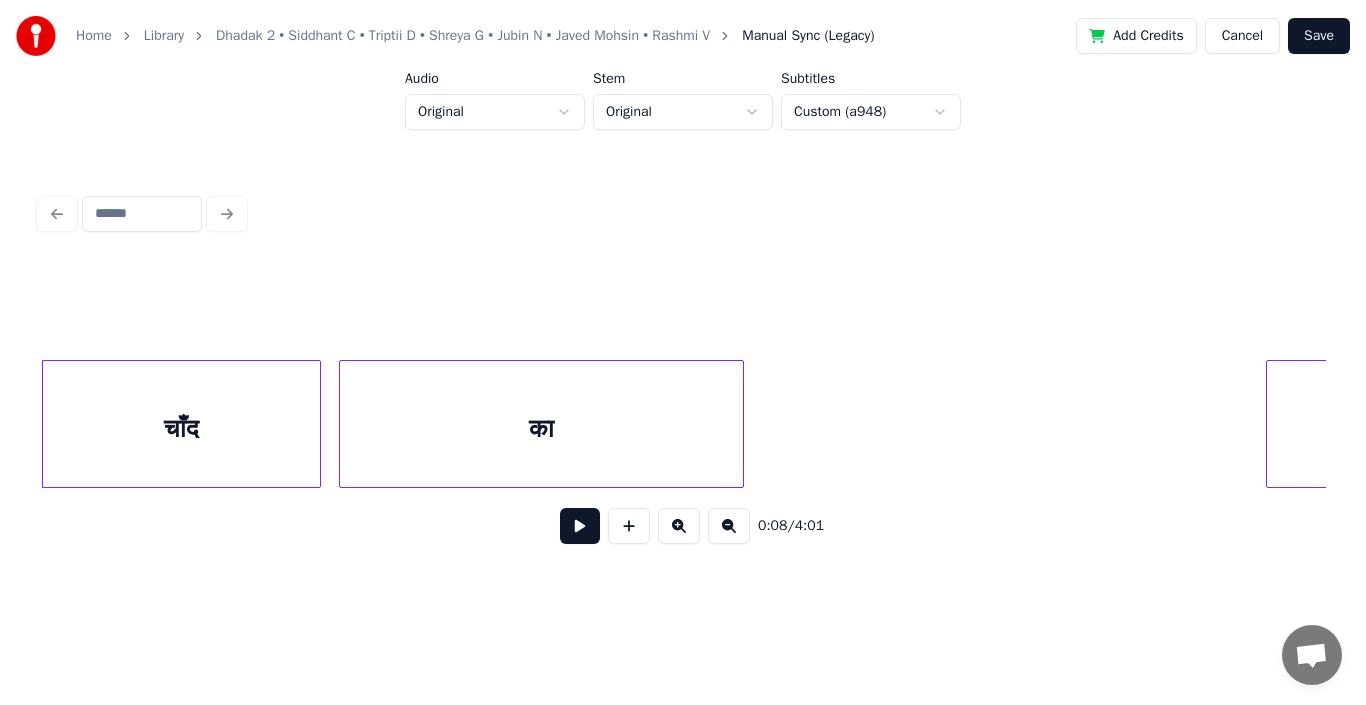 click at bounding box center (729, 526) 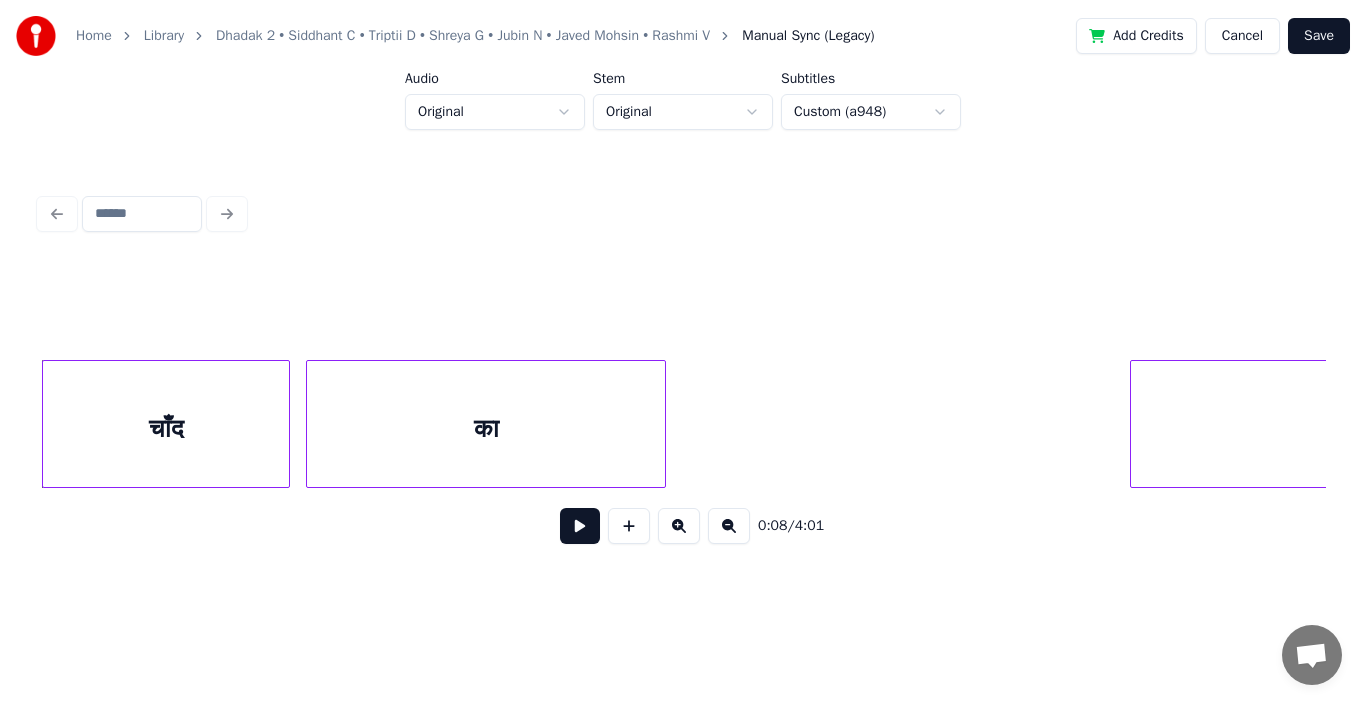 click at bounding box center [729, 526] 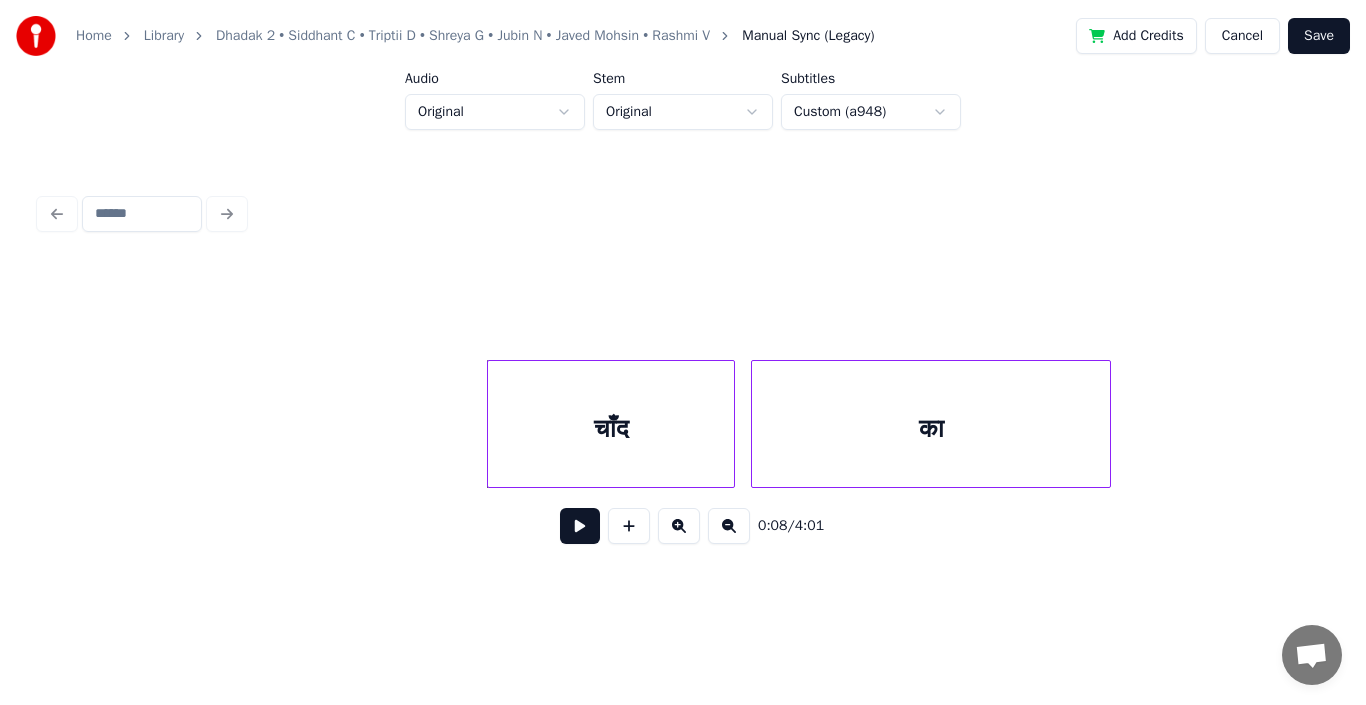 click at bounding box center [729, 526] 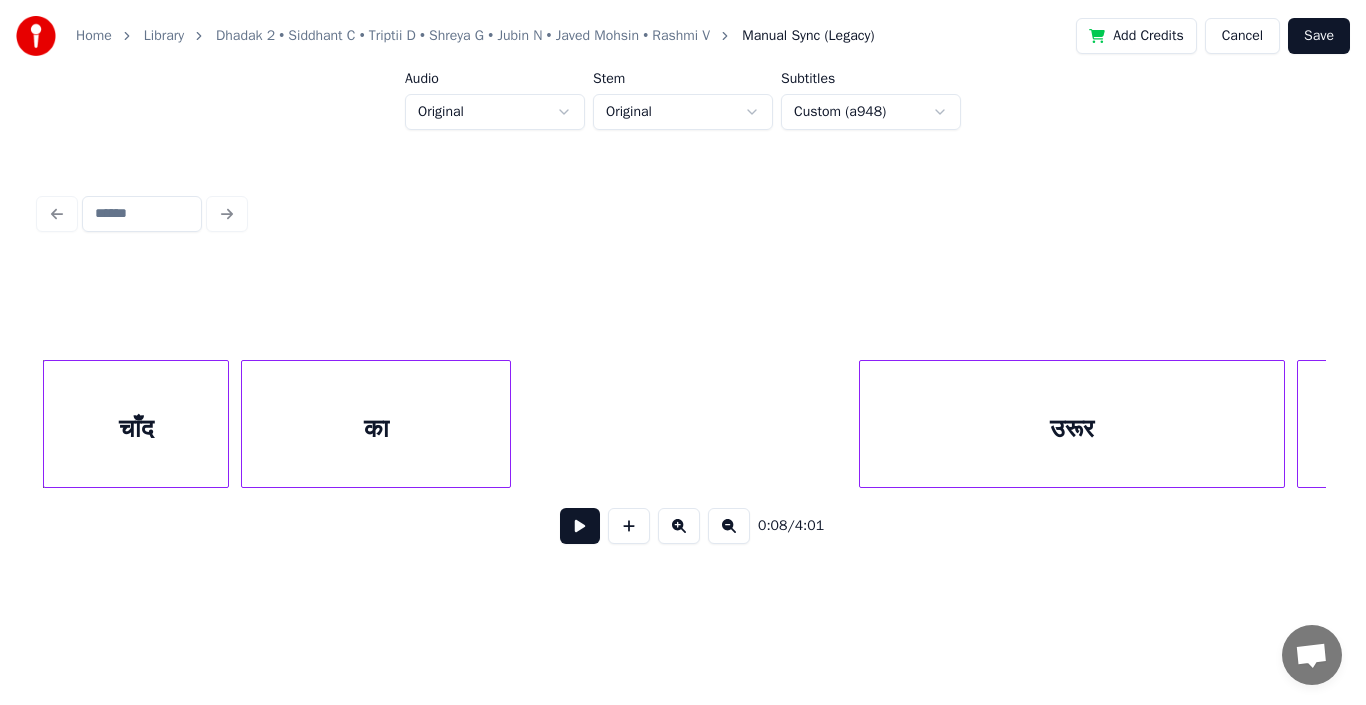 click at bounding box center (729, 526) 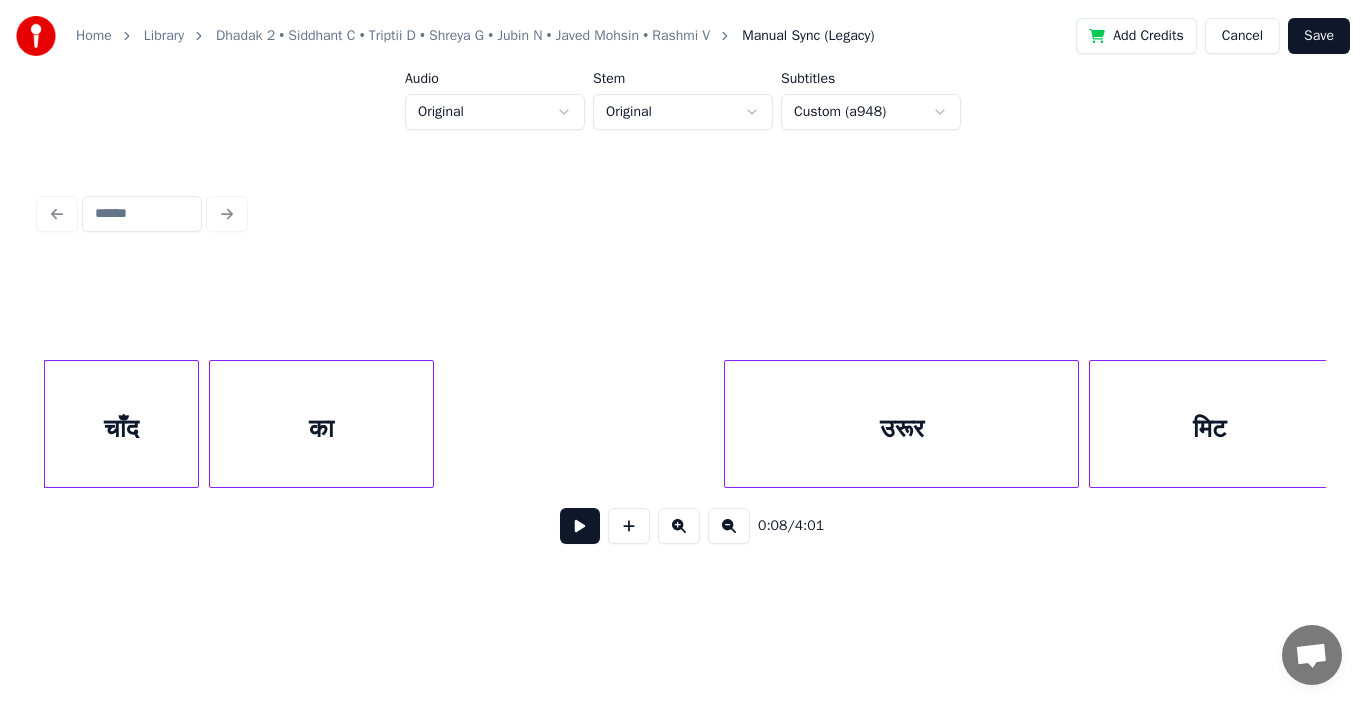 click at bounding box center [729, 526] 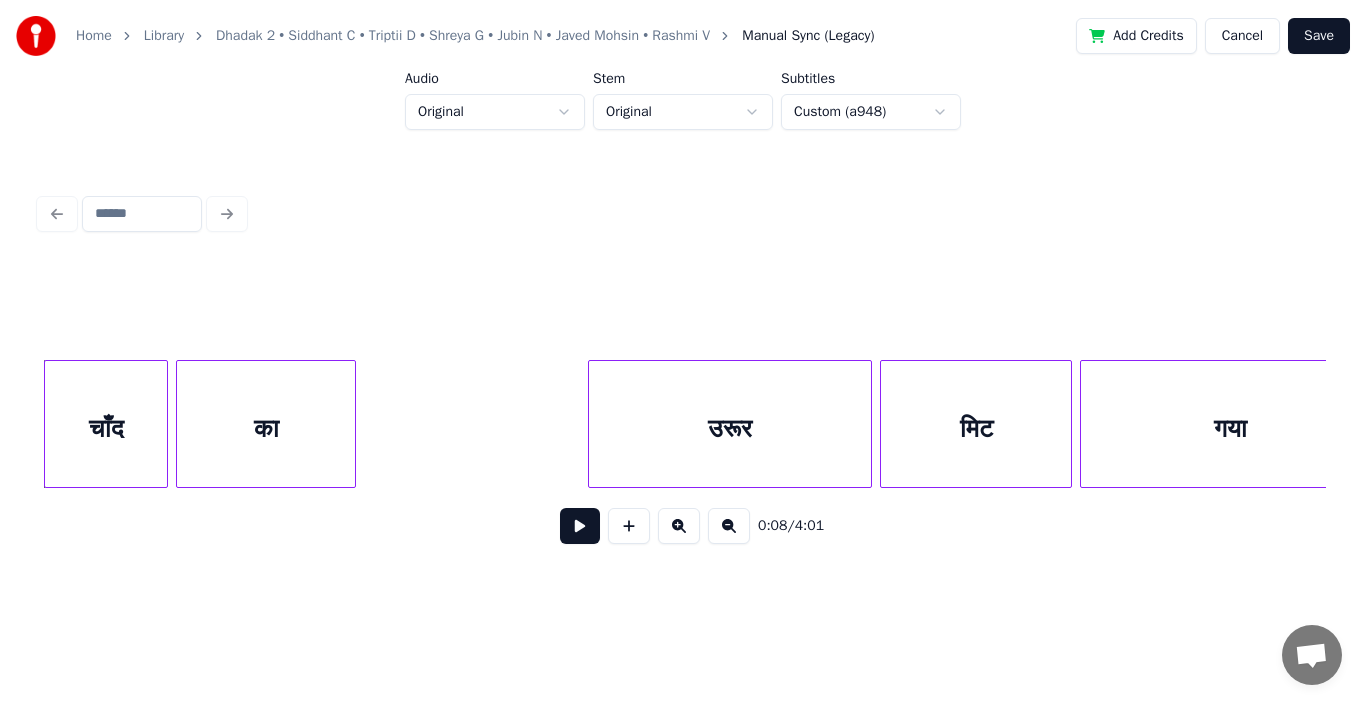 click at bounding box center [729, 526] 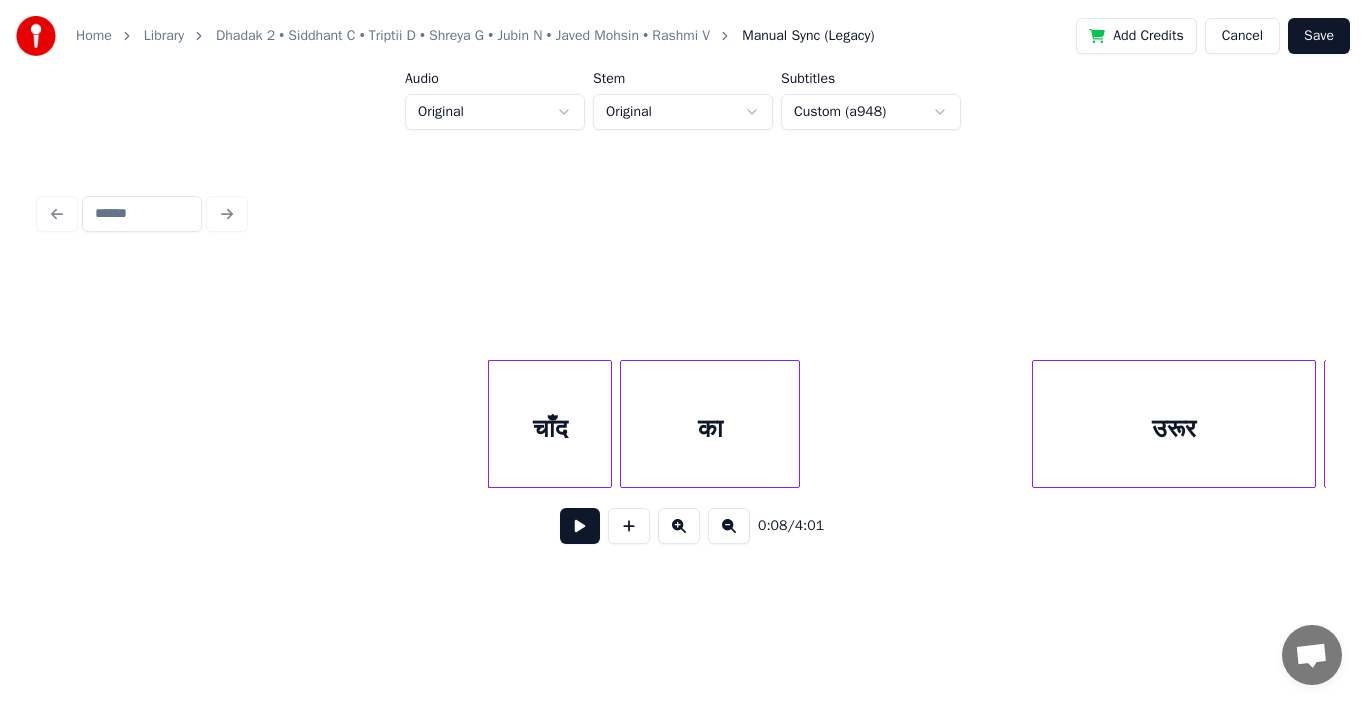 click at bounding box center (729, 526) 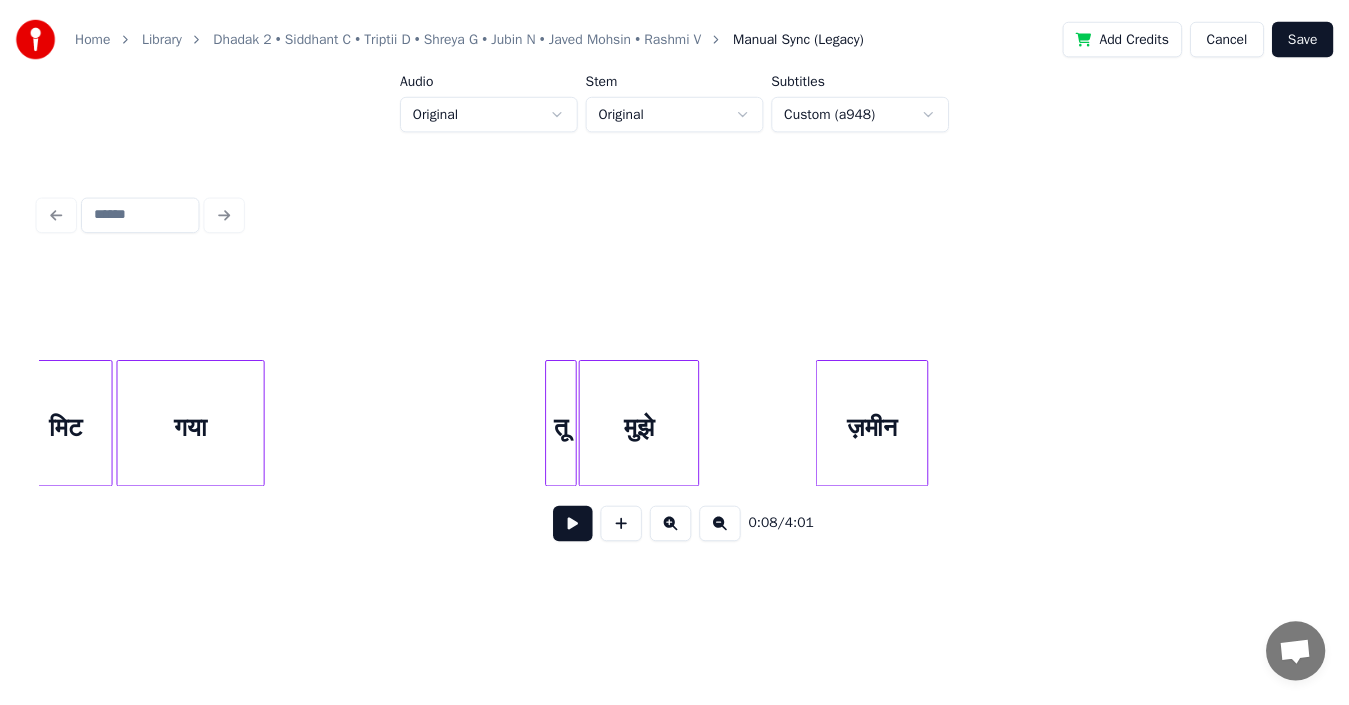 scroll, scrollTop: 0, scrollLeft: 883, axis: horizontal 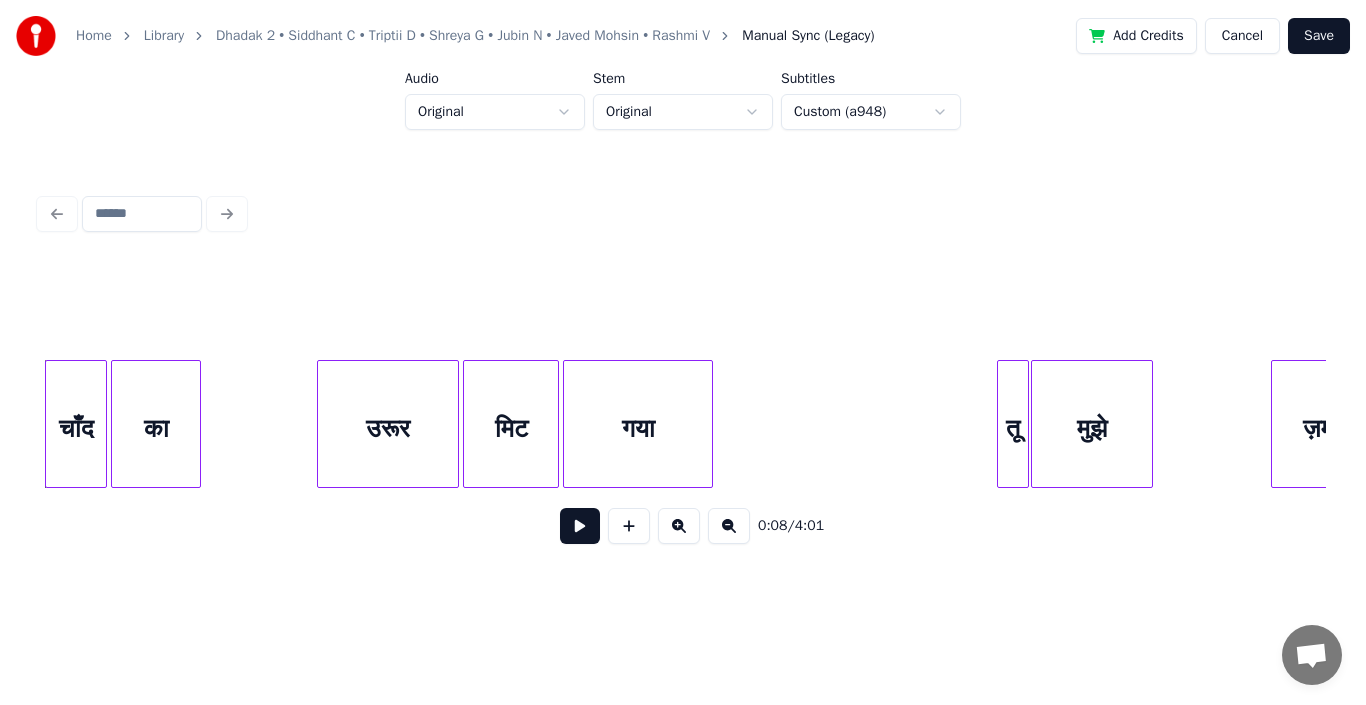click on "Library" at bounding box center (164, 36) 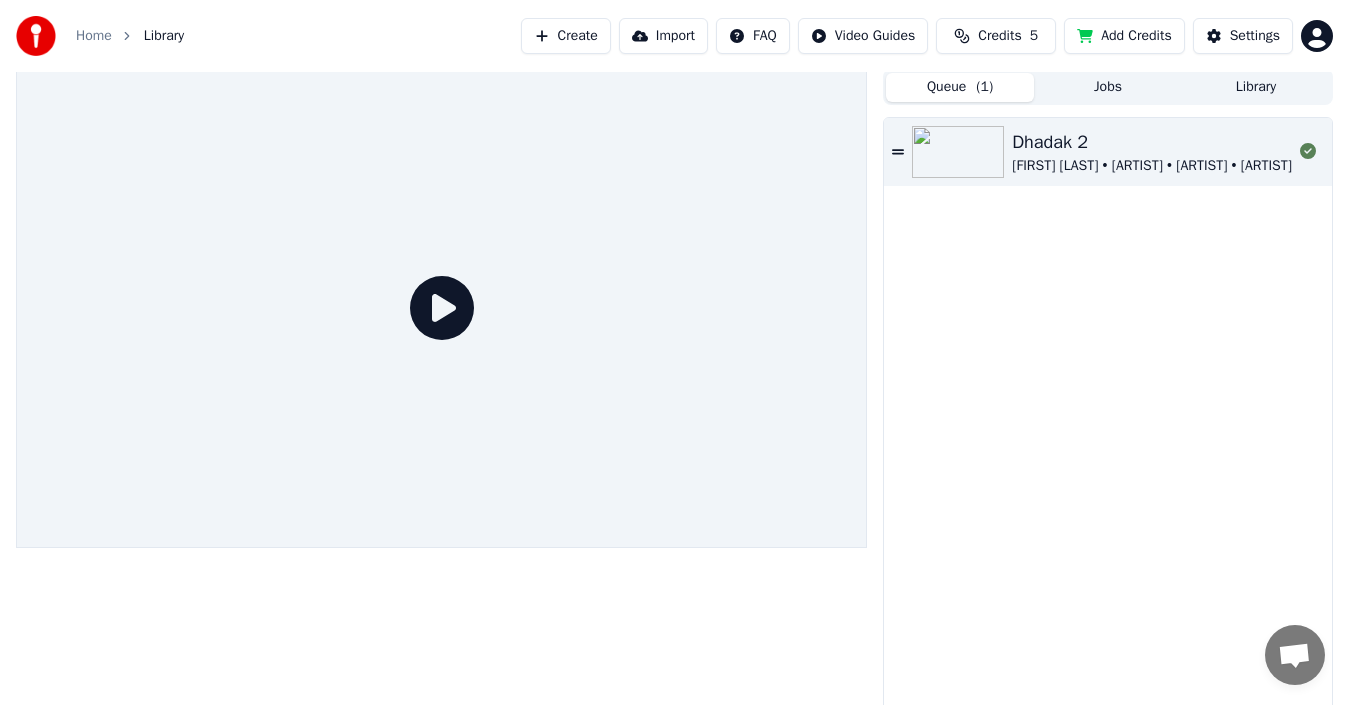 scroll, scrollTop: 0, scrollLeft: 0, axis: both 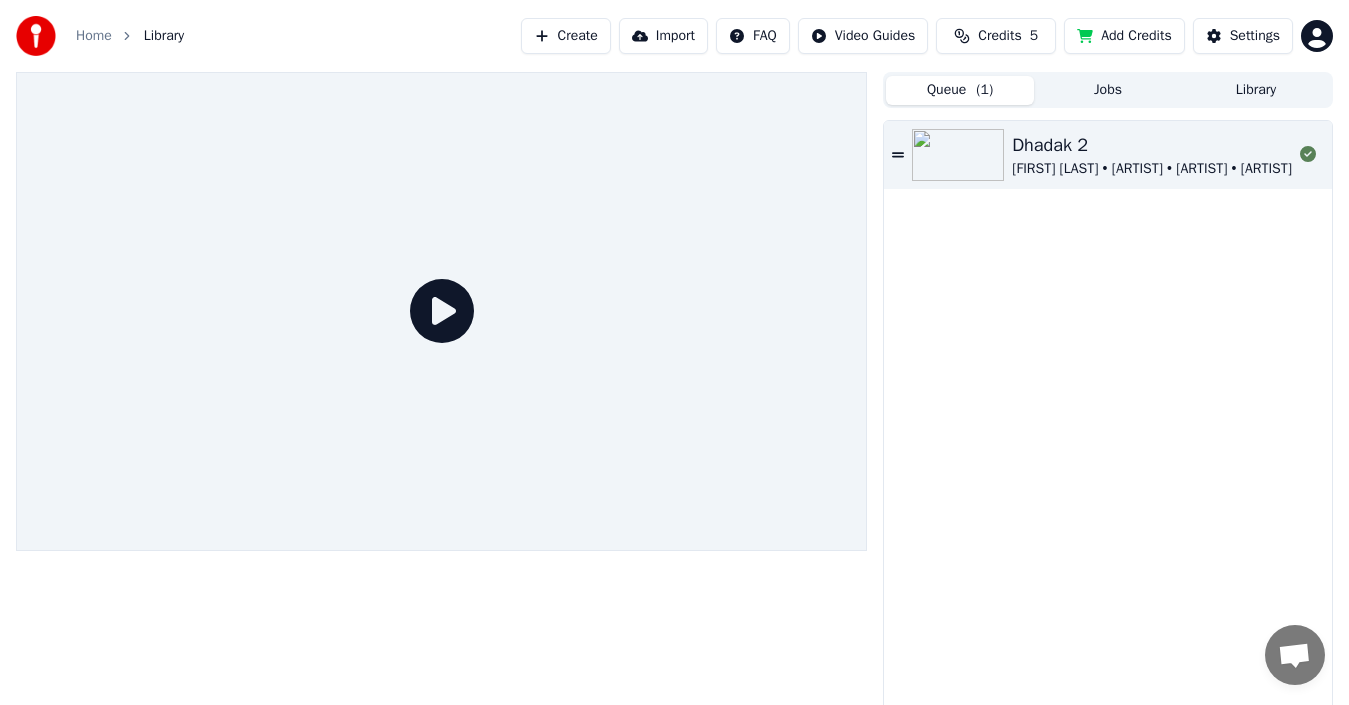 click on "Home" at bounding box center (94, 36) 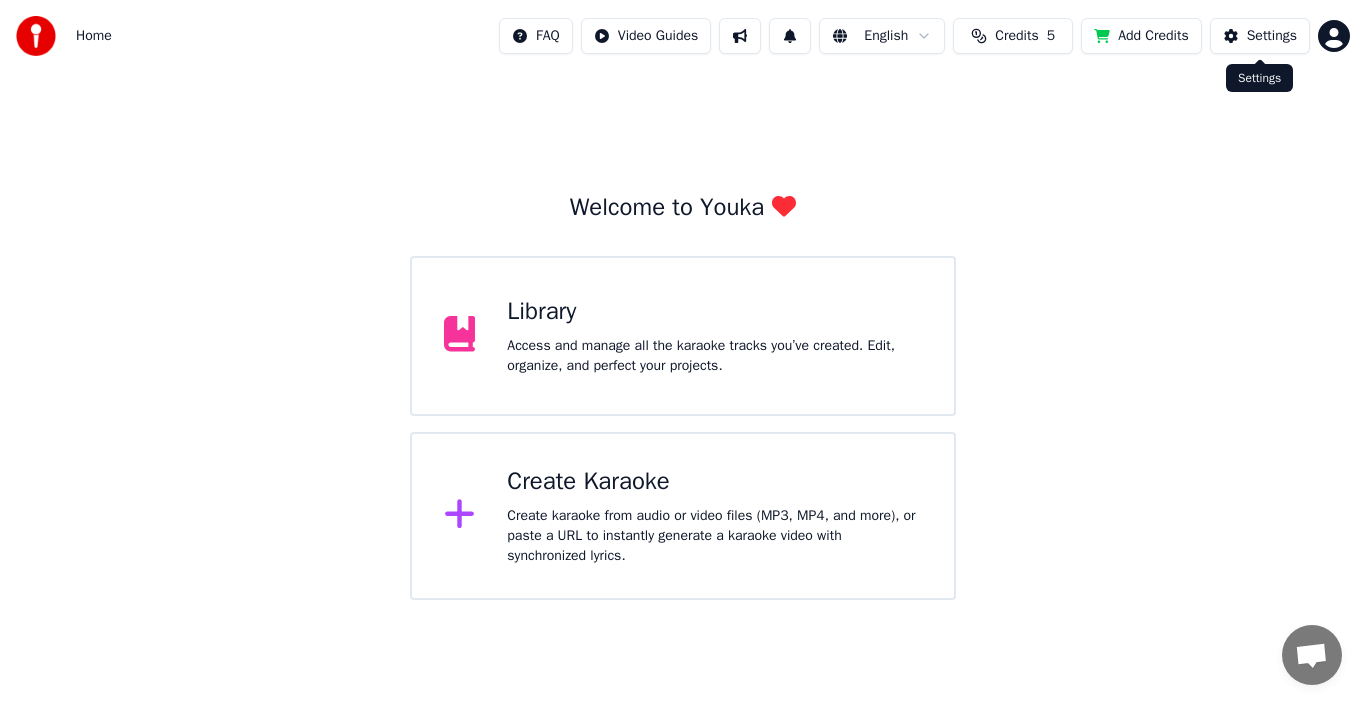 click on "Settings" at bounding box center [1272, 36] 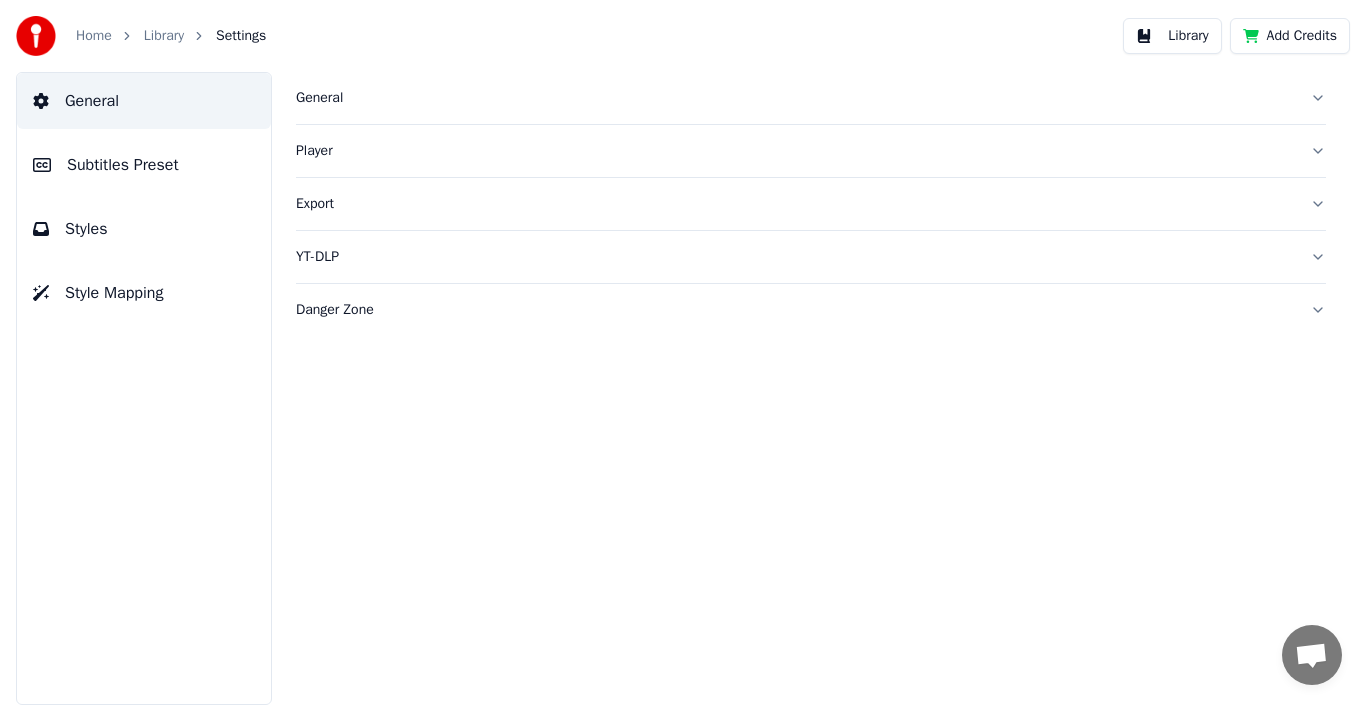 click on "Library" at bounding box center (164, 36) 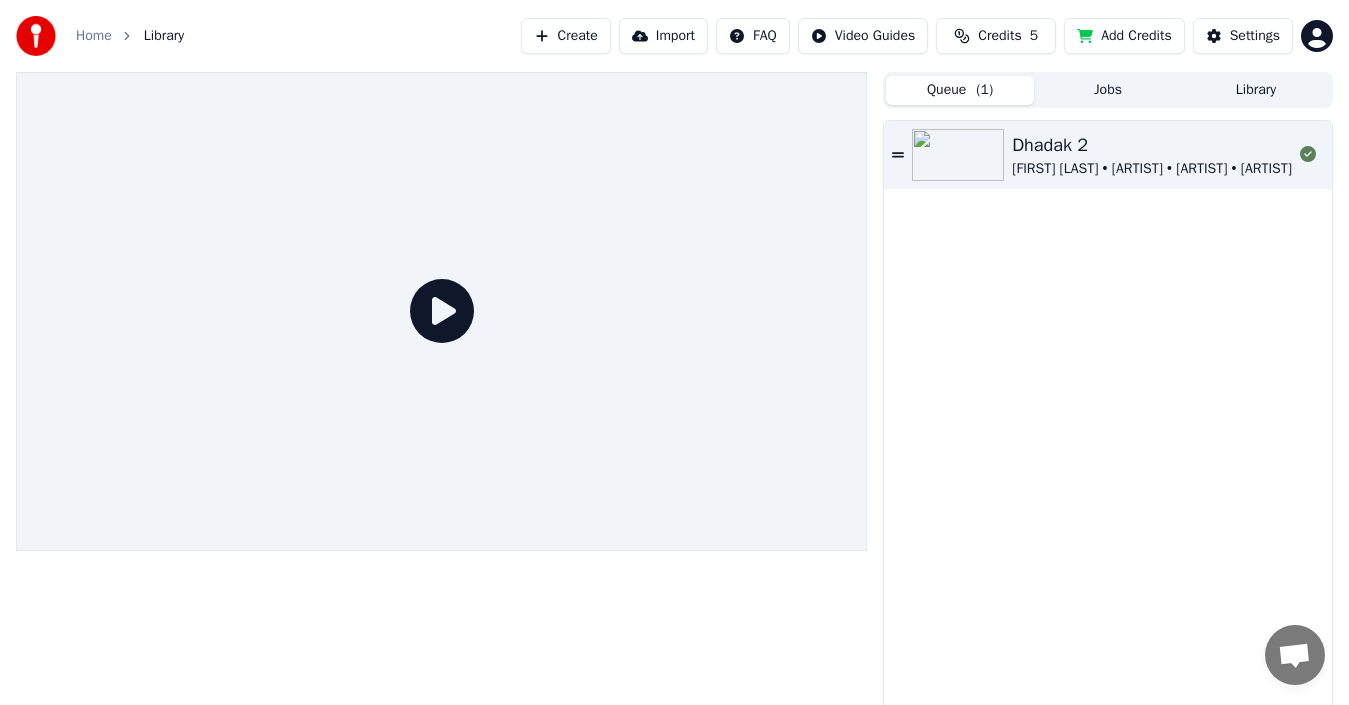 click on "Jobs" at bounding box center [1108, 90] 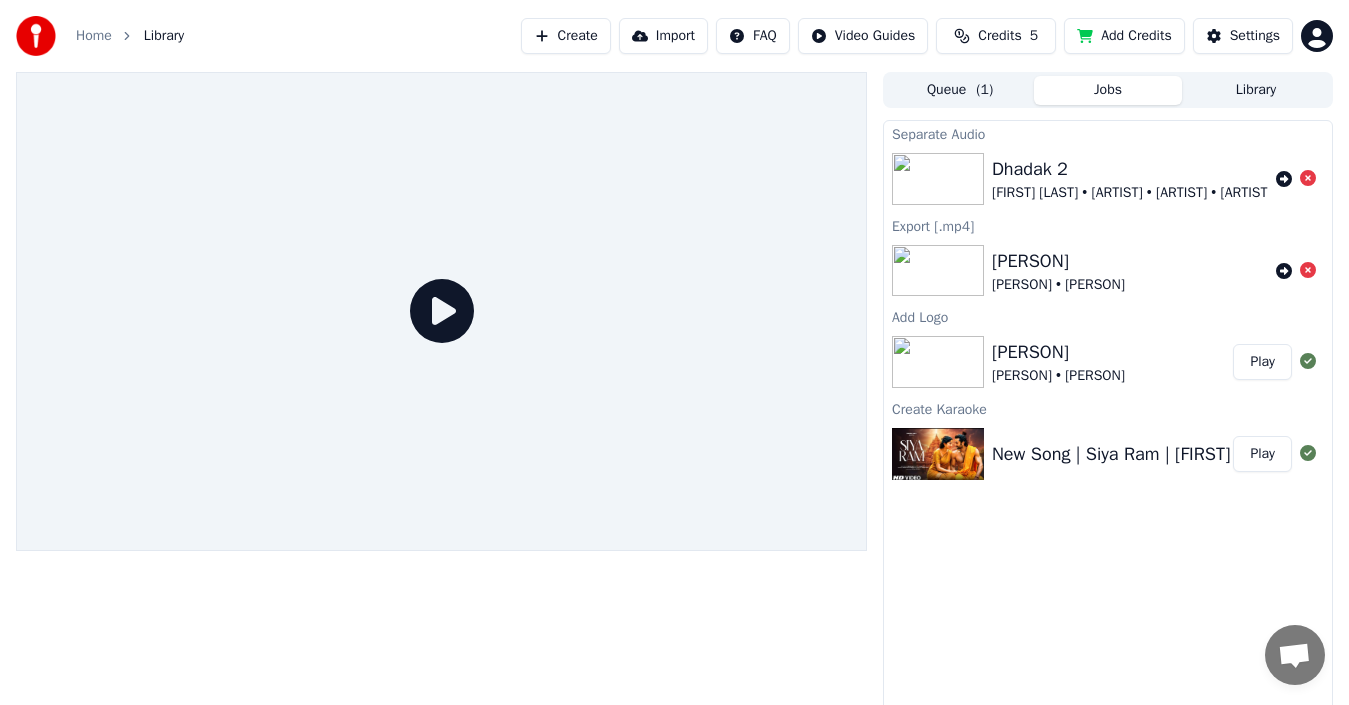 click on "Queue ( 1 )" at bounding box center (960, 90) 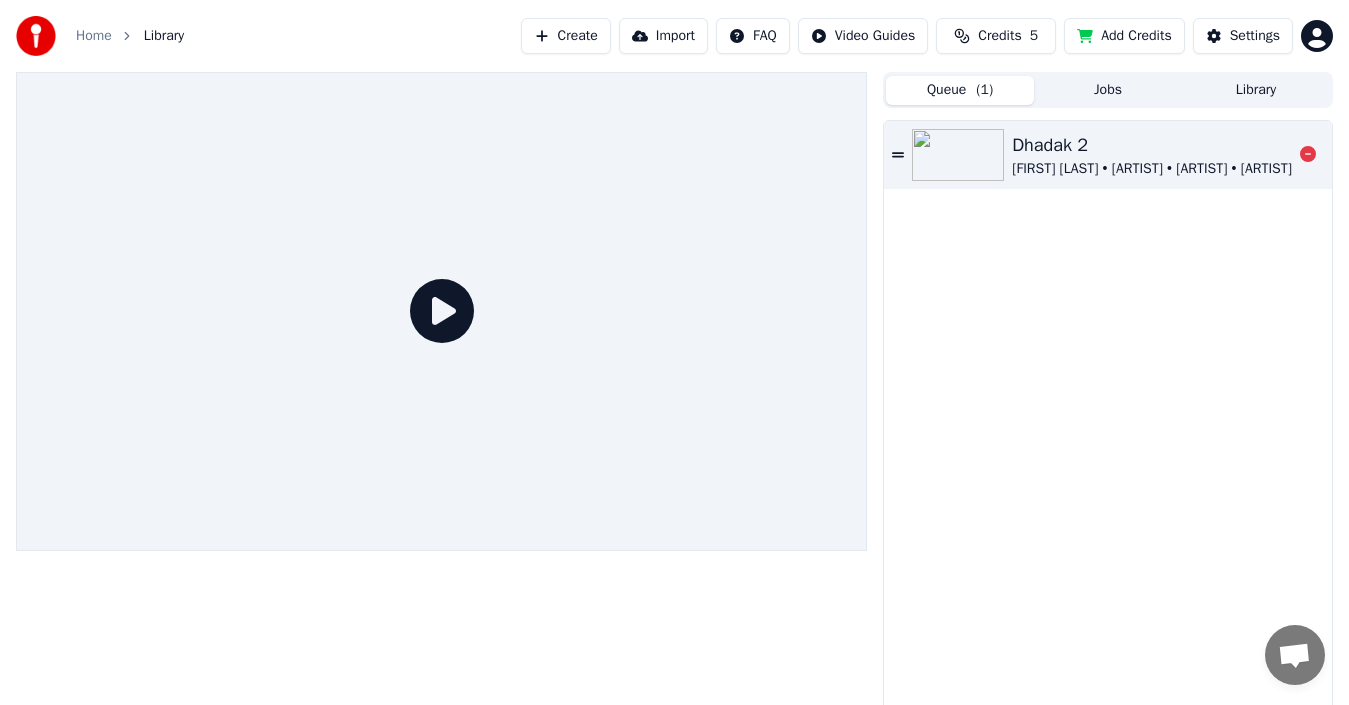 click at bounding box center (958, 155) 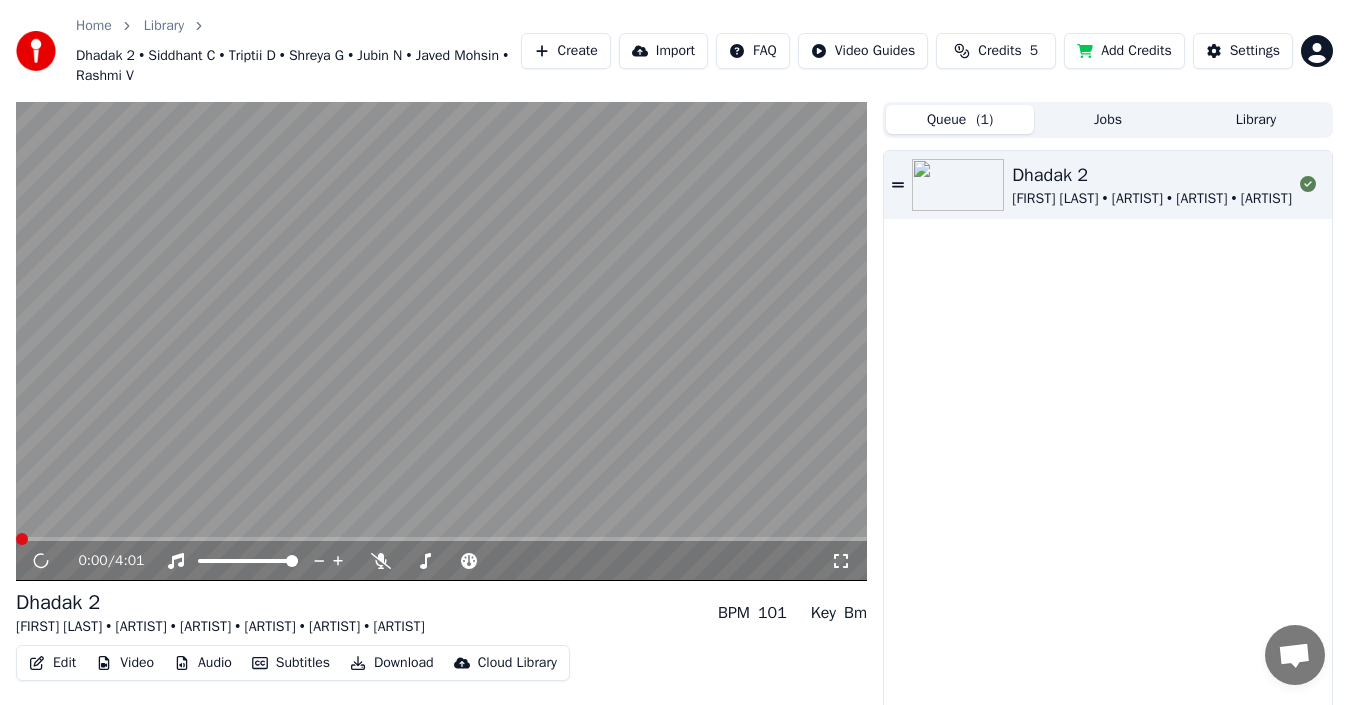 scroll, scrollTop: 52, scrollLeft: 0, axis: vertical 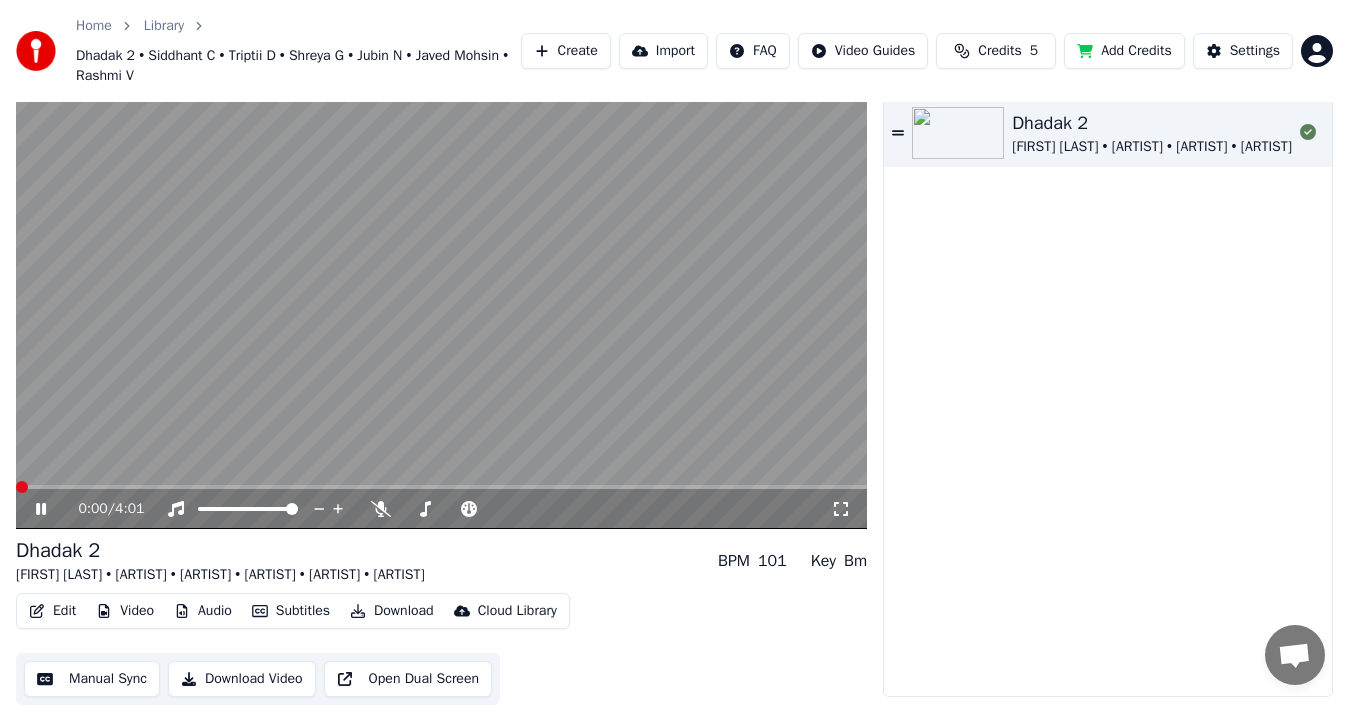 click 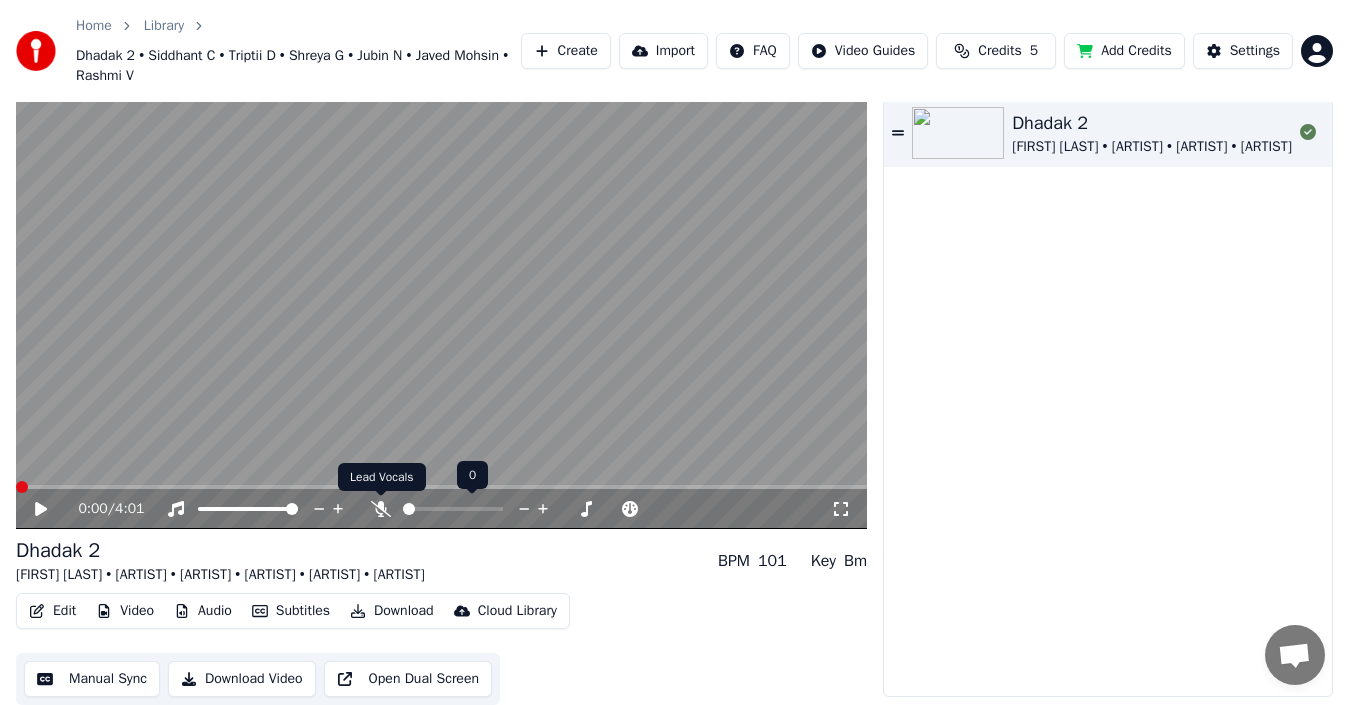 click 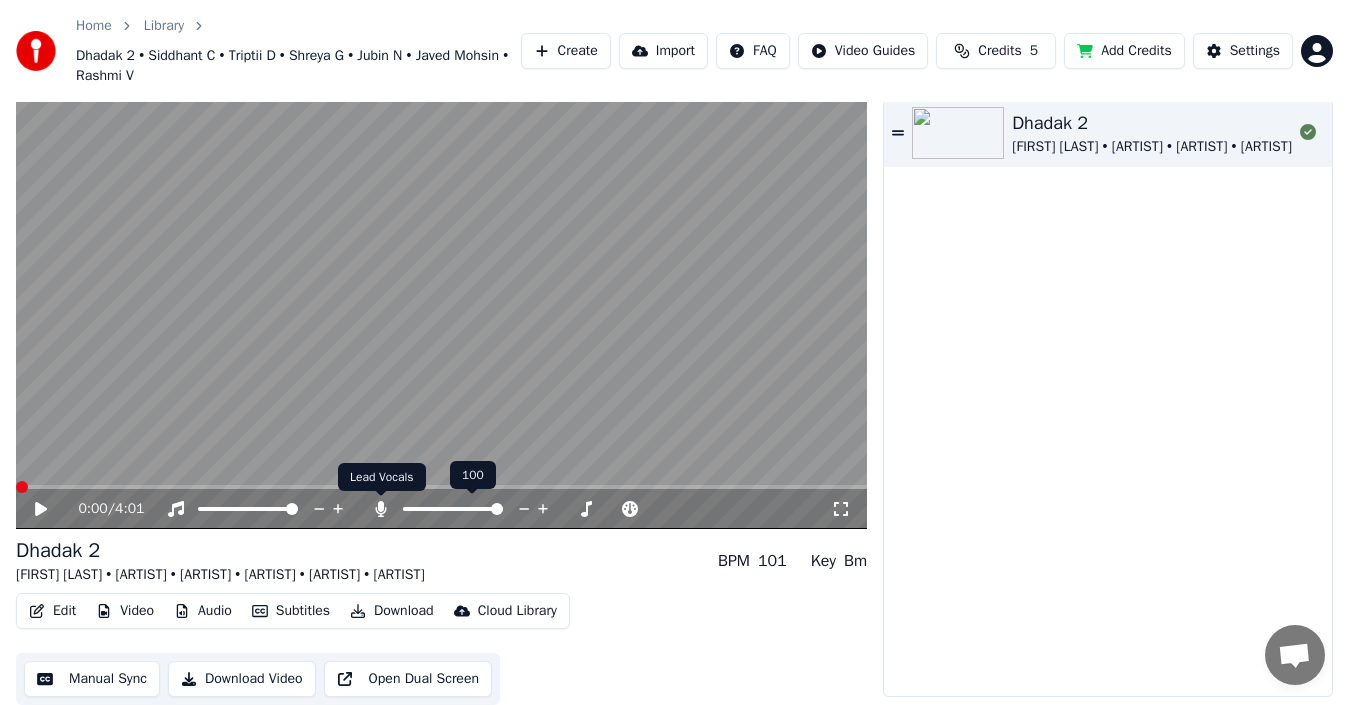 click 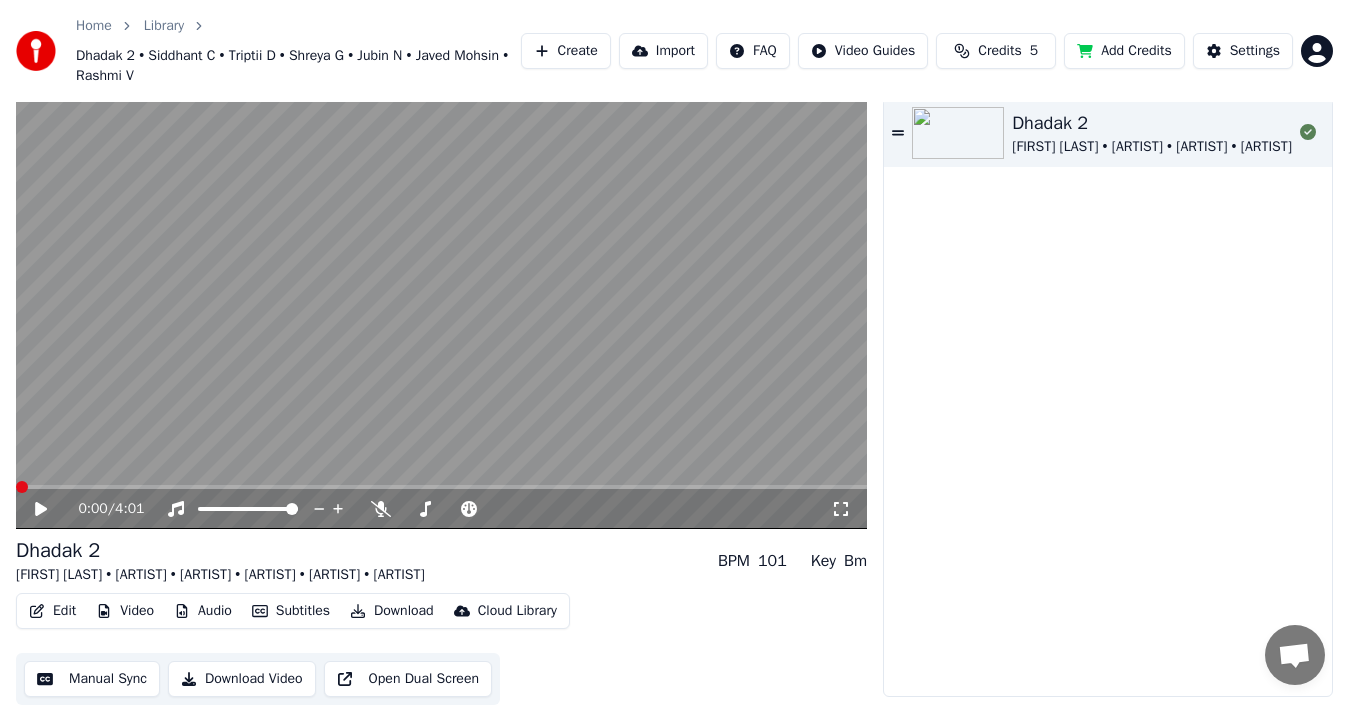 click on "Cloud Library" at bounding box center (517, 611) 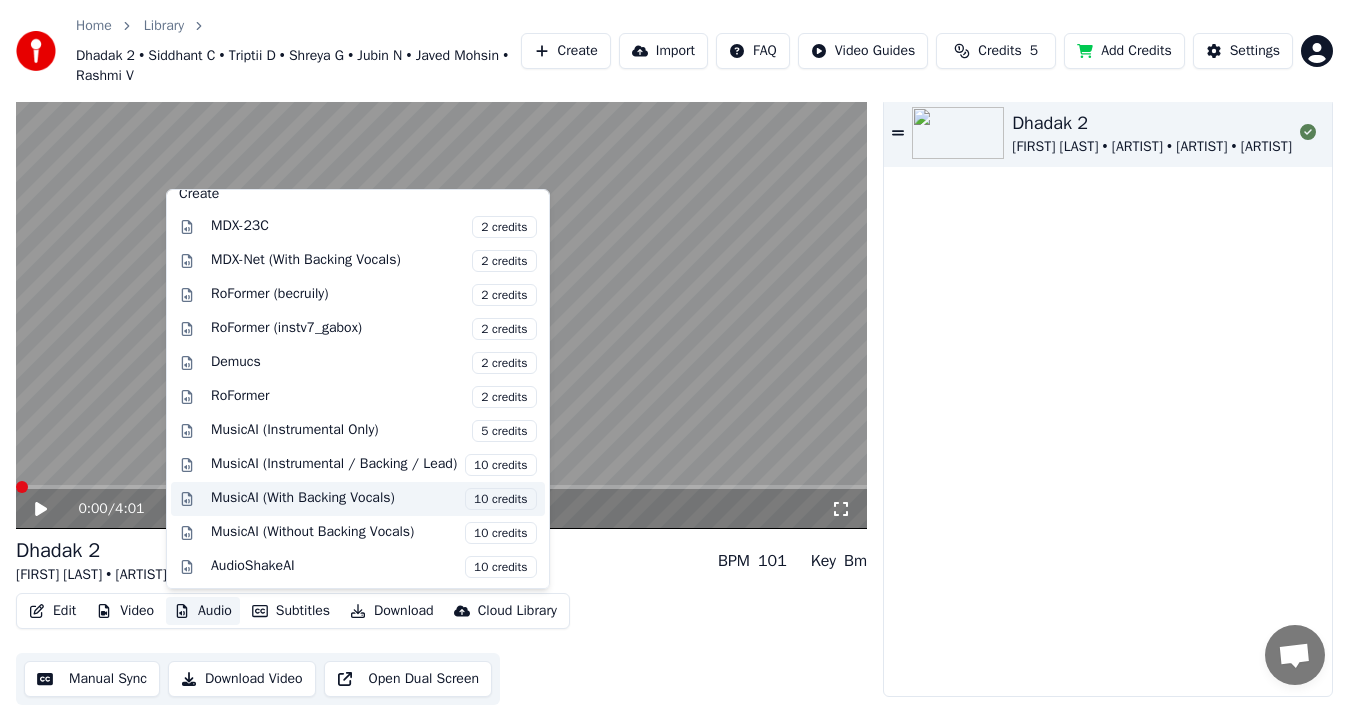 scroll, scrollTop: 0, scrollLeft: 0, axis: both 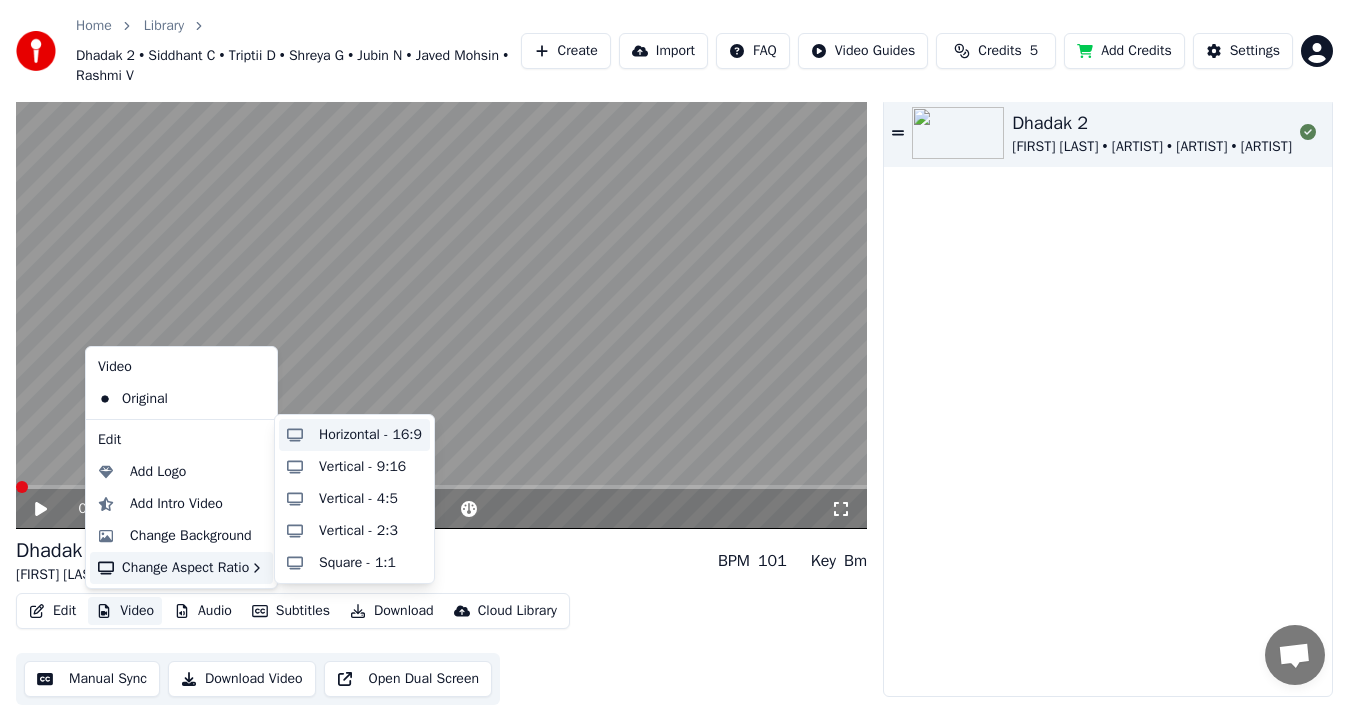 click on "Horizontal - 16:9" at bounding box center (370, 435) 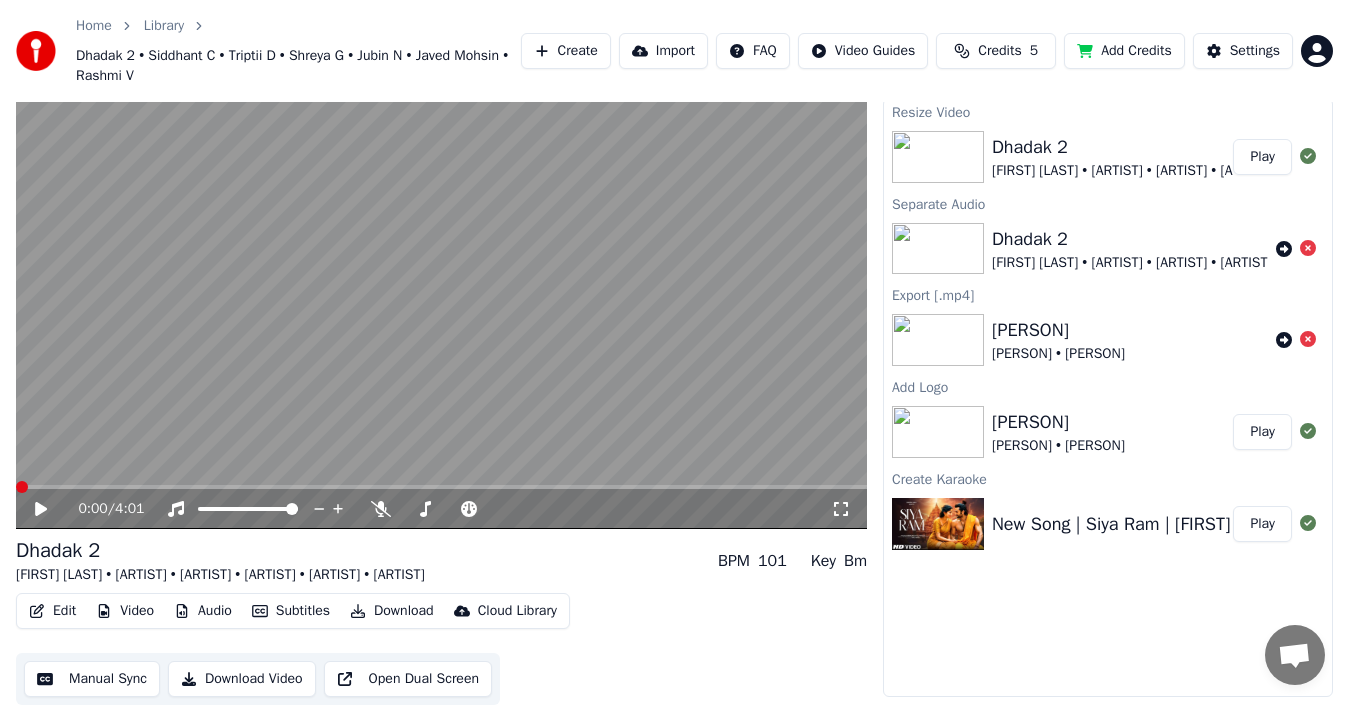 click on "Play" at bounding box center [1262, 157] 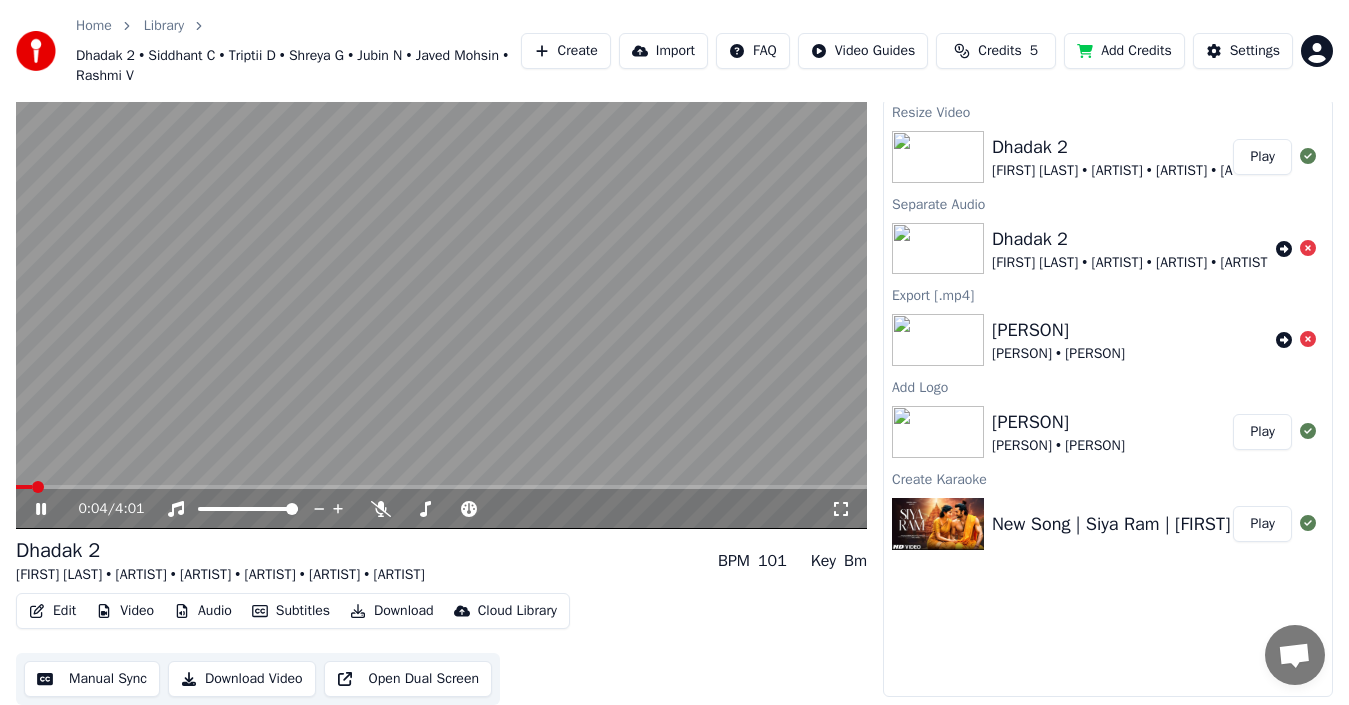 click 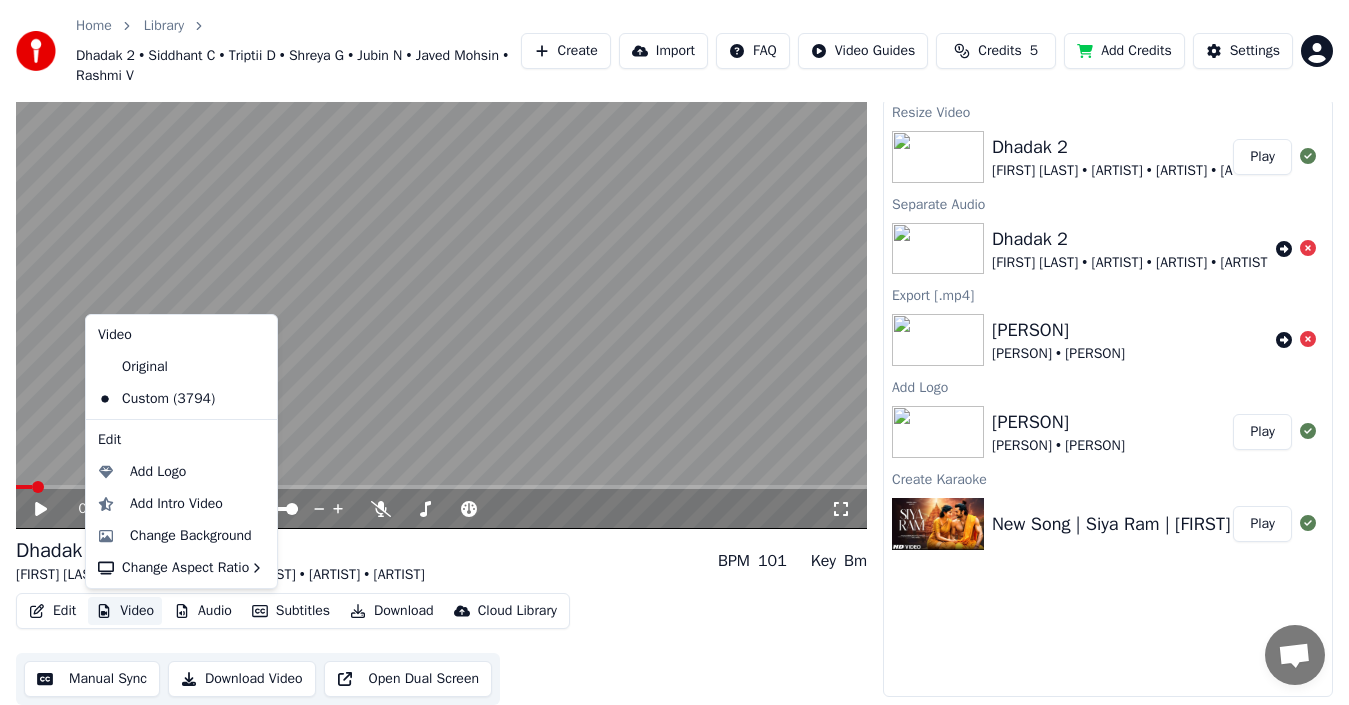 click on "Video" at bounding box center [125, 611] 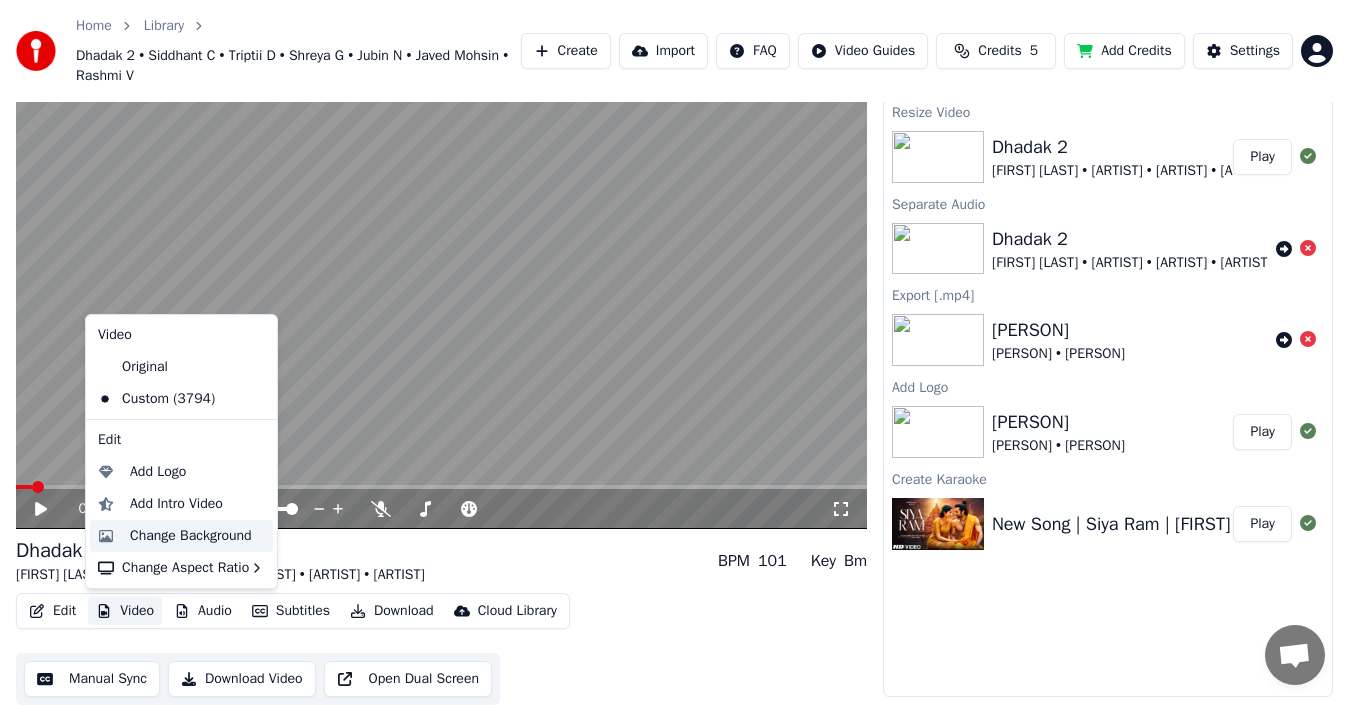 click on "Change Background" at bounding box center (191, 536) 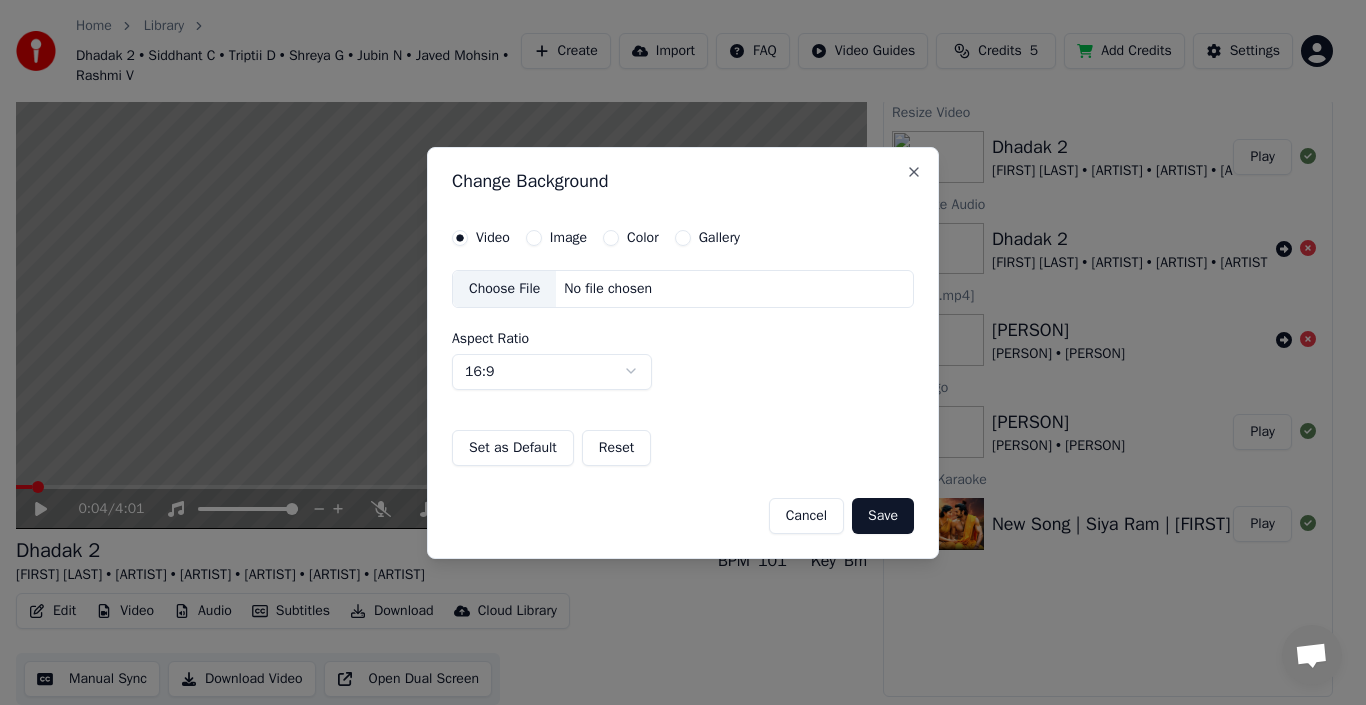click on "No file chosen" at bounding box center (608, 289) 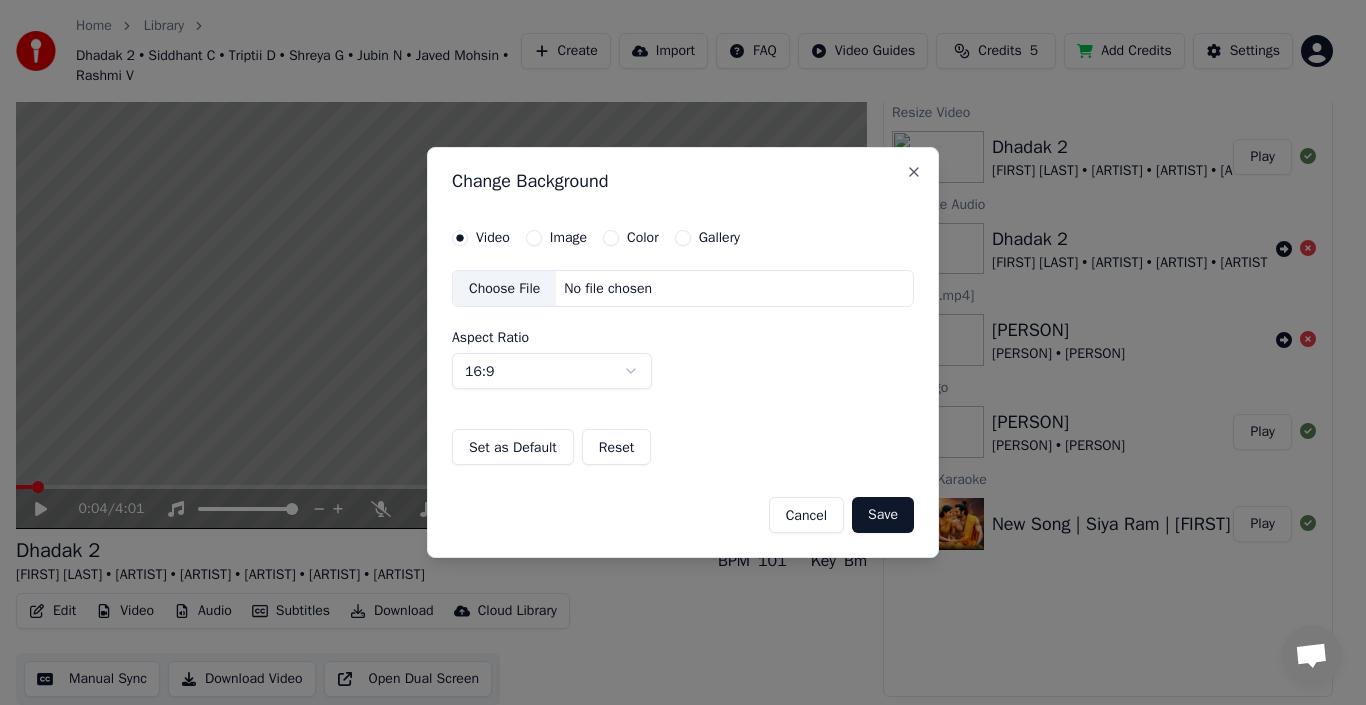 click on "Image" at bounding box center [534, 238] 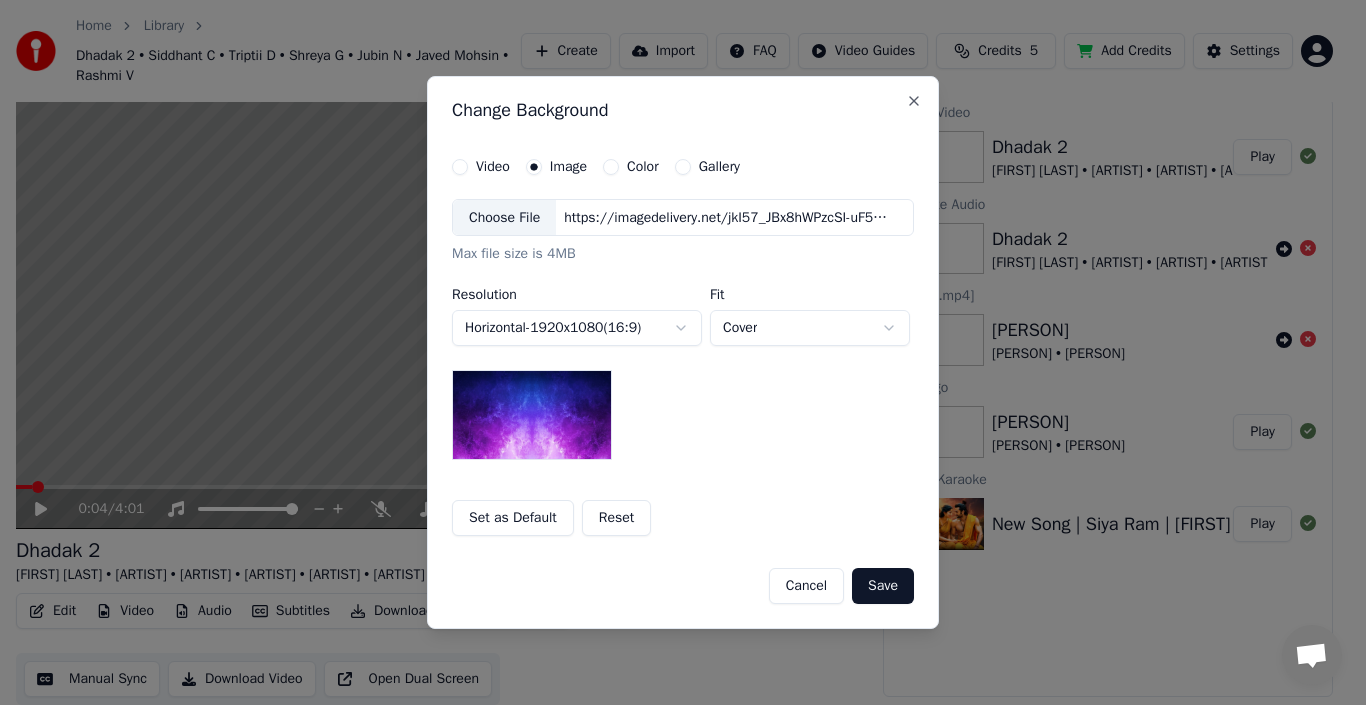 click on "Color" at bounding box center [611, 167] 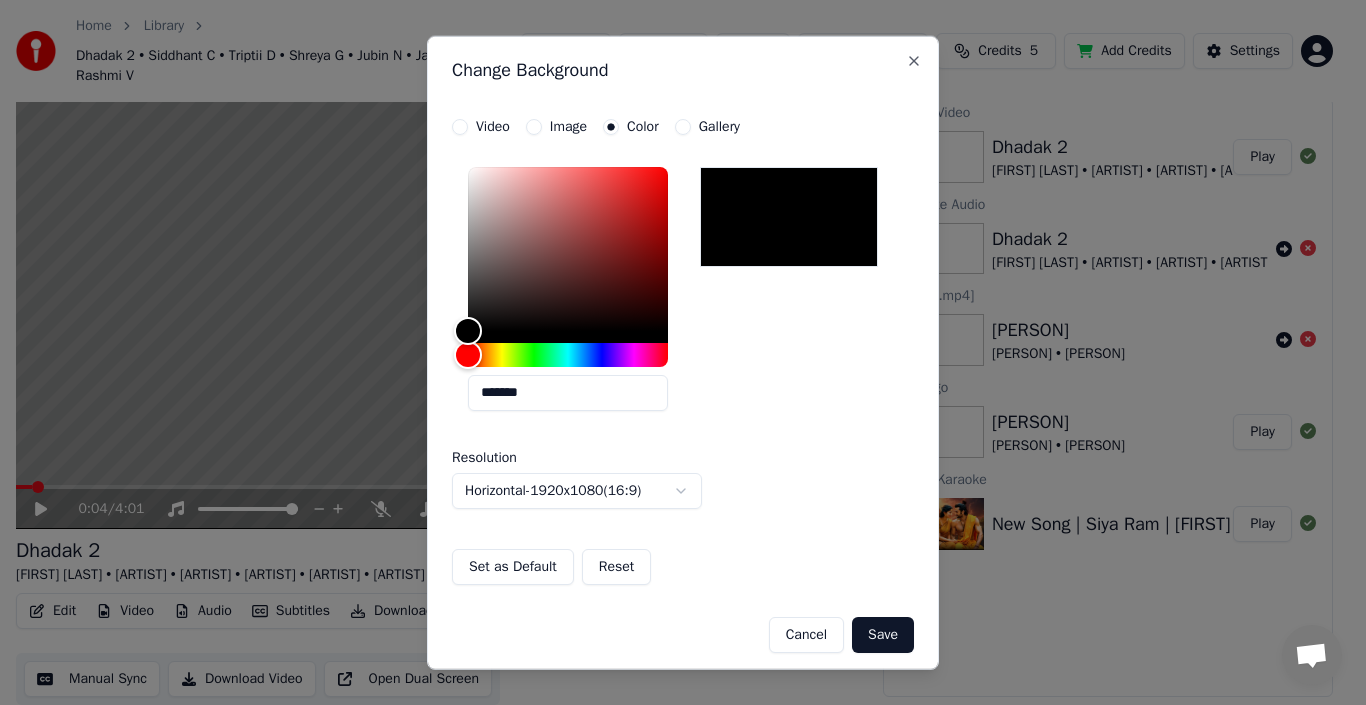 click on "Video" at bounding box center [460, 126] 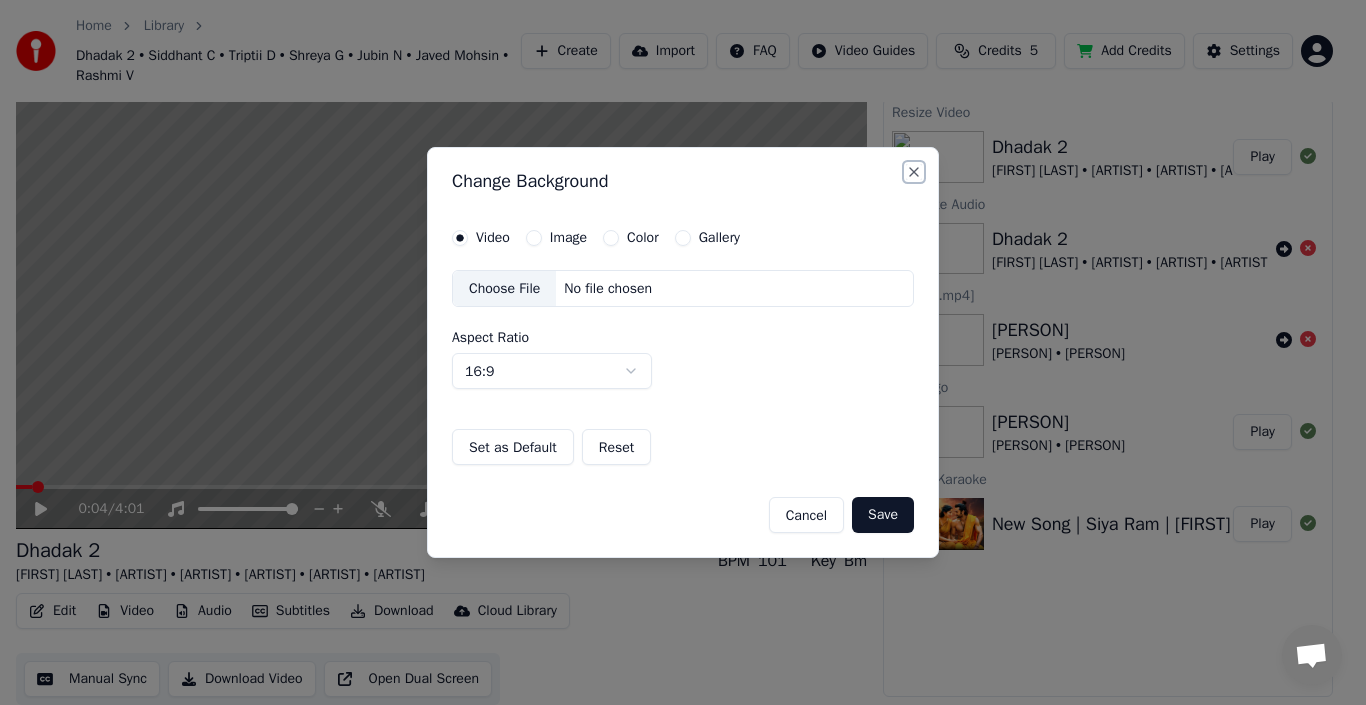 click on "Close" at bounding box center (914, 172) 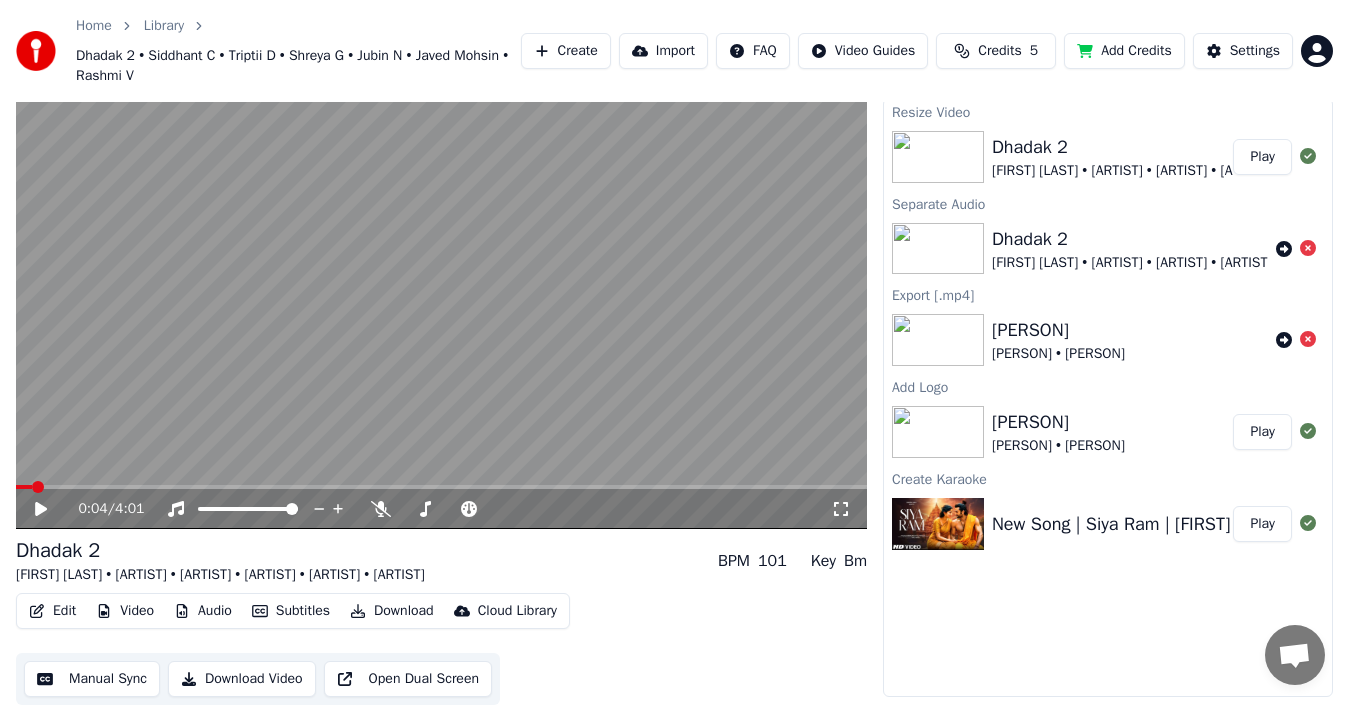 click on "Manual Sync" at bounding box center [92, 679] 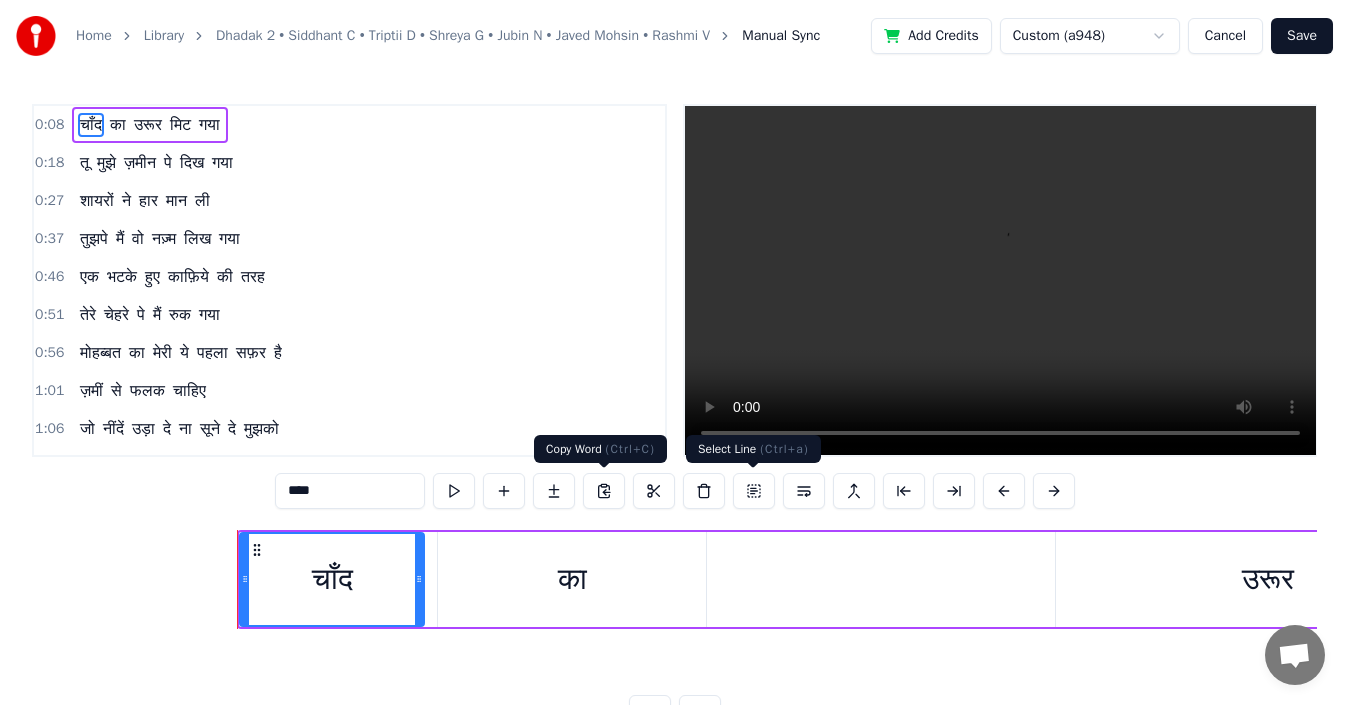 scroll, scrollTop: 0, scrollLeft: 2564, axis: horizontal 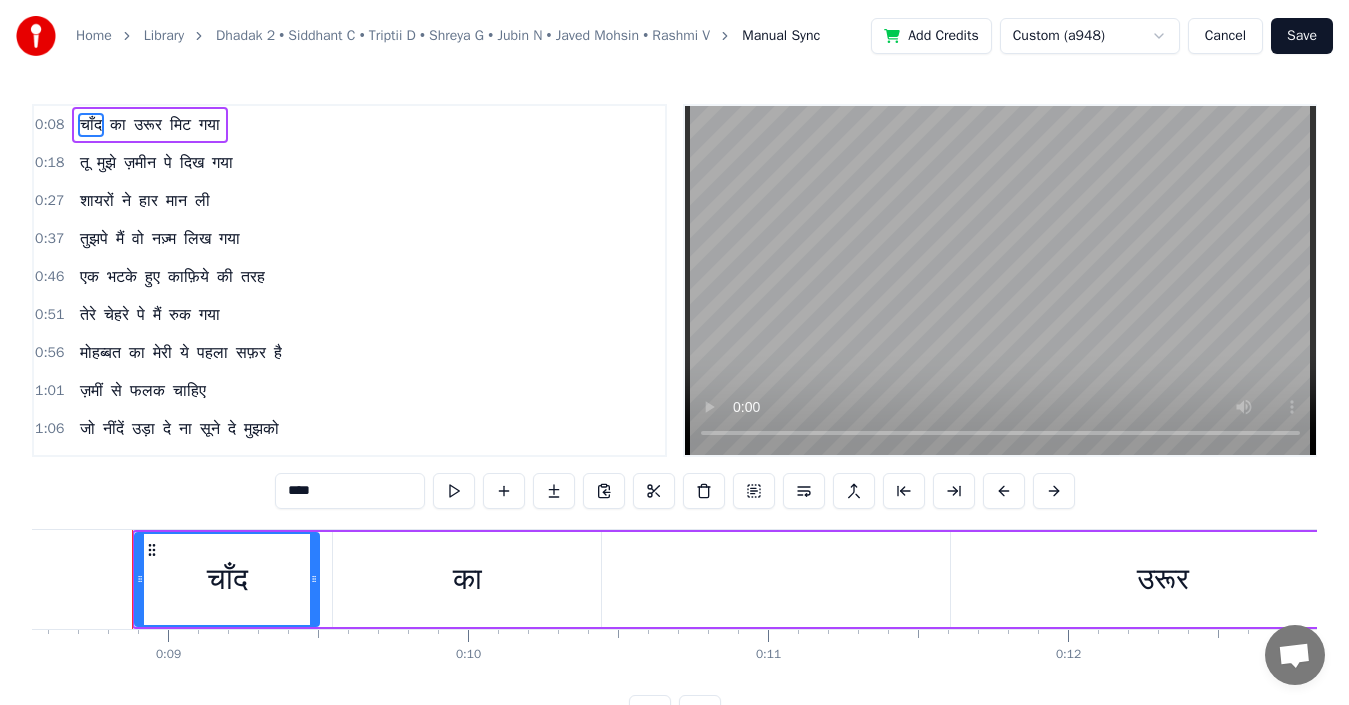 click on "ज़मीन" at bounding box center (140, 163) 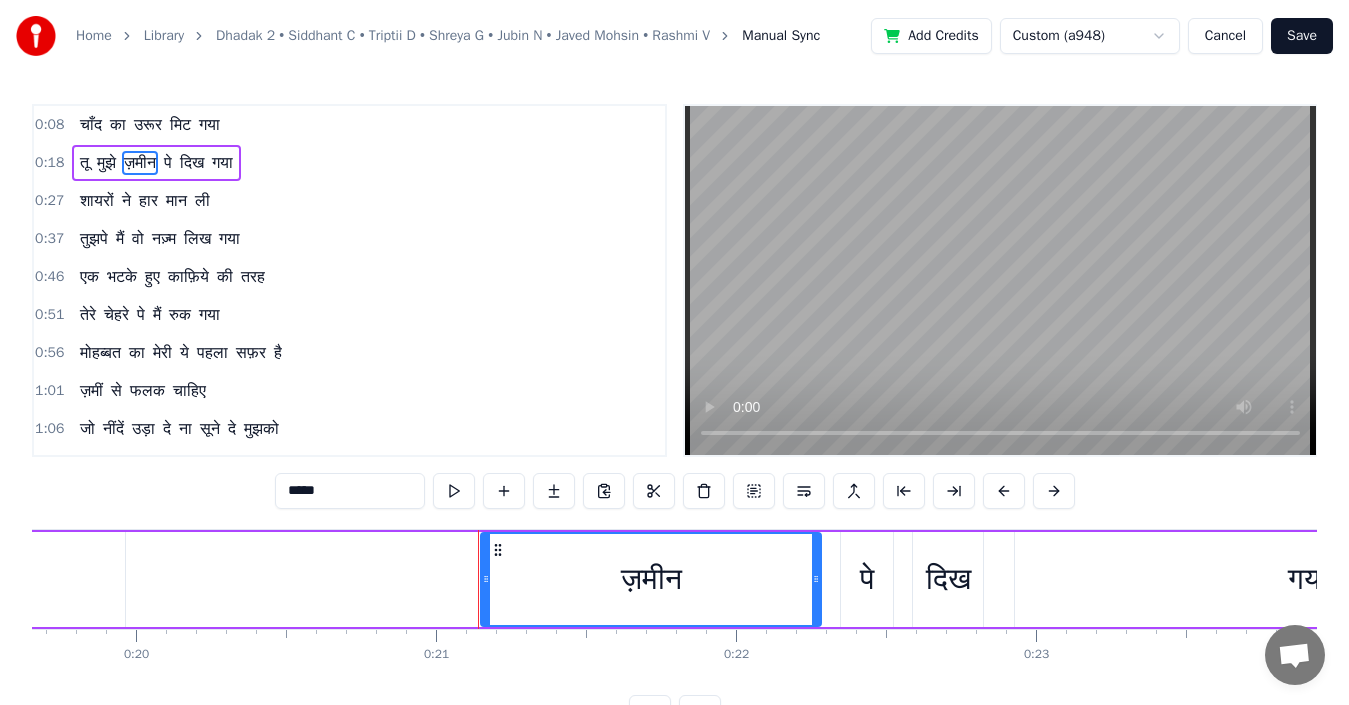scroll, scrollTop: 0, scrollLeft: 6242, axis: horizontal 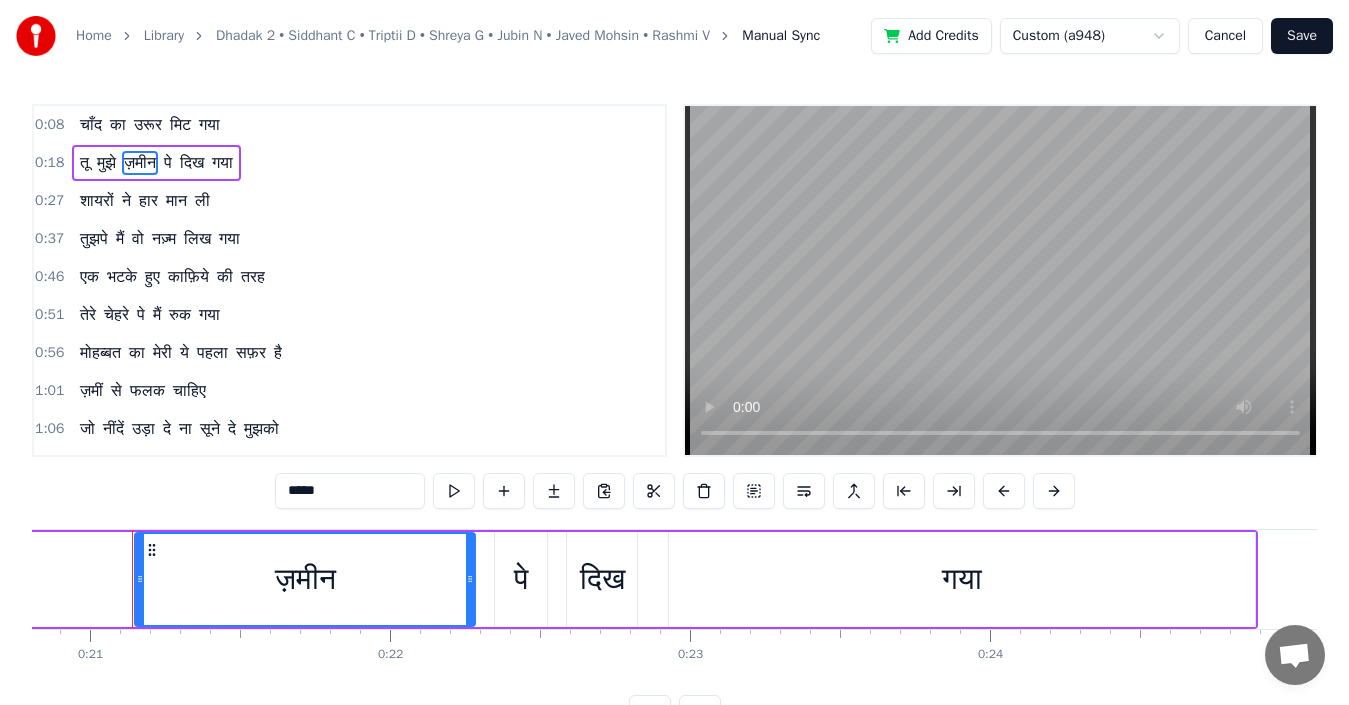 click on "नज़्म" at bounding box center [164, 239] 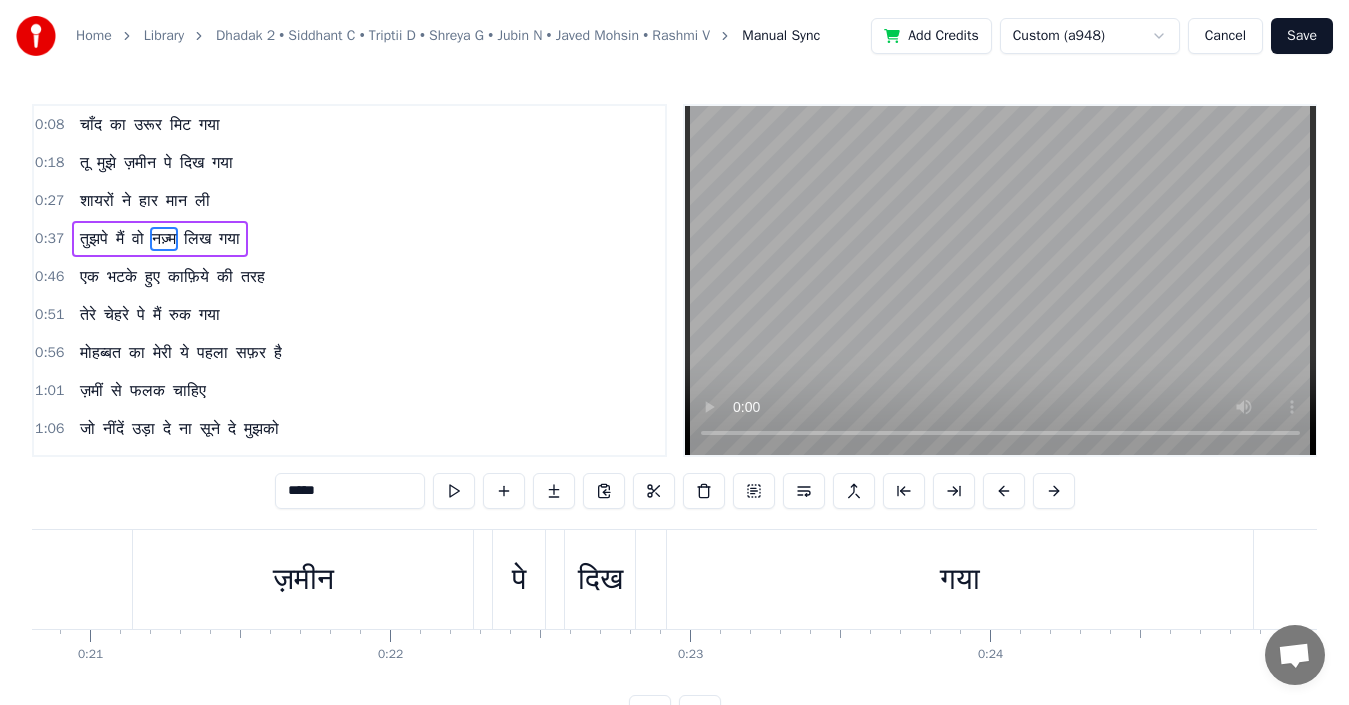 click on "नज़्म" at bounding box center (164, 239) 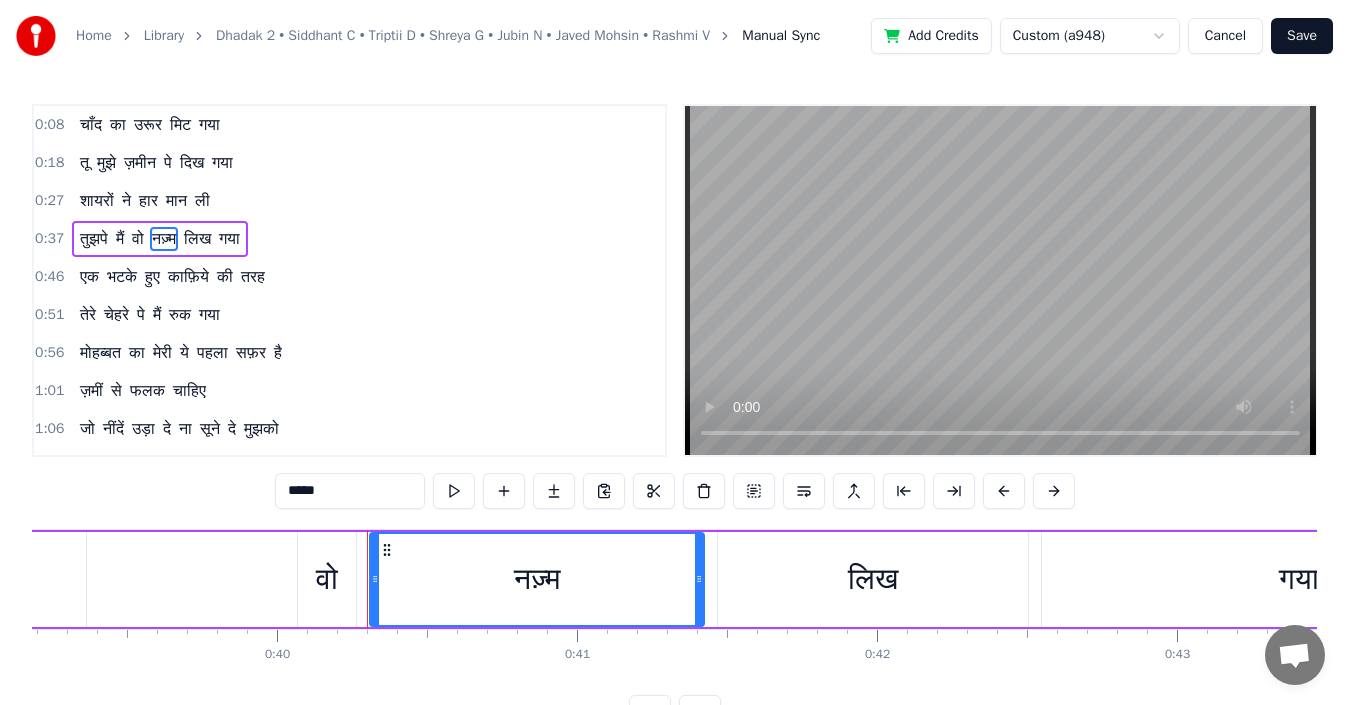 scroll, scrollTop: 0, scrollLeft: 11990, axis: horizontal 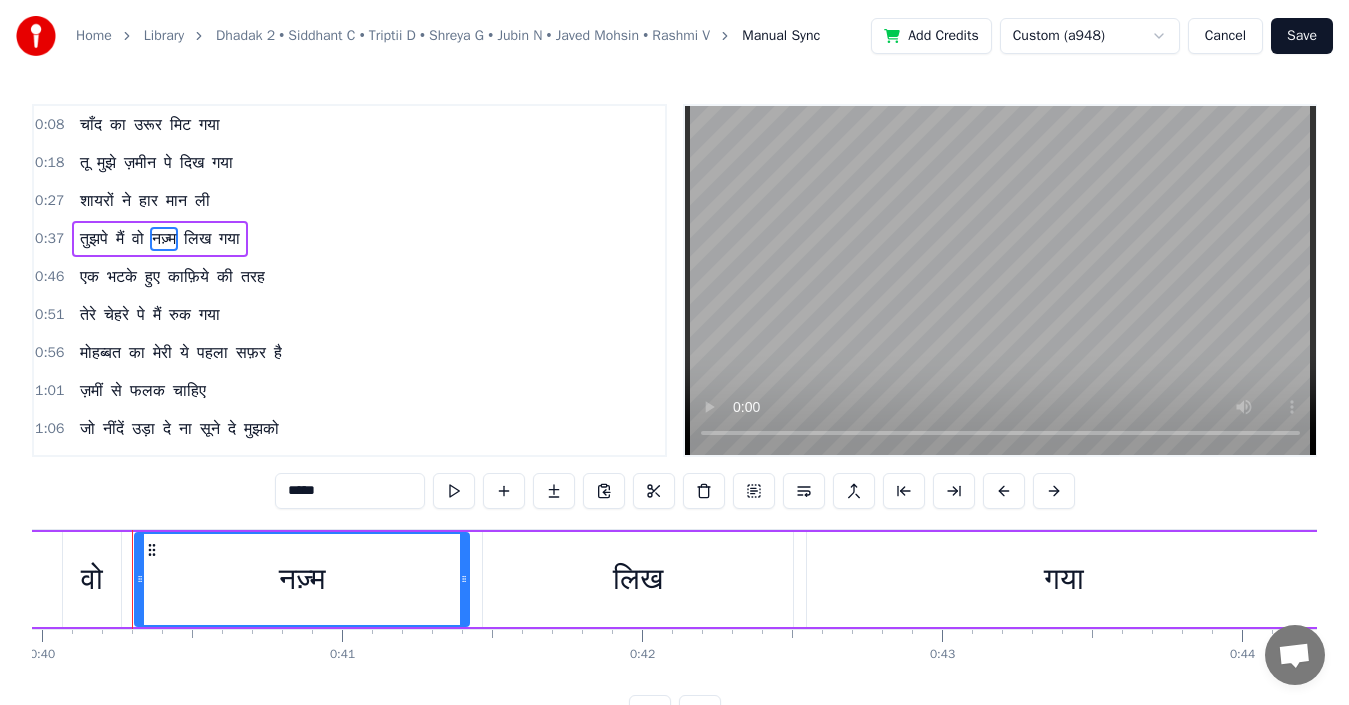 click on "का" at bounding box center [137, 353] 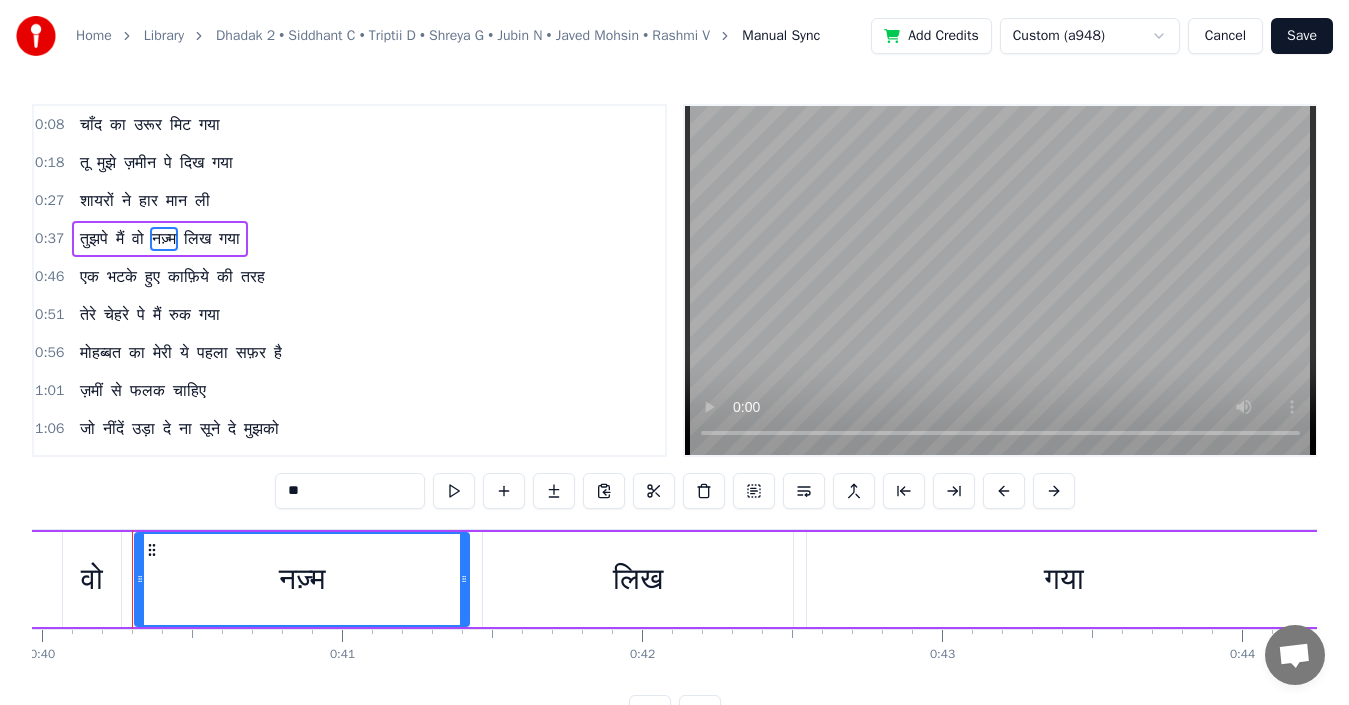 click on "0:08 चाँद का उरूर मिट गया 0:18 तू मुझे ज़मीन पे दिख गया 0:27 शायरों ने हार मान ली 0:37 तुझपे मैं वो नज़्म लिख गया 0:46 एक भटके हुए काफ़िये की तरह 0:51 तेरे चेहरे पे मैं रुक गया 0:56 मोहब्बत का मेरी ये पहला सफ़र है 1:01 ज़मीं से फलक चाहिए 1:06 जो नींदें उड़ा दे ना सूने दे मुझको 1:10 वो मीठी तड़प चाहिए 1:15 उम्र भर निभाएगी जो साथ मेरा 1:20 बस एक धड़क़ चाहिए 1:25 मोहब्बत का मेरी ये पहला सफ़र है 1:29 ज़मीं से फलक चाहिए 1:34 उम्र भर निभाएगी जो साथ" at bounding box center (349, 280) 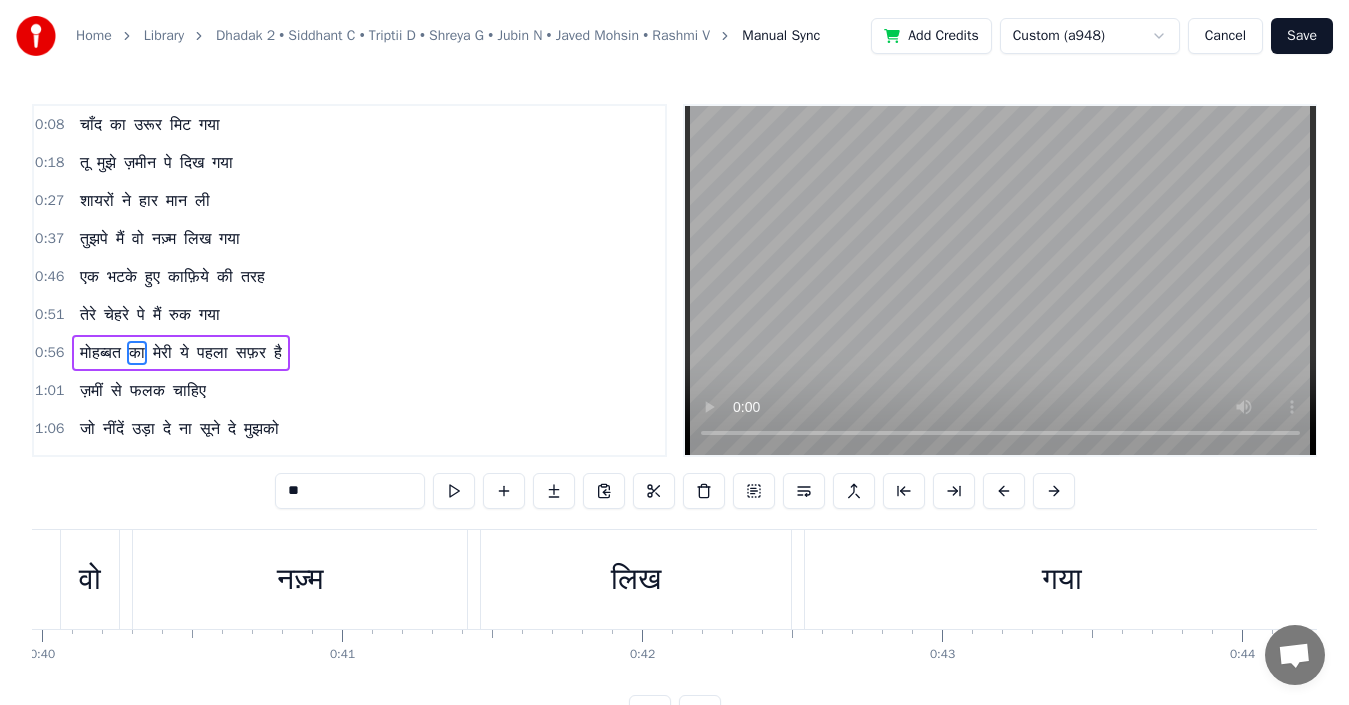 scroll, scrollTop: 72, scrollLeft: 0, axis: vertical 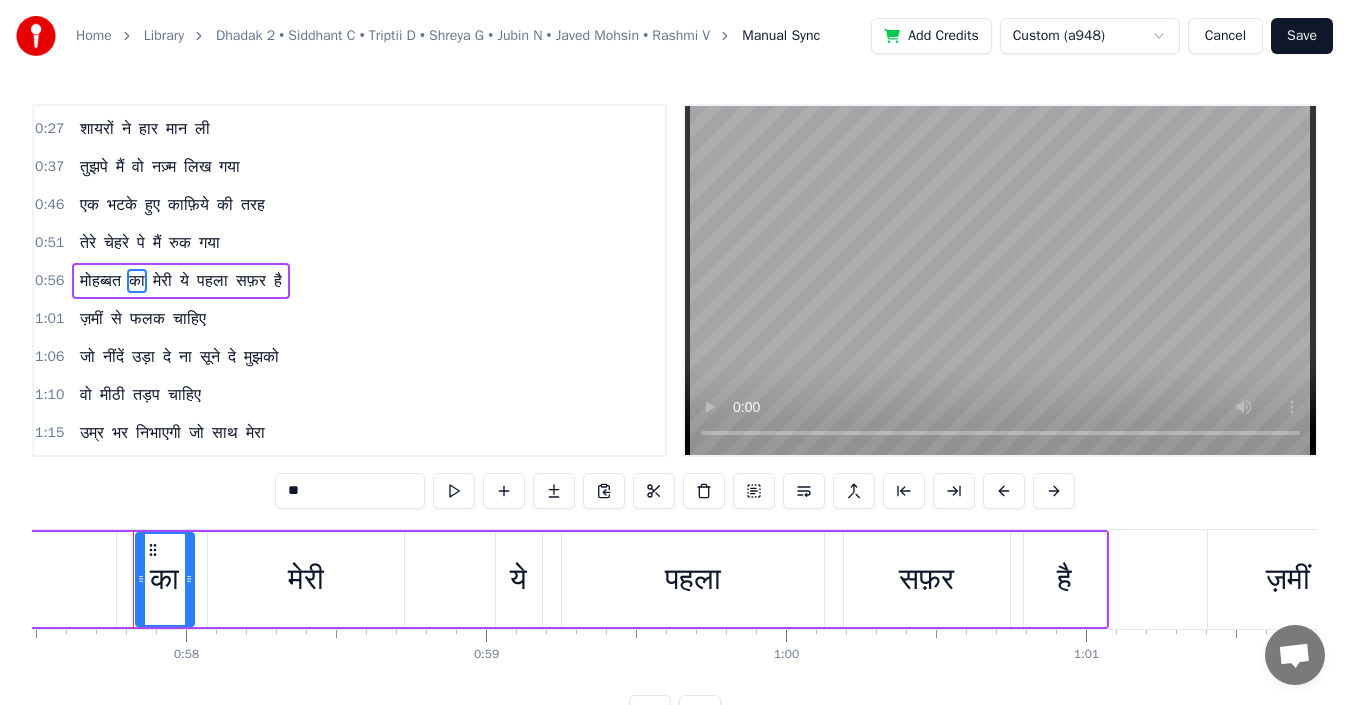 click on "Cancel" at bounding box center (1225, 36) 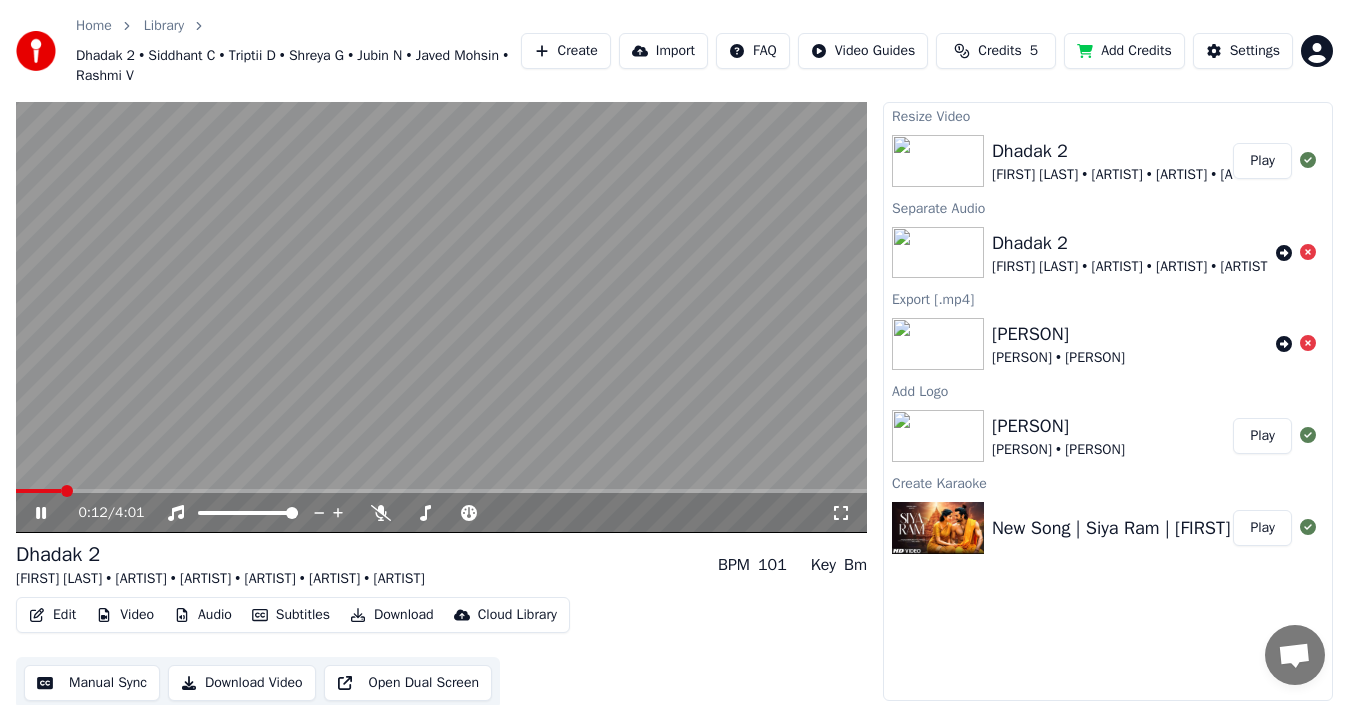 scroll, scrollTop: 52, scrollLeft: 0, axis: vertical 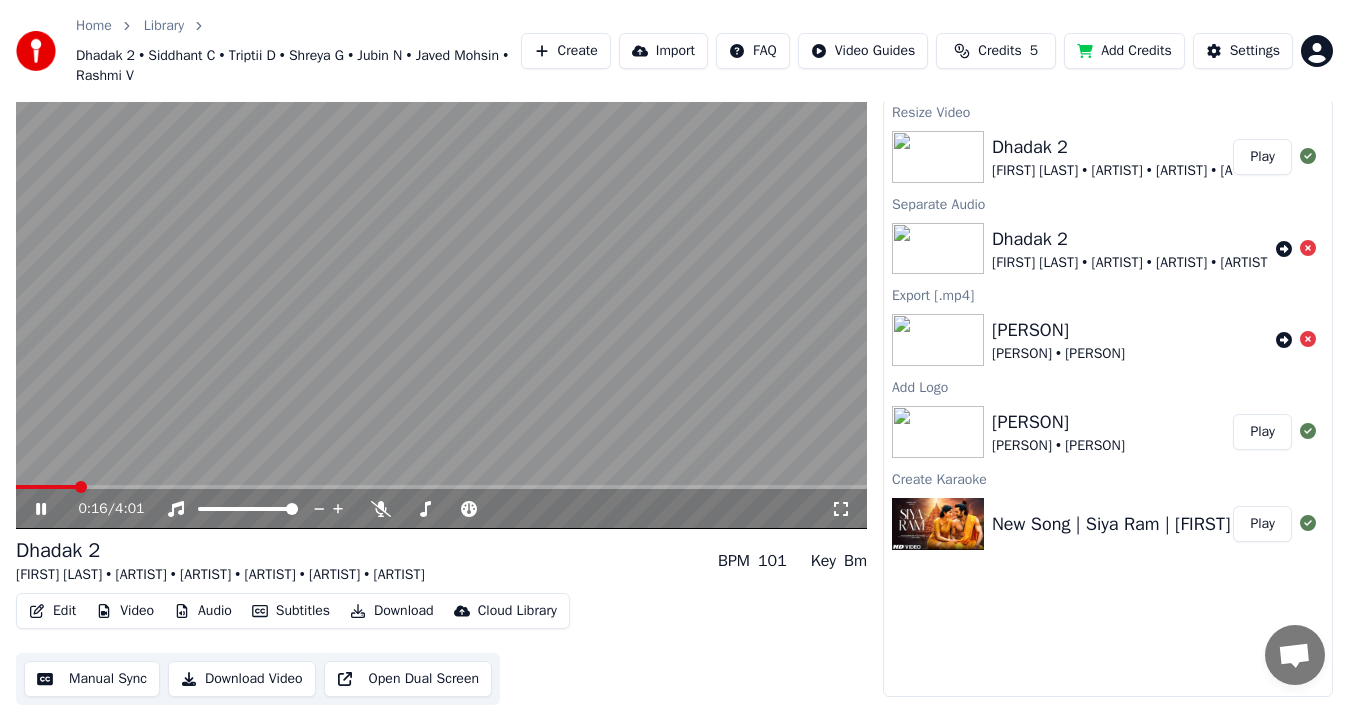 click on "Subtitles" at bounding box center [291, 611] 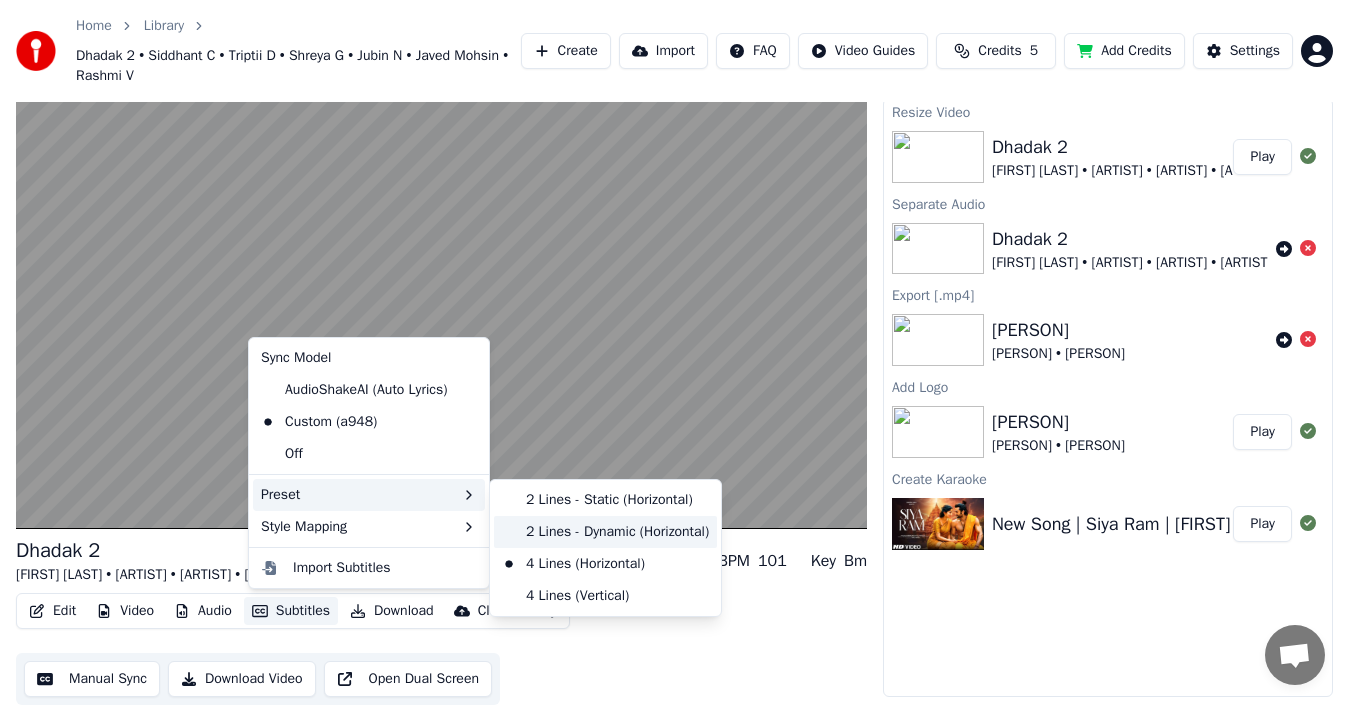 click on "2 Lines - Dynamic (Horizontal)" at bounding box center [605, 532] 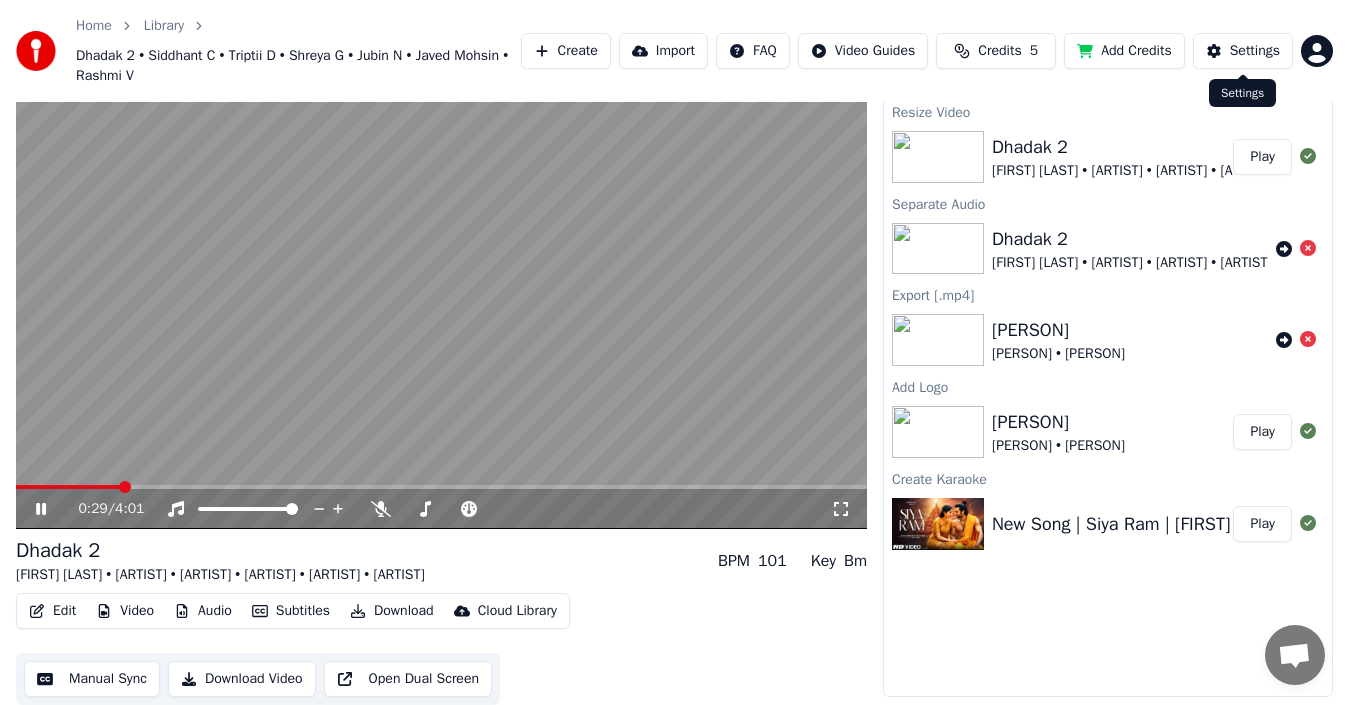 click on "Settings" at bounding box center (1255, 51) 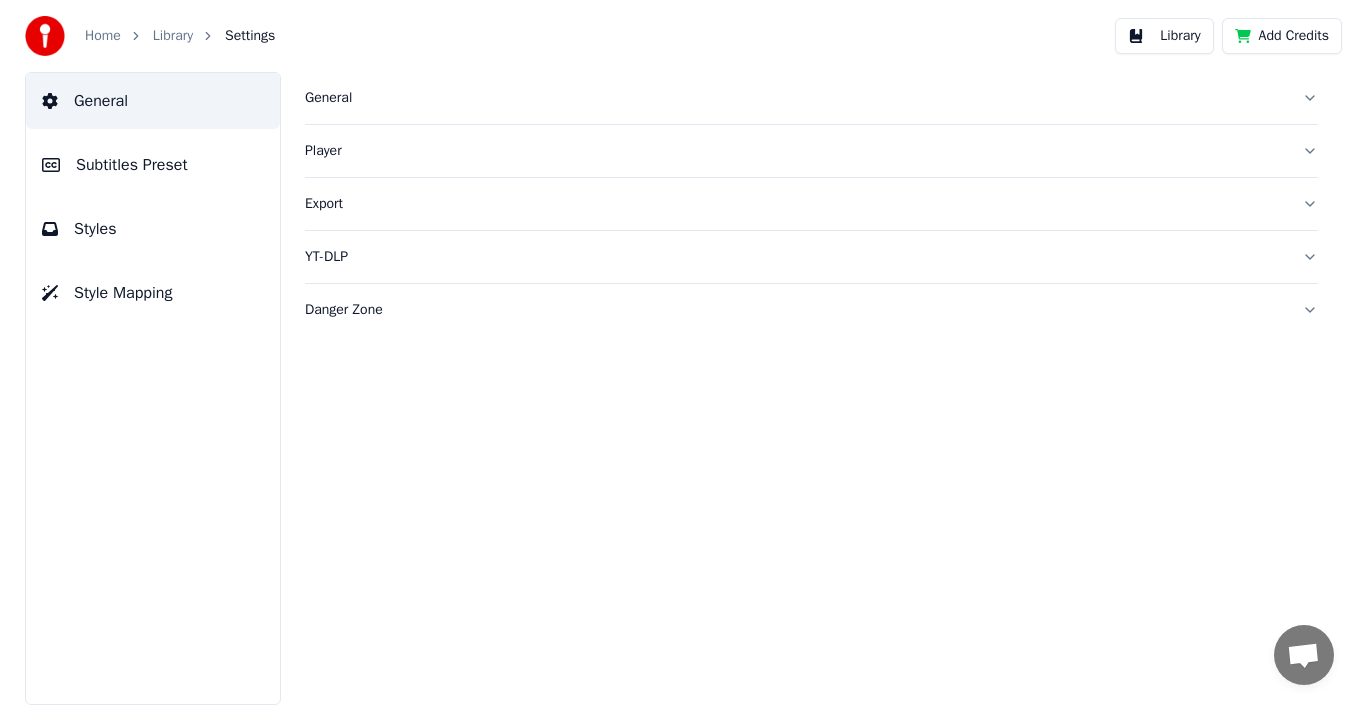 scroll, scrollTop: 0, scrollLeft: 0, axis: both 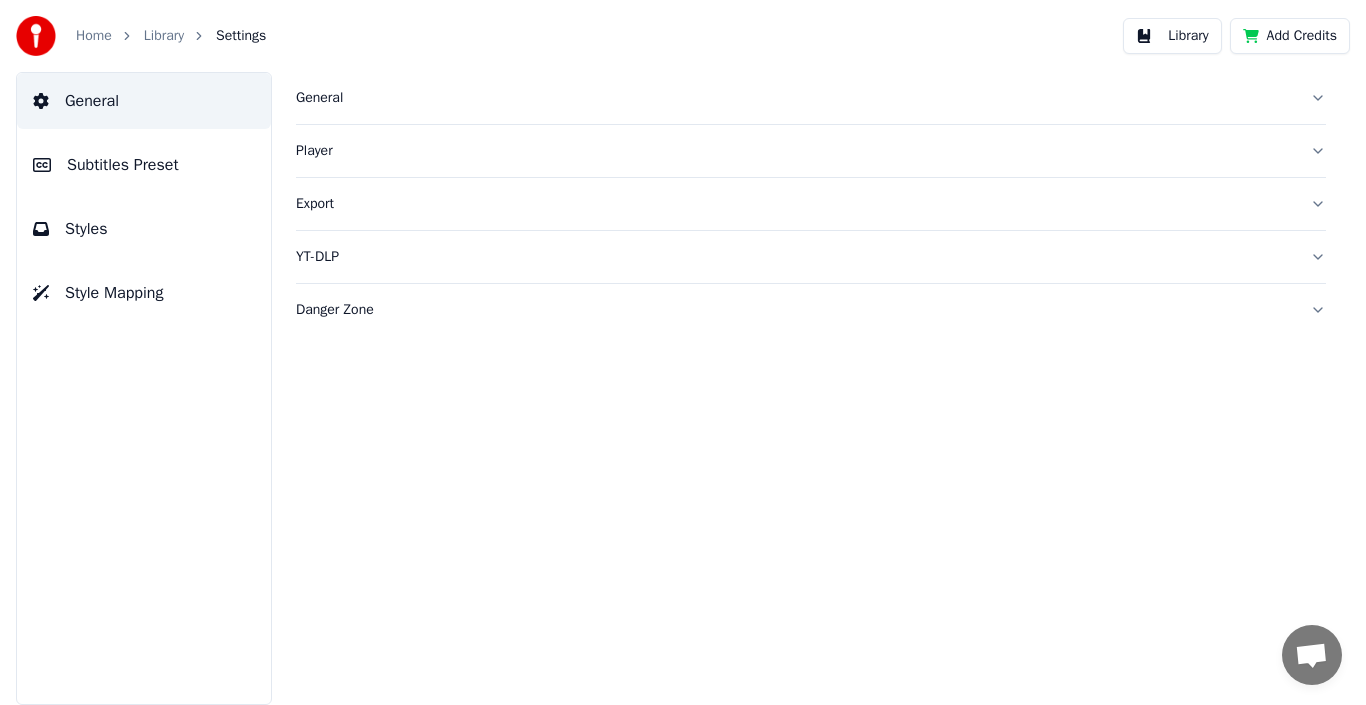 click on "General" at bounding box center (795, 98) 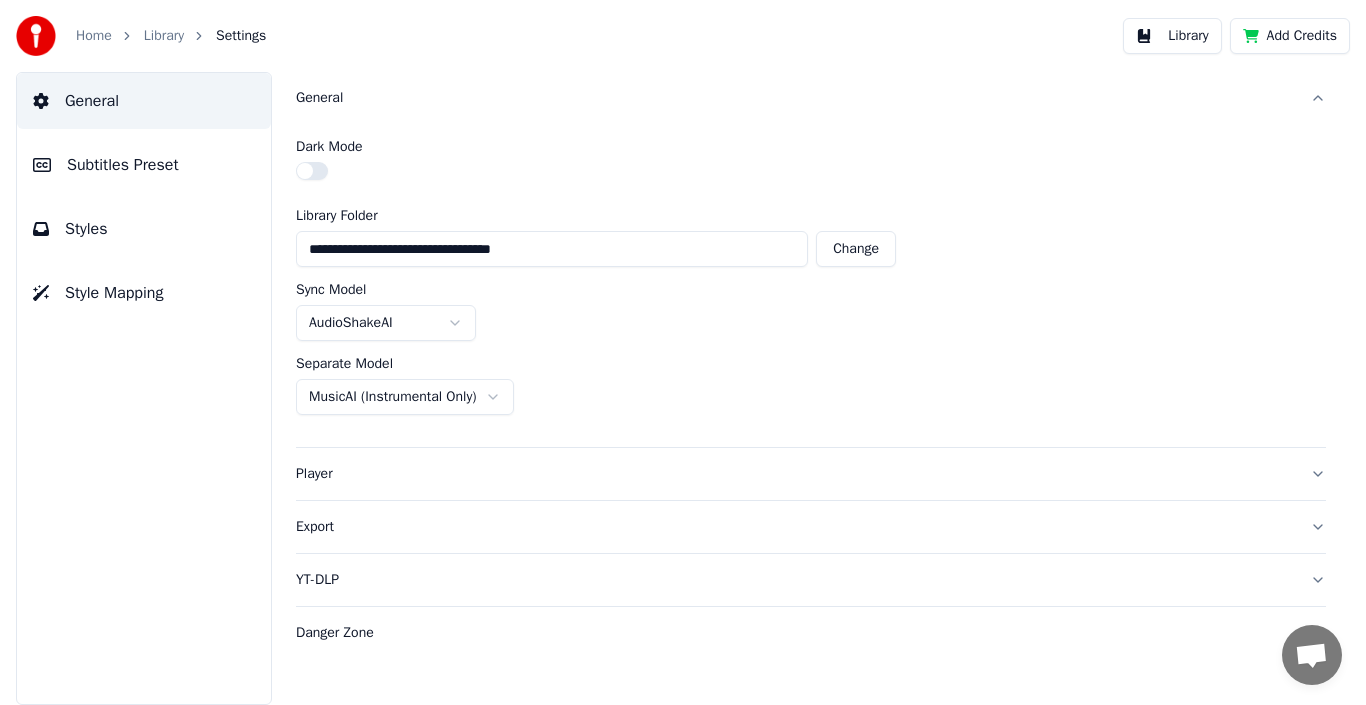 click on "Player" at bounding box center [795, 474] 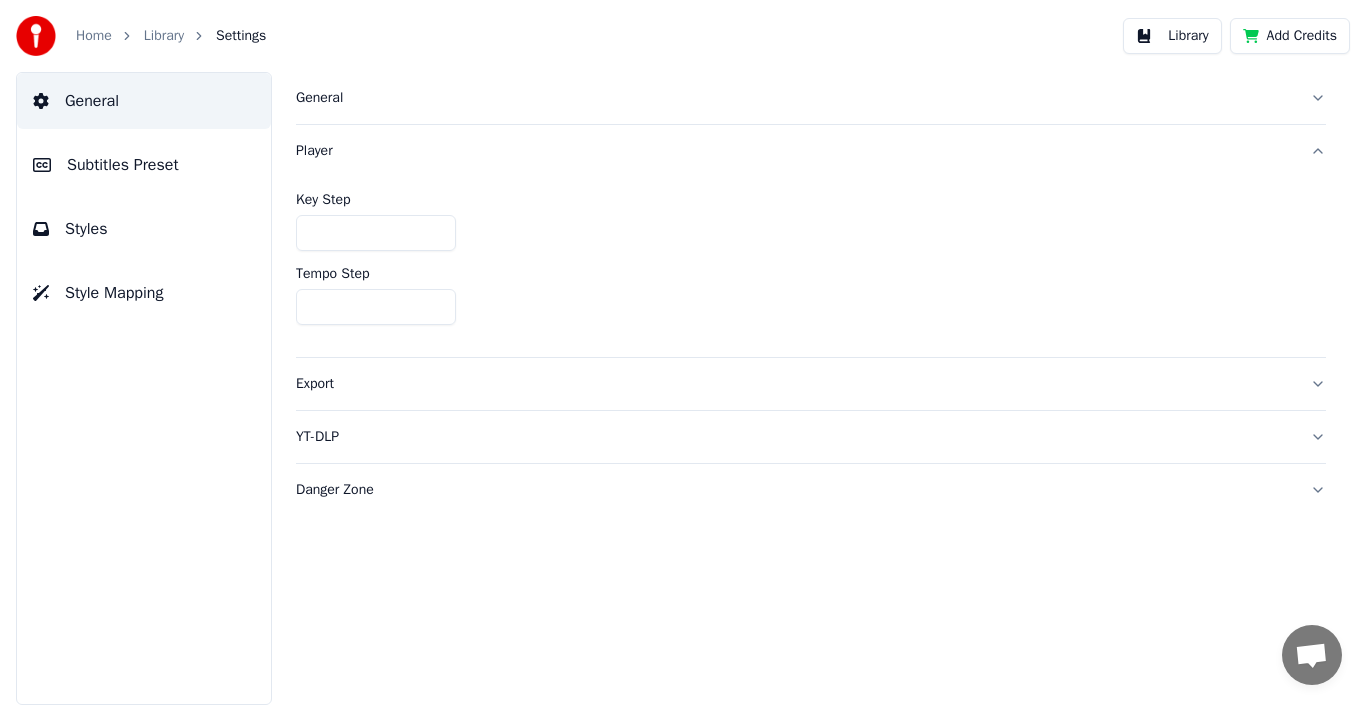 click on "*" at bounding box center (376, 233) 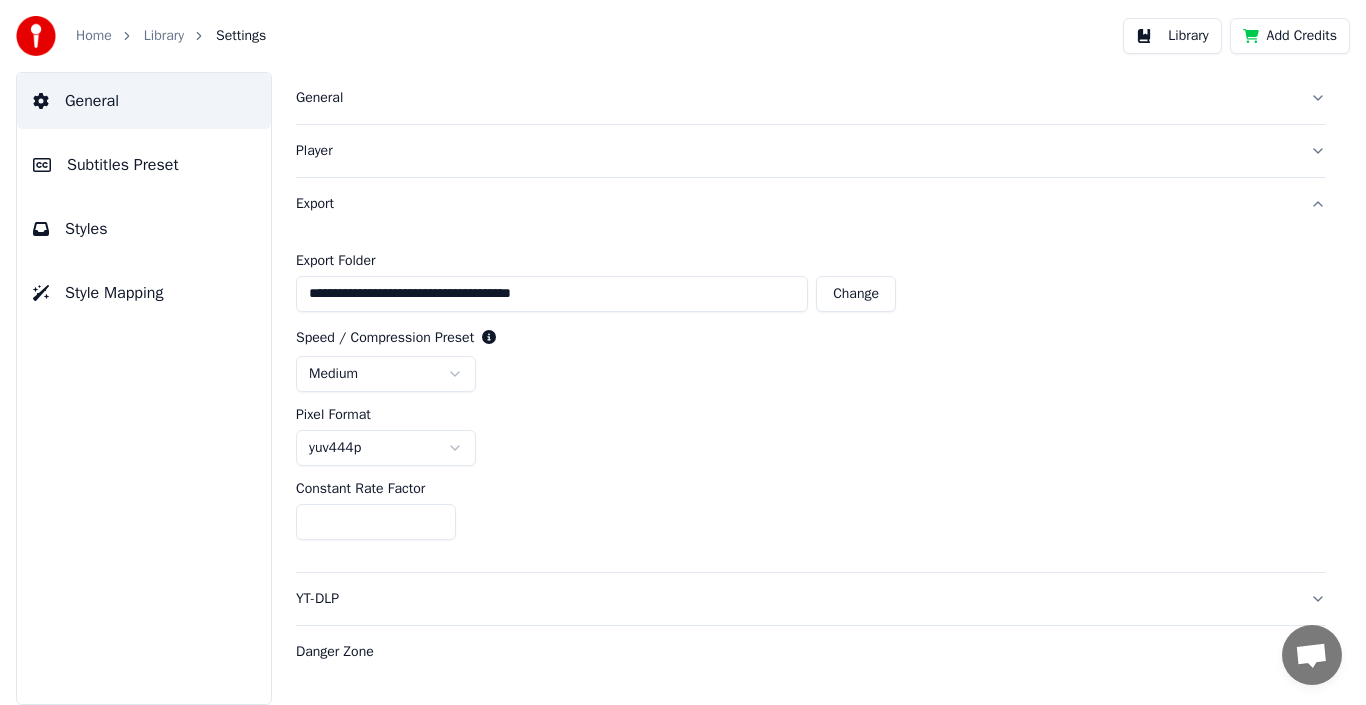 click on "YT-DLP" at bounding box center [795, 599] 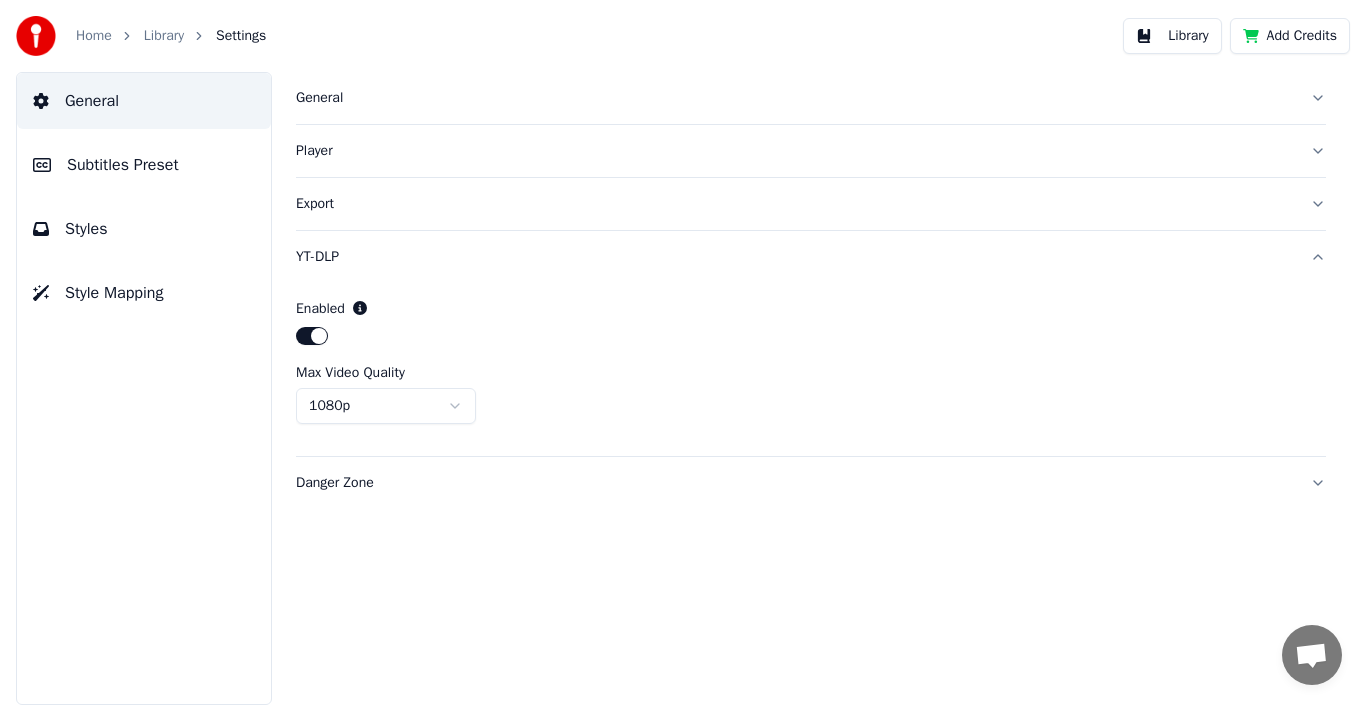 click on "Home Library Settings Library Add Credits General Subtitles Preset Styles Style Mapping General Player Export YT-DLP Enabled Max Video Quality 1080p Danger Zone" at bounding box center [683, 352] 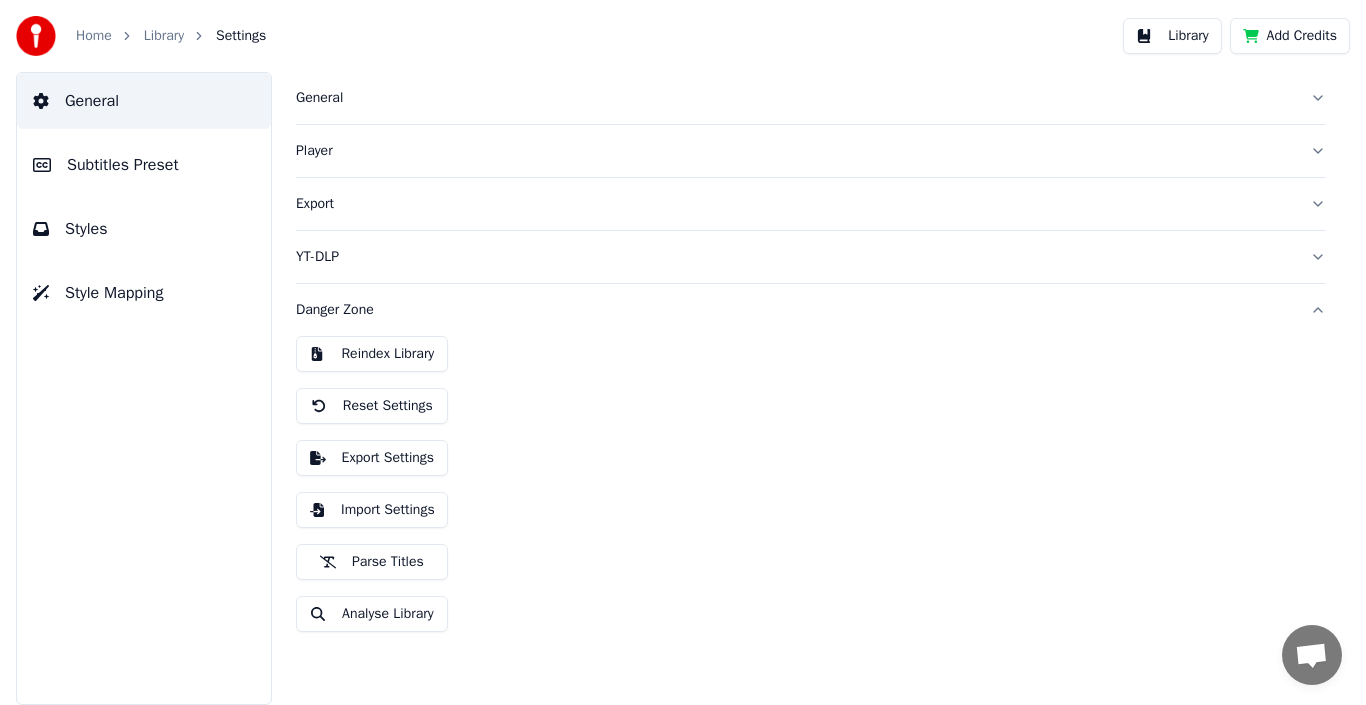 click on "Subtitles Preset" at bounding box center [123, 165] 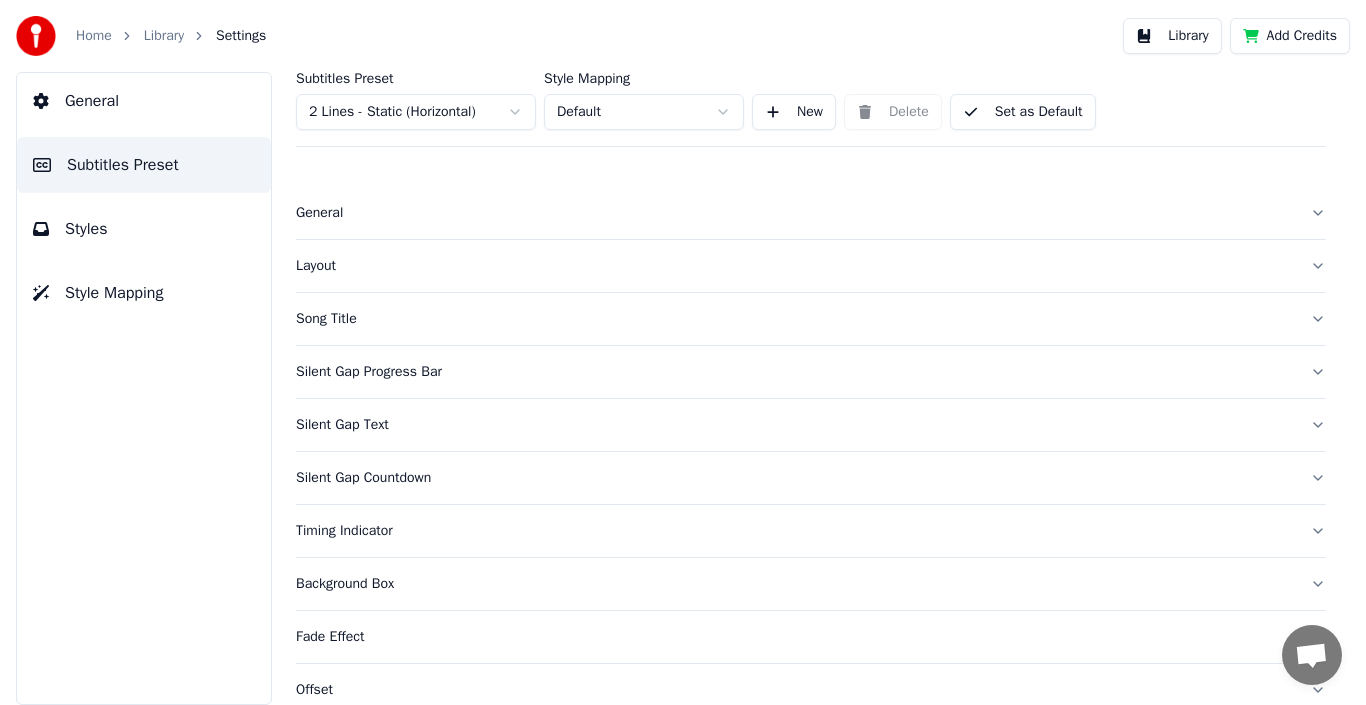click on "Home Library Settings Library Add Credits General Subtitles Preset Styles Style Mapping Subtitles Preset 2 Lines - Static (Horizontal) Style Mapping Default New Delete Set as Default General Layout Song Title Silent Gap Progress Bar Silent Gap Text Silent Gap Countdown Timing Indicator Background Box Fade Effect Offset Max Characters Per Line Auto Line Break Advanced Settings" at bounding box center (683, 352) 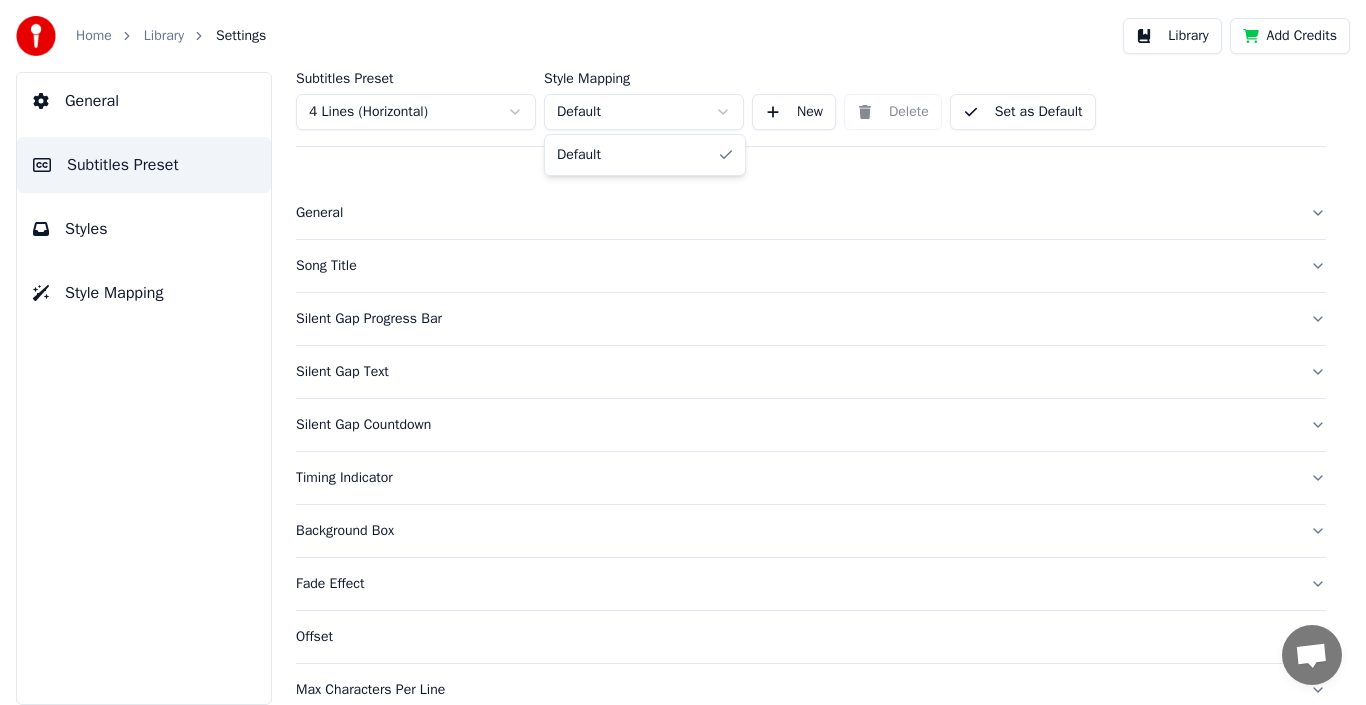 click on "Home Library Settings Library Add Credits General Subtitles Preset Styles Style Mapping Subtitles Preset 4 Lines (Horizontal) Style Mapping Default New Delete Set as Default General Song Title Silent Gap Progress Bar Silent Gap Text Silent Gap Countdown Timing Indicator Background Box Fade Effect Offset Max Characters Per Line Auto Line Break Advanced Settings Default" at bounding box center [683, 352] 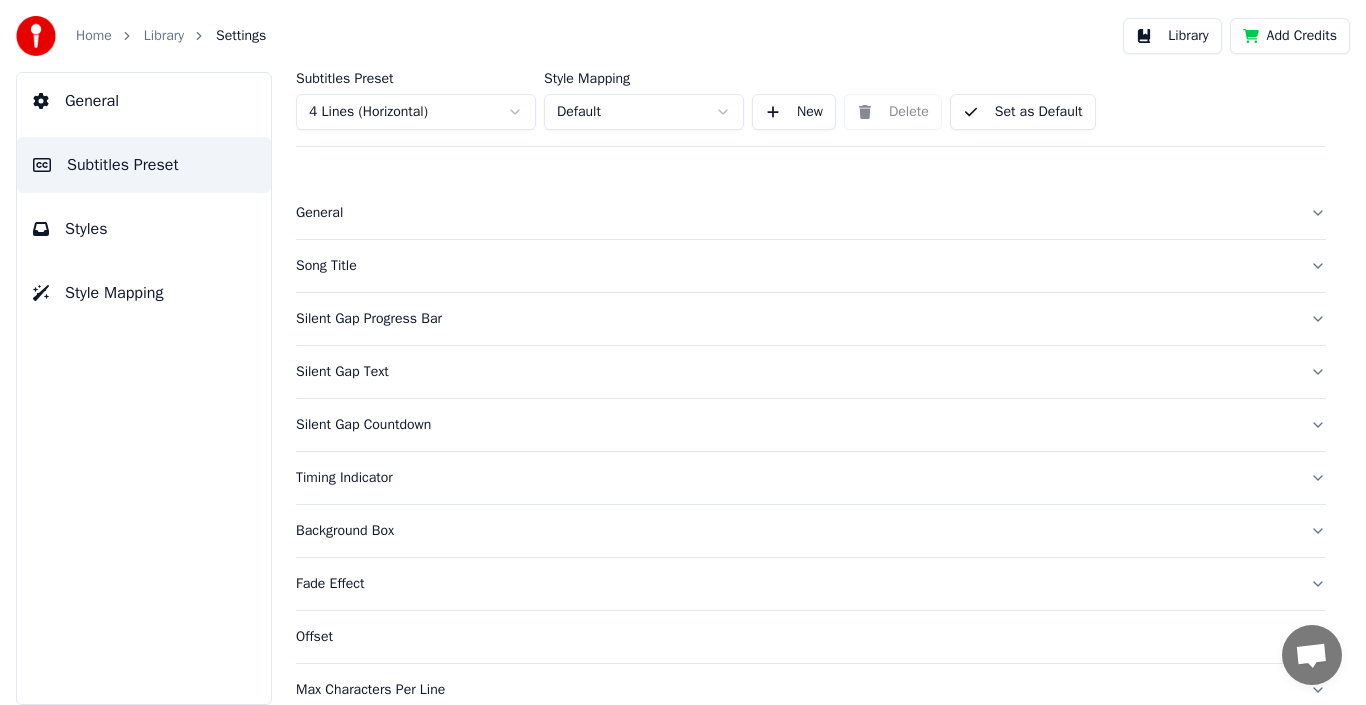 click on "General" at bounding box center (795, 213) 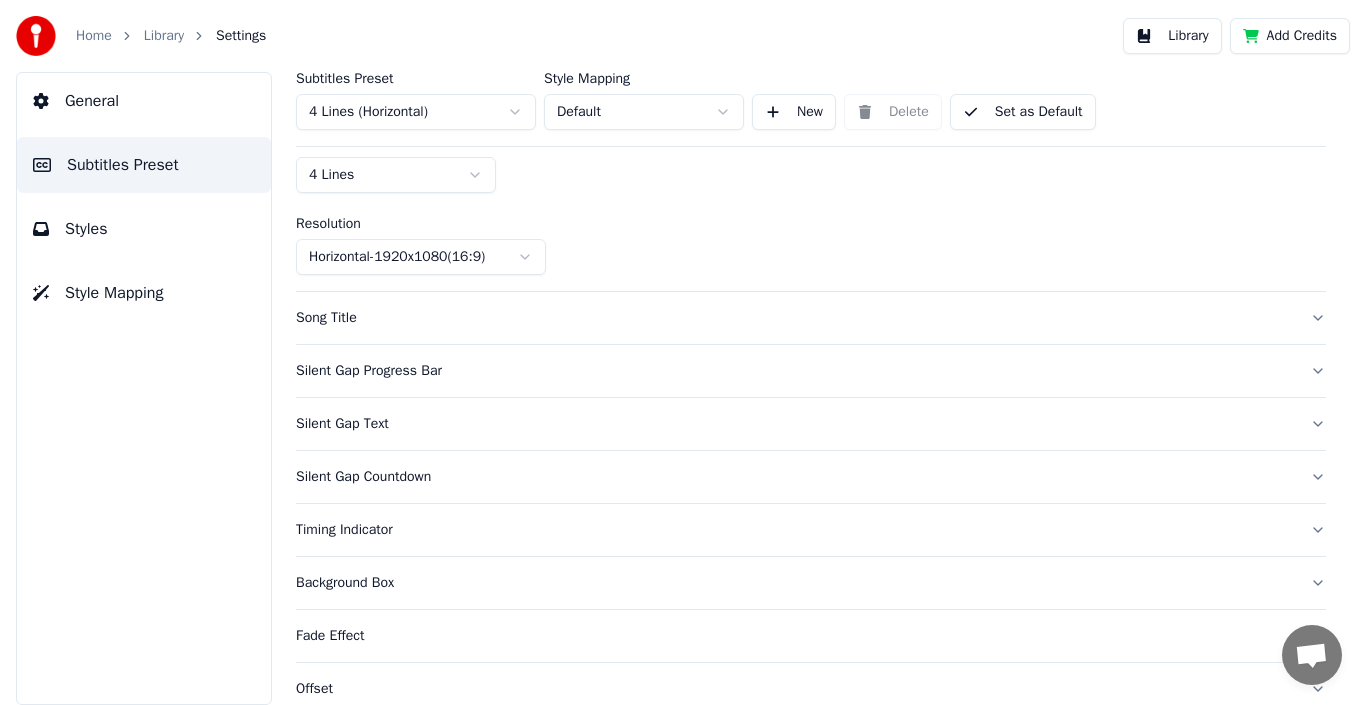 scroll, scrollTop: 200, scrollLeft: 0, axis: vertical 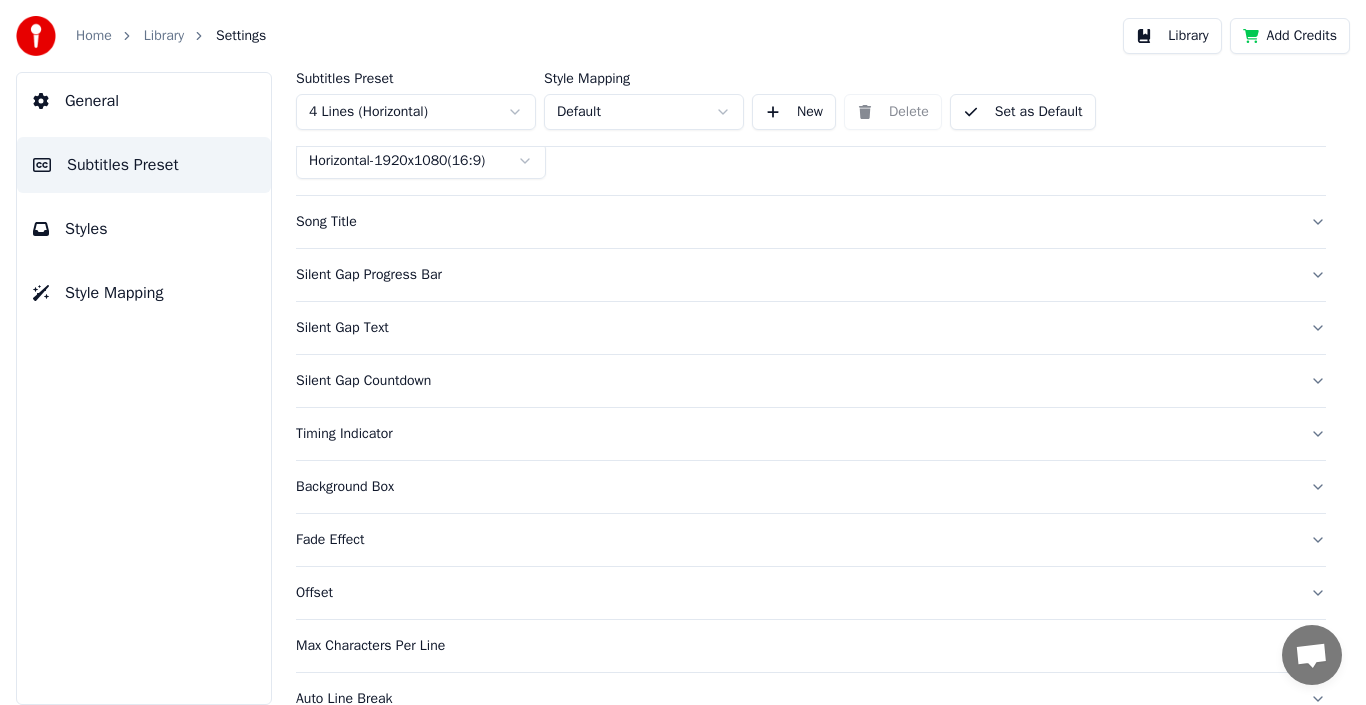 click on "Song Title" at bounding box center [795, 222] 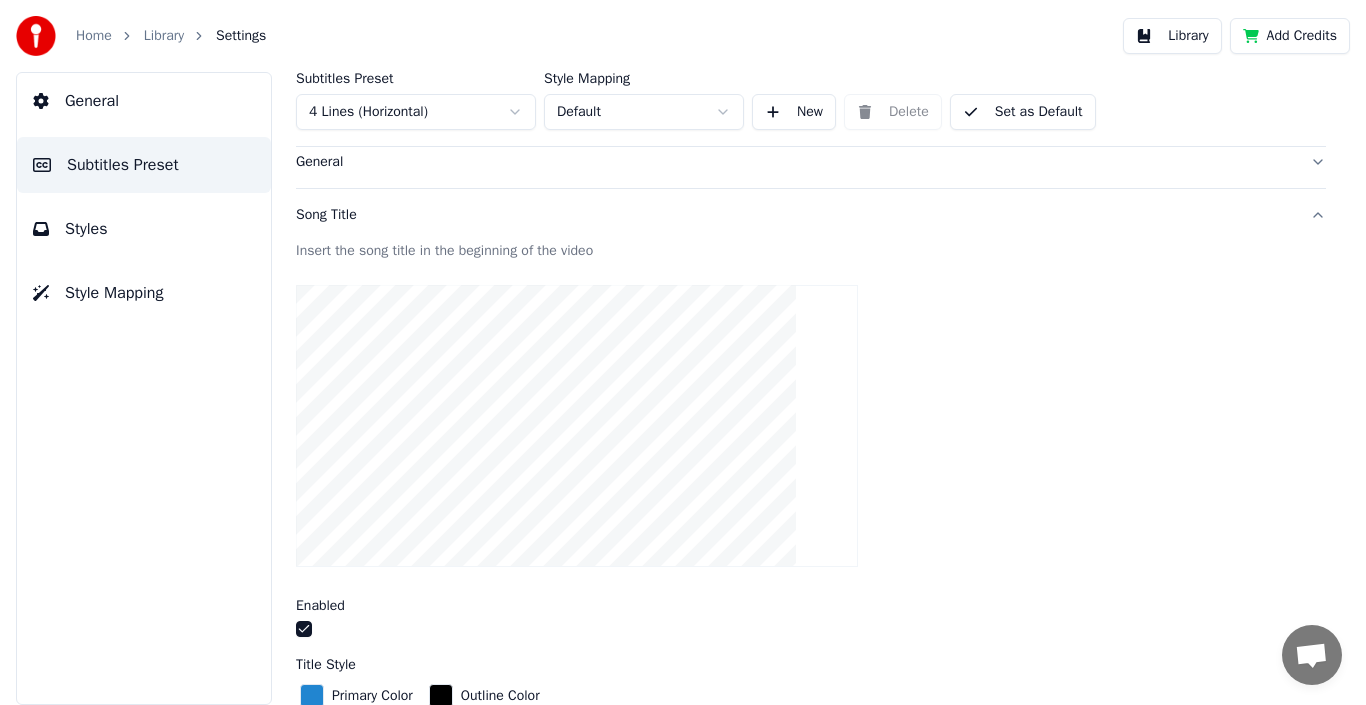 scroll, scrollTop: 100, scrollLeft: 0, axis: vertical 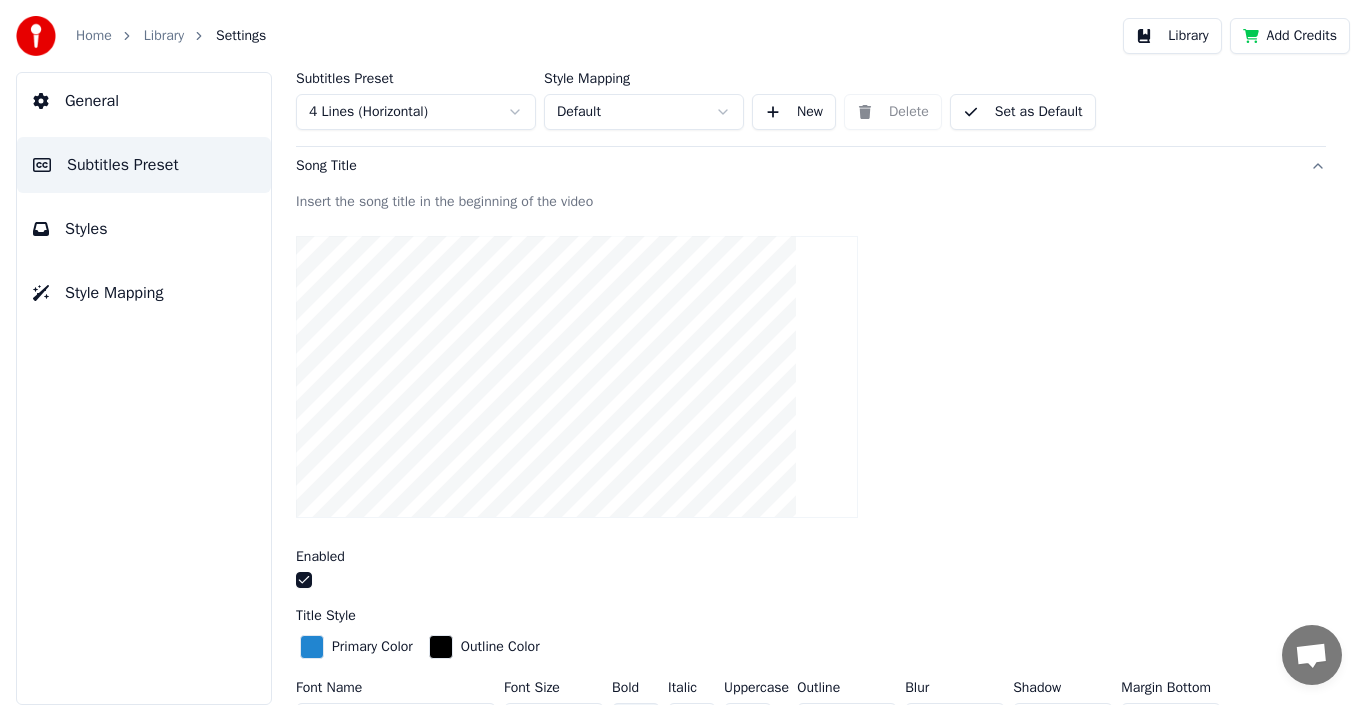 click at bounding box center [577, 377] 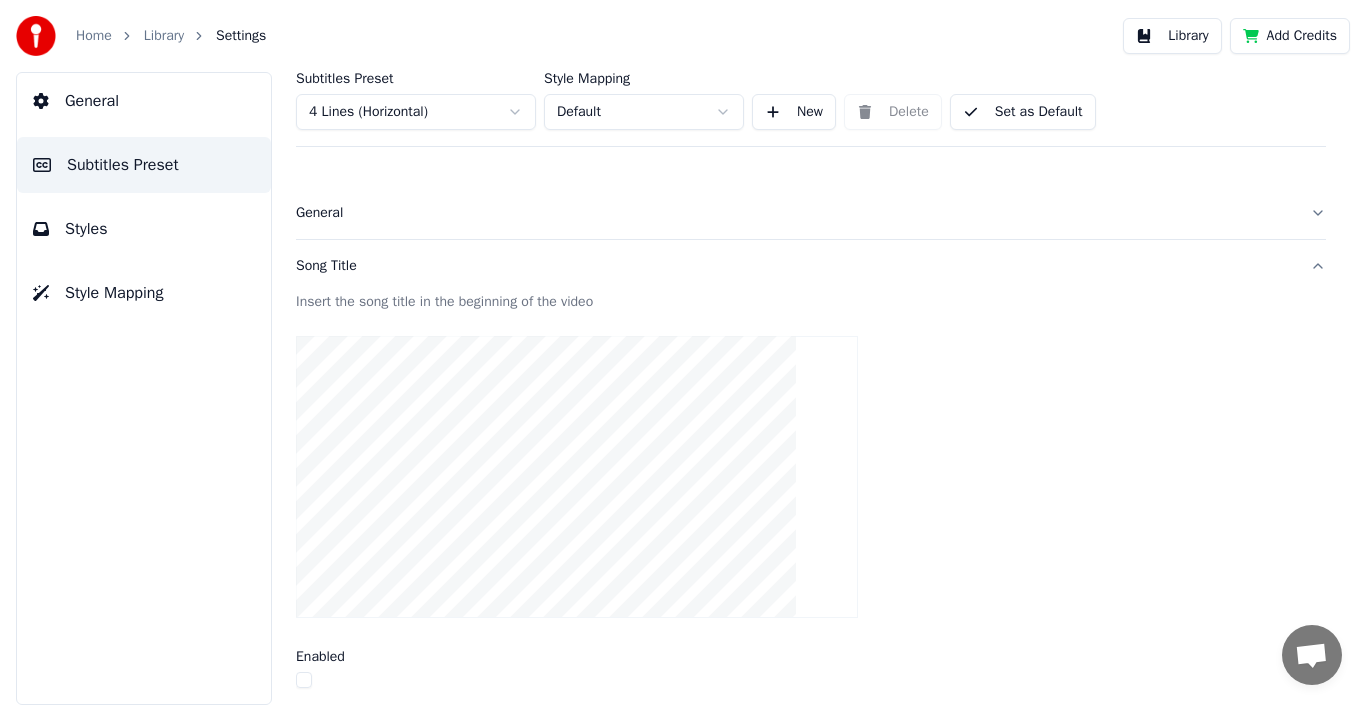 scroll, scrollTop: 200, scrollLeft: 0, axis: vertical 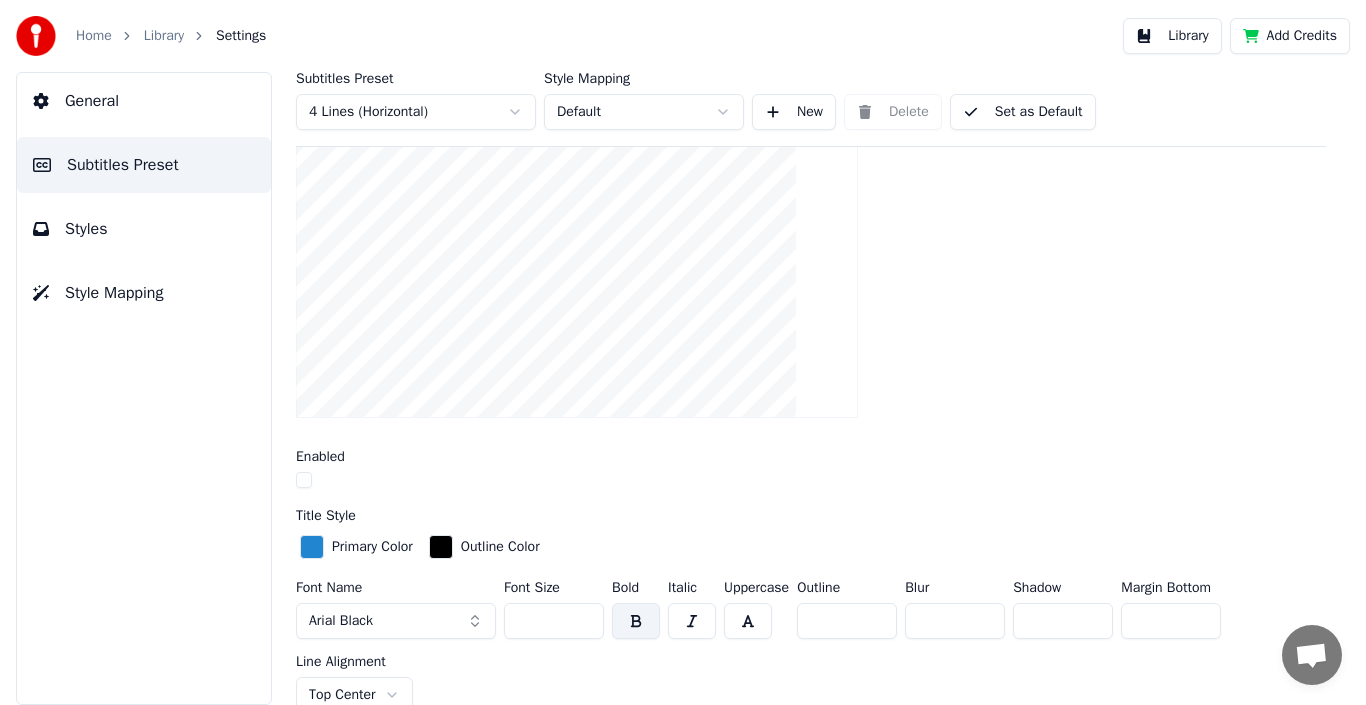 click at bounding box center (304, 480) 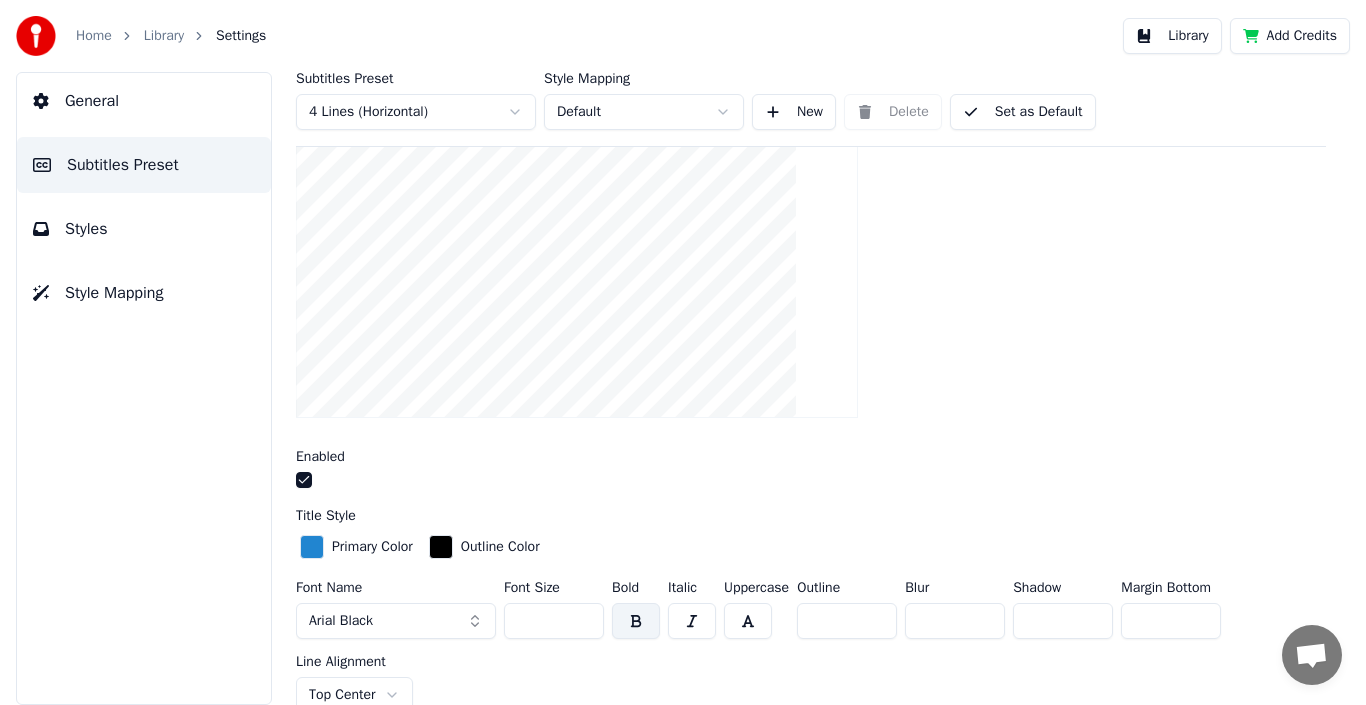 scroll, scrollTop: 100, scrollLeft: 0, axis: vertical 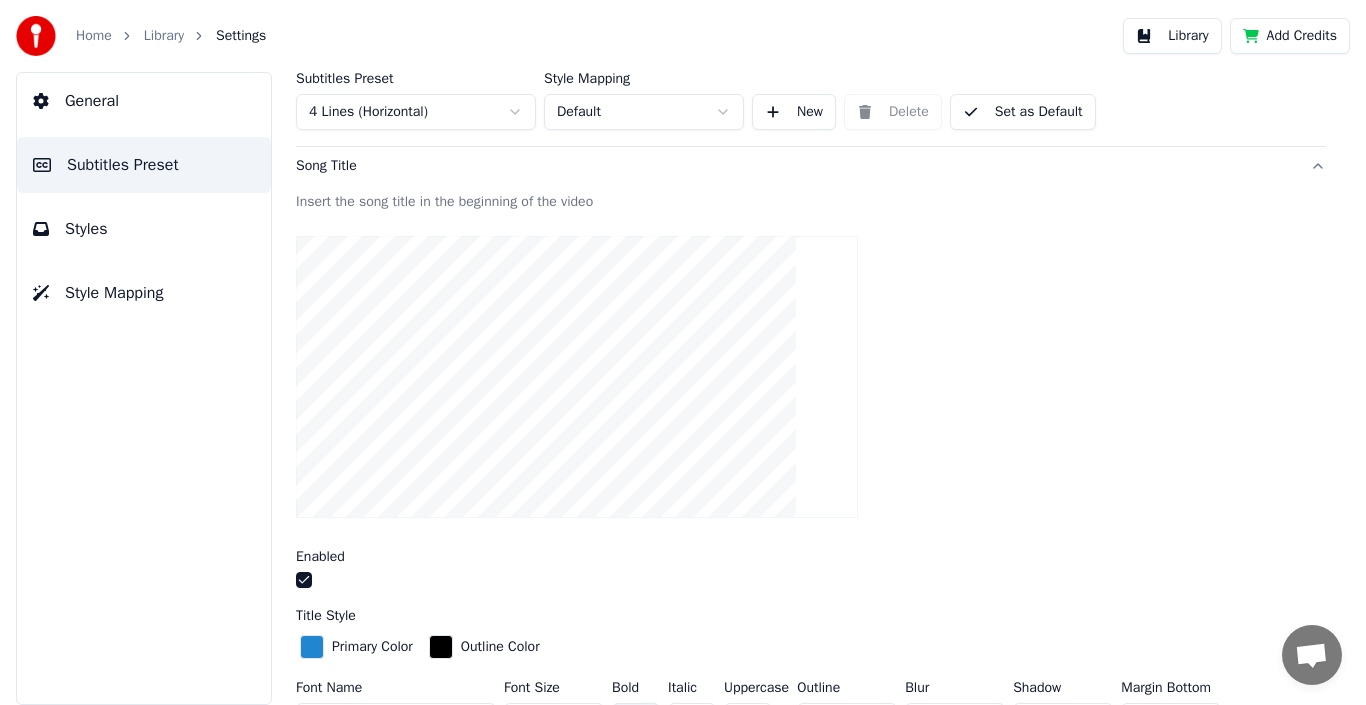 click at bounding box center [312, 647] 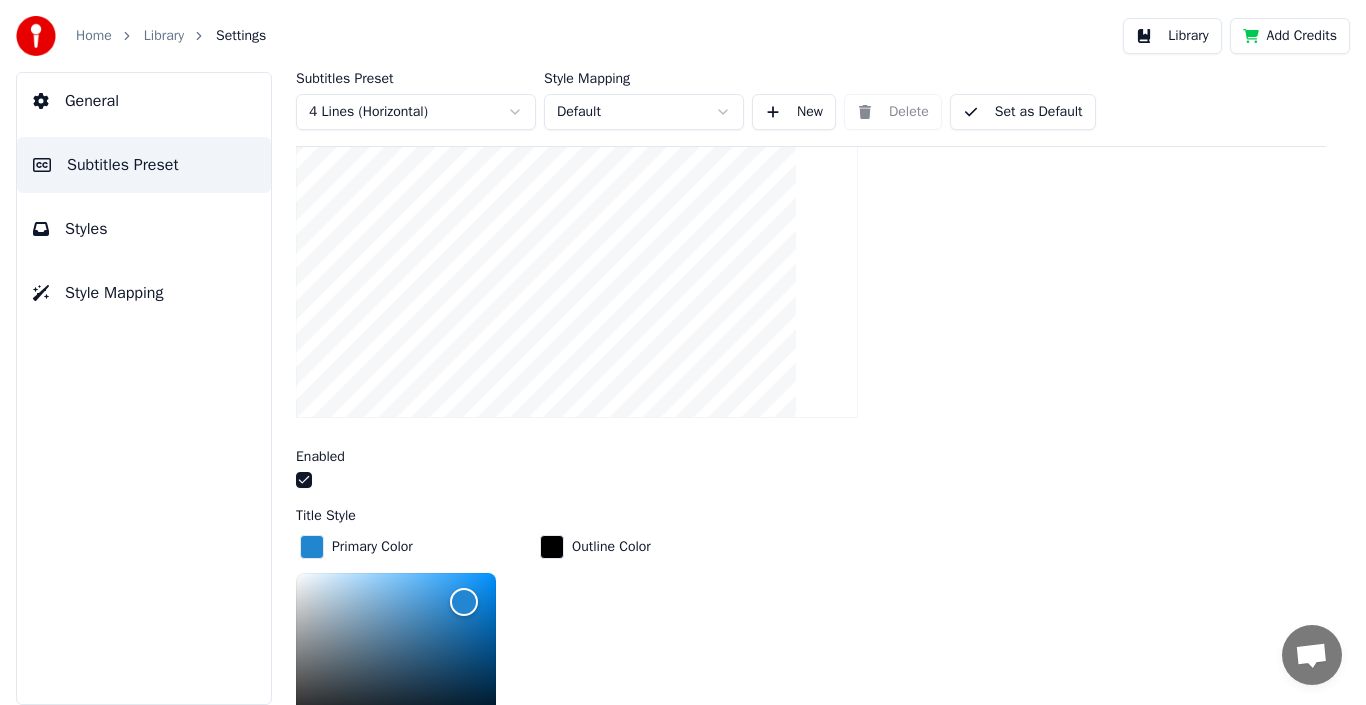 scroll, scrollTop: 300, scrollLeft: 0, axis: vertical 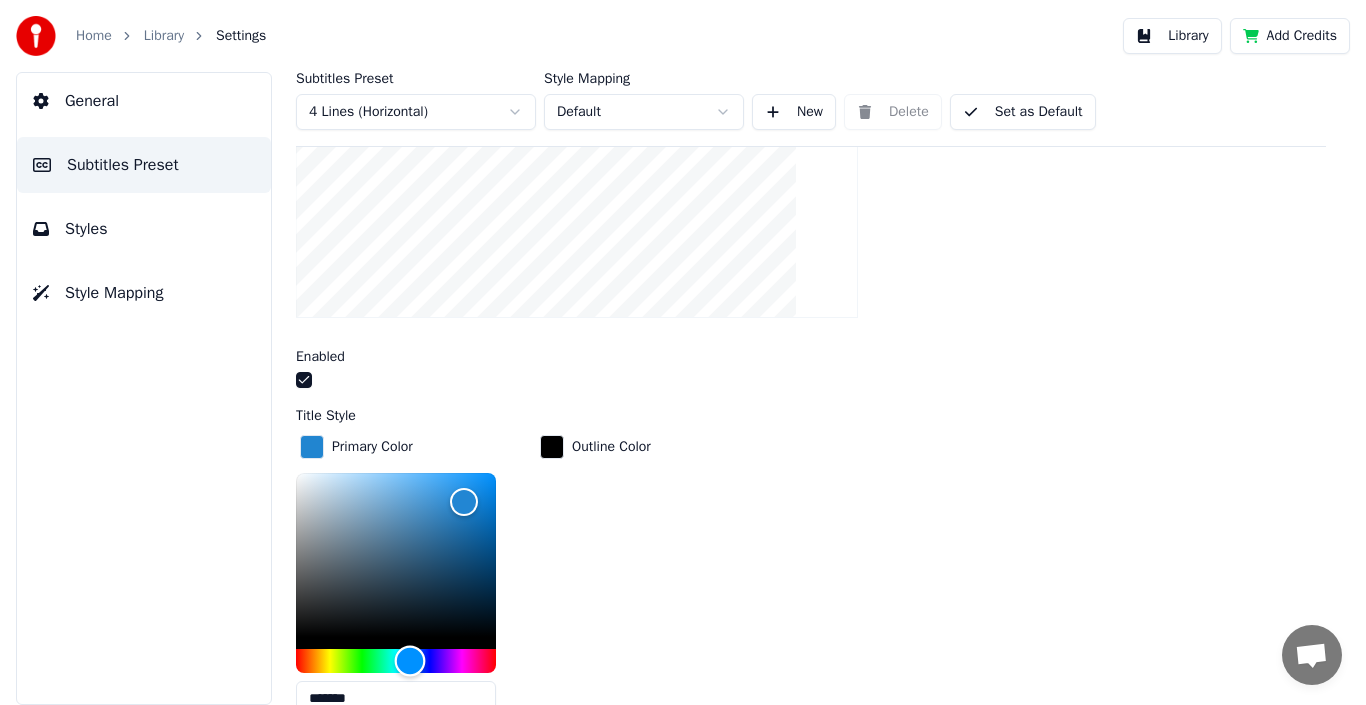 click at bounding box center (396, 661) 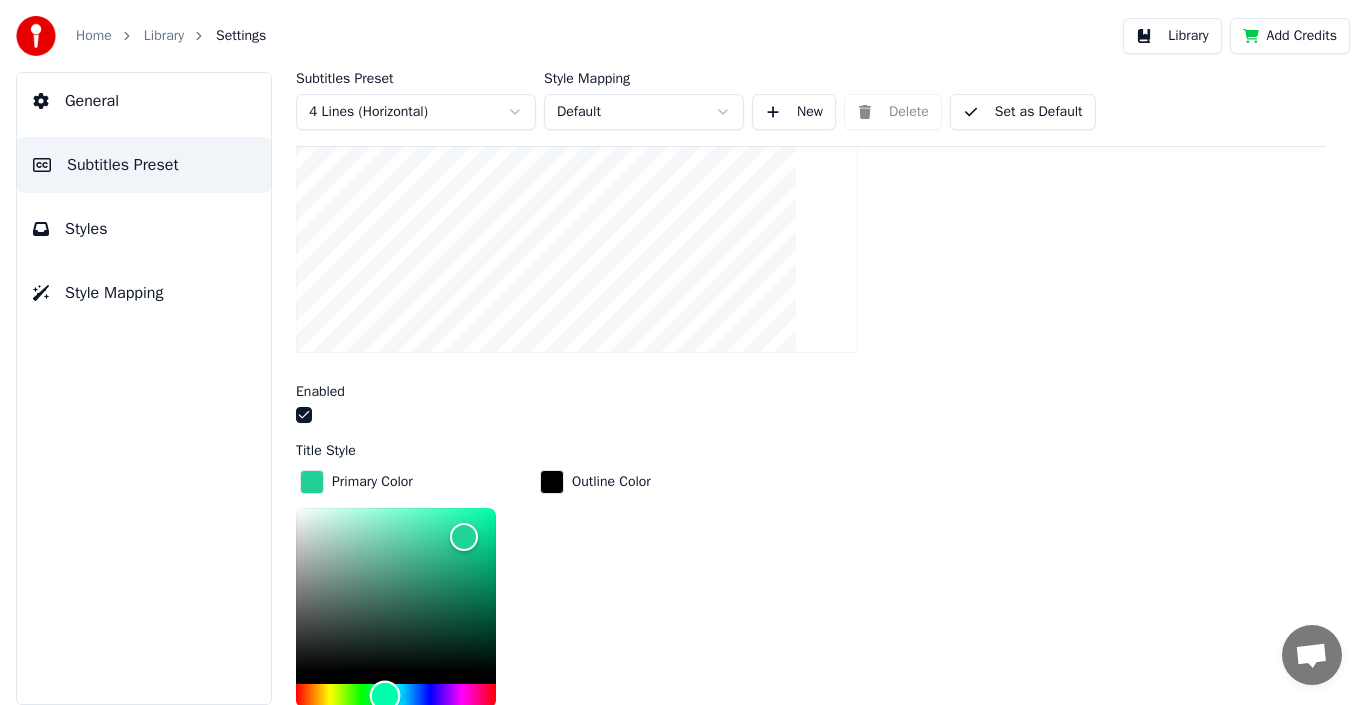 scroll, scrollTop: 300, scrollLeft: 0, axis: vertical 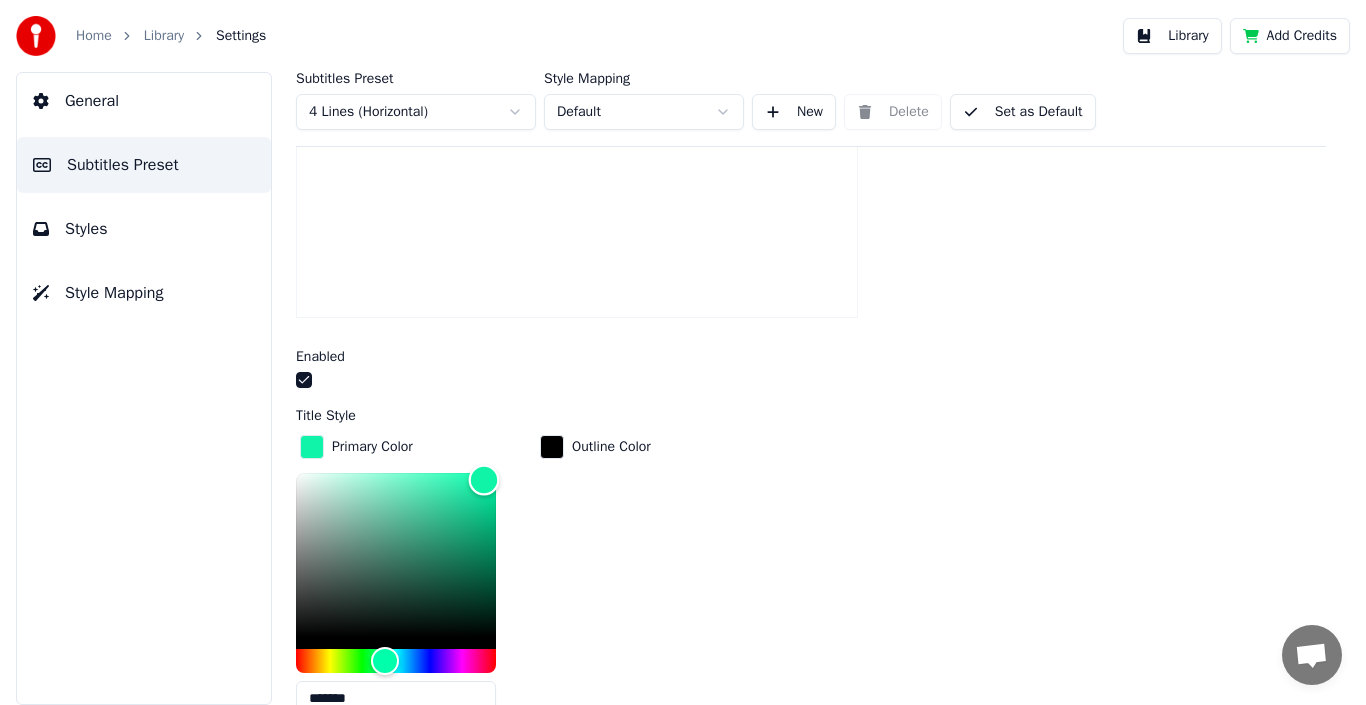type on "*******" 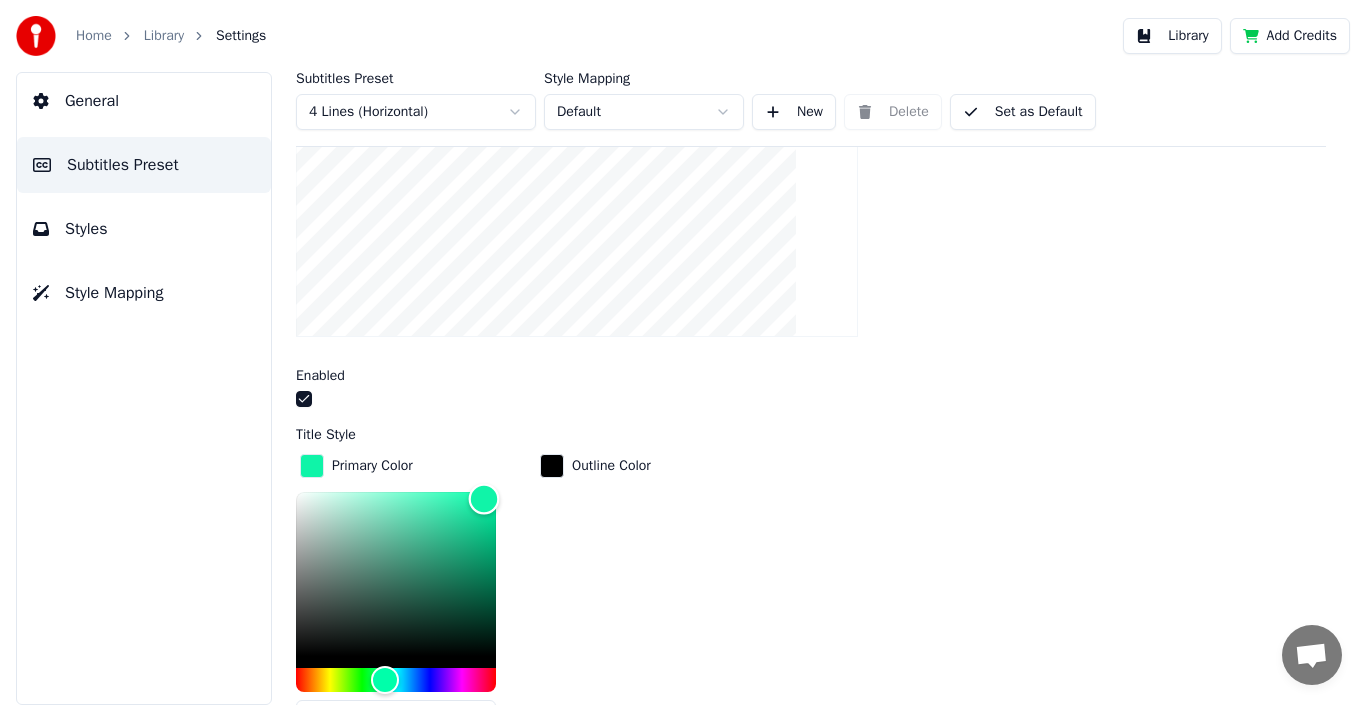scroll, scrollTop: 400, scrollLeft: 0, axis: vertical 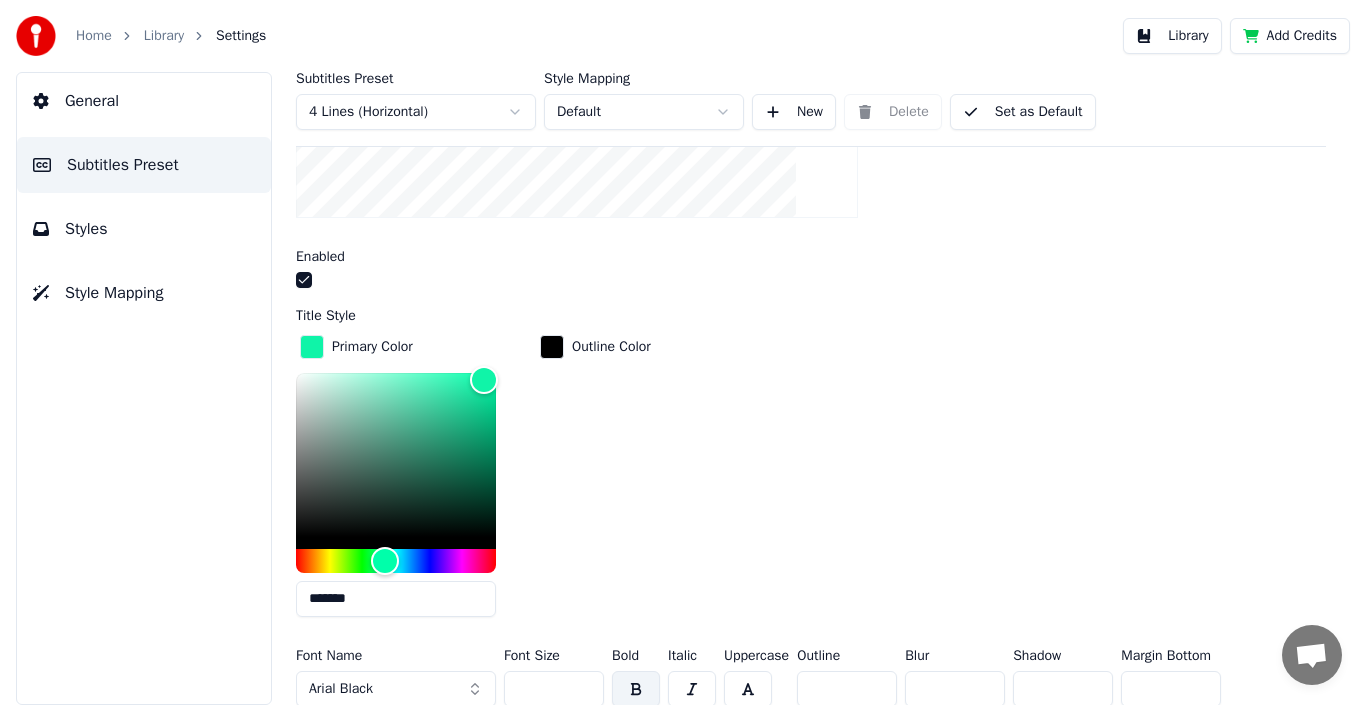 click at bounding box center (552, 347) 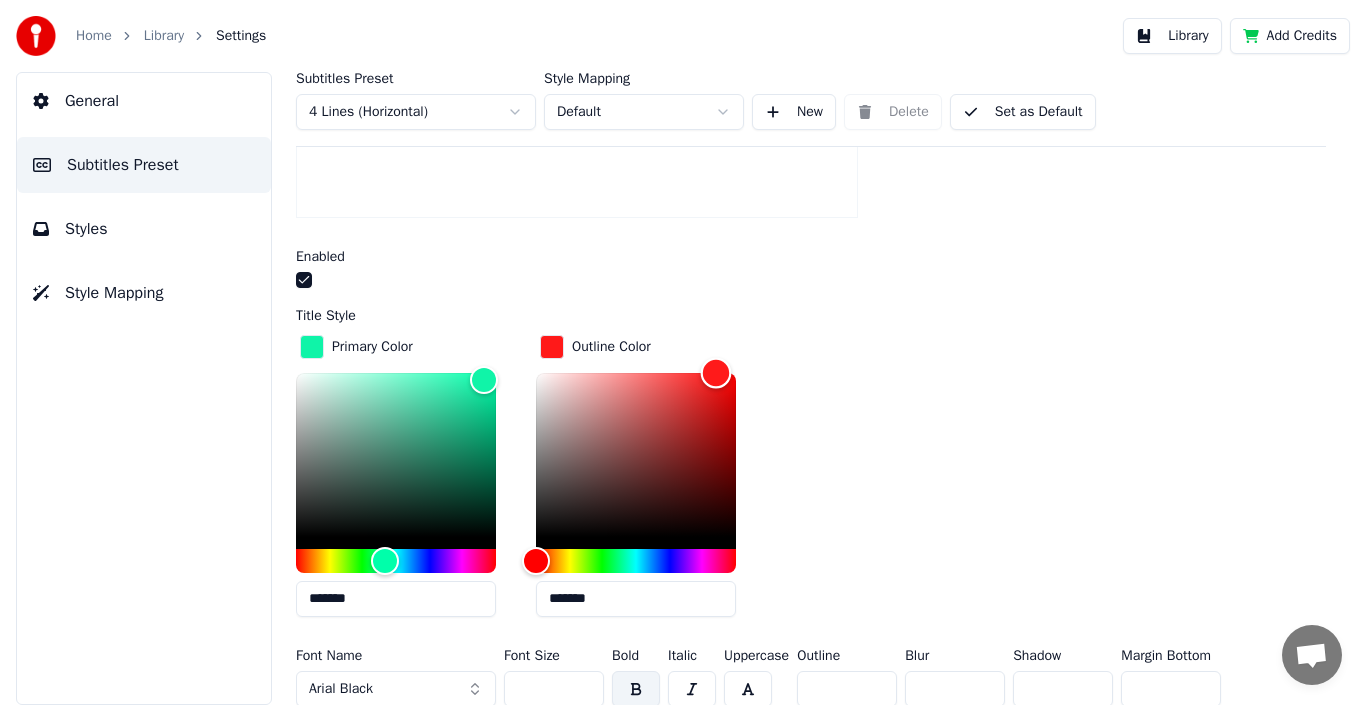 drag, startPoint x: 711, startPoint y: 478, endPoint x: 716, endPoint y: 371, distance: 107.11676 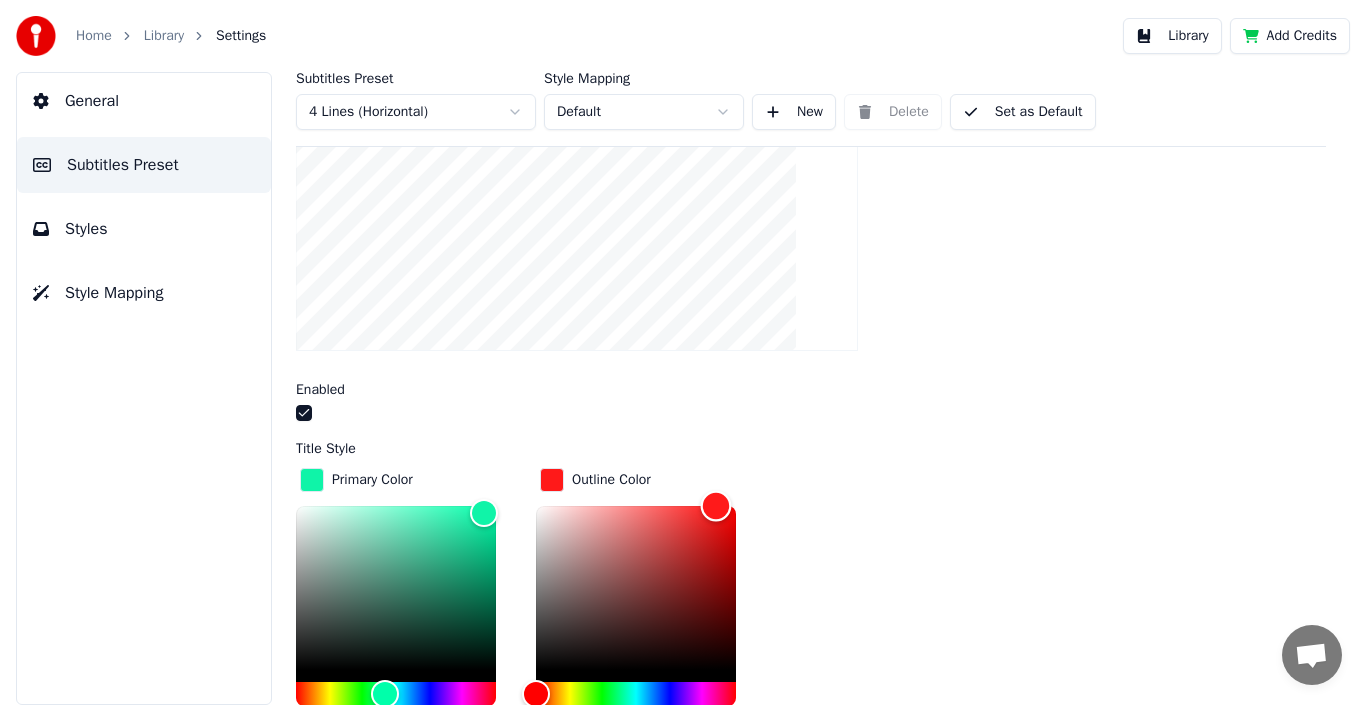 scroll, scrollTop: 300, scrollLeft: 0, axis: vertical 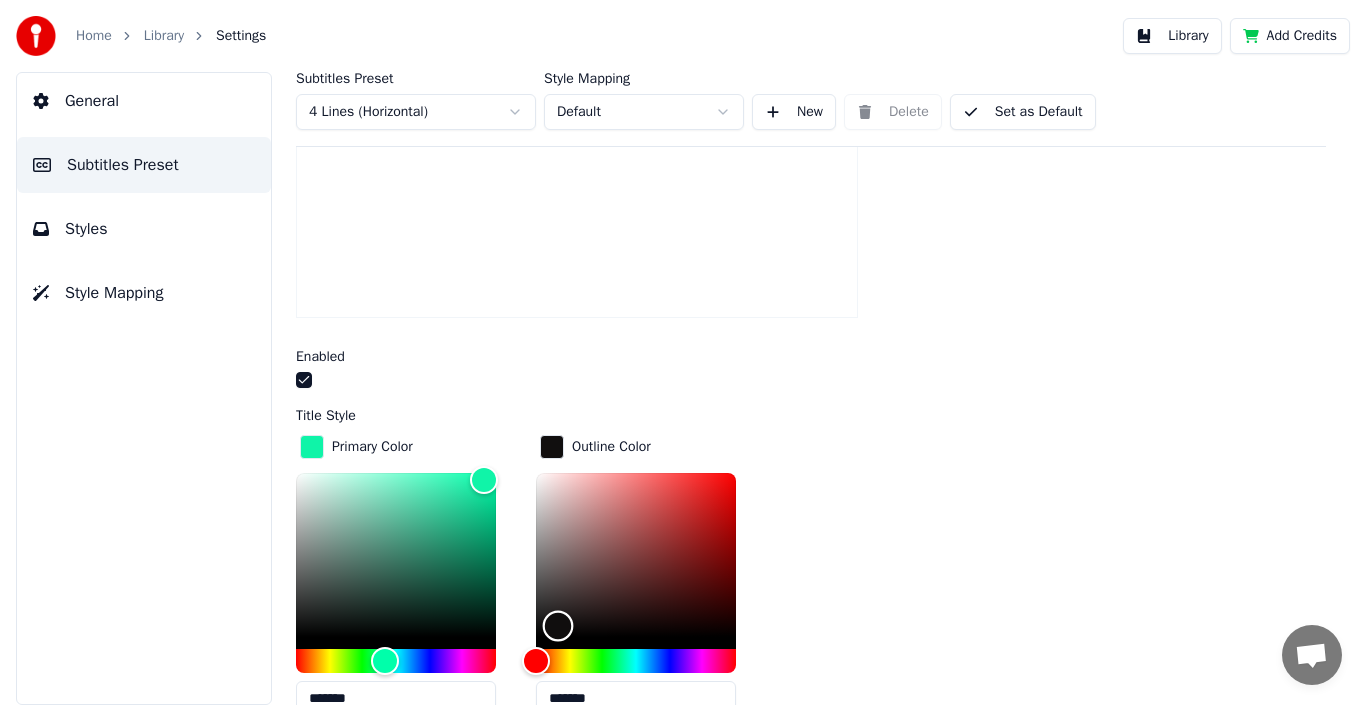 type on "*******" 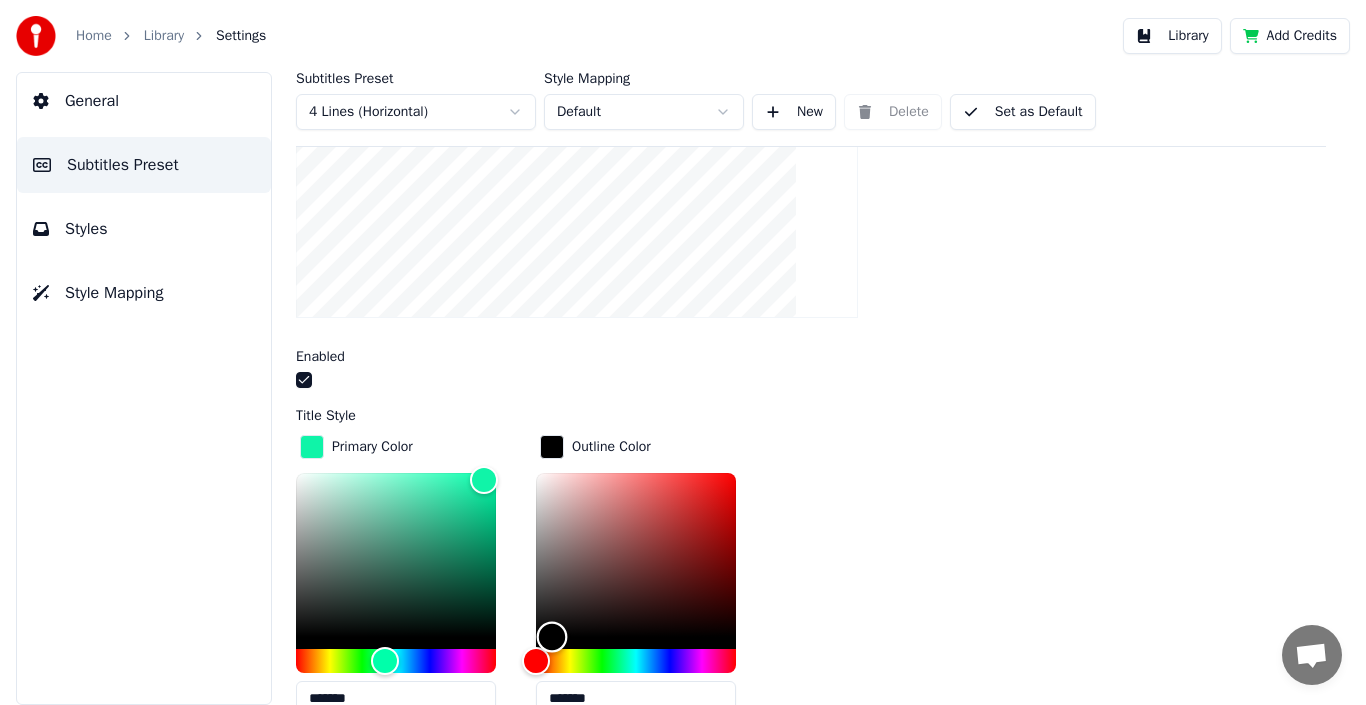 drag, startPoint x: 715, startPoint y: 473, endPoint x: 552, endPoint y: 646, distance: 237.69308 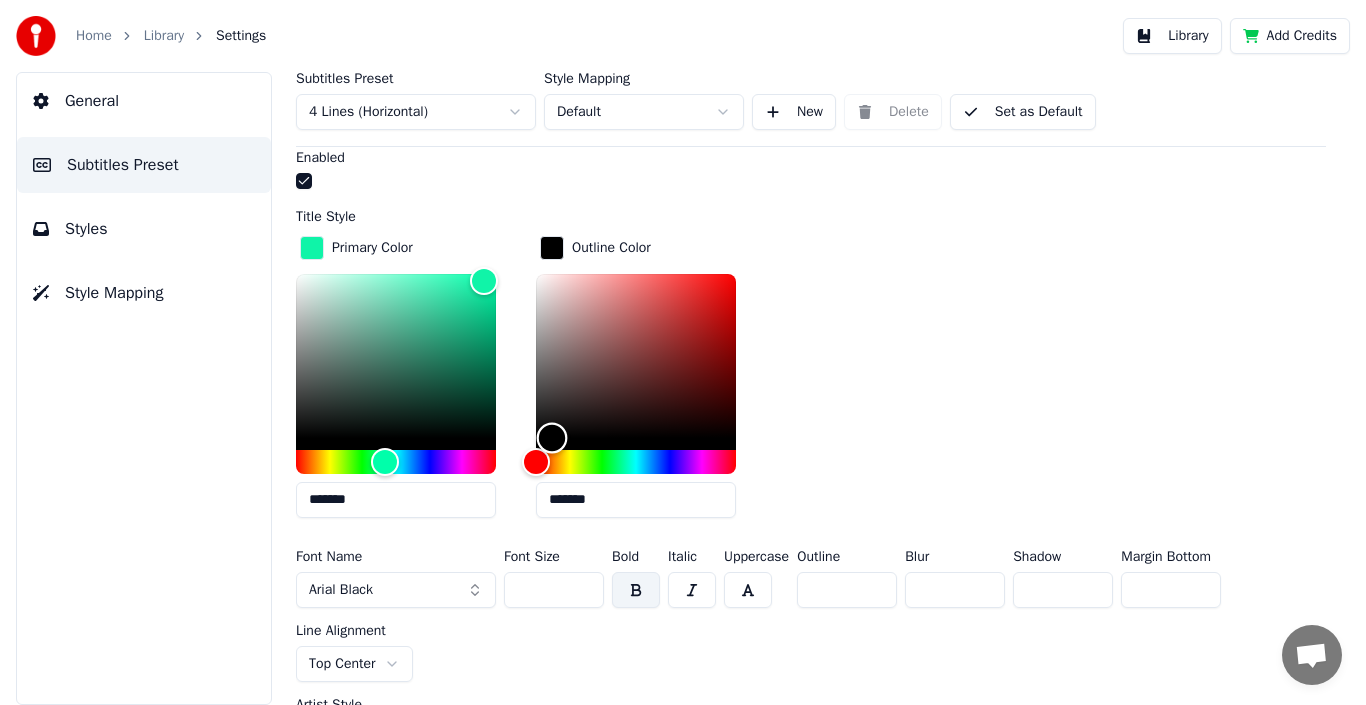 scroll, scrollTop: 500, scrollLeft: 0, axis: vertical 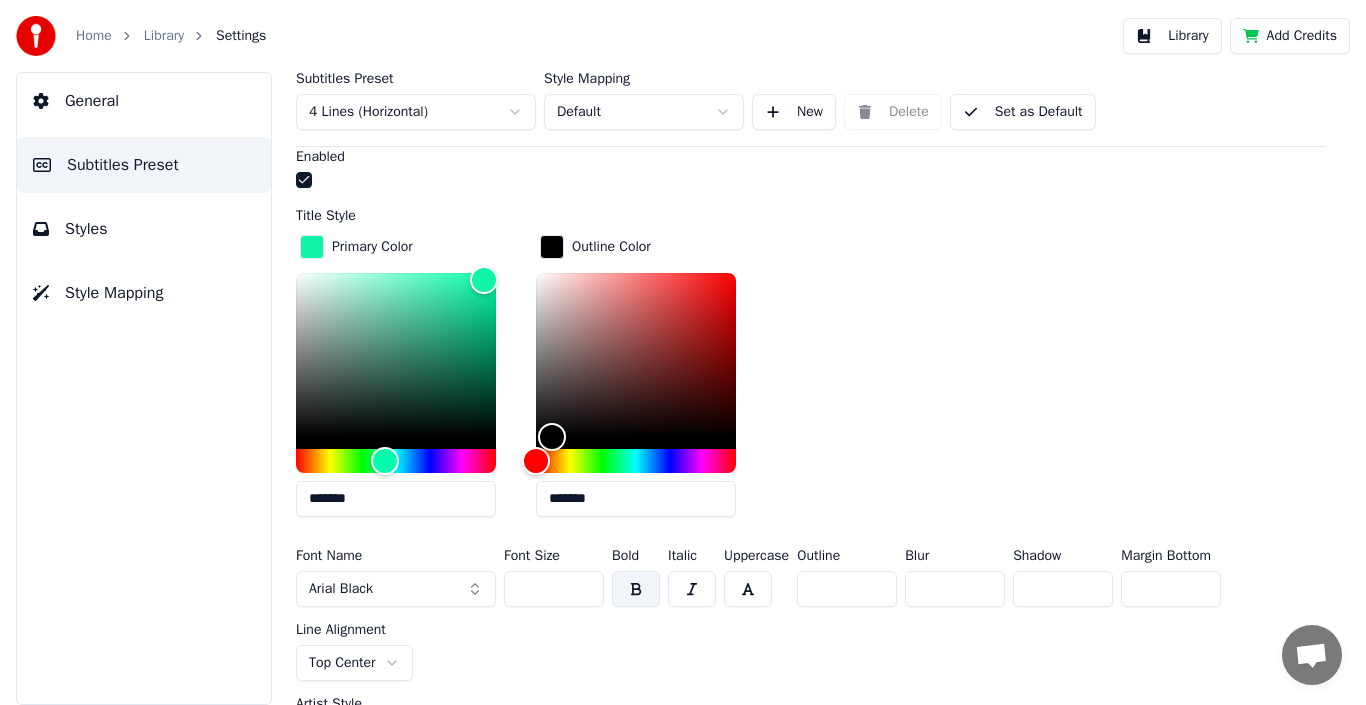 click on "*******" at bounding box center [396, 499] 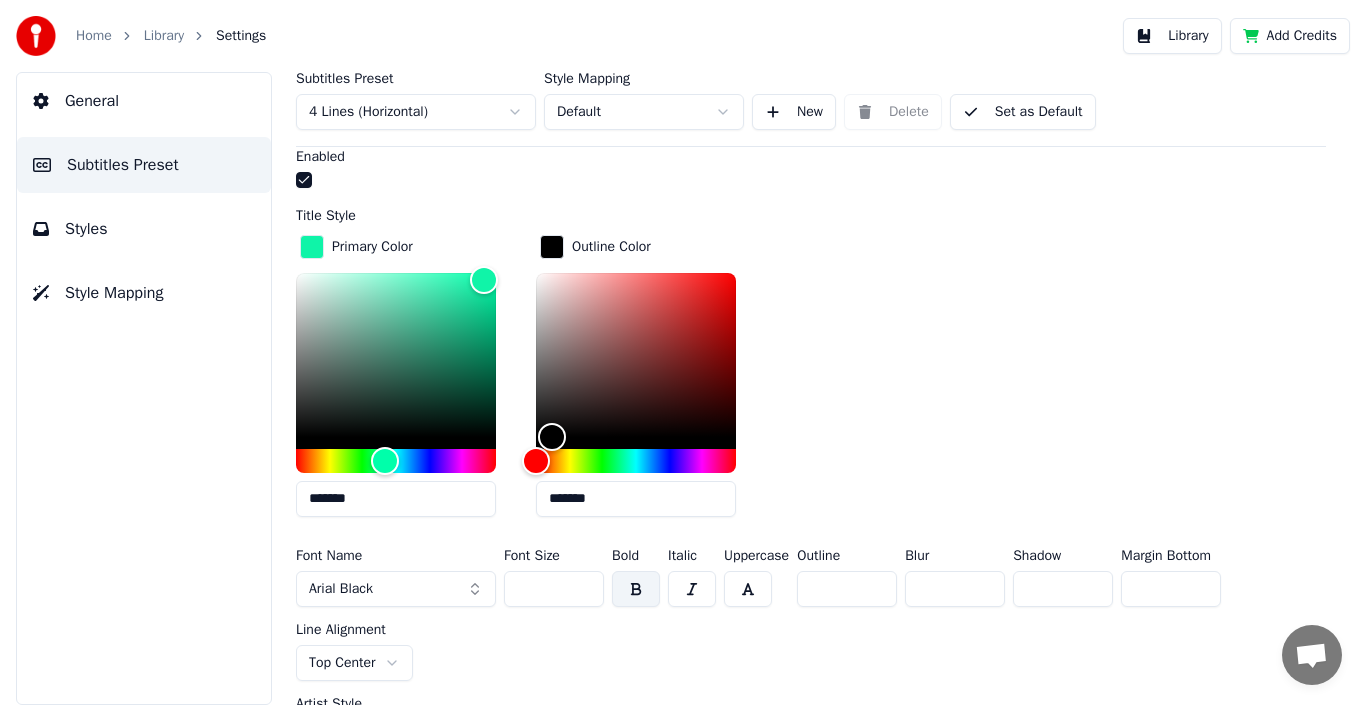 drag, startPoint x: 380, startPoint y: 499, endPoint x: 291, endPoint y: 498, distance: 89.005615 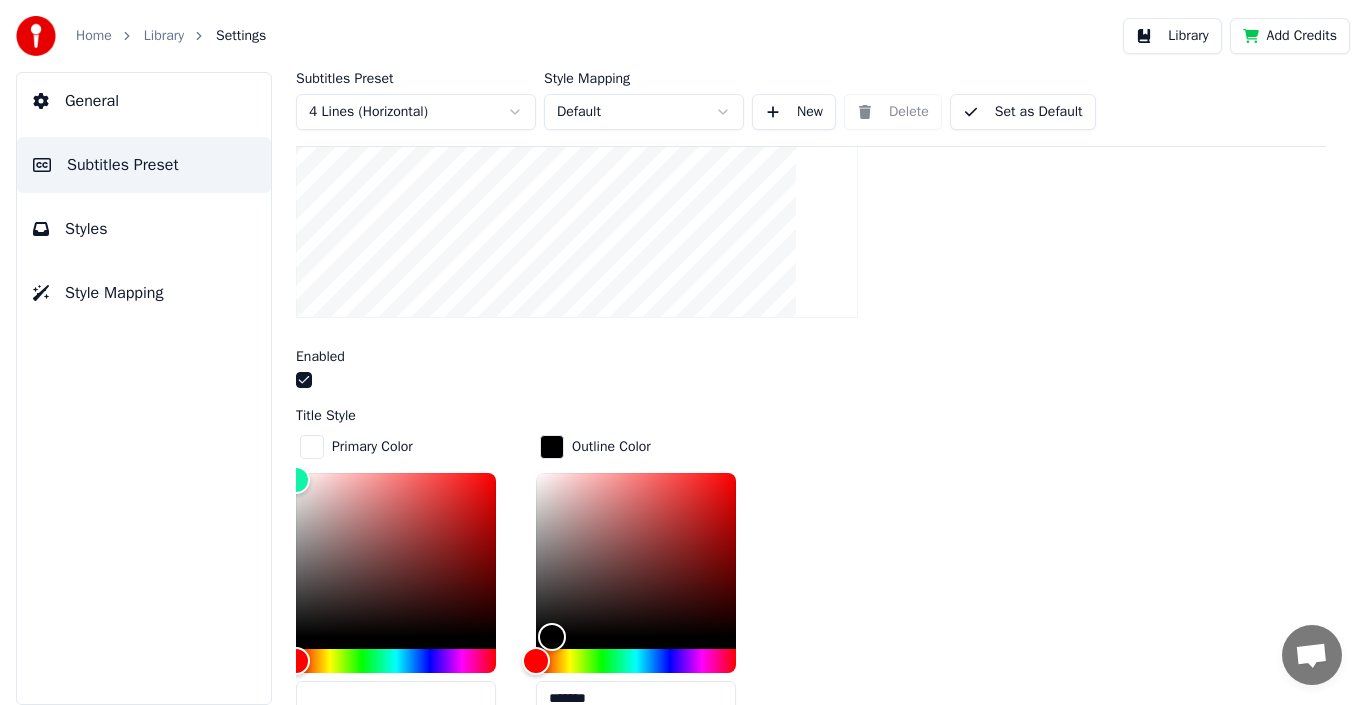 scroll, scrollTop: 500, scrollLeft: 0, axis: vertical 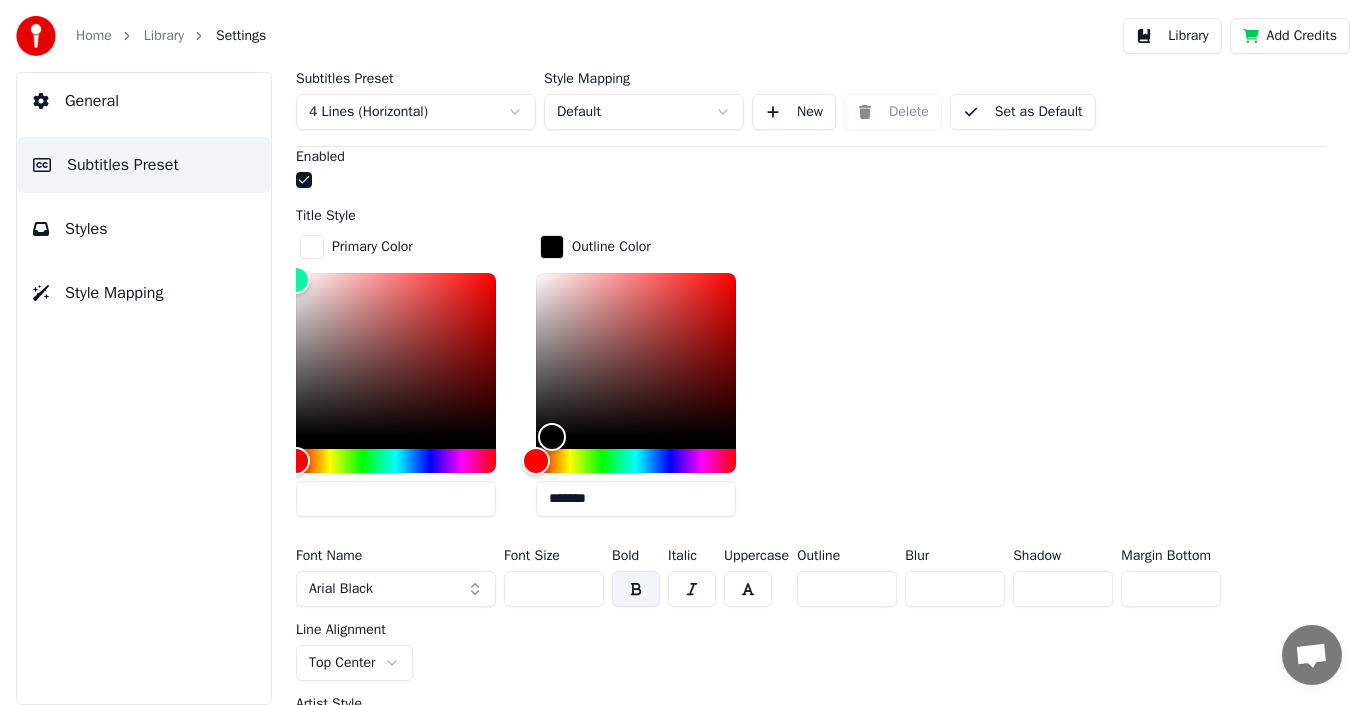 click on "Primary Color Outline Color *******" at bounding box center (811, 382) 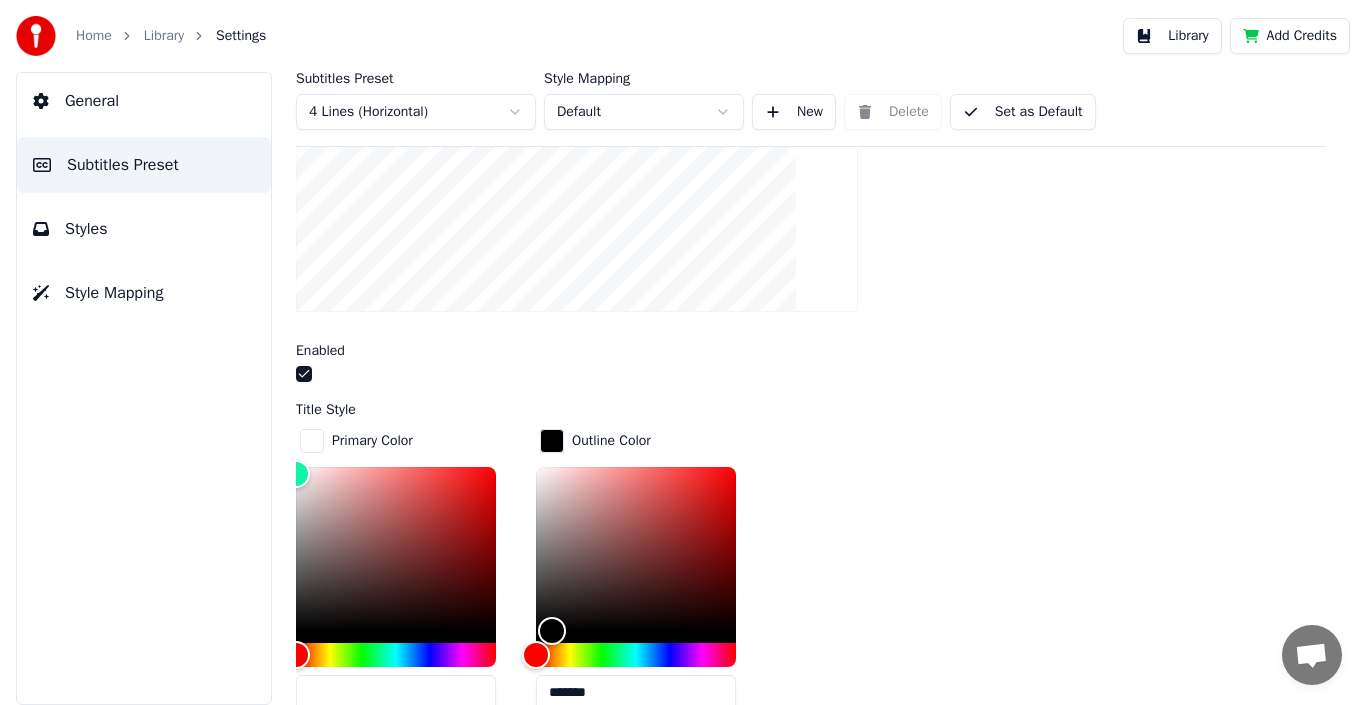 scroll, scrollTop: 400, scrollLeft: 0, axis: vertical 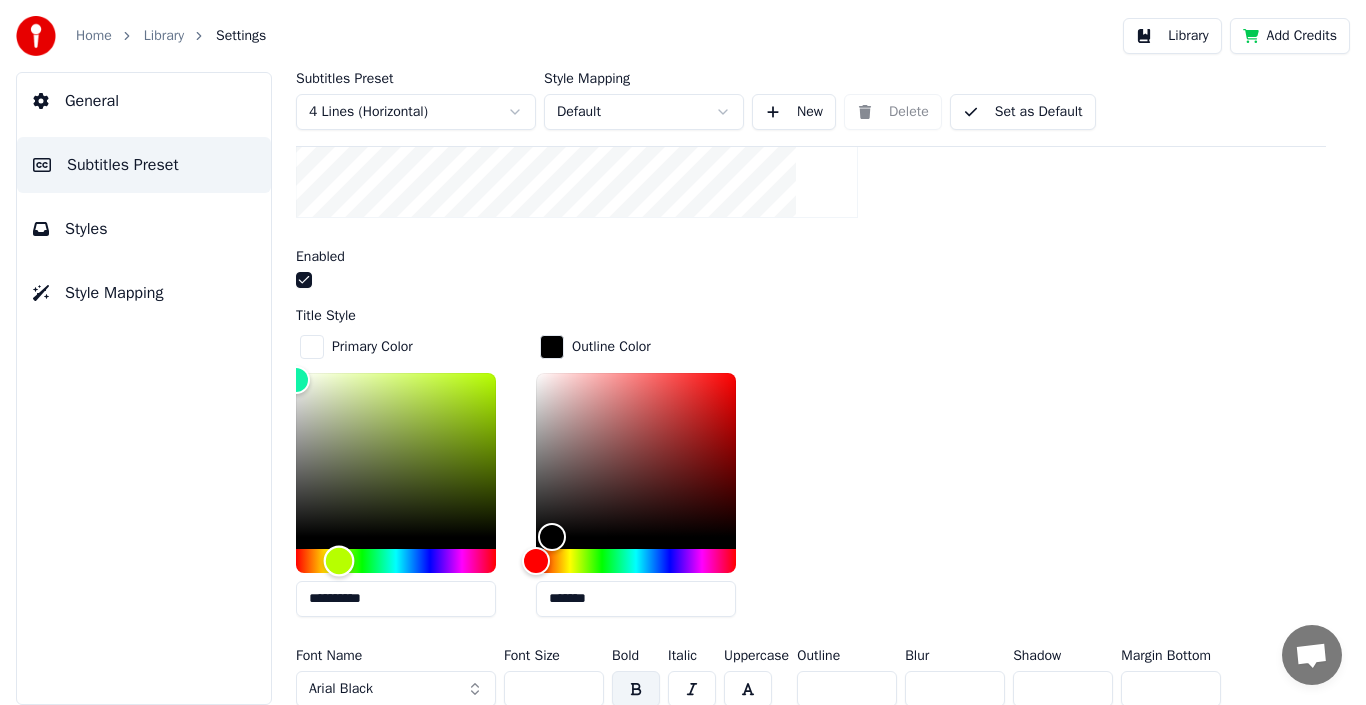 drag, startPoint x: 302, startPoint y: 558, endPoint x: 344, endPoint y: 553, distance: 42.296574 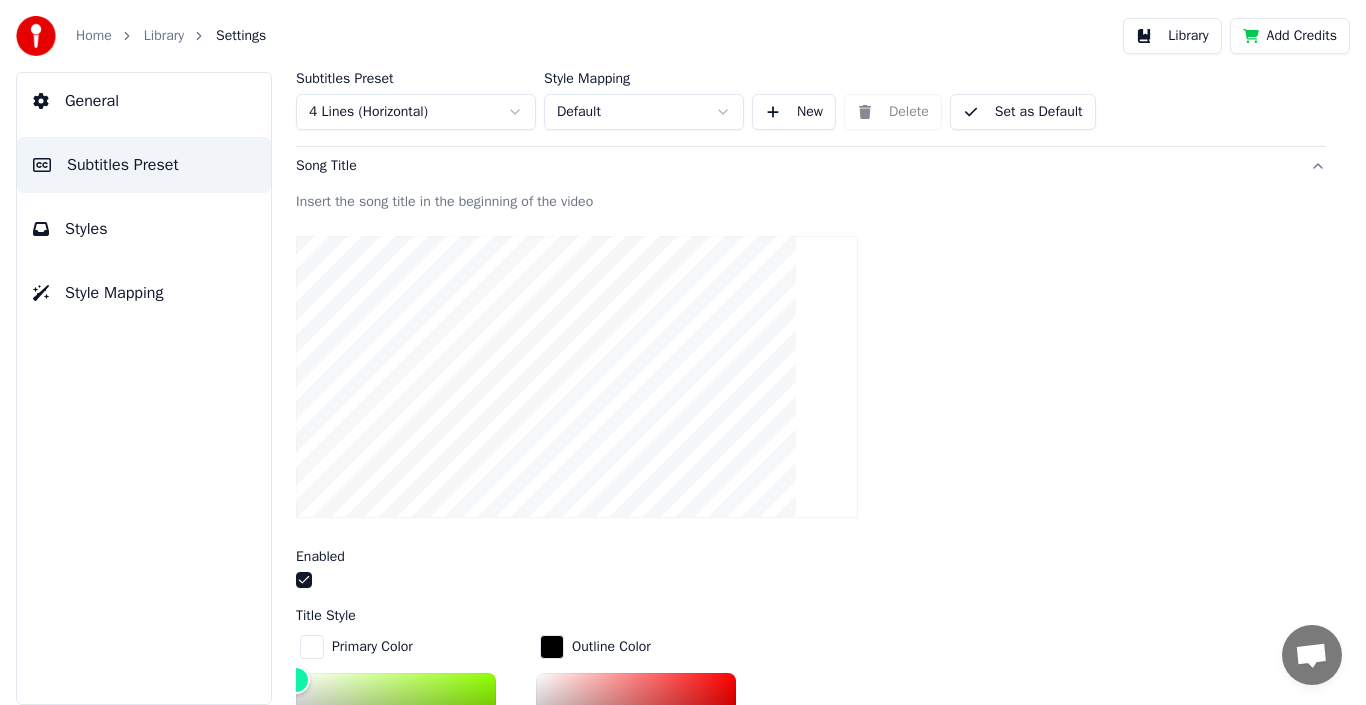 scroll, scrollTop: 300, scrollLeft: 0, axis: vertical 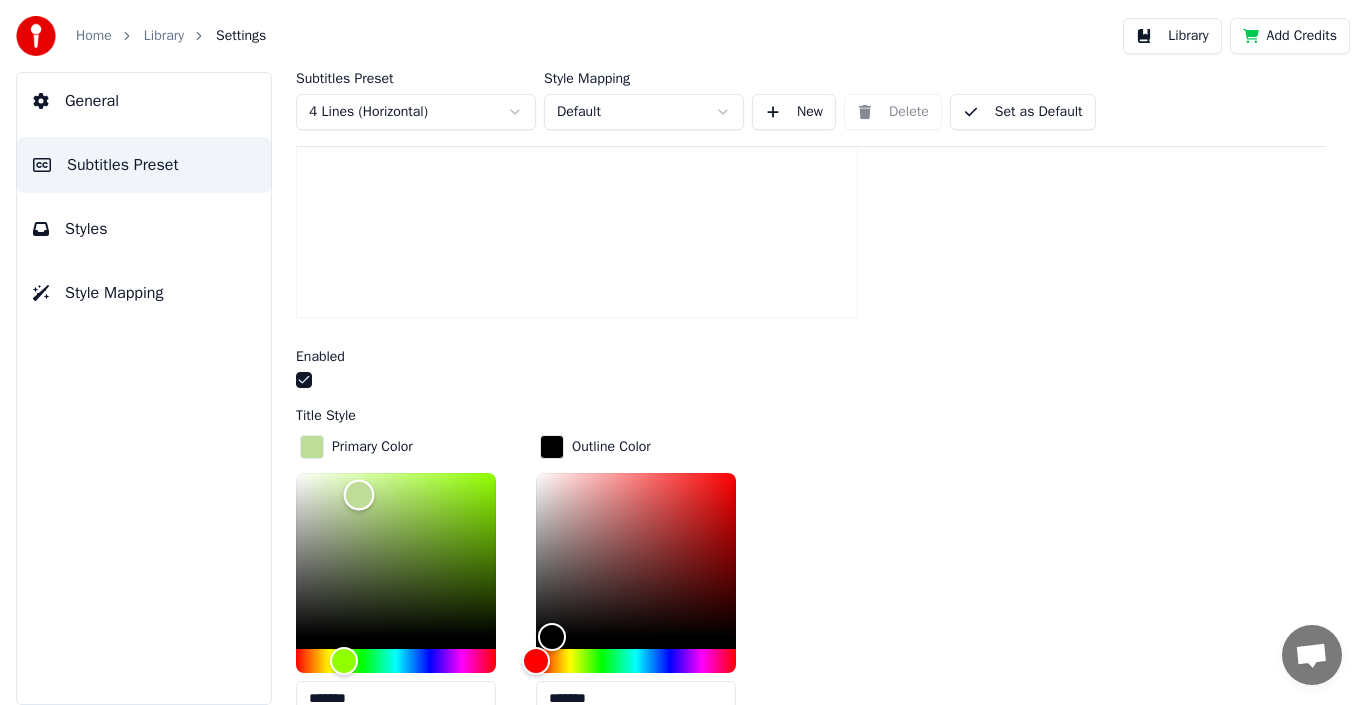 drag, startPoint x: 300, startPoint y: 479, endPoint x: 374, endPoint y: 499, distance: 76.655075 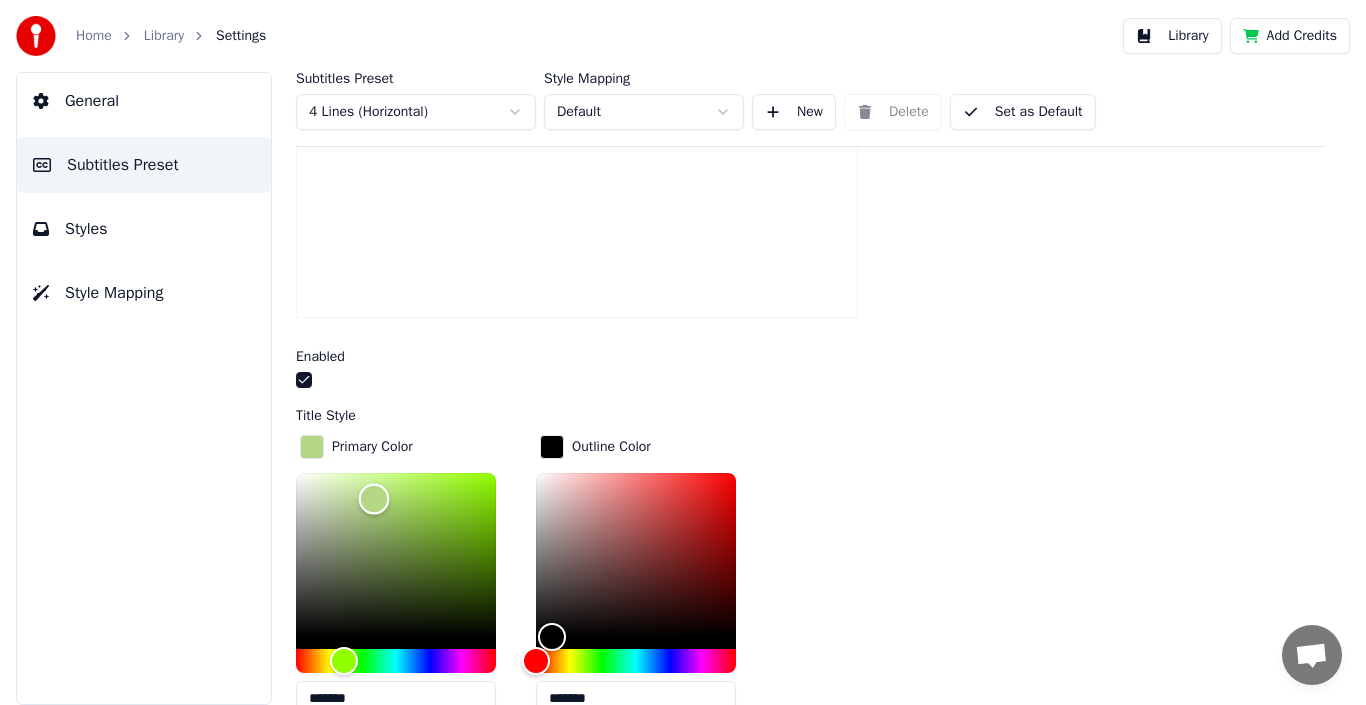 type on "*******" 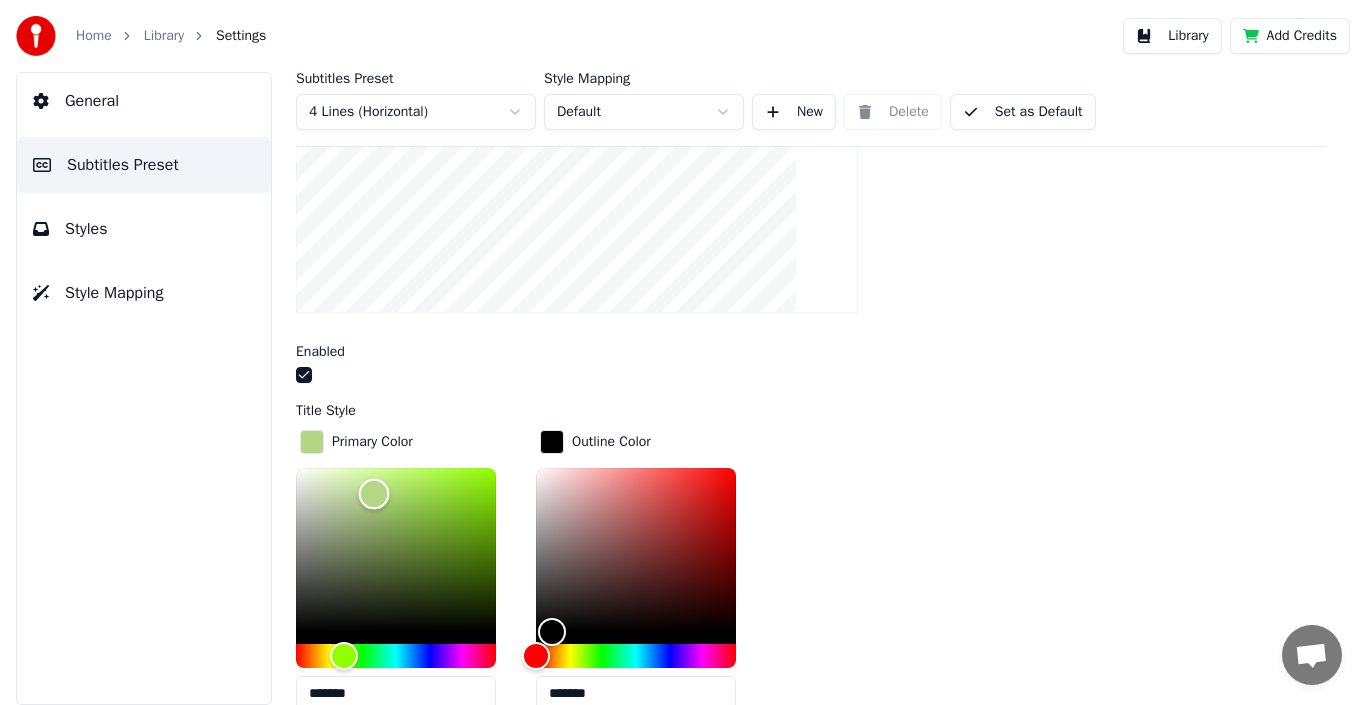 scroll, scrollTop: 500, scrollLeft: 0, axis: vertical 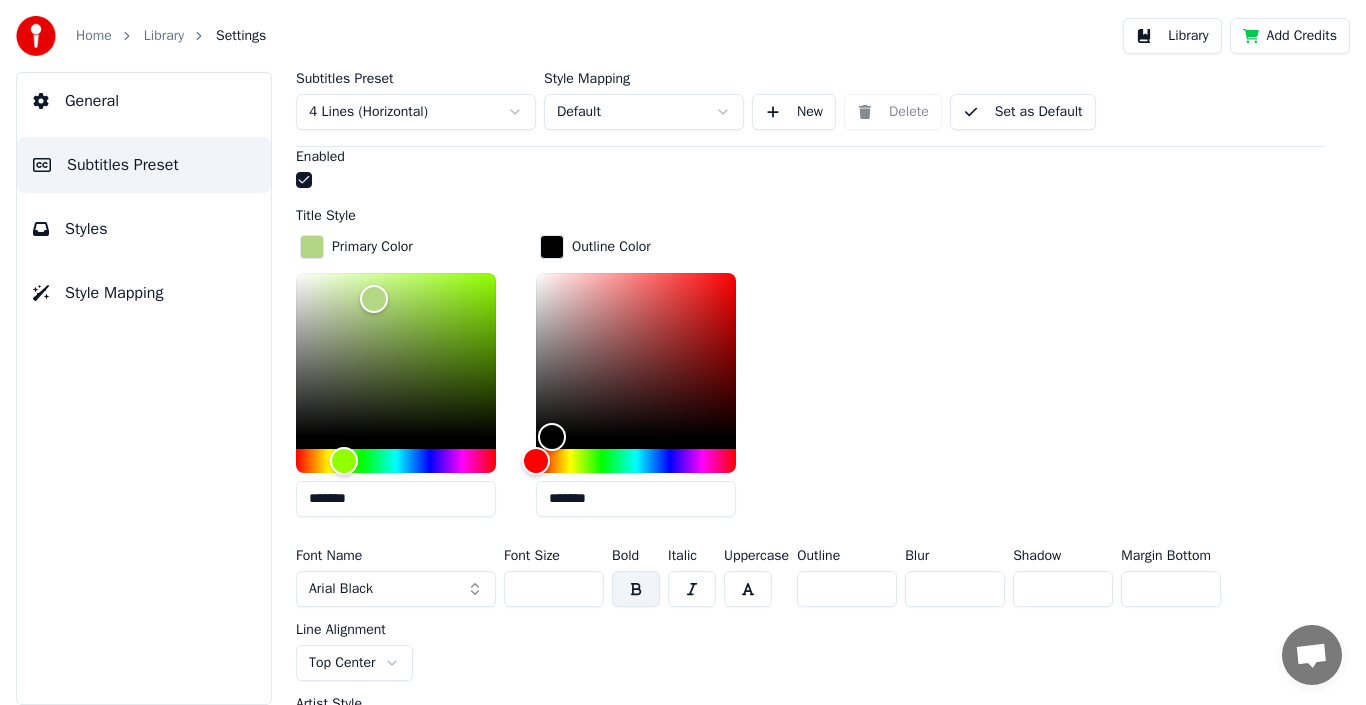 click on "Arial Black" at bounding box center (396, 589) 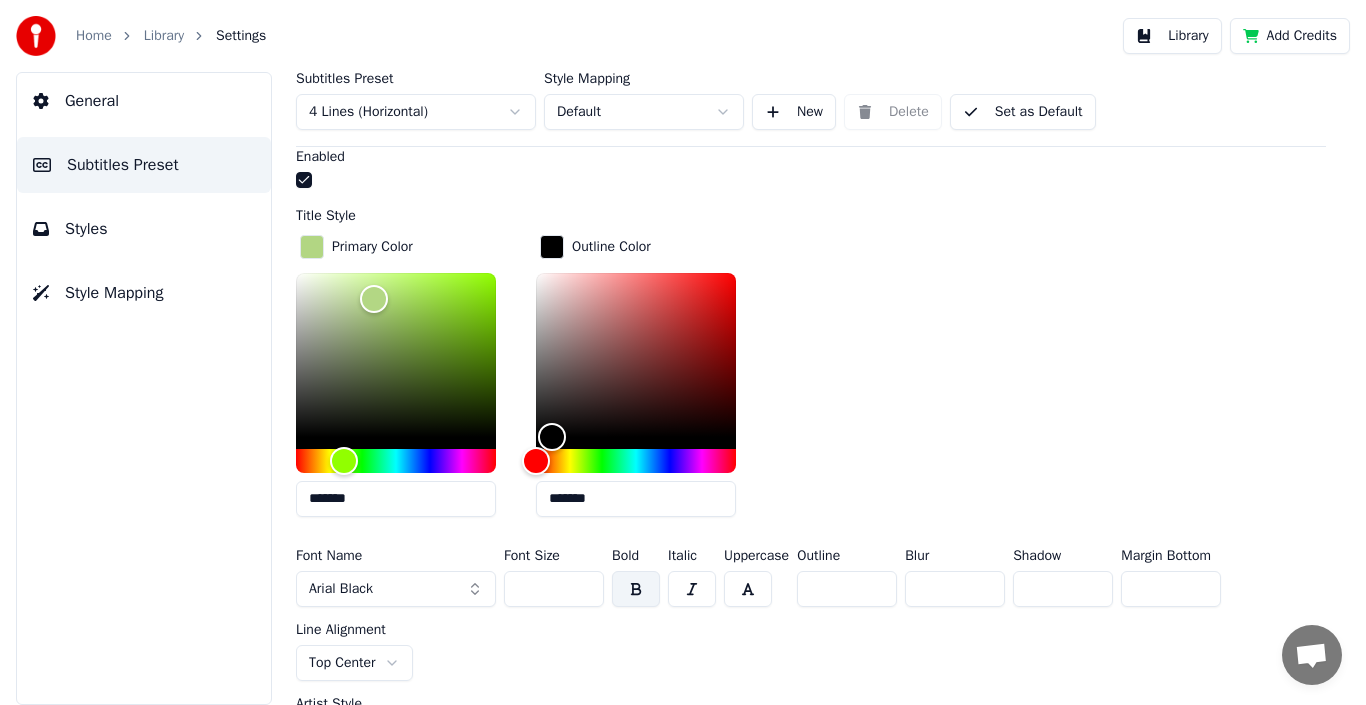 click on "Arial Black" at bounding box center (396, 589) 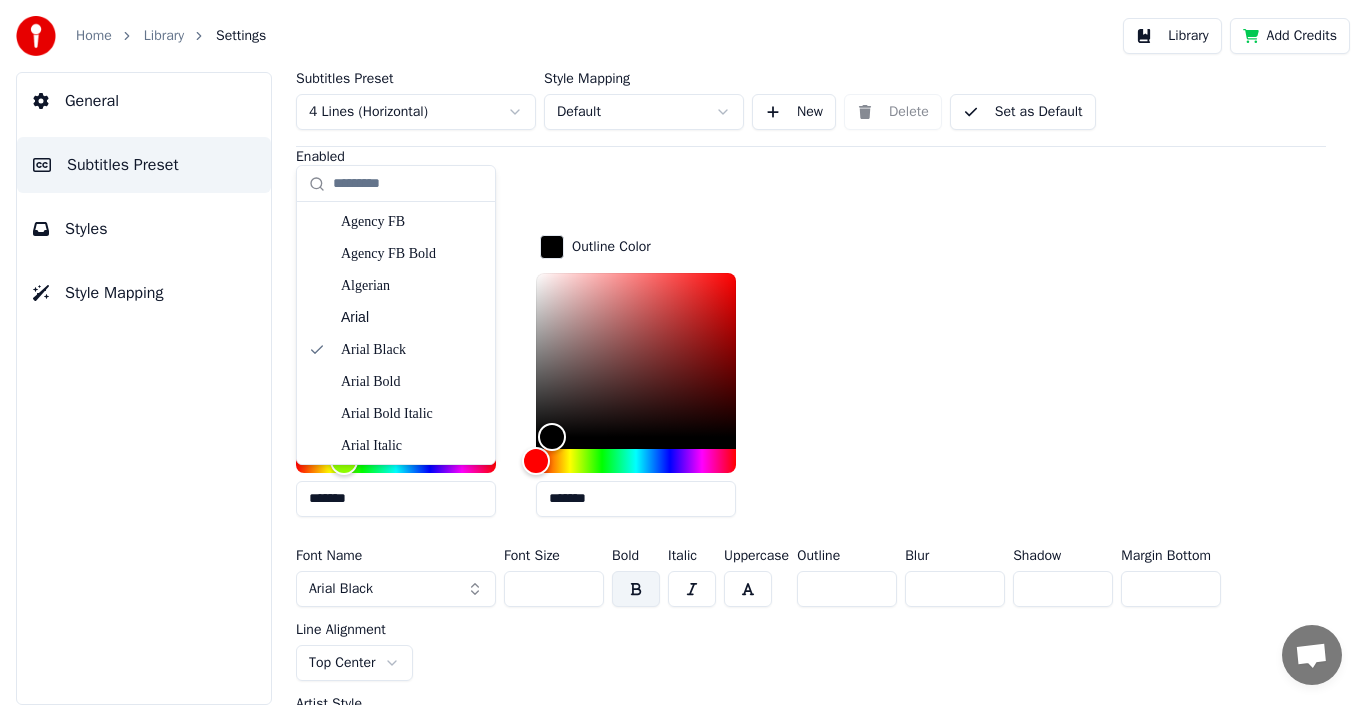 scroll, scrollTop: 600, scrollLeft: 0, axis: vertical 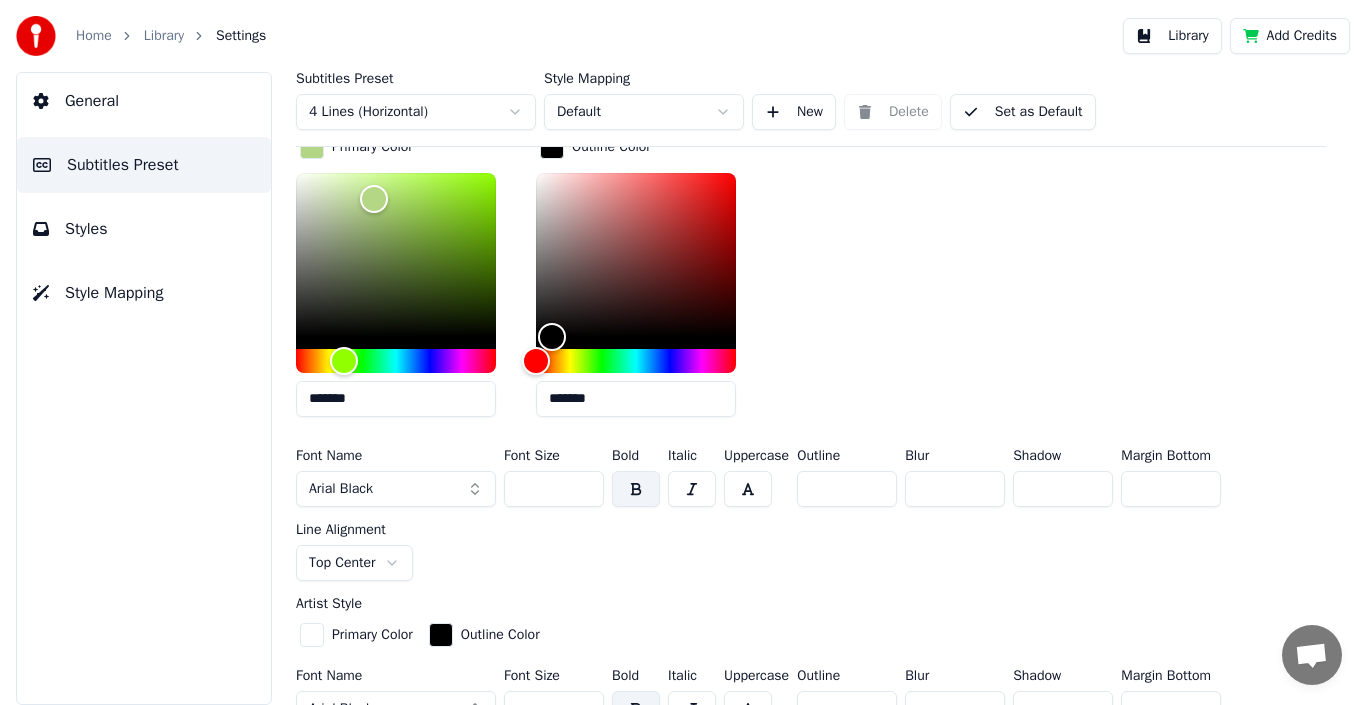 click on "Arial Black" at bounding box center [396, 489] 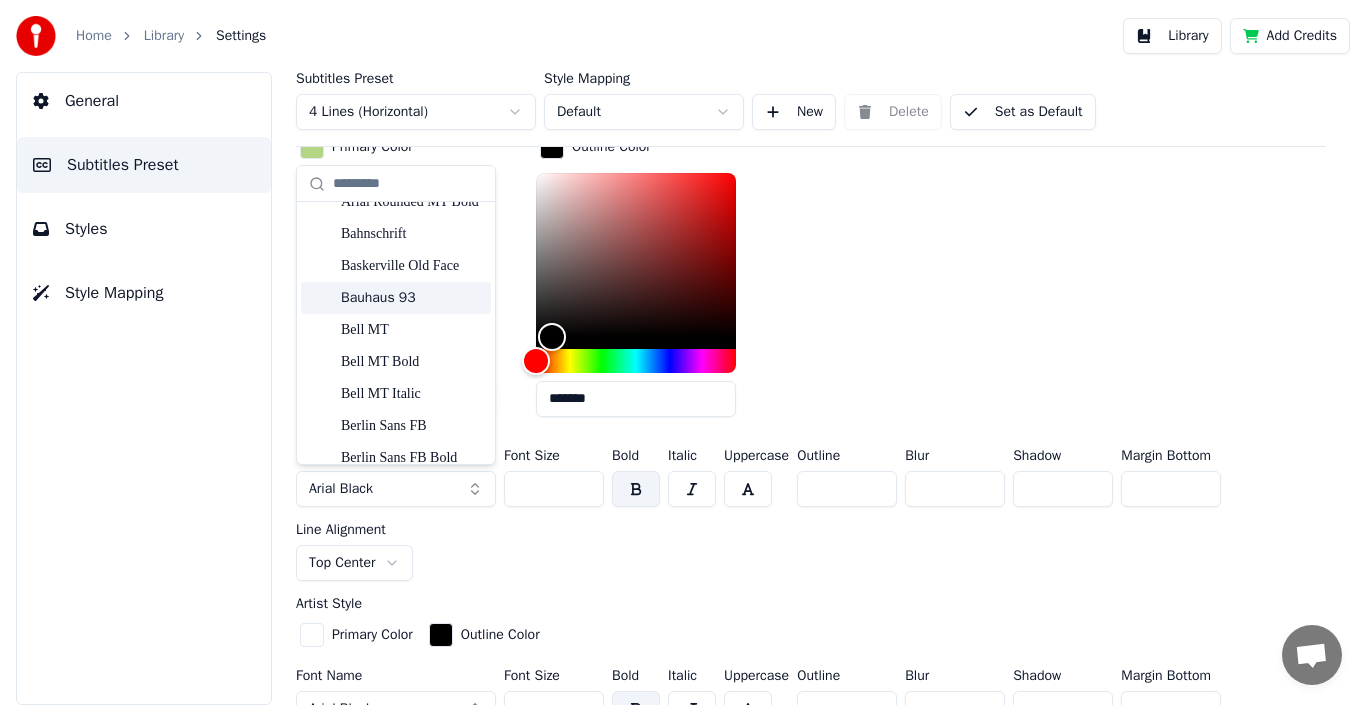 scroll, scrollTop: 700, scrollLeft: 0, axis: vertical 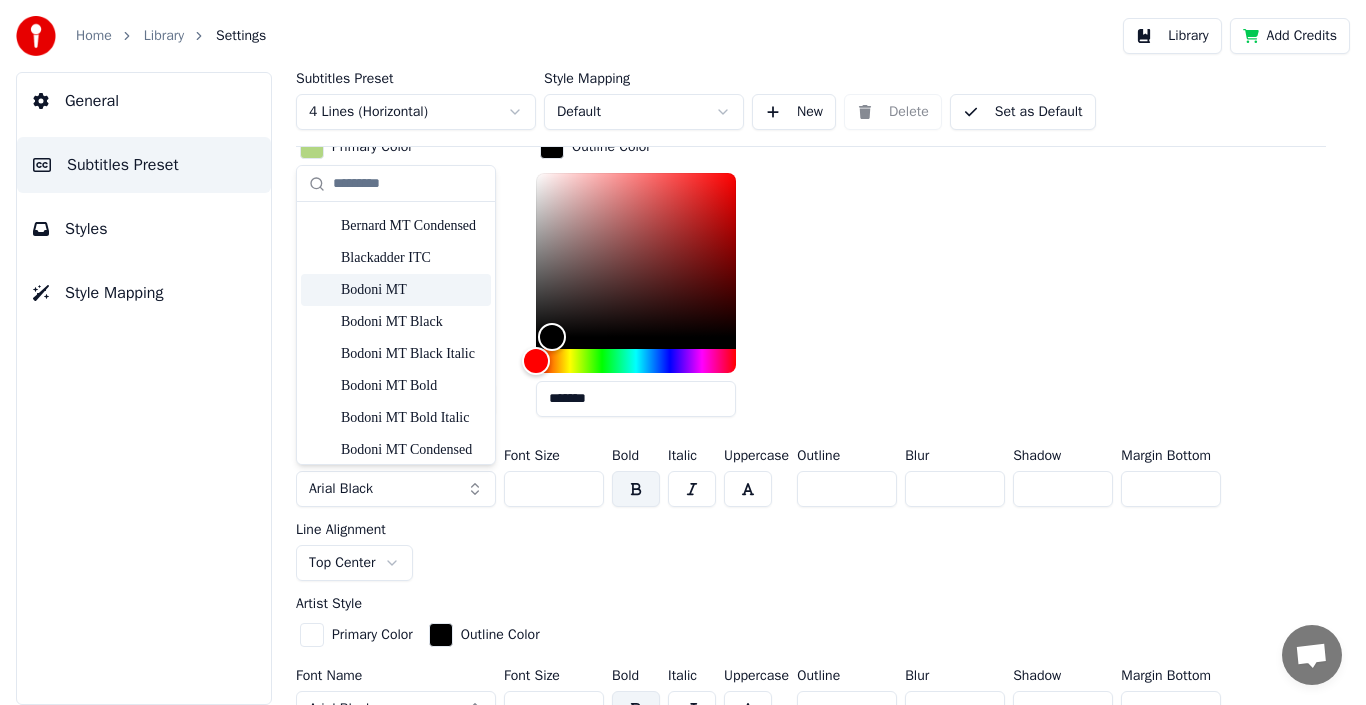 click on "Bodoni MT" at bounding box center (412, 290) 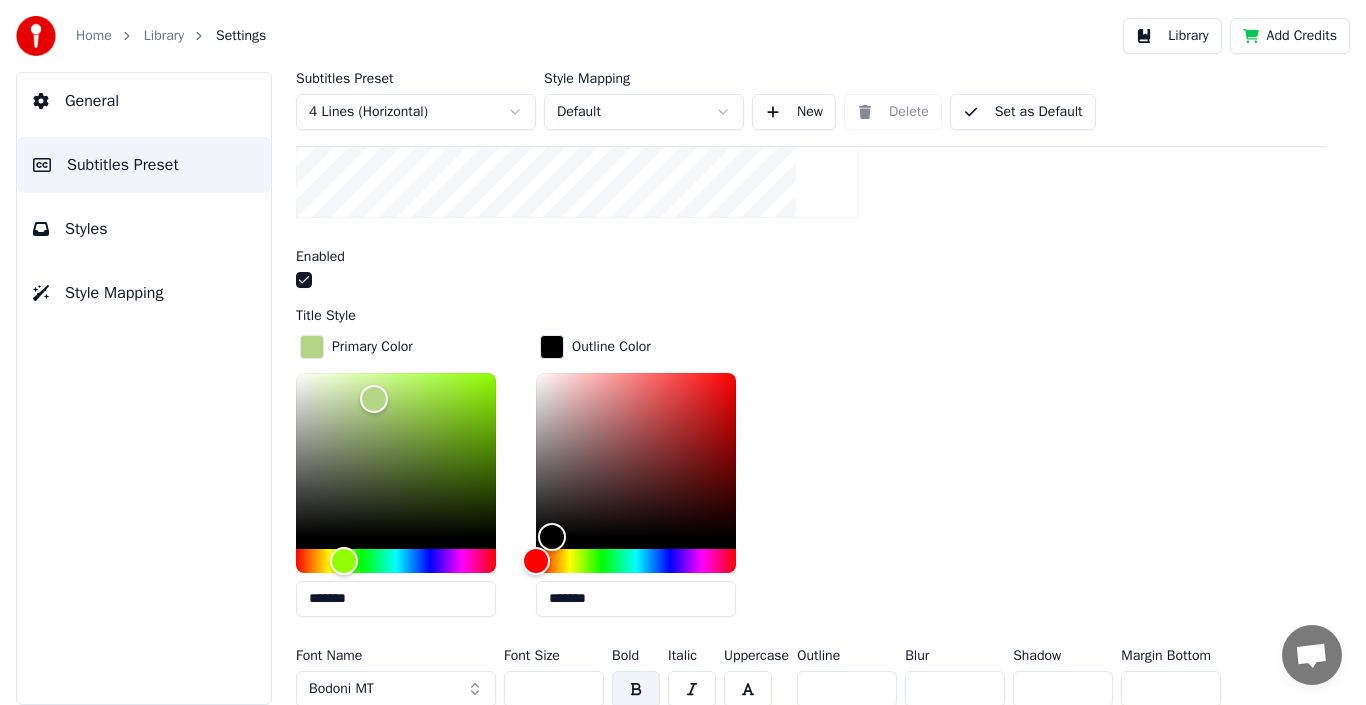 scroll, scrollTop: 700, scrollLeft: 0, axis: vertical 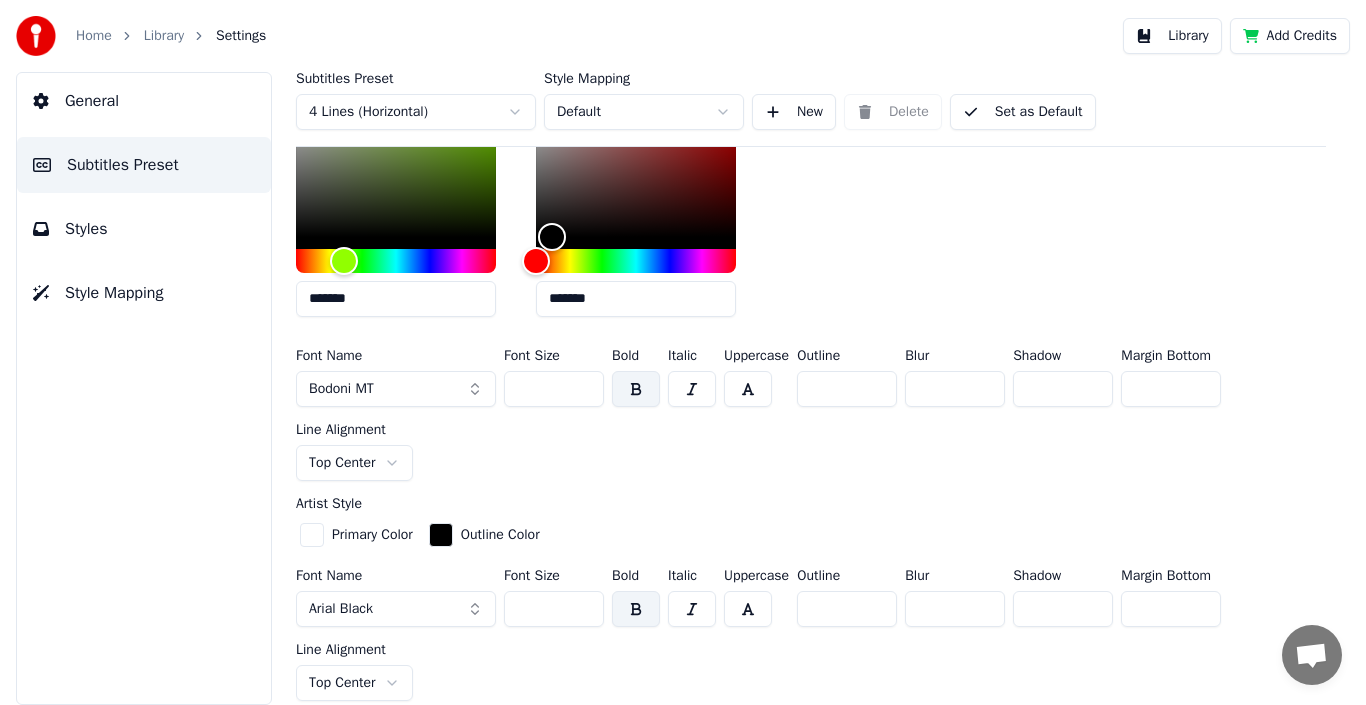 click on "Home Library Settings Library Add Credits General Subtitles Preset Styles Style Mapping Subtitles Preset 4 Lines (Horizontal) Style Mapping Default New Delete Set as Default General Song Title Insert the song title in the beginning of the video Enabled Title Style Primary Color ******* Outline Color ******* Font Name Bodoni MT Font Size *** Bold Italic Uppercase Outline * Blur * Shadow * Margin Bottom *** Line Alignment Top Center Artist Style Primary Color Outline Color Font Name Arial Black Font Size *** Bold Italic Uppercase Outline * Blur * Shadow * Margin Bottom *** Line Alignment Top Center Start Seconds * Duration Seconds * Fade In (Milliseconds) *** Fade Out (Milliseconds) *** Reset Silent Gap Progress Bar Silent Gap Text Silent Gap Countdown Timing Indicator Background Box Fade Effect Offset Max Characters Per Line Auto Line Break Advanced Settings" at bounding box center [683, 352] 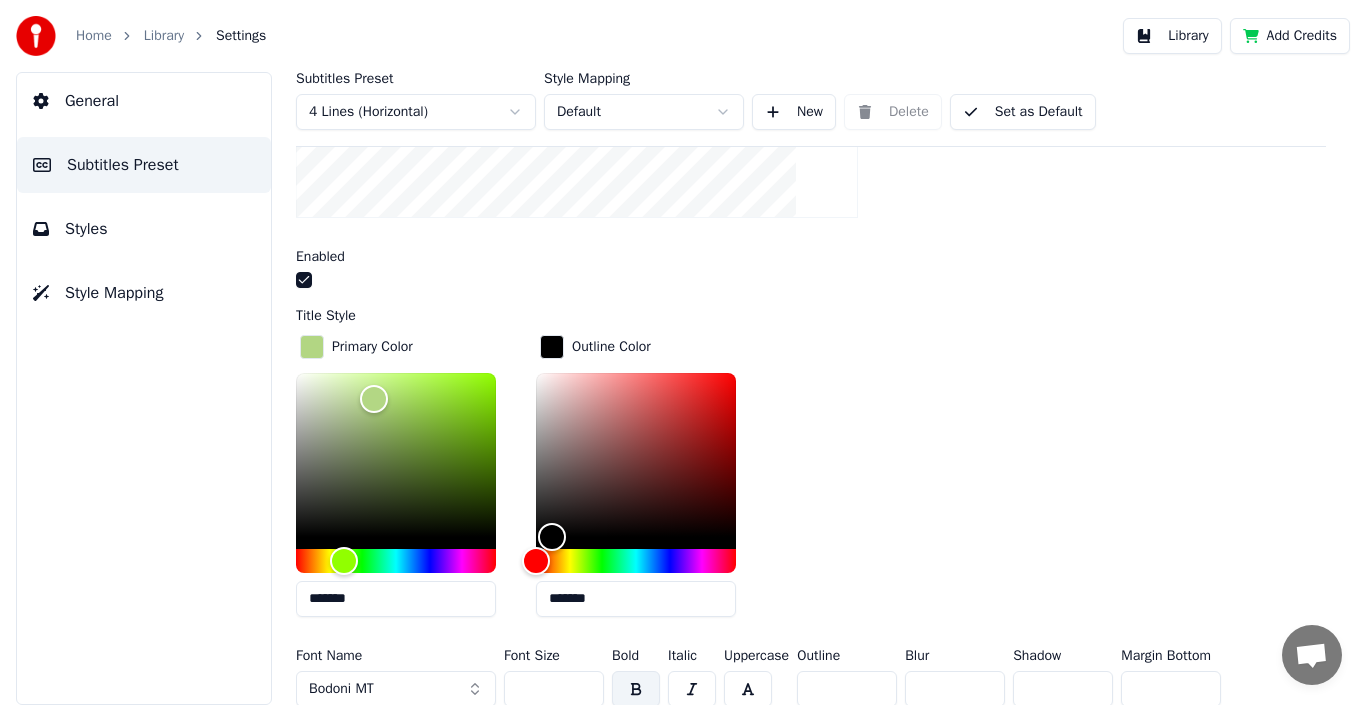 scroll, scrollTop: 600, scrollLeft: 0, axis: vertical 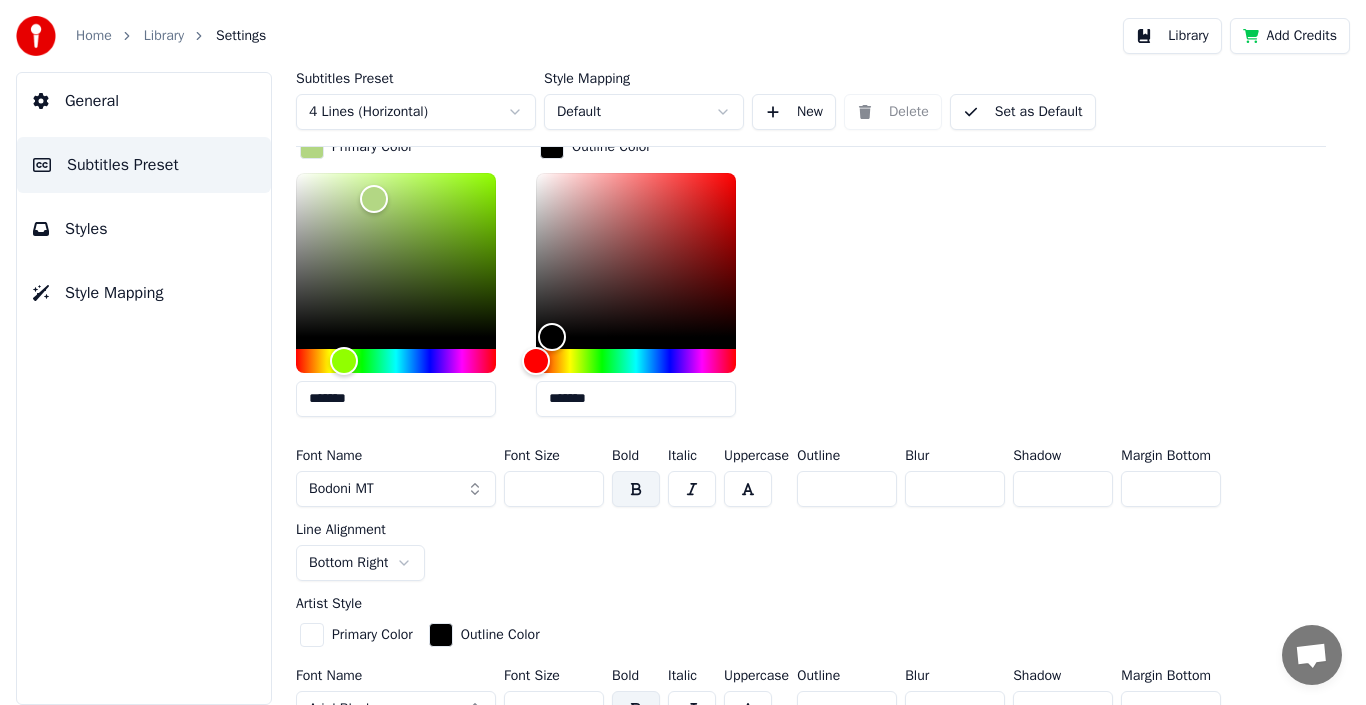 click on "Home Library Settings Library Add Credits General Subtitles Preset Styles Style Mapping Subtitles Preset 4 Lines (Horizontal) Style Mapping Default New Delete Set as Default General Song Title Insert the song title in the beginning of the video Enabled Title Style Primary Color ******* Outline Color ******* Font Name Bodoni MT Font Size *** Bold Italic Uppercase Outline * Blur * Shadow * Margin Bottom *** Line Alignment Bottom Right Artist Style Primary Color Outline Color Font Name Arial Black Font Size *** Bold Italic Uppercase Outline * Blur * Shadow * Margin Bottom *** Line Alignment Top Center Start Seconds * Duration Seconds * Fade In (Milliseconds) *** Fade Out (Milliseconds) *** Reset Silent Gap Progress Bar Silent Gap Text Silent Gap Countdown Timing Indicator Background Box Fade Effect Offset Max Characters Per Line Auto Line Break Advanced Settings" at bounding box center (683, 352) 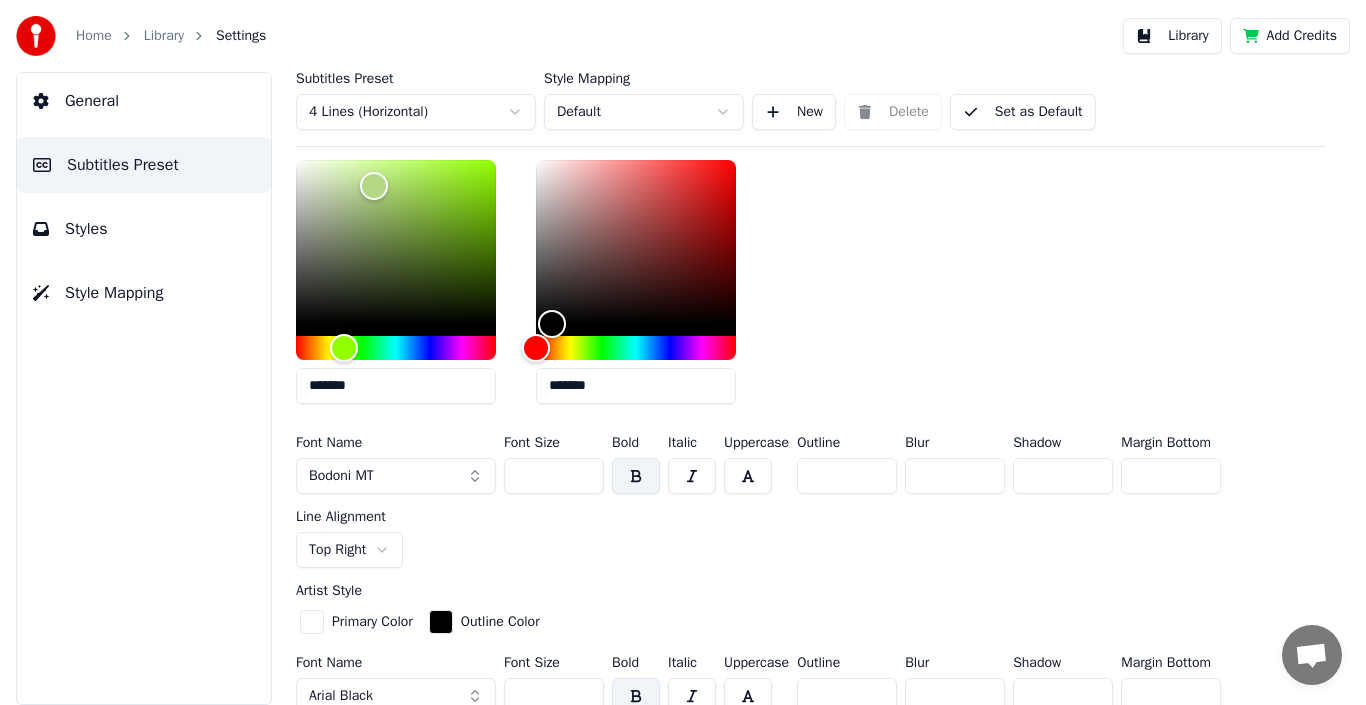 scroll, scrollTop: 800, scrollLeft: 0, axis: vertical 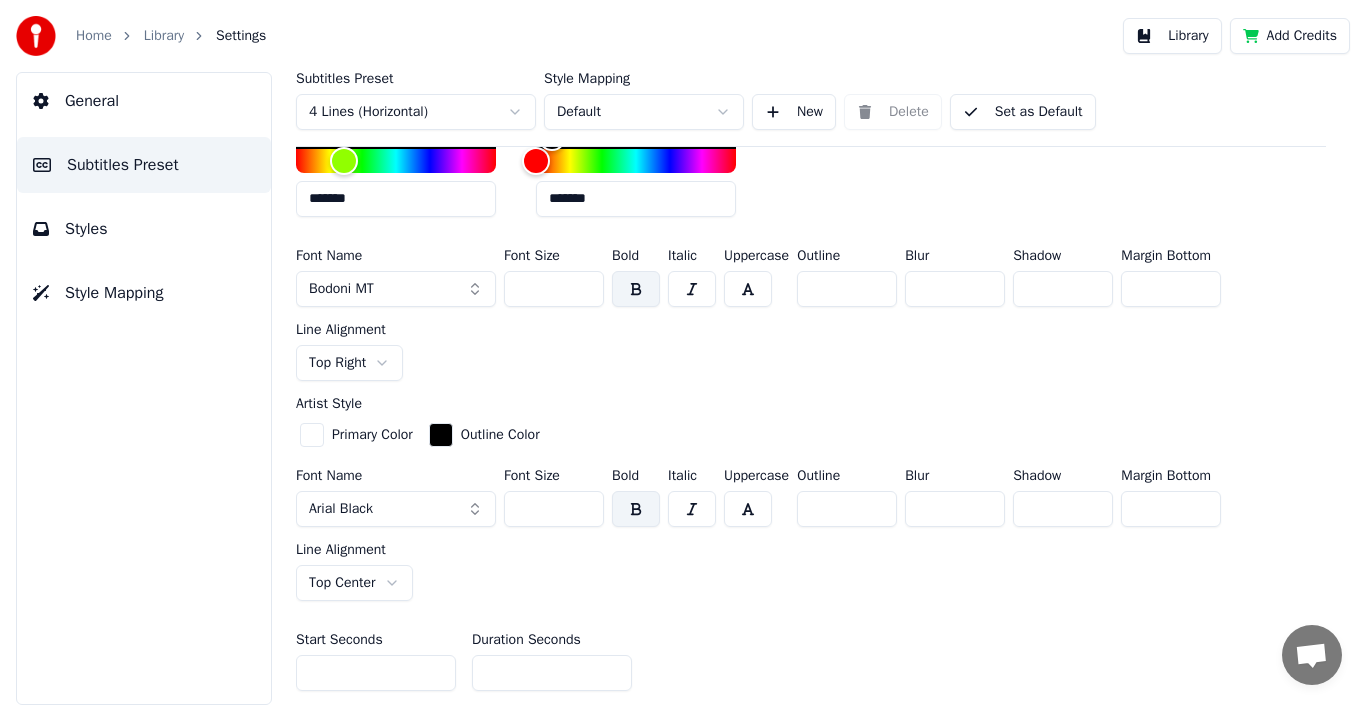 click at bounding box center (312, 435) 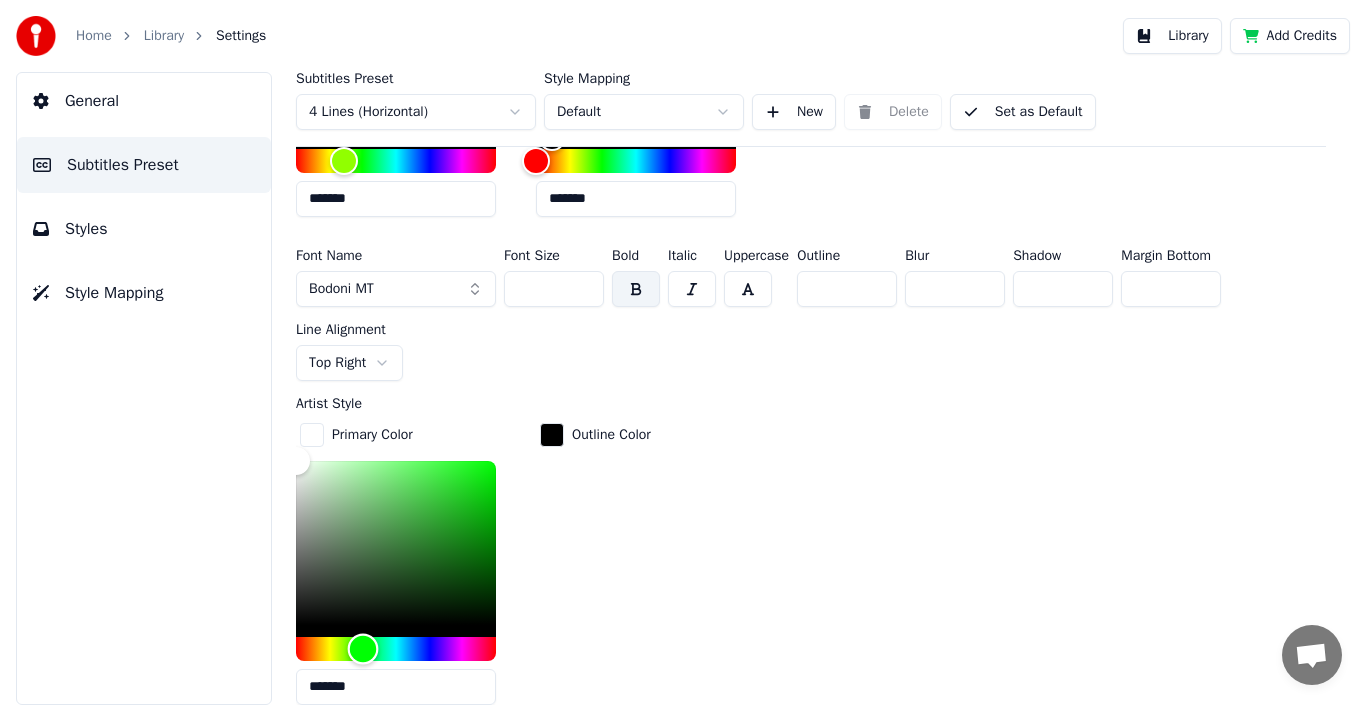 drag, startPoint x: 306, startPoint y: 644, endPoint x: 365, endPoint y: 569, distance: 95.42536 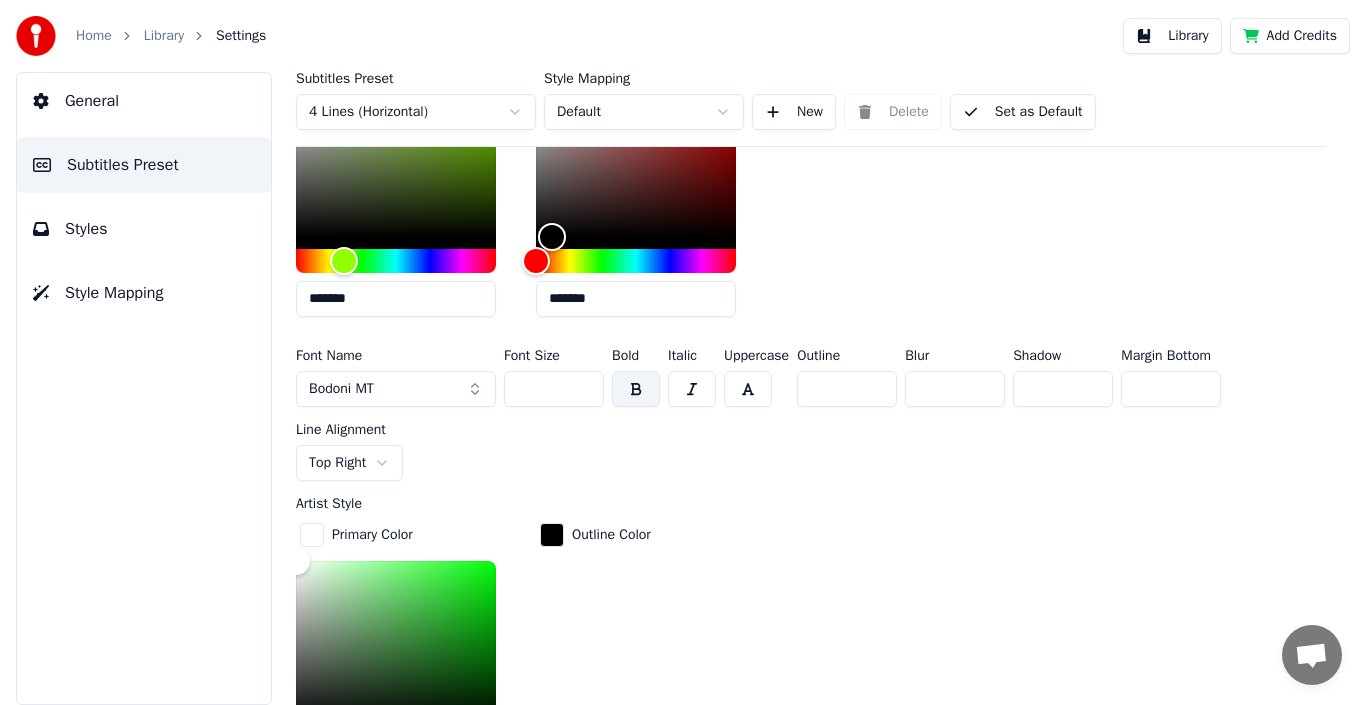 scroll, scrollTop: 1000, scrollLeft: 0, axis: vertical 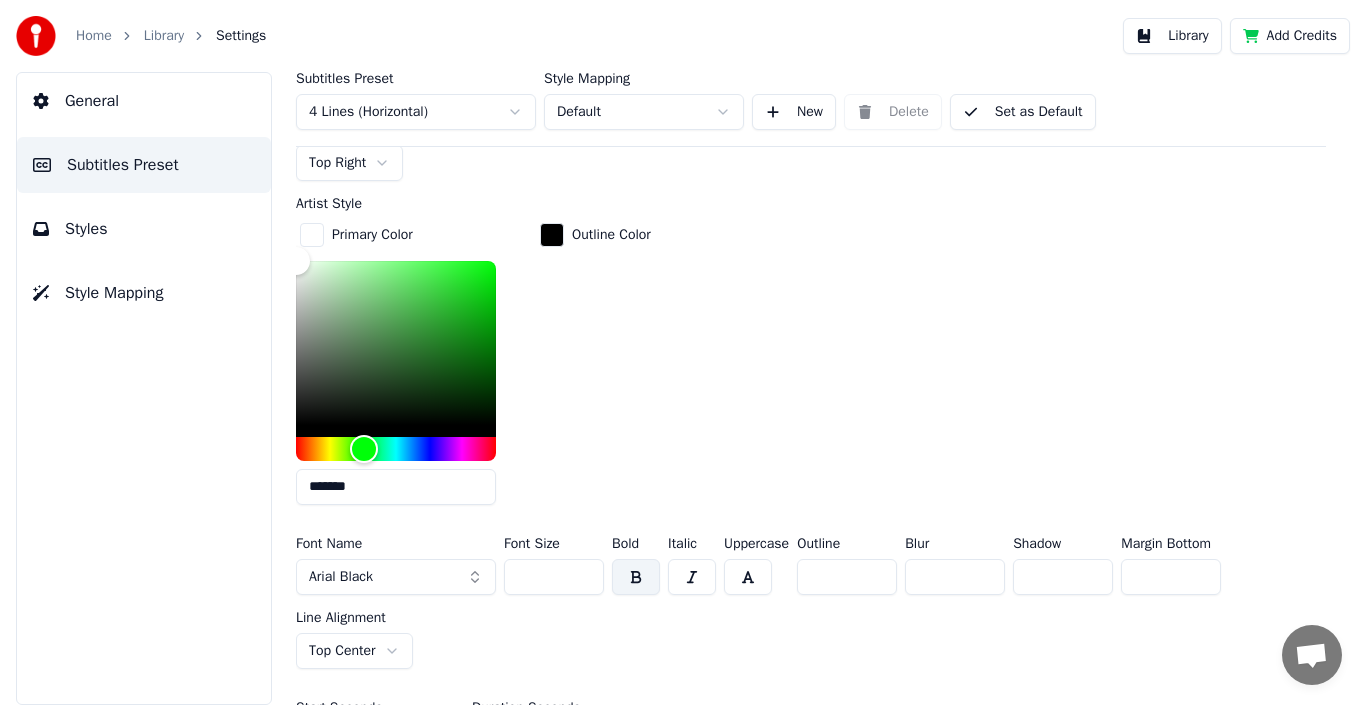 click on "Home Library Settings Library Add Credits General Subtitles Preset Styles Style Mapping Subtitles Preset 4 Lines (Horizontal) Style Mapping Default New Delete Set as Default General Song Title Insert the song title in the beginning of the video Enabled Title Style Primary Color ******* Outline Color ******* Font Name Bodoni MT Font Size *** Bold Italic Uppercase Outline * Blur * Shadow * Margin Bottom *** Line Alignment Top Right Artist Style Primary Color ******* Outline Color Font Name Arial Black Font Size *** Bold Italic Uppercase Outline * Blur * Shadow * Margin Bottom *** Line Alignment Top Right Start Seconds * Duration Seconds * Fade In (Milliseconds) *** Fade Out (Milliseconds) *** Reset Silent Gap Progress Bar Silent Gap Text Silent Gap Countdown Timing Indicator Background Box Fade Effect Offset Max Characters Per Line Auto Line Break Advanced Settings" at bounding box center [683, 352] 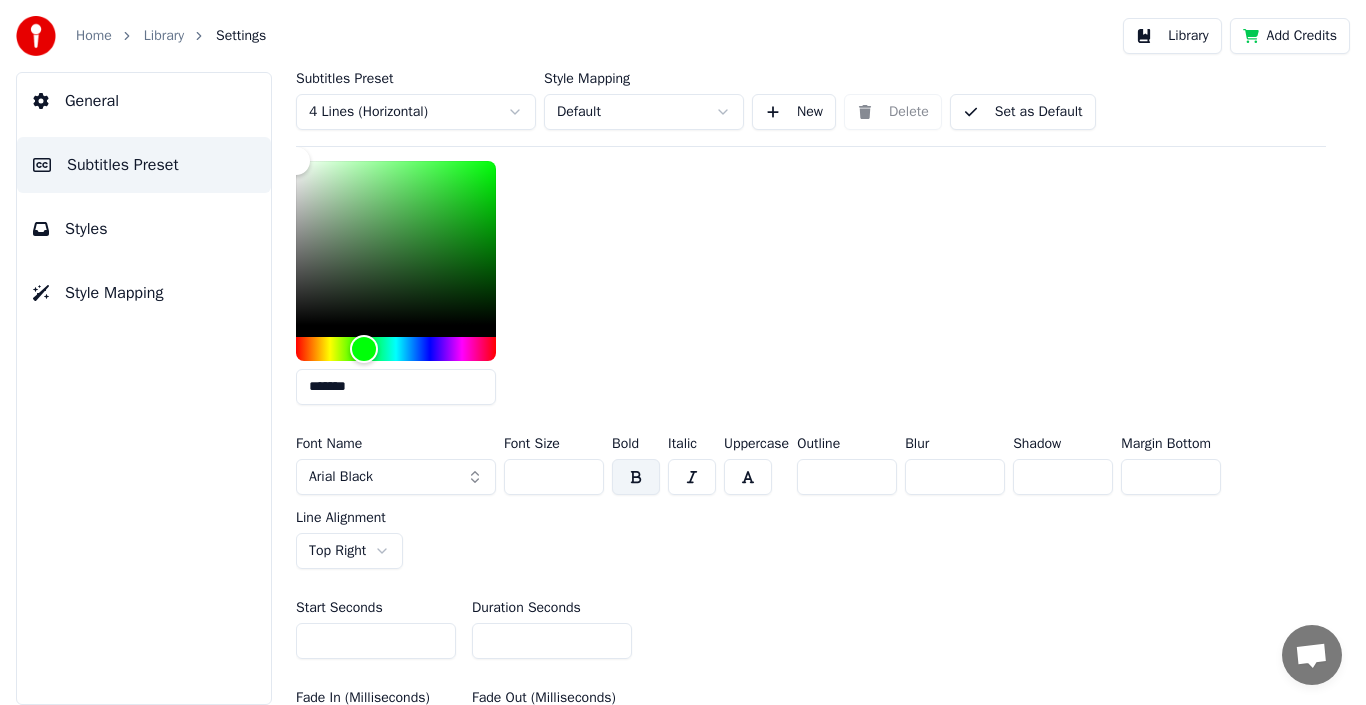scroll, scrollTop: 1400, scrollLeft: 0, axis: vertical 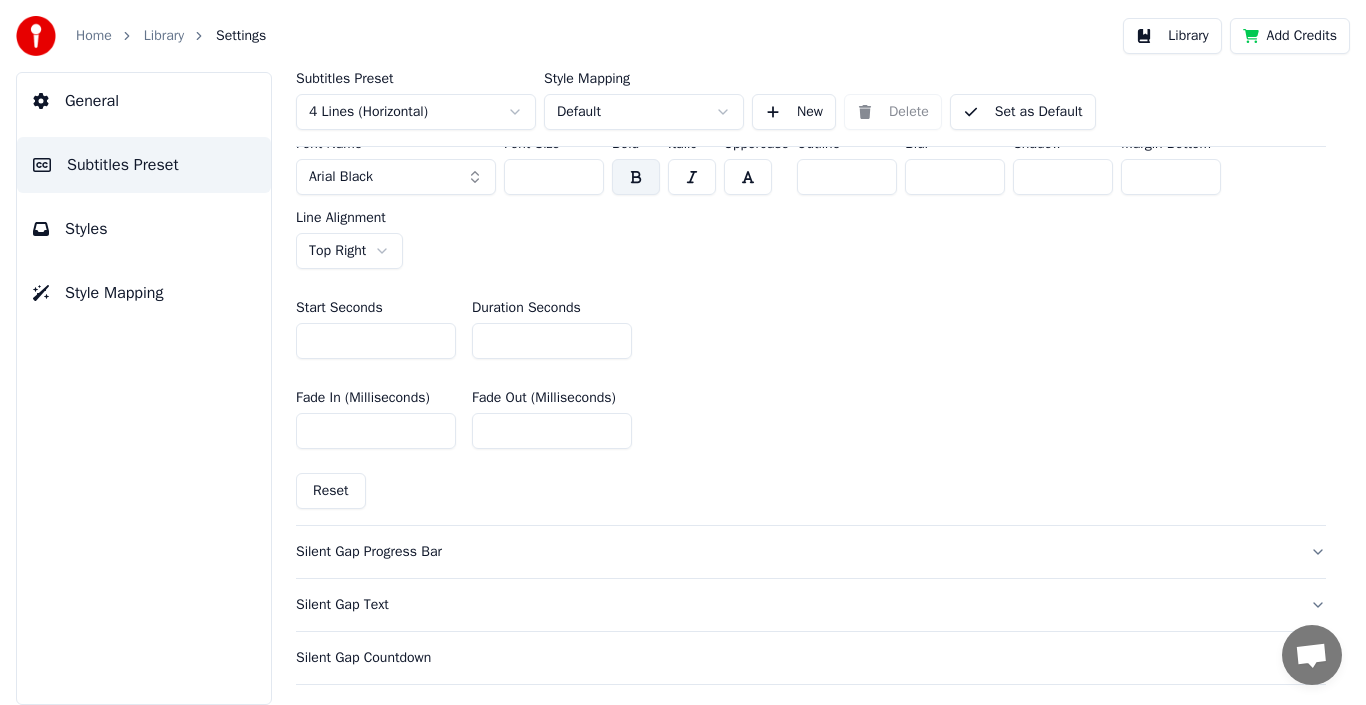 click on "Home Library Settings Library Add Credits General Subtitles Preset Styles Style Mapping Subtitles Preset 4 Lines (Horizontal) Style Mapping Default New Delete Set as Default General Song Title Insert the song title in the beginning of the video Enabled Title Style Primary Color ******* Outline Color ******* Font Name Bodoni MT Font Size *** Bold Italic Uppercase Outline * Blur * Shadow * Margin Bottom *** Line Alignment Top Right Artist Style Primary Color ******* Outline Color Font Name Arial Black Font Size *** Bold Italic Uppercase Outline * Blur * Shadow * Margin Bottom *** Line Alignment Top Right Start Seconds * Duration Seconds * Fade In (Milliseconds) *** Fade Out (Milliseconds) *** Reset Silent Gap Progress Bar Silent Gap Text Silent Gap Countdown Timing Indicator Background Box Fade Effect Offset Max Characters Per Line Auto Line Break Advanced Settings" at bounding box center [683, 352] 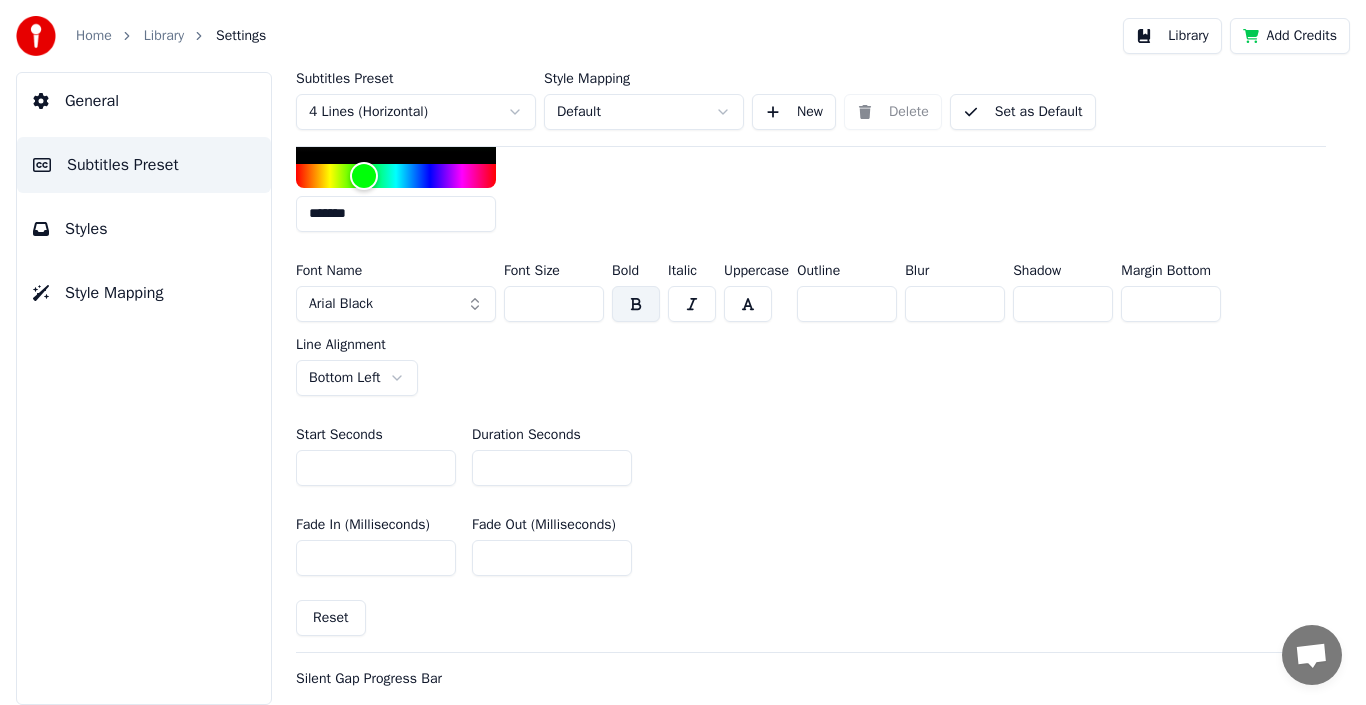scroll, scrollTop: 1200, scrollLeft: 0, axis: vertical 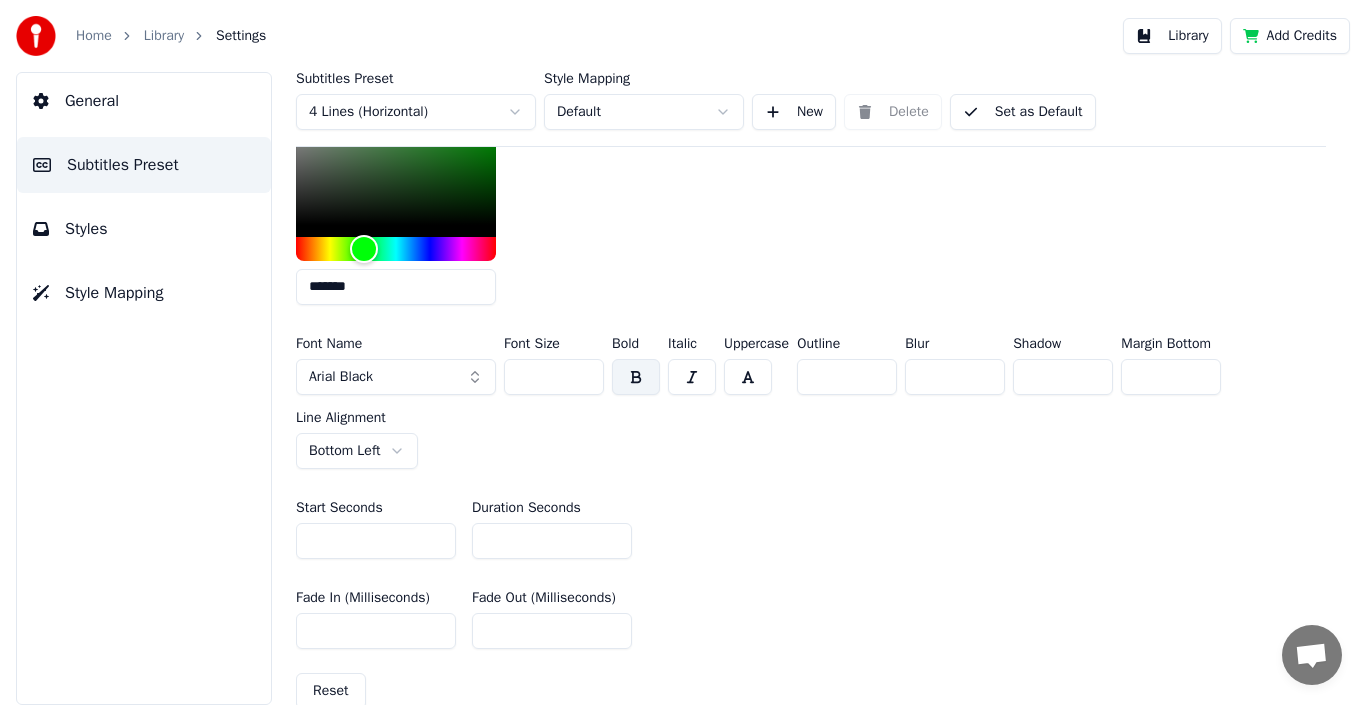 click at bounding box center (692, 377) 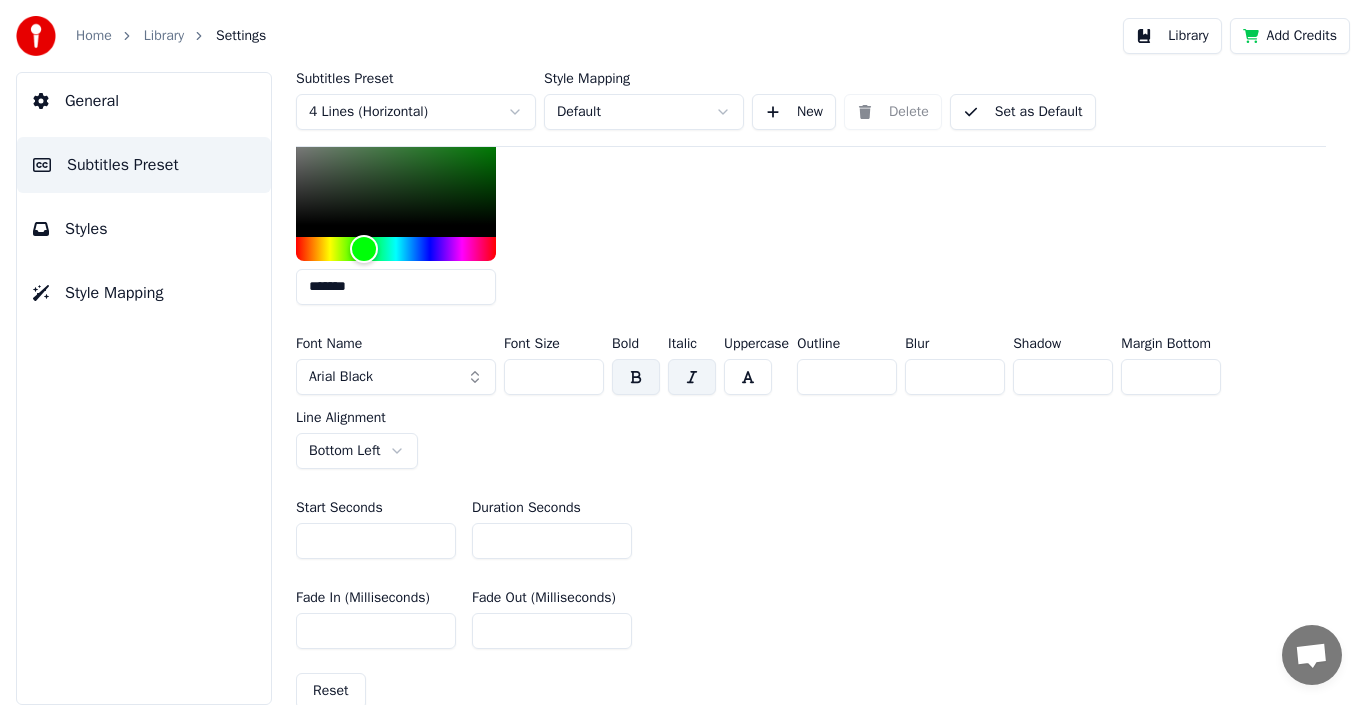 click at bounding box center [748, 377] 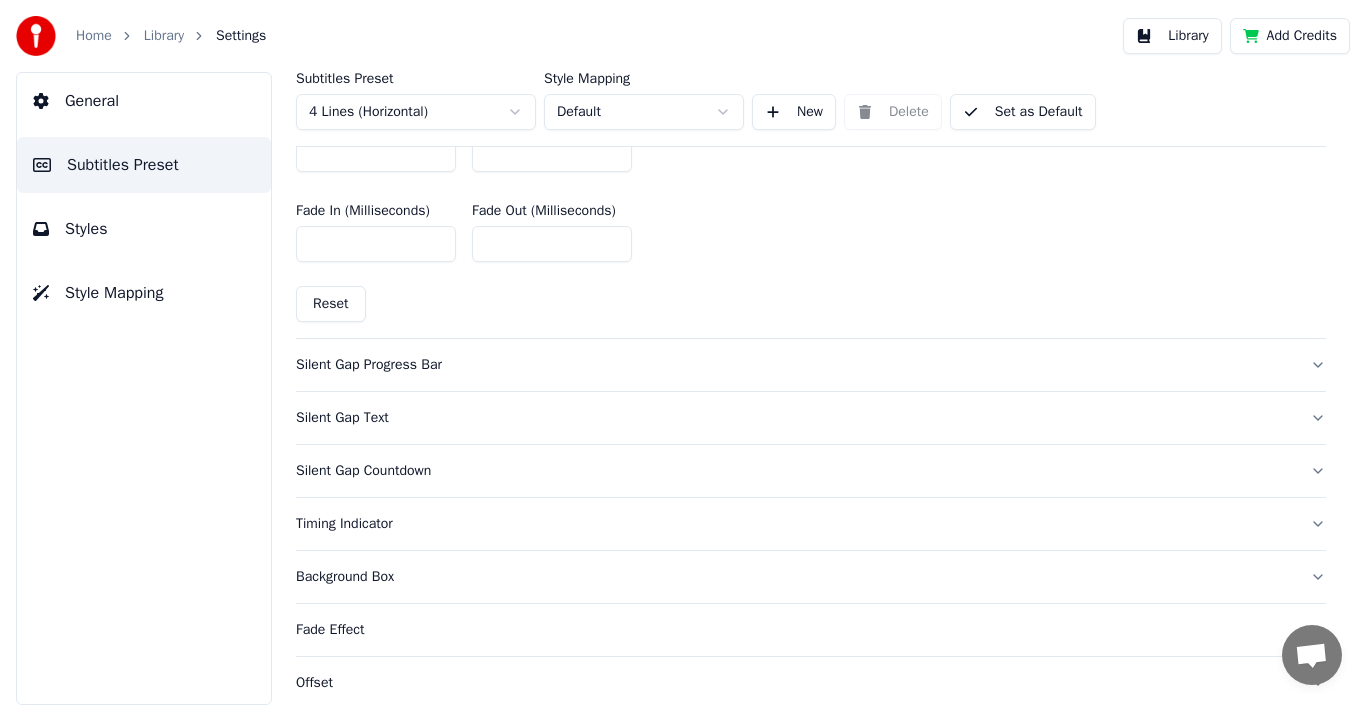 scroll, scrollTop: 1600, scrollLeft: 0, axis: vertical 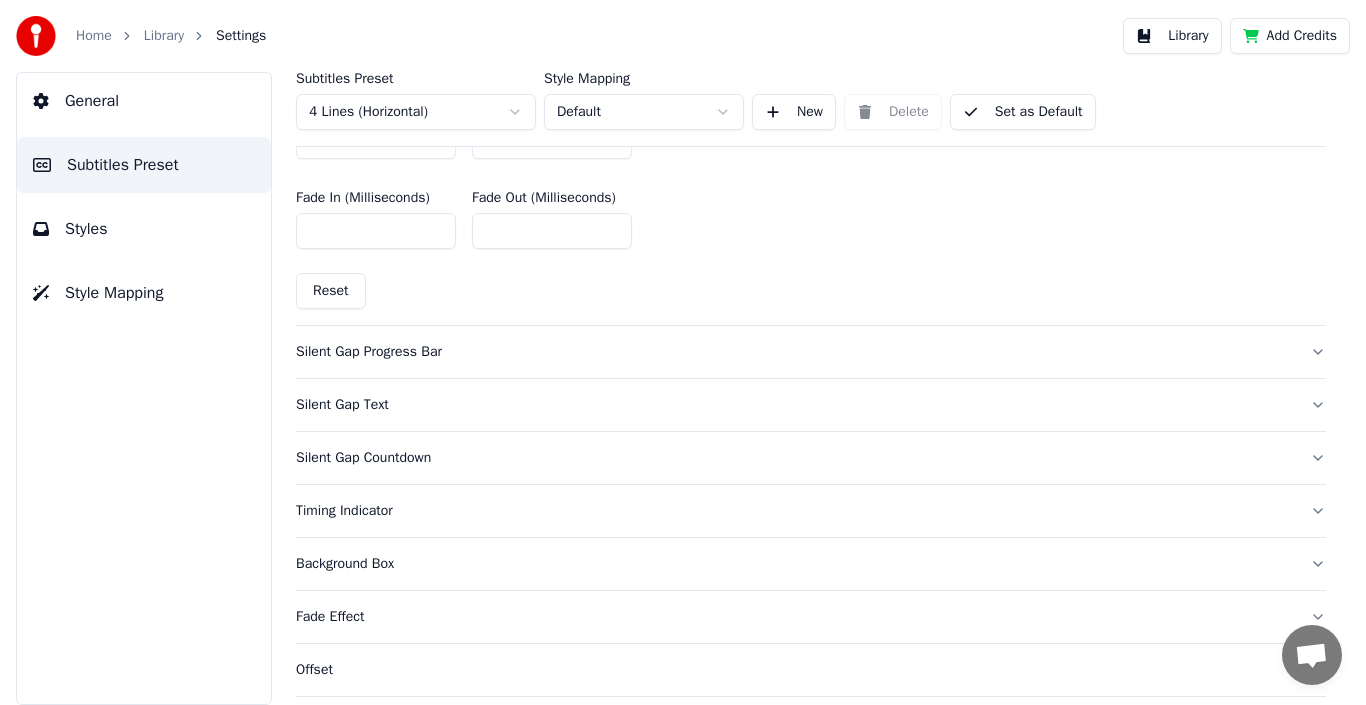 click on "Silent Gap Progress Bar" at bounding box center (795, 352) 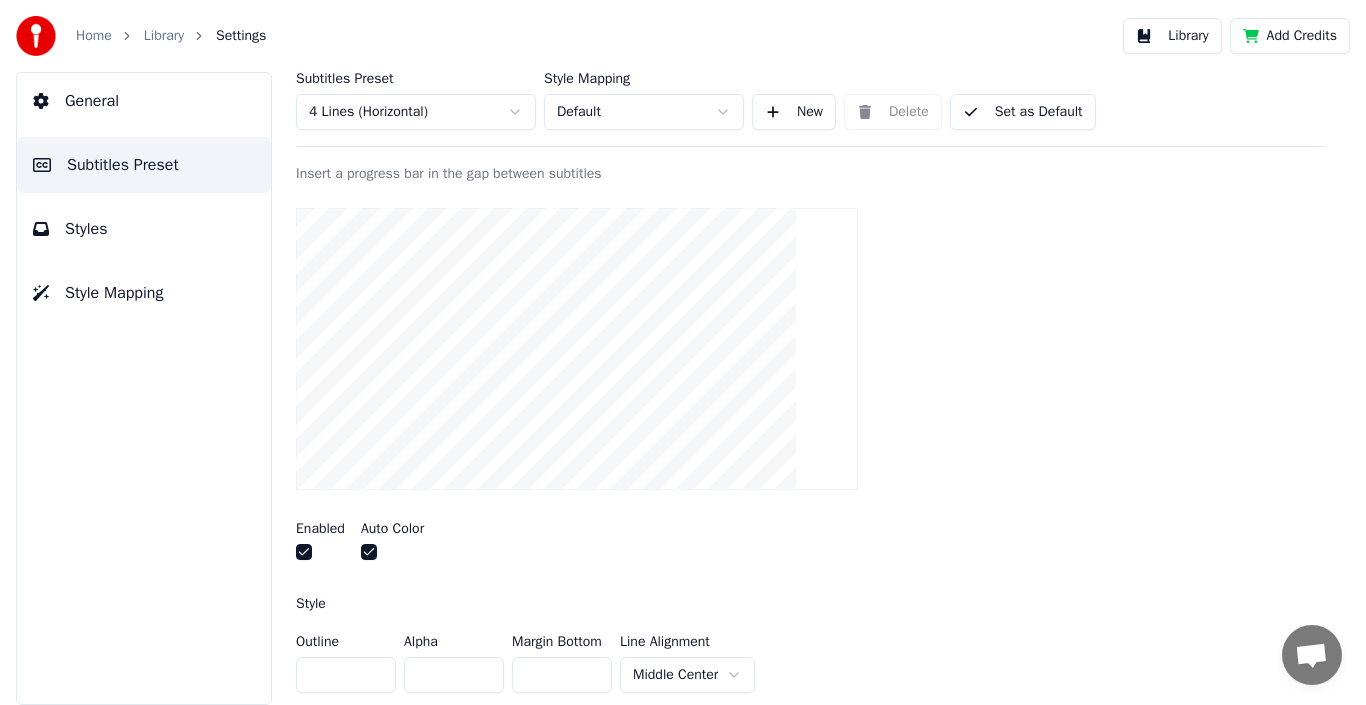 scroll, scrollTop: 281, scrollLeft: 0, axis: vertical 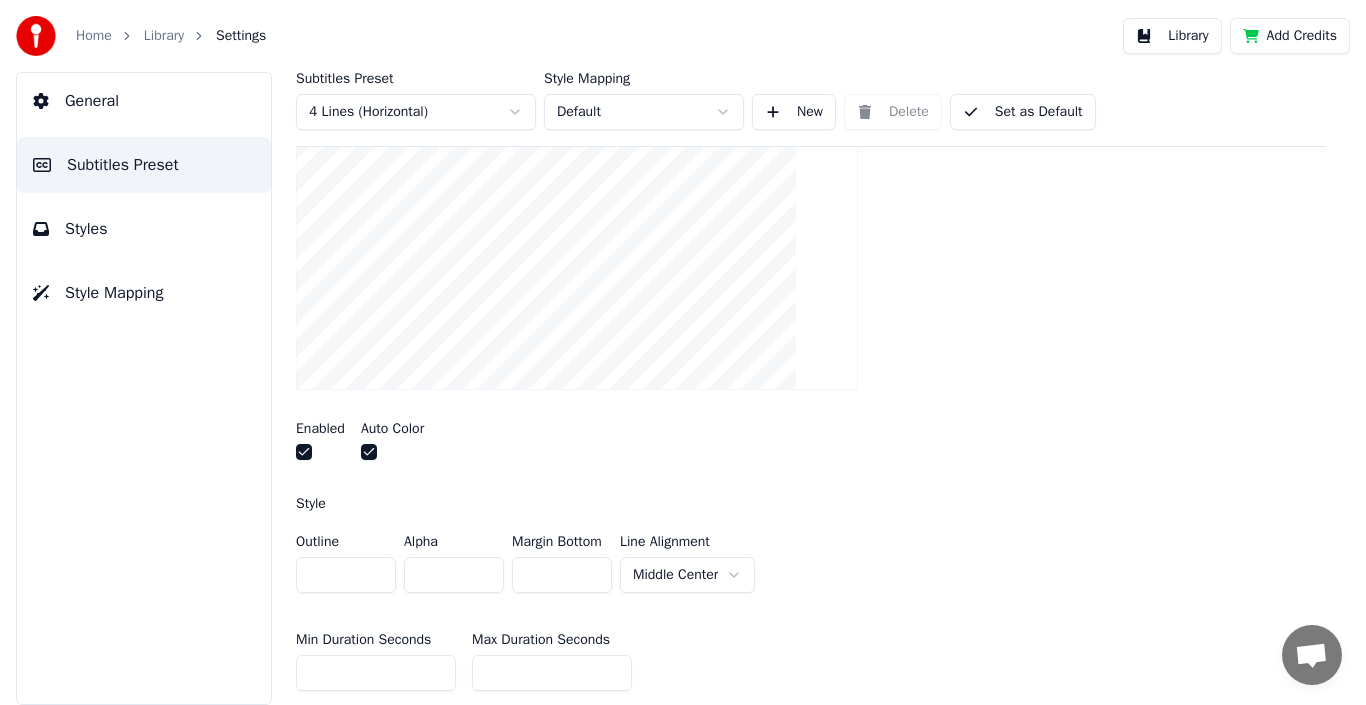 type on "**" 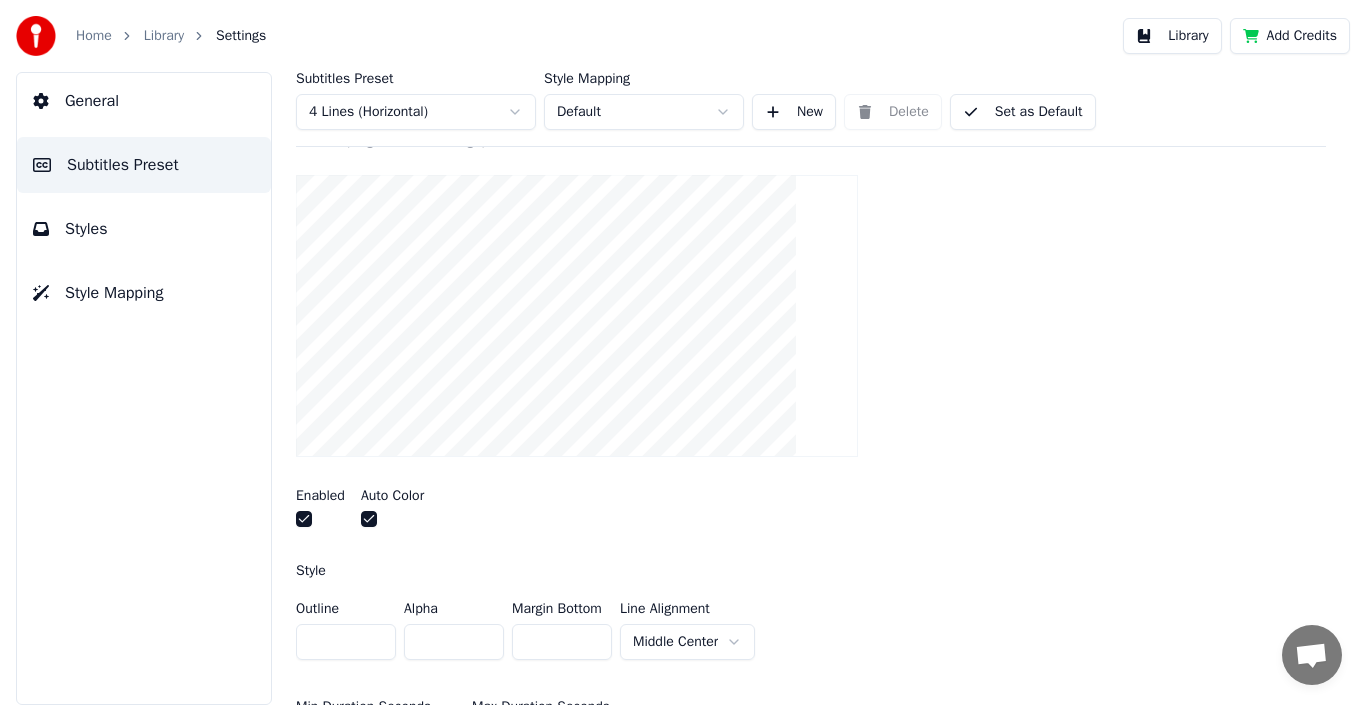 scroll, scrollTop: 181, scrollLeft: 0, axis: vertical 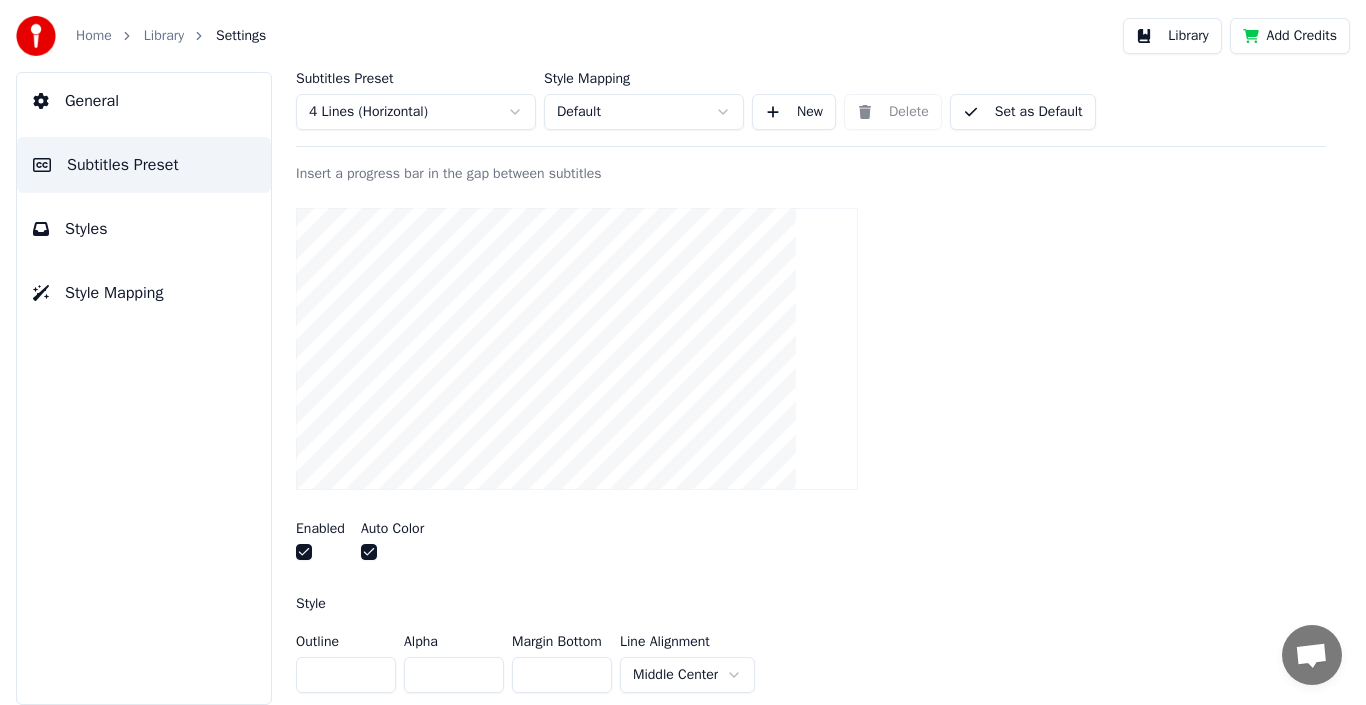 click on "Home Library Settings Library Add Credits General Subtitles Preset Styles Style Mapping Subtitles Preset 4 Lines (Horizontal) Style Mapping Default New Delete Set as Default General Song Title Silent Gap Progress Bar Insert a progress bar in the gap between subtitles Enabled Auto Color Style Outline ** Alpha * Margin Bottom * Line Alignment Middle Center Min Duration  Seconds ** Max Duration  Seconds ** Width *** Height ** Fade In (Milliseconds) * Fade Out (Milliseconds) * Gap (Start) * Gap (End) * Gap from Song Start * Show Text Reset Silent Gap Text Silent Gap Countdown Timing Indicator Background Box Fade Effect Offset Max Characters Per Line Auto Line Break Advanced Settings" at bounding box center (683, 352) 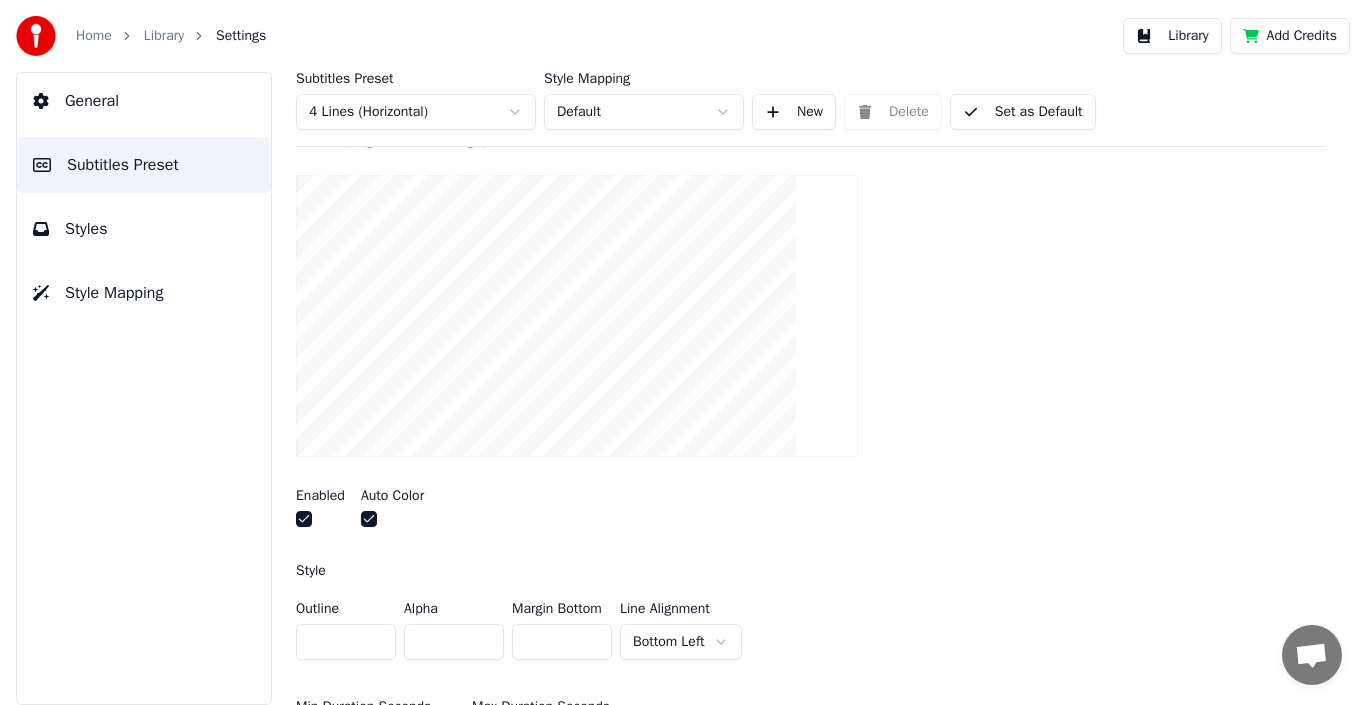 scroll, scrollTop: 181, scrollLeft: 0, axis: vertical 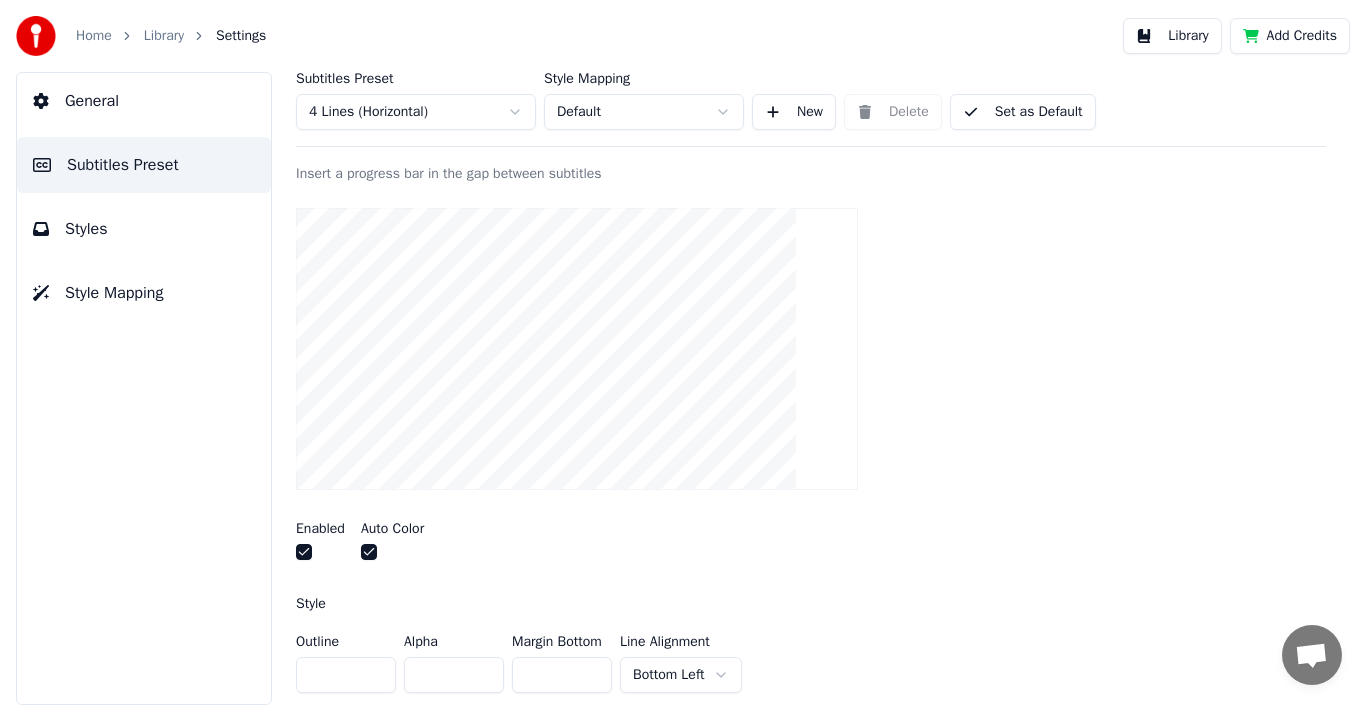 click on "Home Library Settings Library Add Credits General Subtitles Preset Styles Style Mapping Subtitles Preset 4 Lines (Horizontal) Style Mapping Default New Delete Set as Default General Song Title Silent Gap Progress Bar Insert a progress bar in the gap between subtitles Enabled Auto Color Style Outline ** Alpha * Margin Bottom * Line Alignment Bottom Left Min Duration  Seconds ** Max Duration  Seconds ** Width *** Height ** Fade In (Milliseconds) * Fade Out (Milliseconds) * Gap (Start) * Gap (End) * Gap from Song Start * Show Text Reset Silent Gap Text Silent Gap Countdown Timing Indicator Background Box Fade Effect Offset Max Characters Per Line Auto Line Break Advanced Settings" at bounding box center (683, 352) 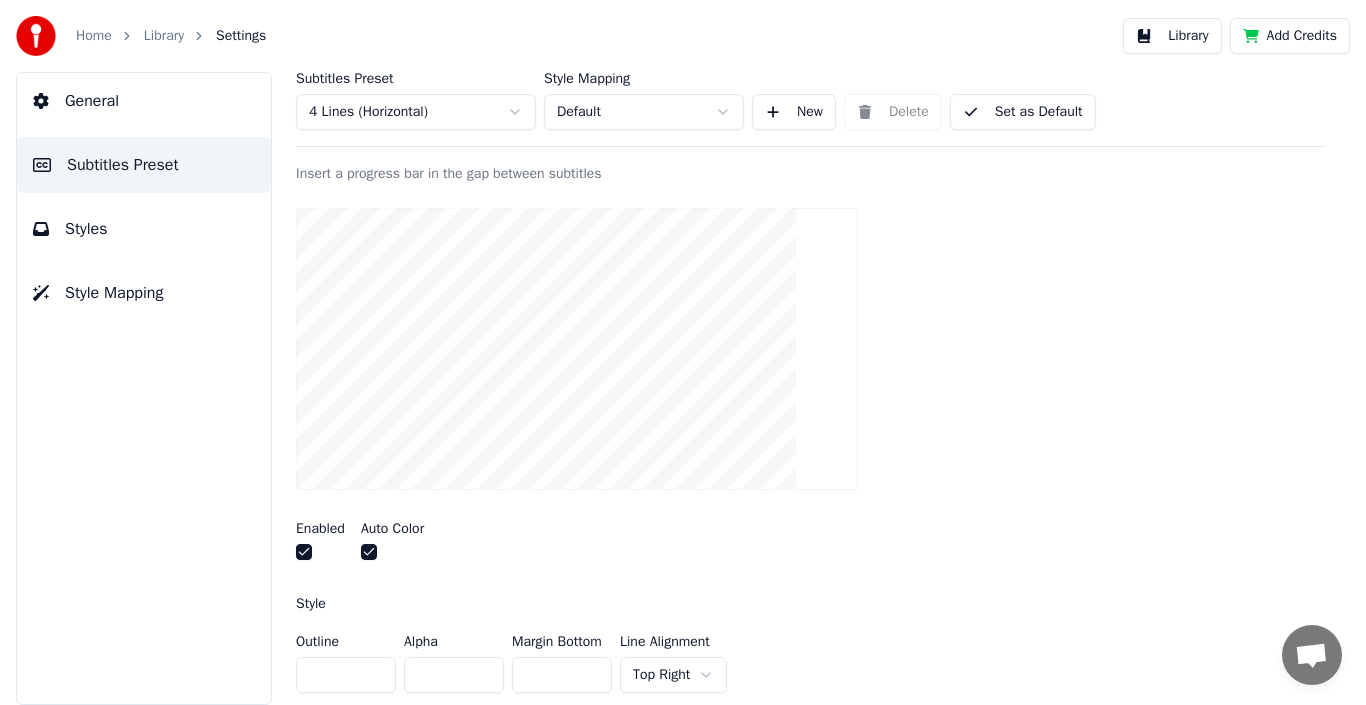 click on "Home Library Settings Library Add Credits General Subtitles Preset Styles Style Mapping Subtitles Preset 4 Lines (Horizontal) Style Mapping Default New Delete Set as Default General Song Title Silent Gap Progress Bar Insert a progress bar in the gap between subtitles Enabled Auto Color Style Outline ** Alpha * Margin Bottom * Line Alignment Top Right Min Duration  Seconds ** Max Duration  Seconds ** Width *** Height ** Fade In (Milliseconds) * Fade Out (Milliseconds) * Gap (Start) * Gap (End) * Gap from Song Start * Show Text Reset Silent Gap Text Silent Gap Countdown Timing Indicator Background Box Fade Effect Offset Max Characters Per Line Auto Line Break Advanced Settings" at bounding box center (683, 352) 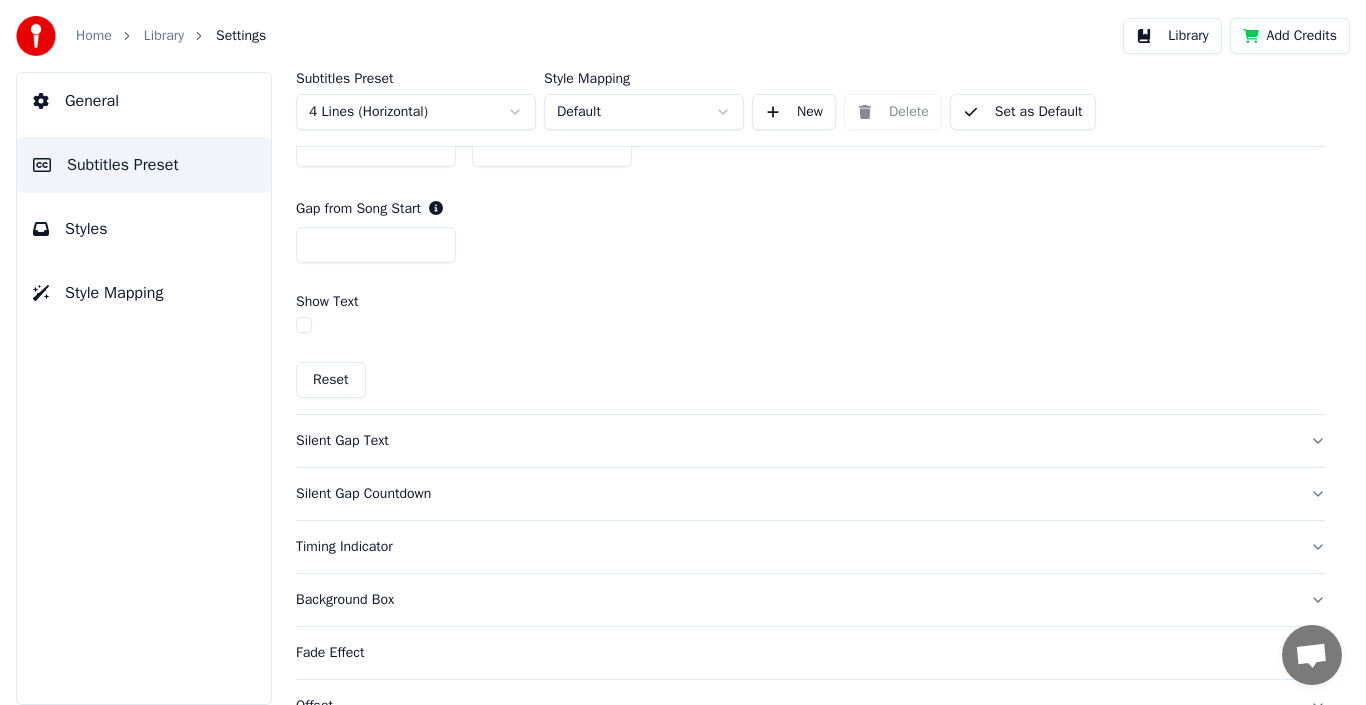 scroll, scrollTop: 1181, scrollLeft: 0, axis: vertical 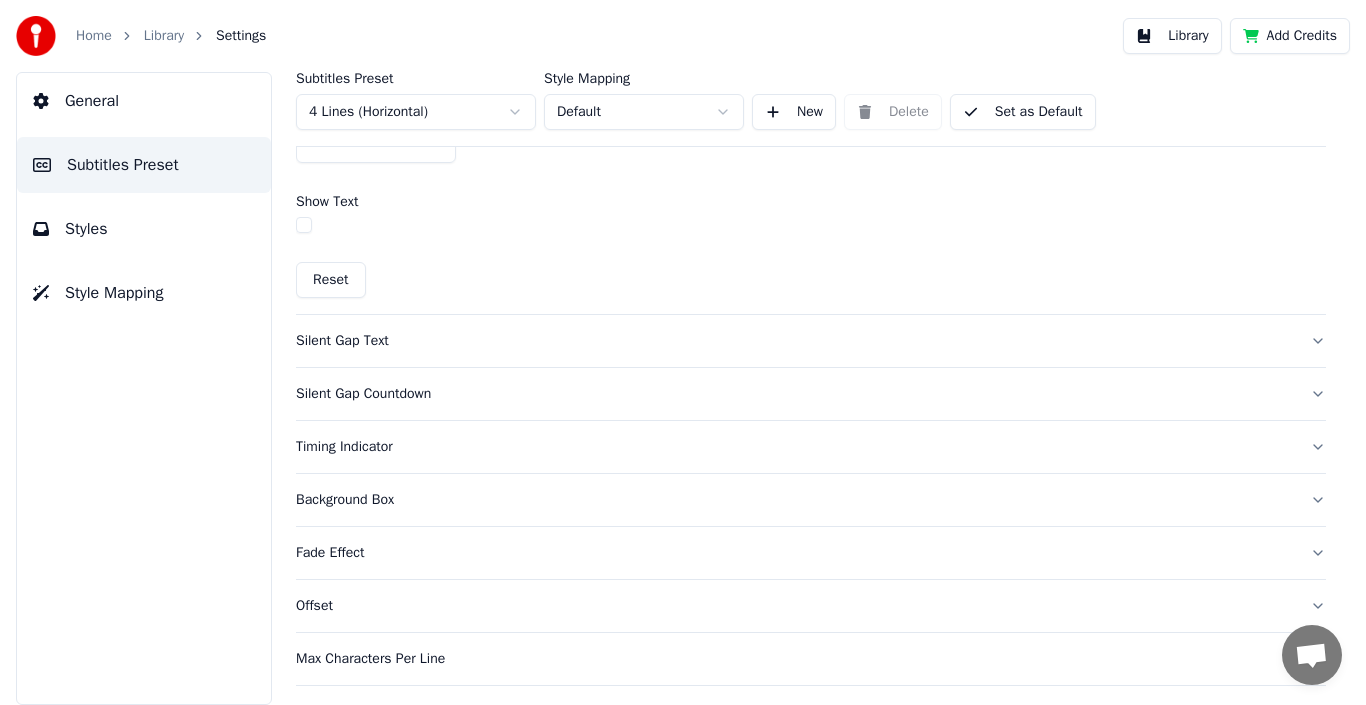 click at bounding box center (304, 225) 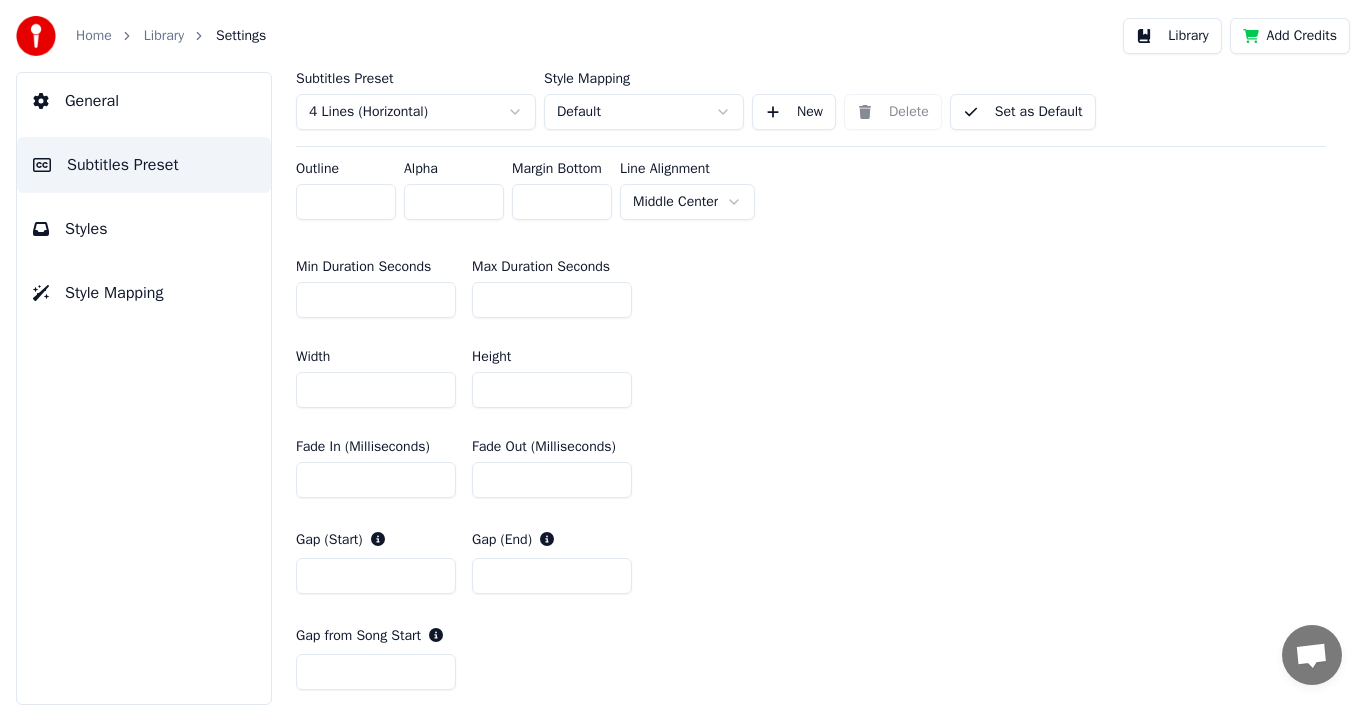 scroll, scrollTop: 881, scrollLeft: 0, axis: vertical 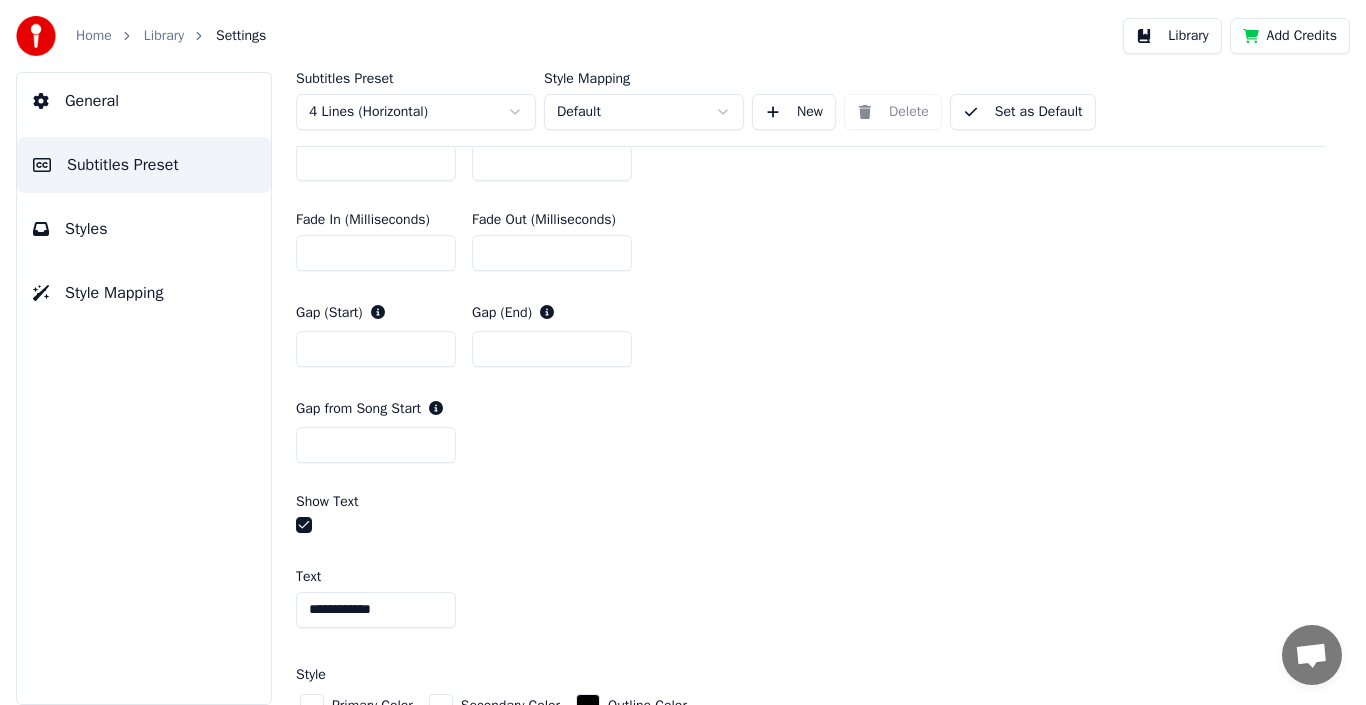 click at bounding box center [304, 525] 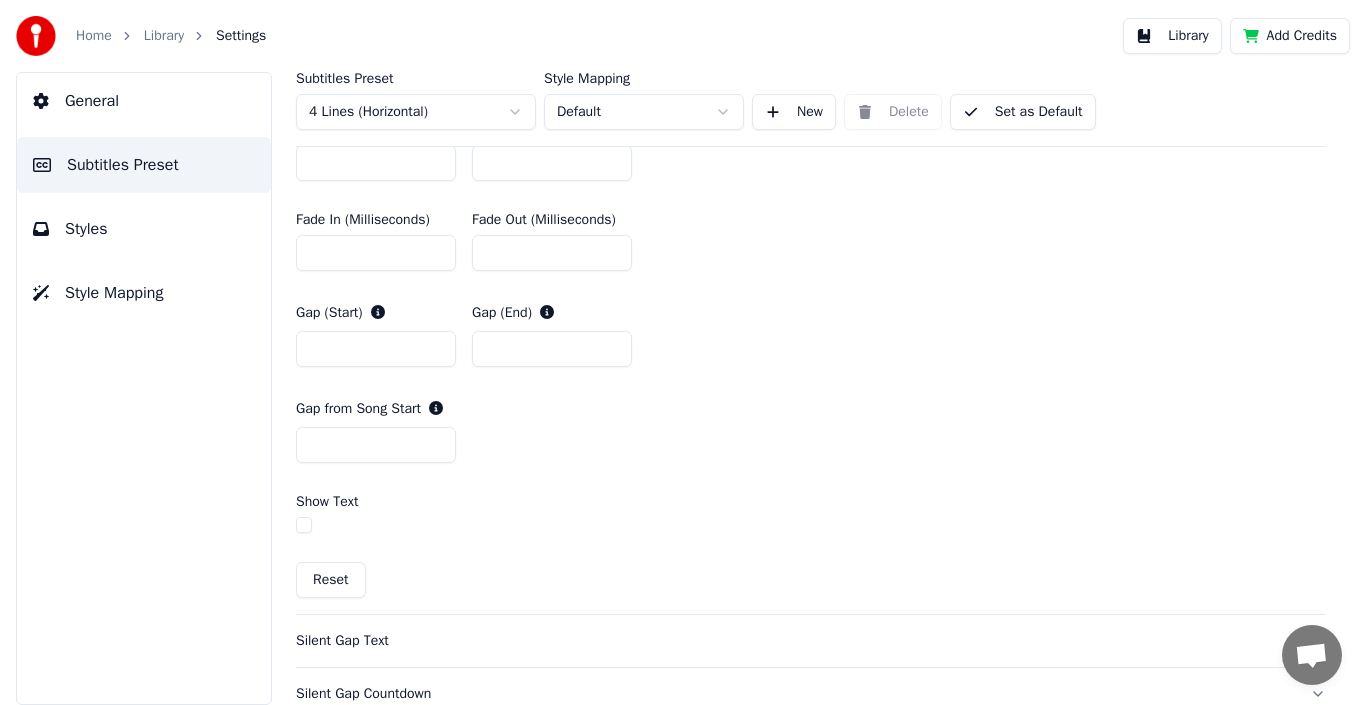 scroll, scrollTop: 1081, scrollLeft: 0, axis: vertical 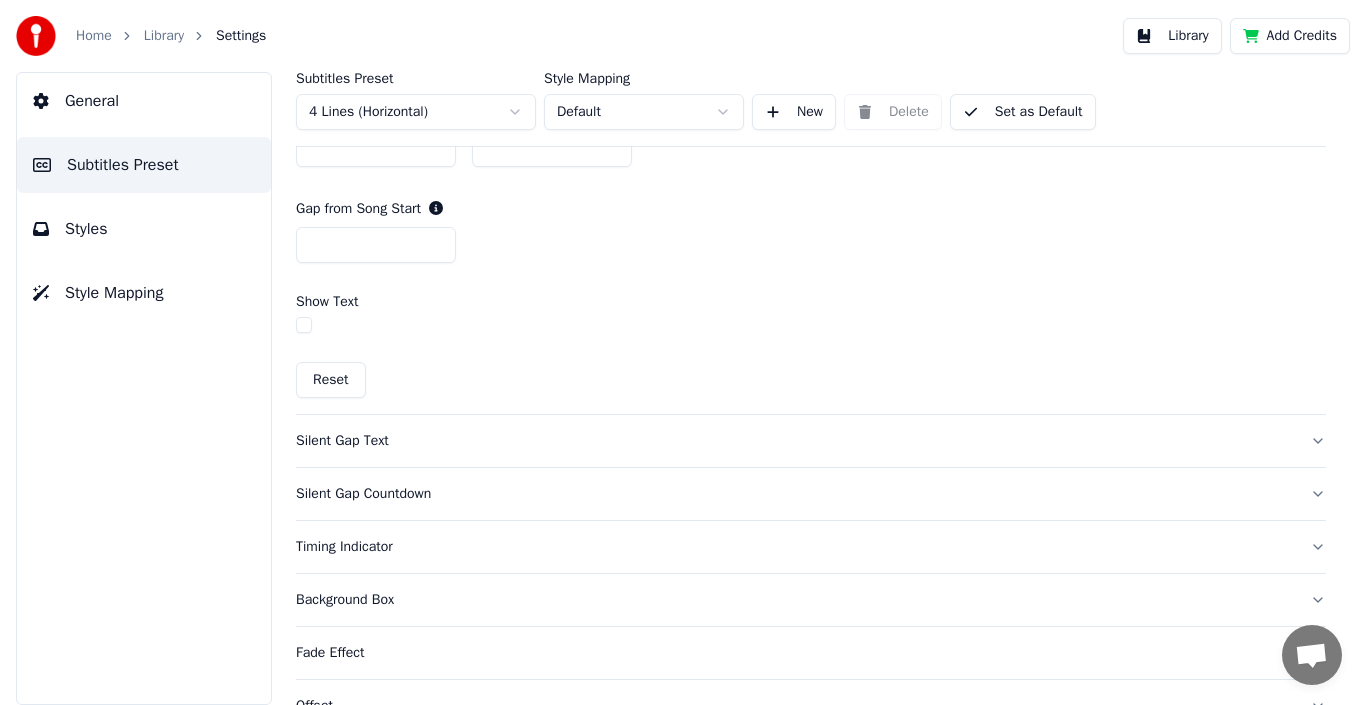 click on "Silent Gap Text" at bounding box center (795, 441) 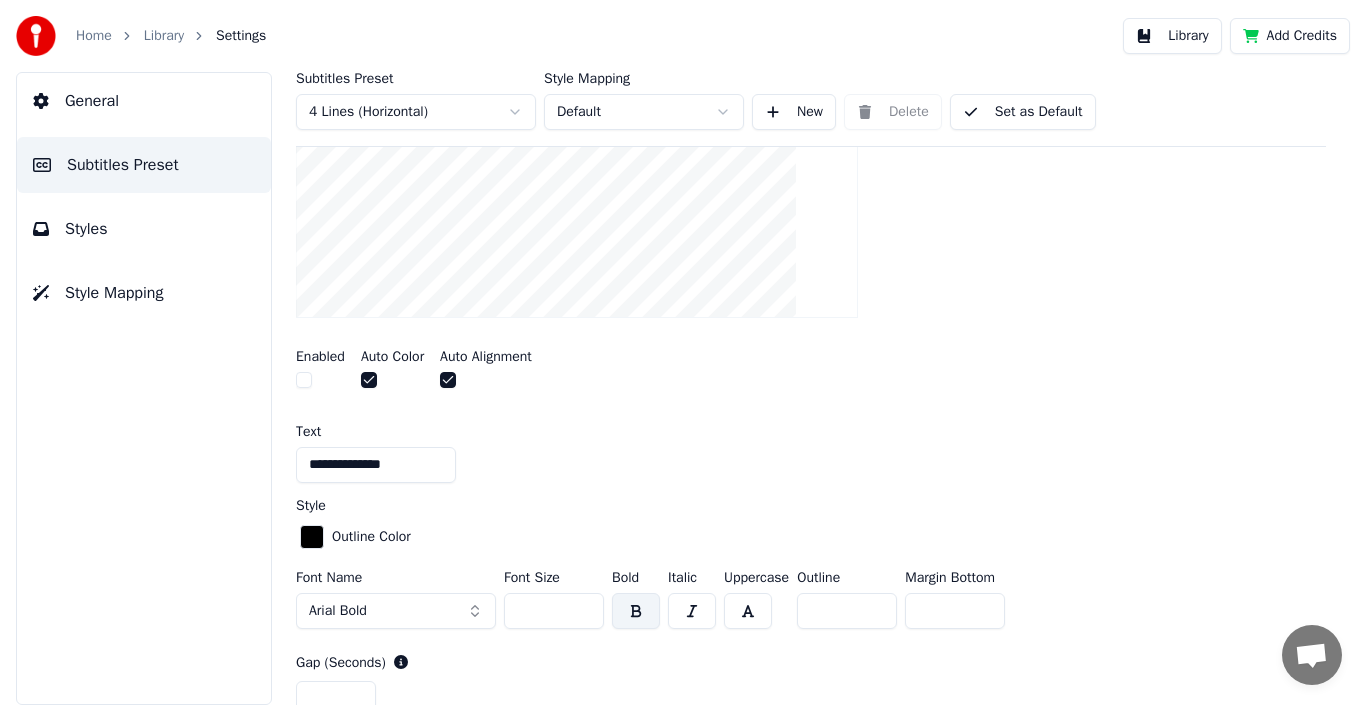scroll, scrollTop: 306, scrollLeft: 0, axis: vertical 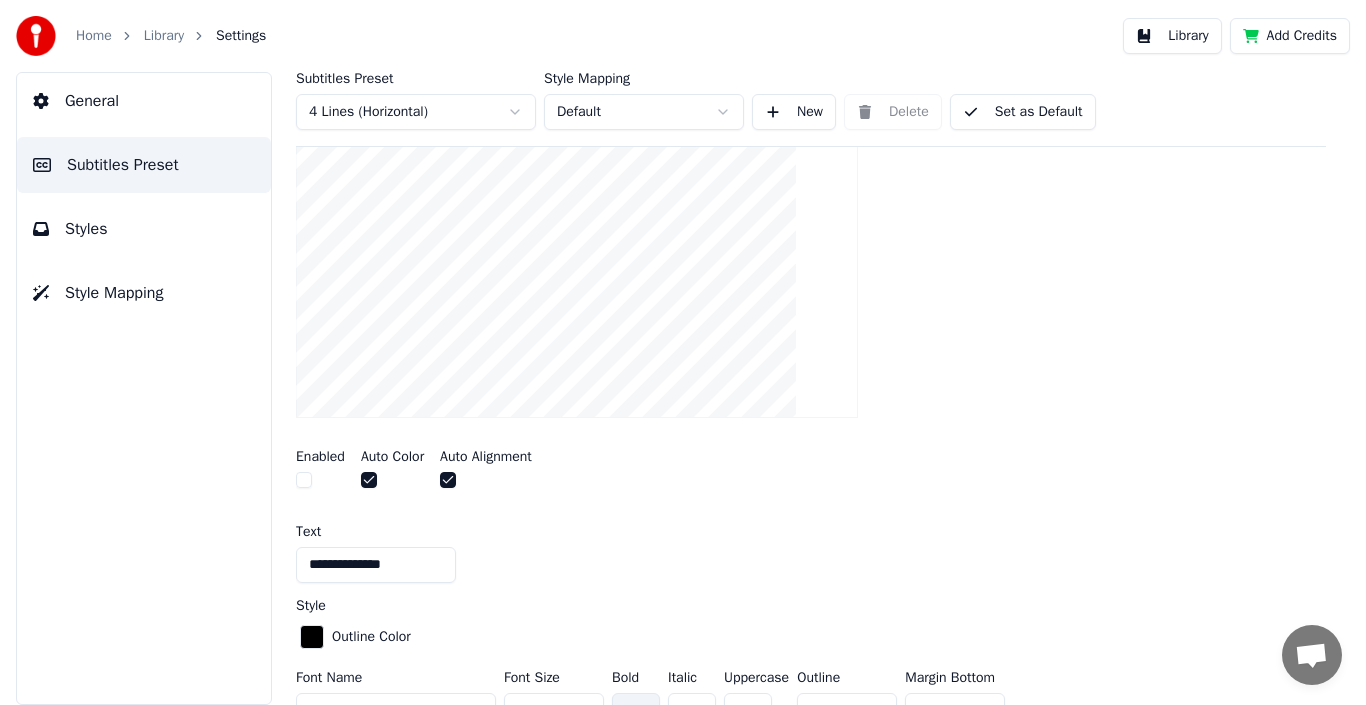 click at bounding box center [304, 480] 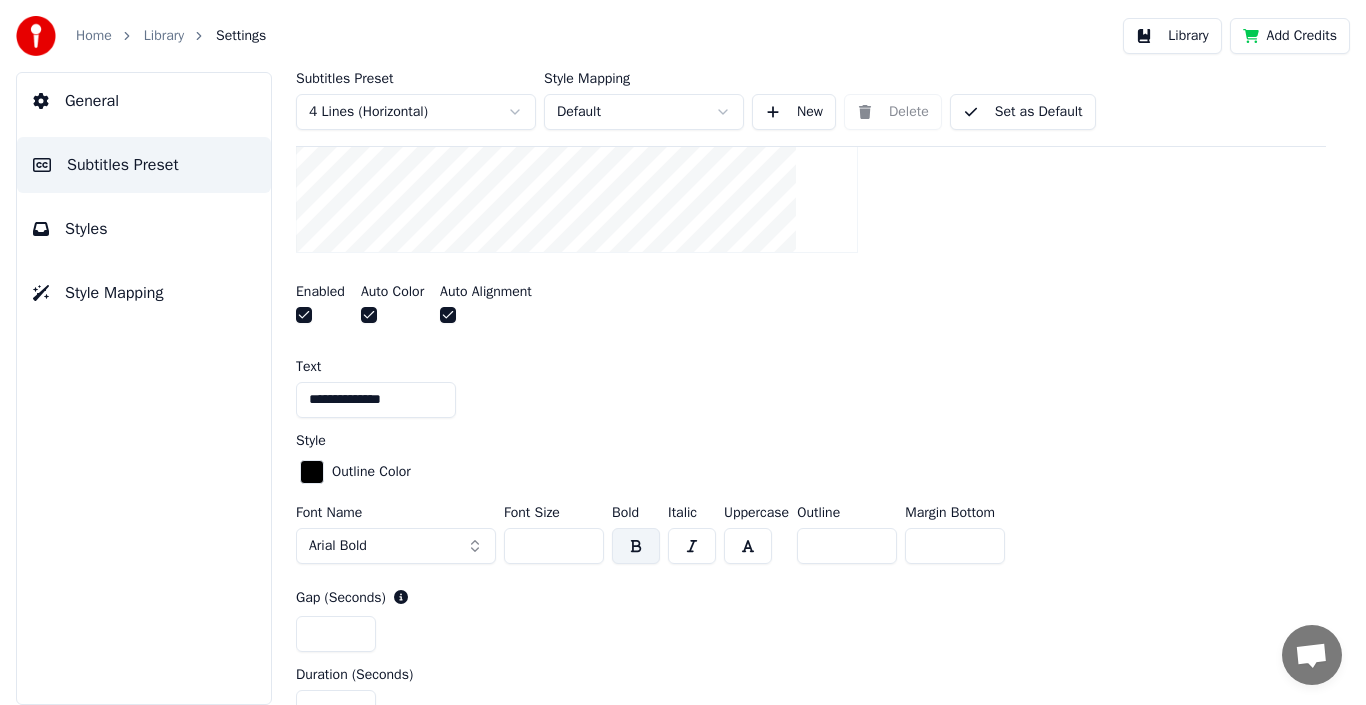 scroll, scrollTop: 506, scrollLeft: 0, axis: vertical 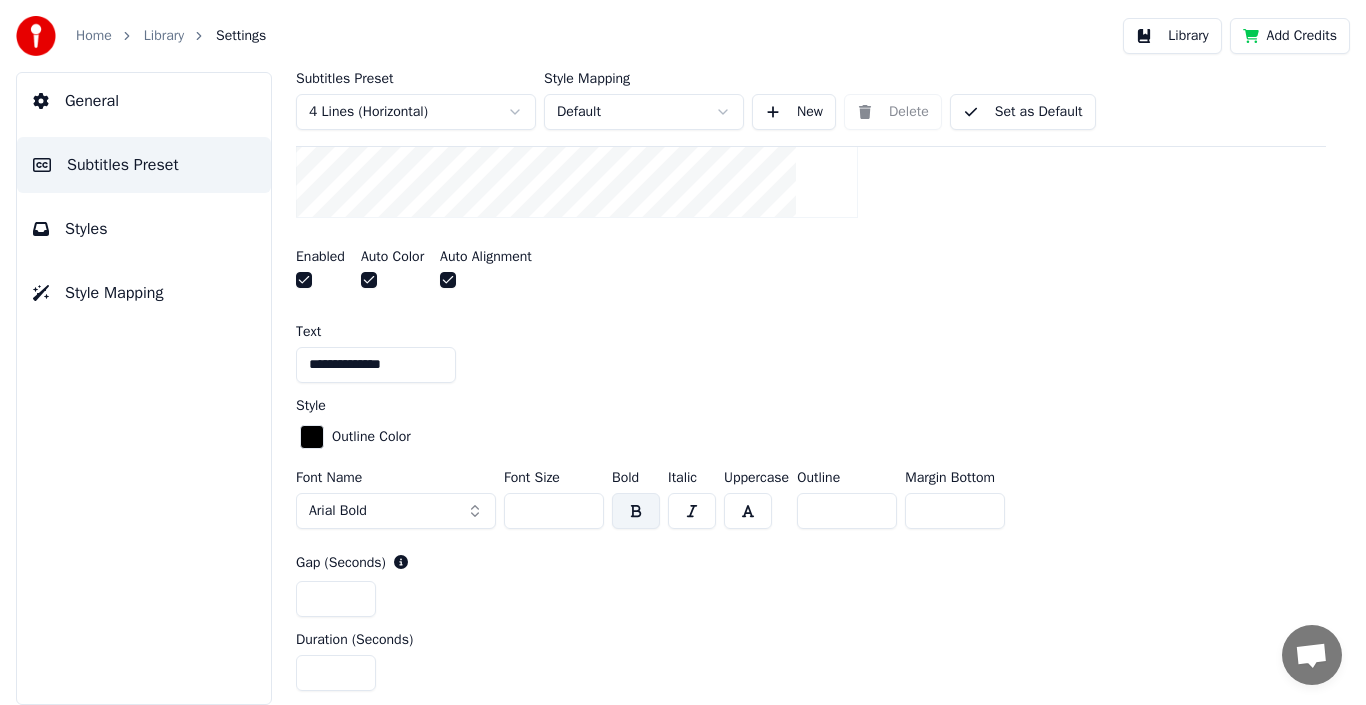 click on "**********" at bounding box center (376, 365) 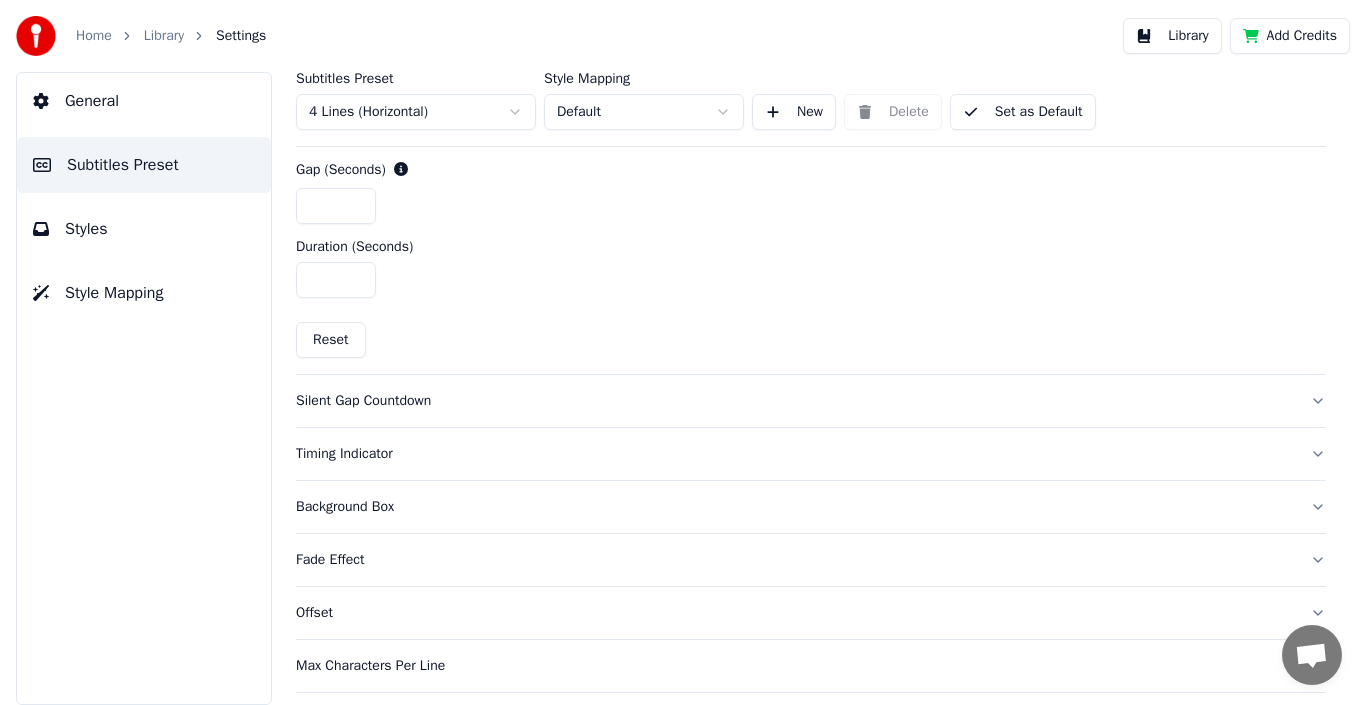 scroll, scrollTop: 906, scrollLeft: 0, axis: vertical 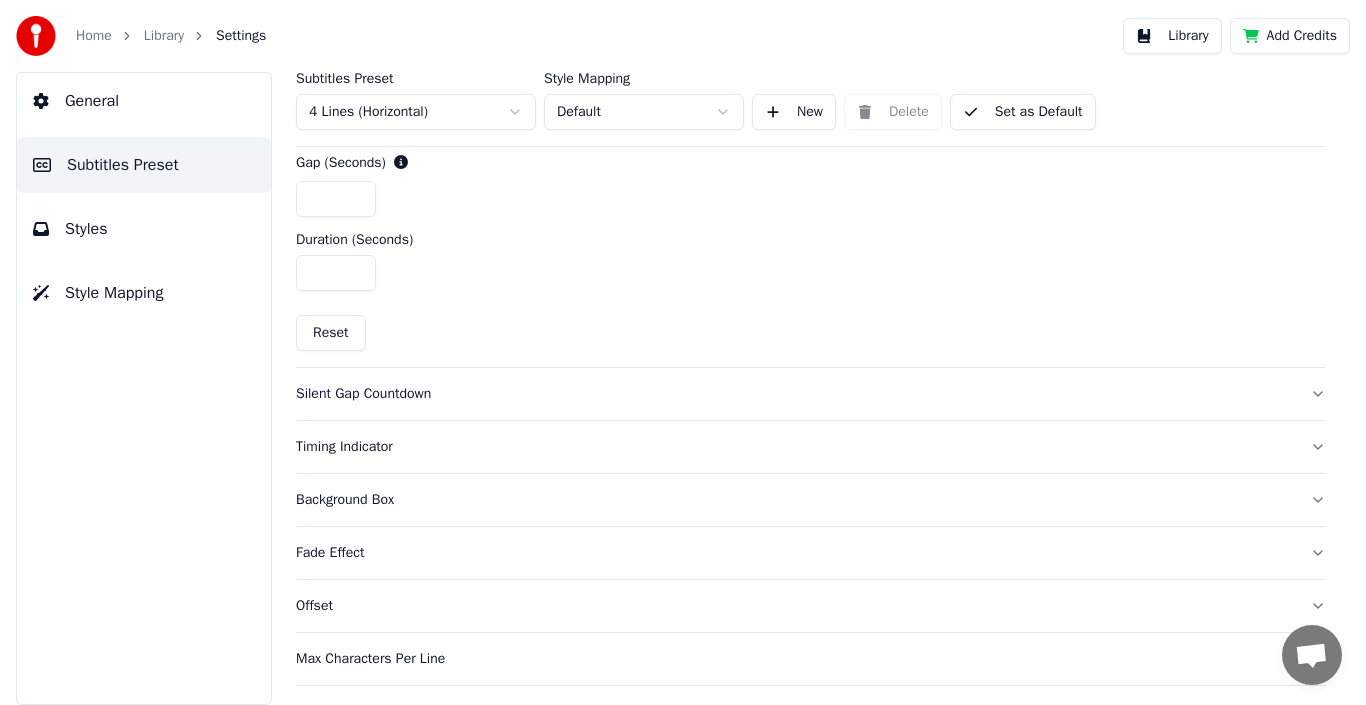 click on "Silent Gap Countdown" at bounding box center [795, 394] 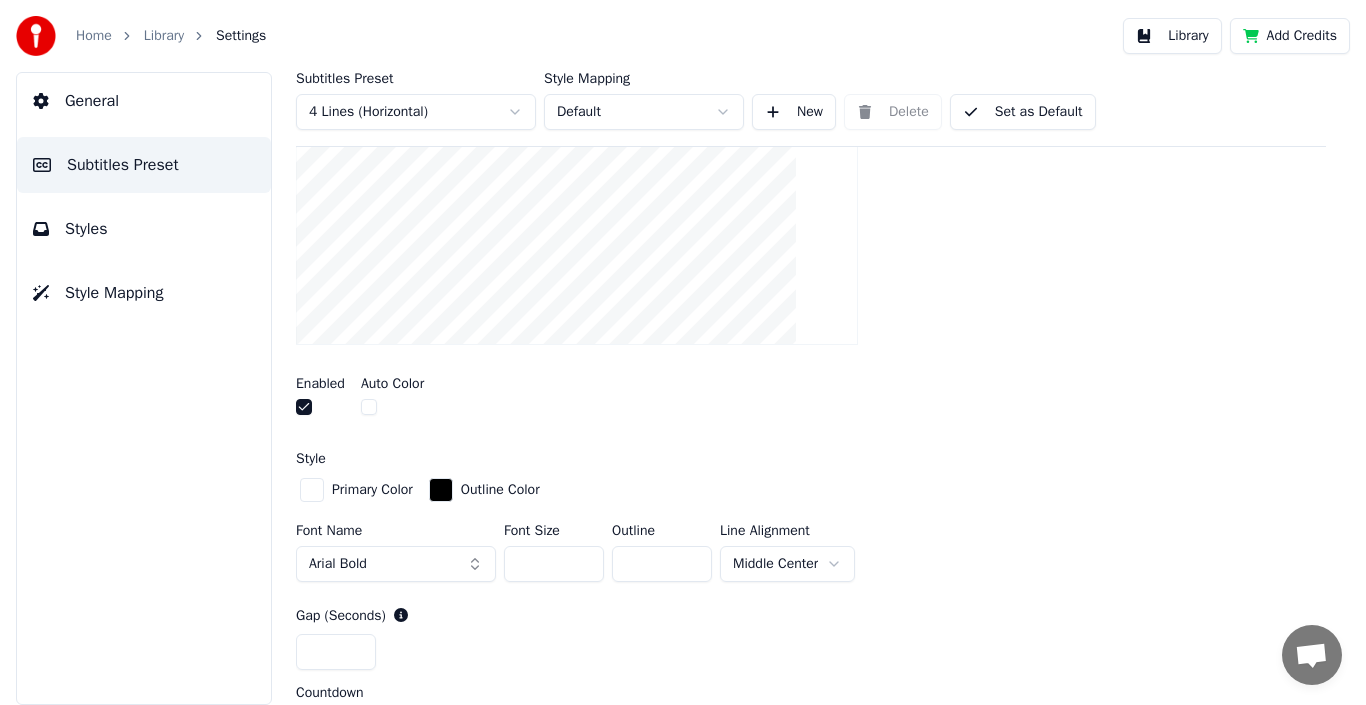 scroll, scrollTop: 332, scrollLeft: 0, axis: vertical 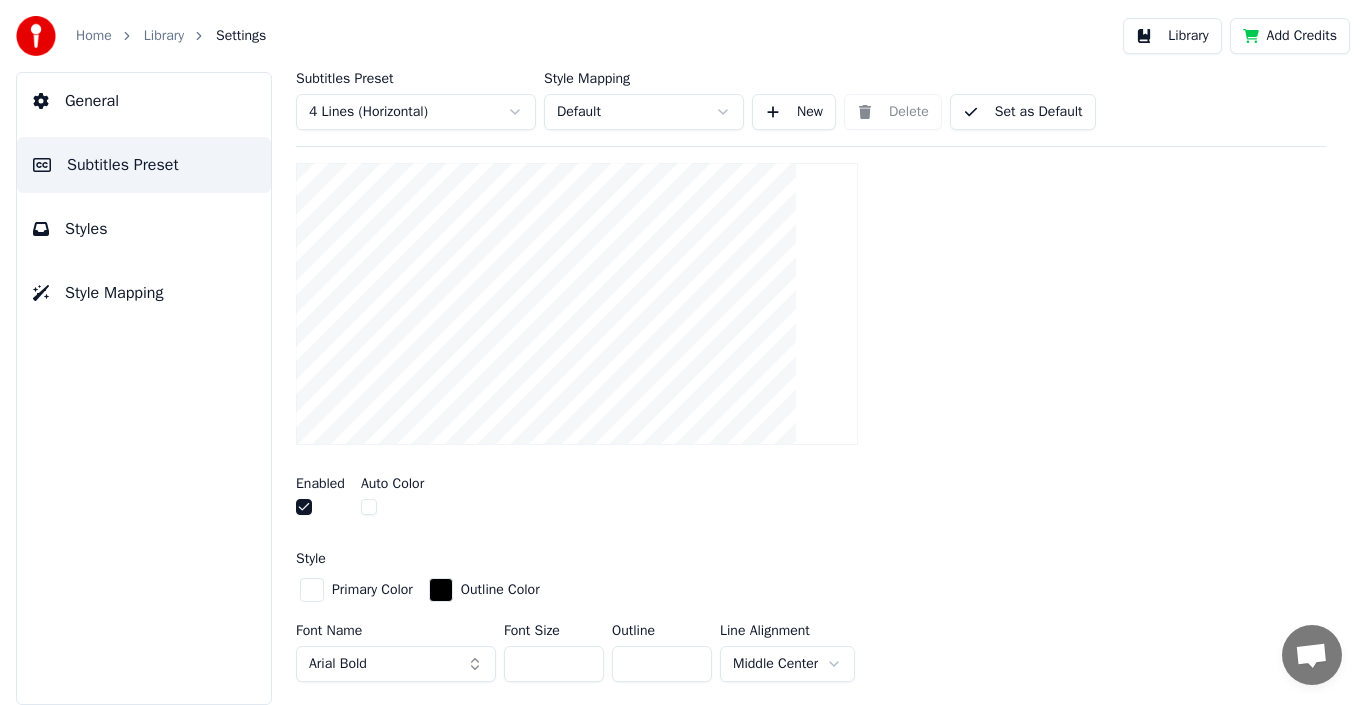 click at bounding box center (369, 507) 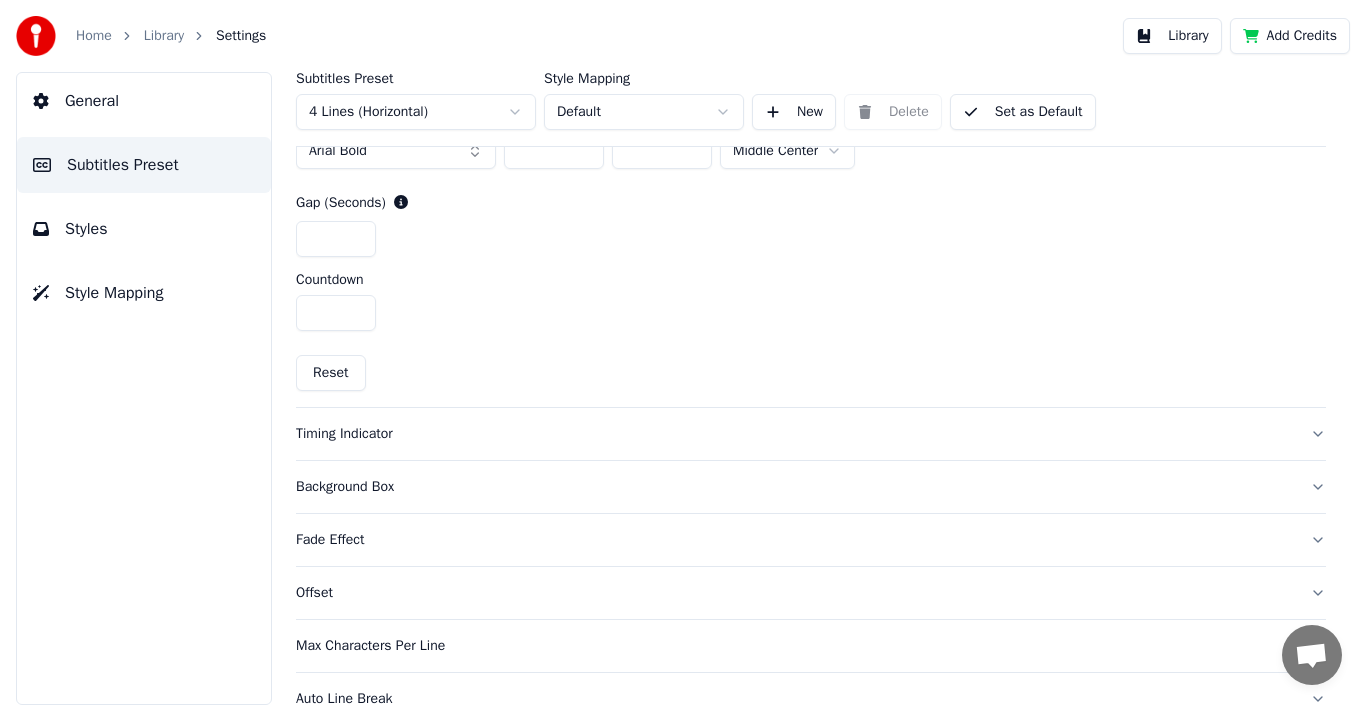 scroll, scrollTop: 832, scrollLeft: 0, axis: vertical 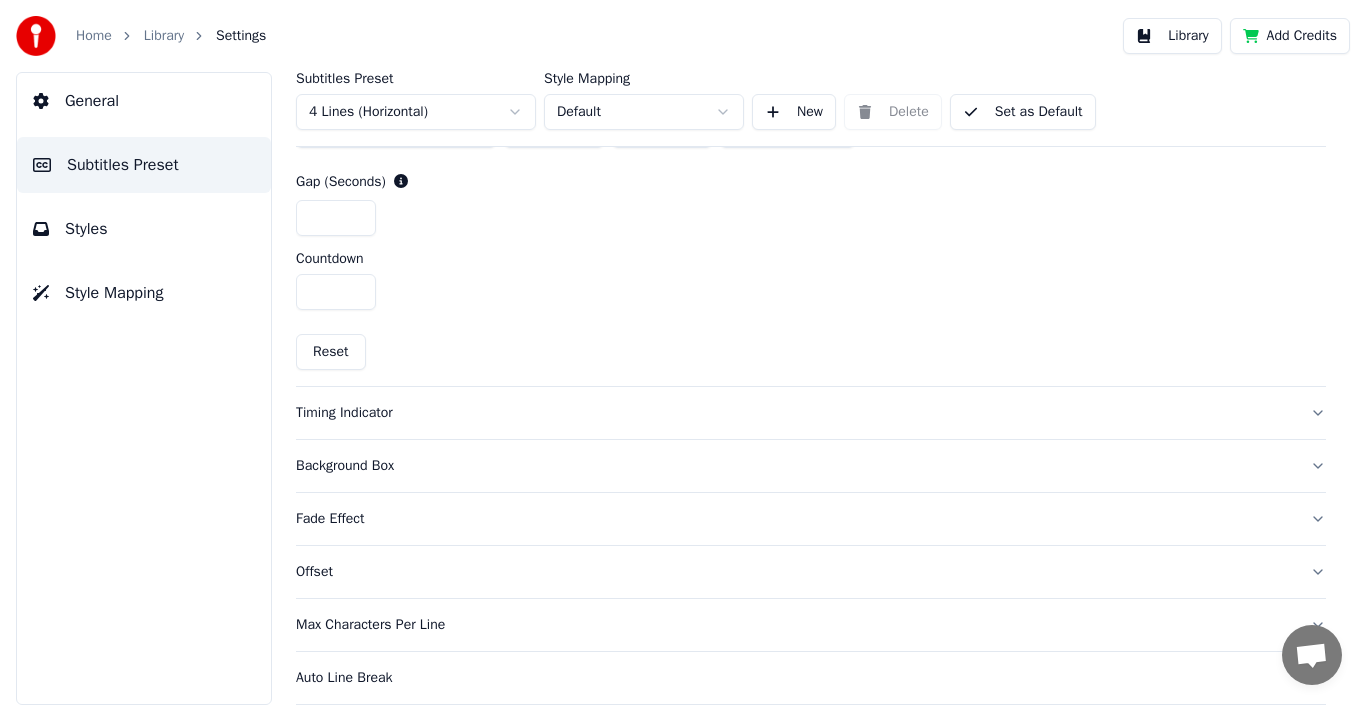 click on "Timing Indicator" at bounding box center [795, 413] 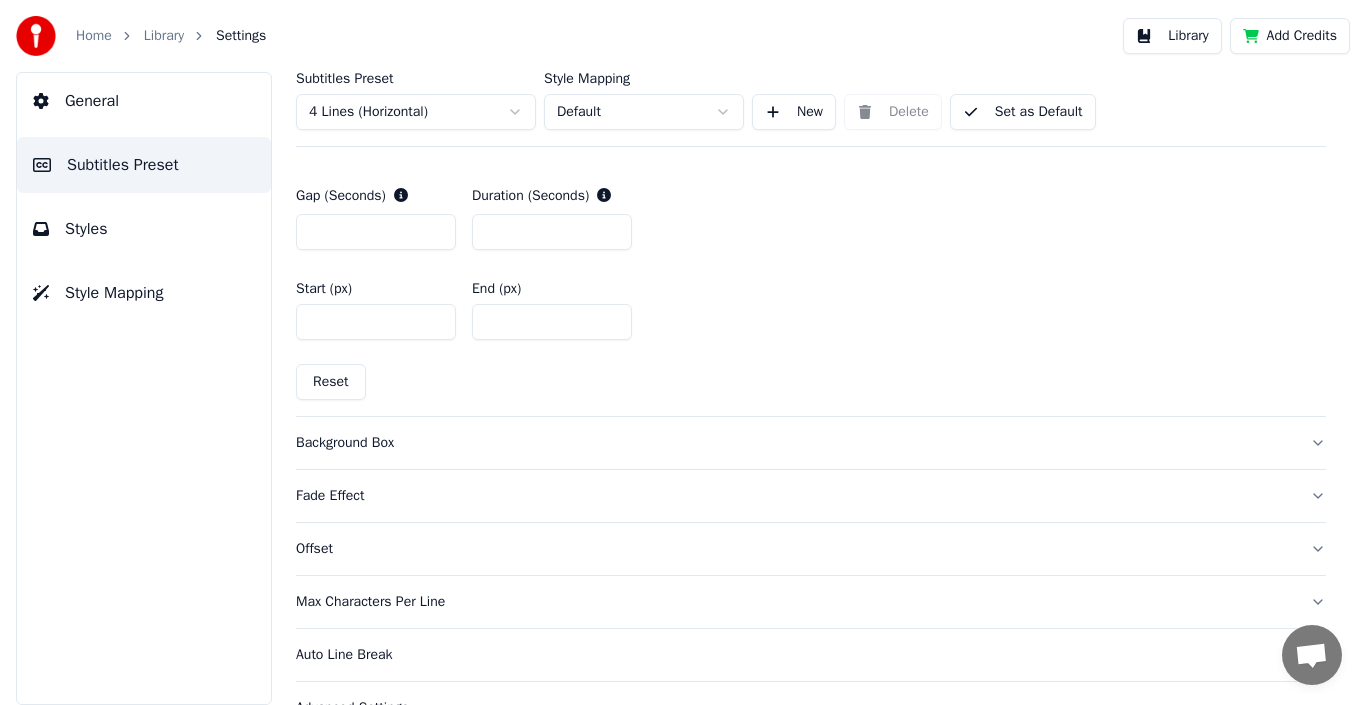 scroll, scrollTop: 1005, scrollLeft: 0, axis: vertical 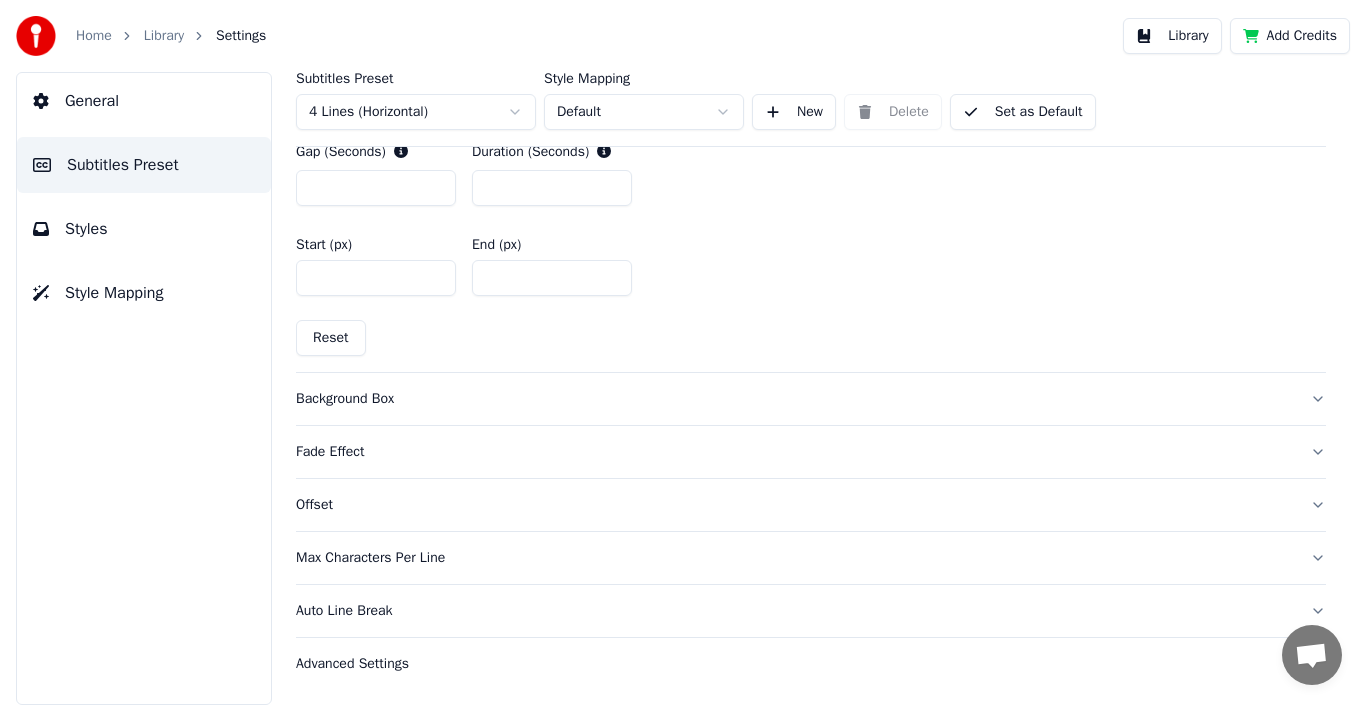 click on "Background Box" at bounding box center (795, 399) 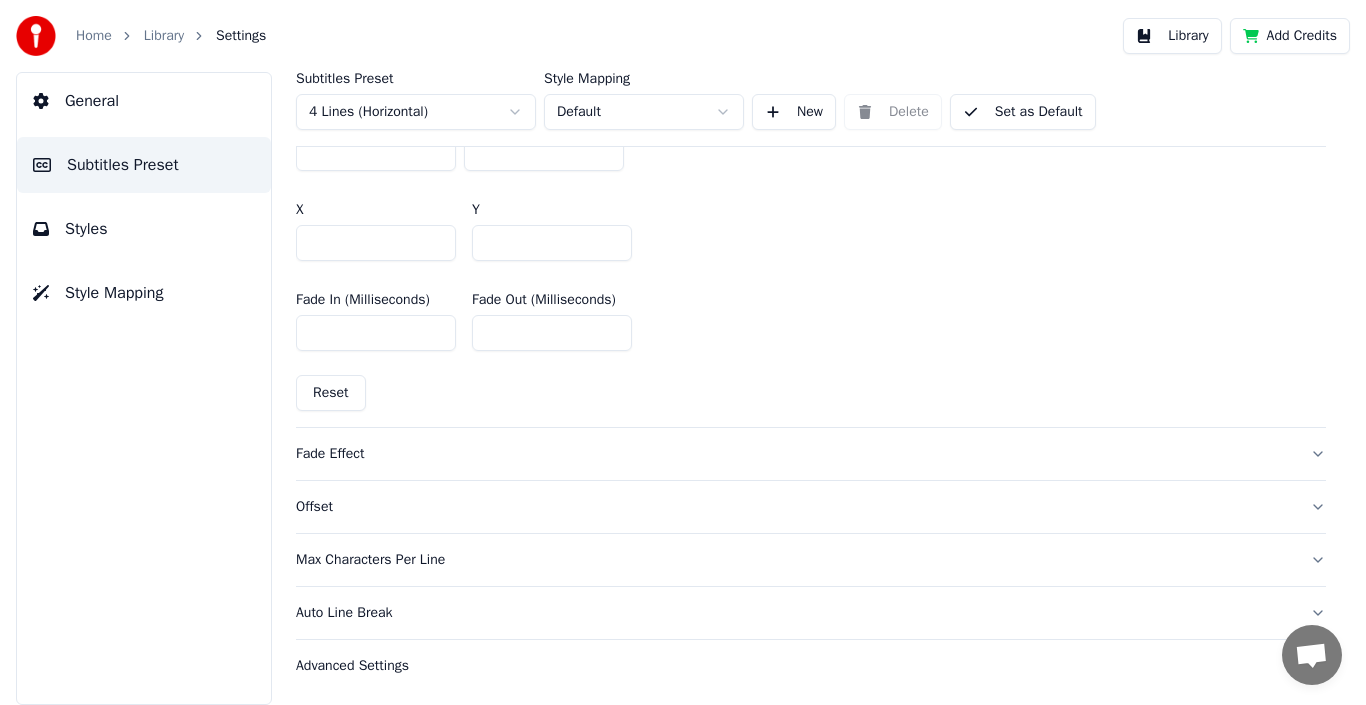 scroll, scrollTop: 1206, scrollLeft: 0, axis: vertical 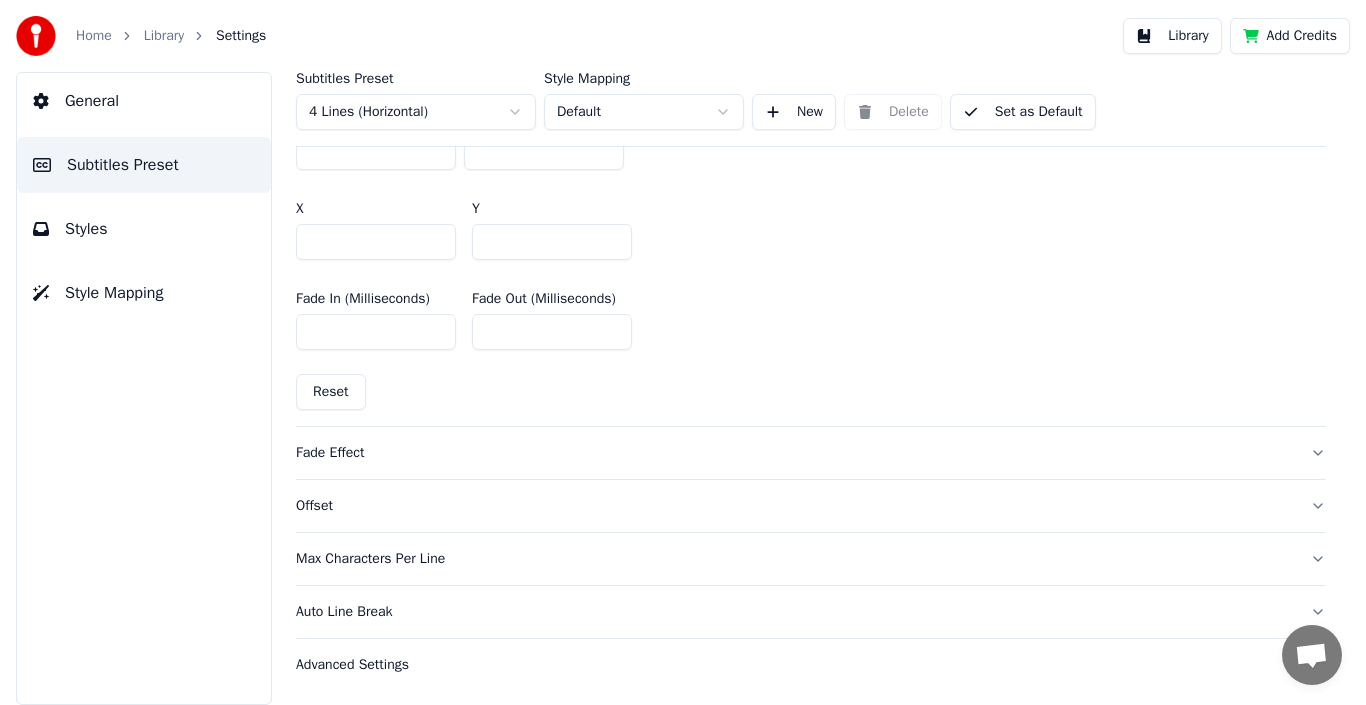 click on "Fade Effect" at bounding box center (795, 453) 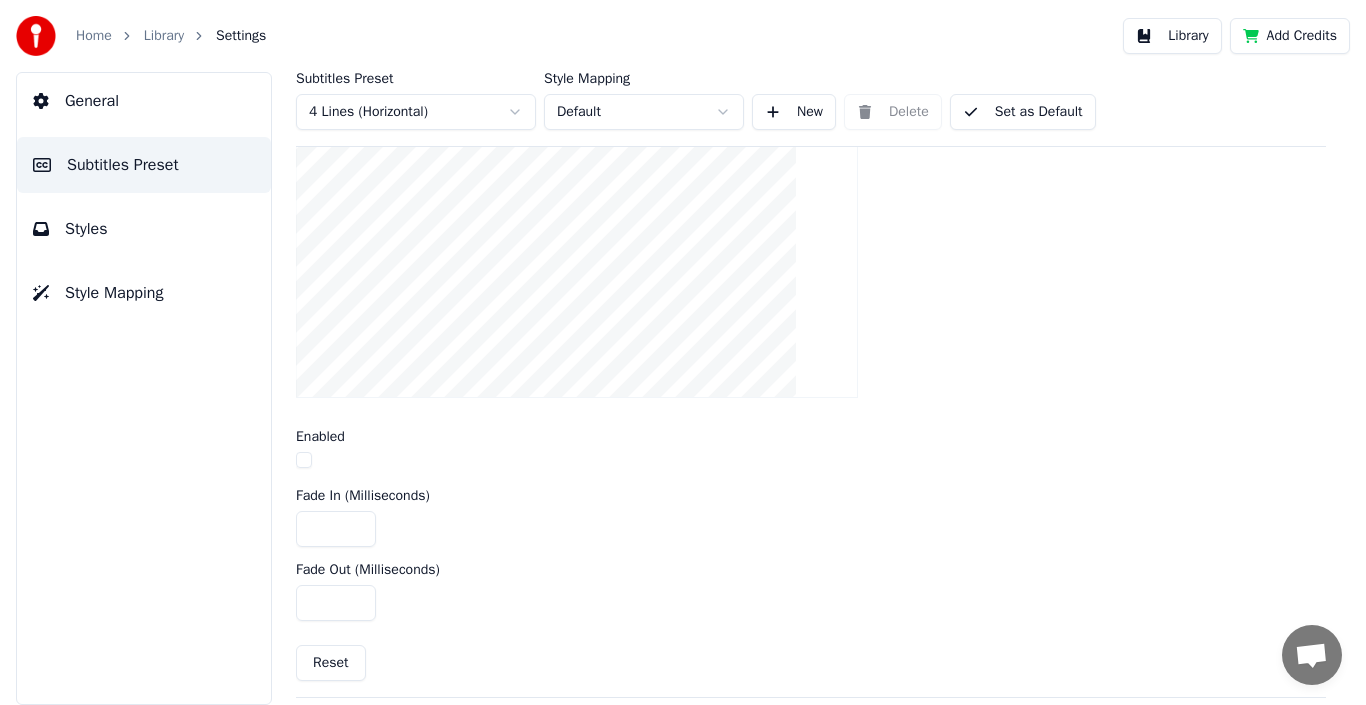 scroll, scrollTop: 438, scrollLeft: 0, axis: vertical 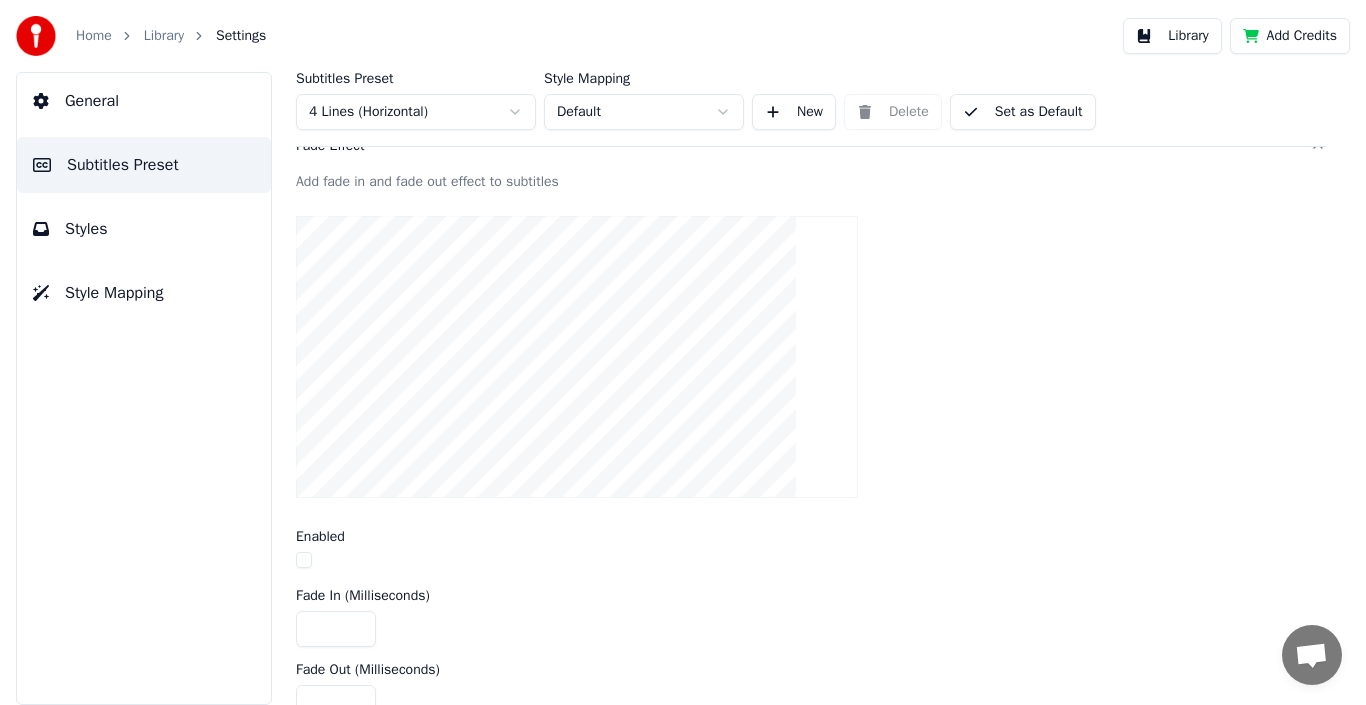 click at bounding box center (304, 560) 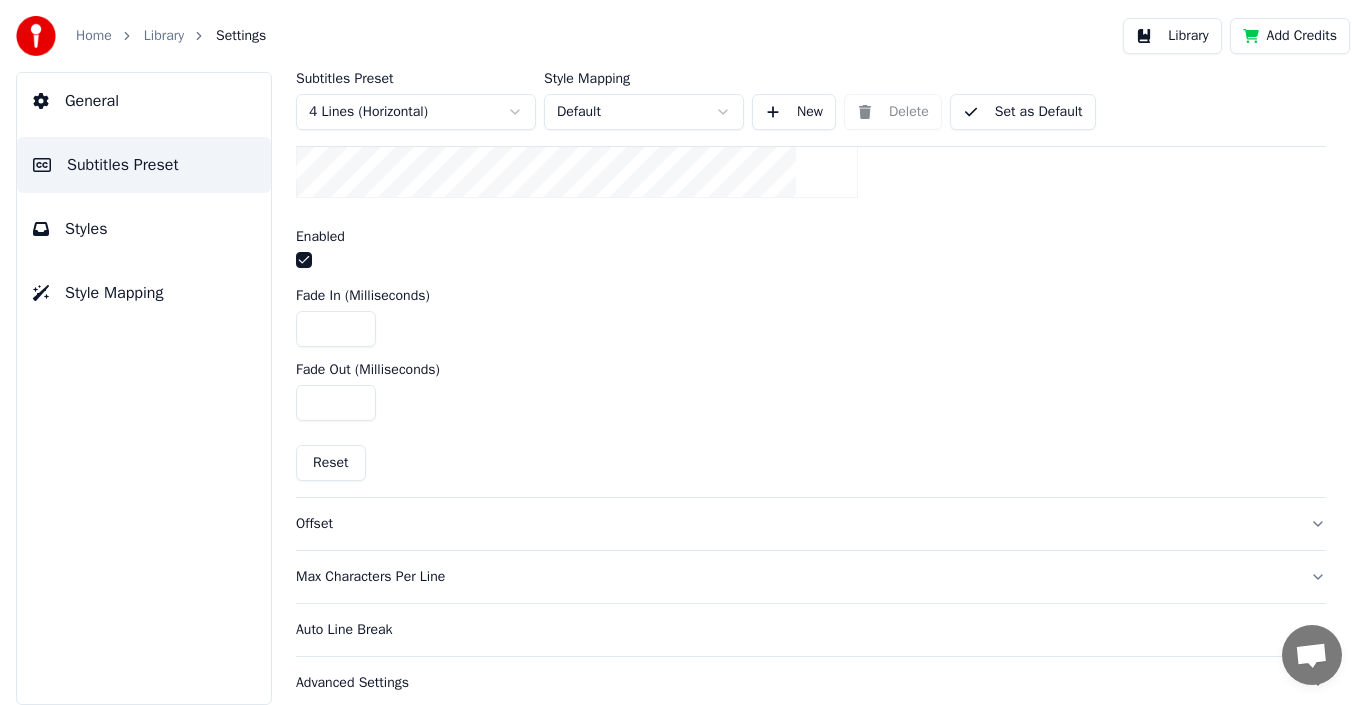 scroll, scrollTop: 757, scrollLeft: 0, axis: vertical 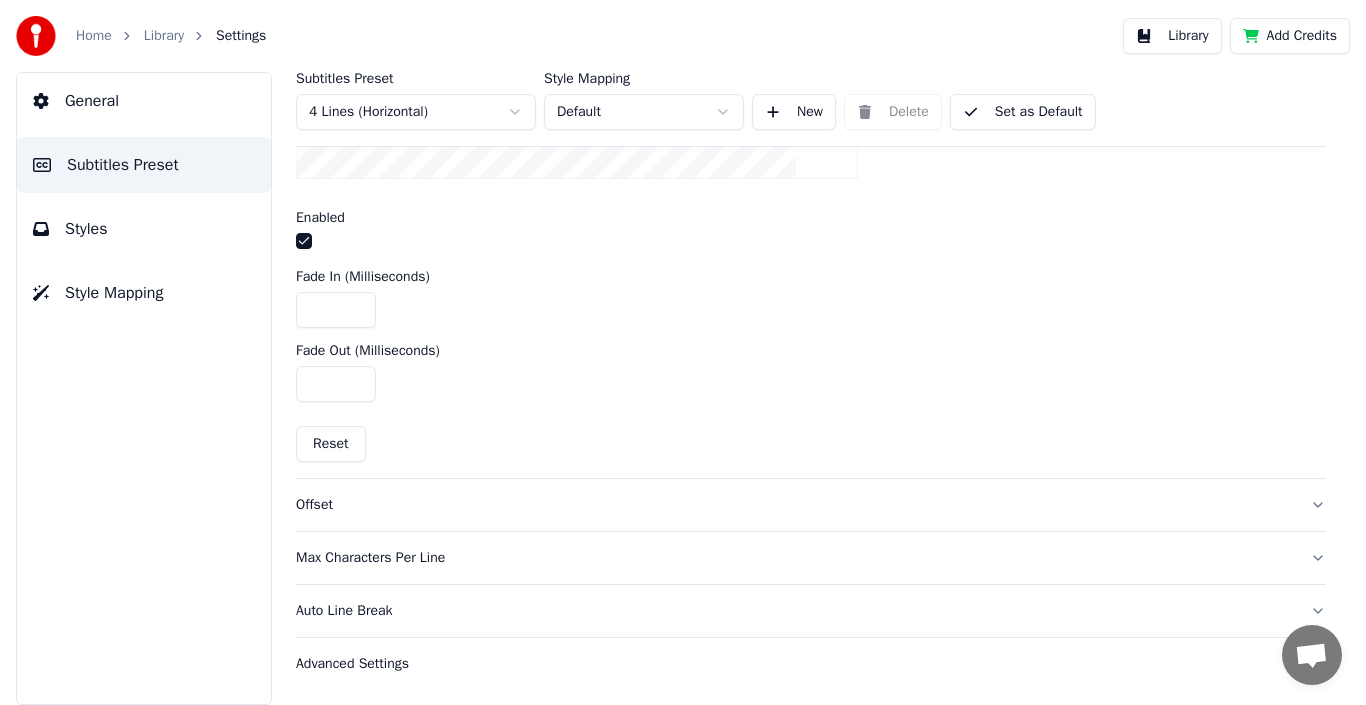 click on "Offset" at bounding box center [795, 505] 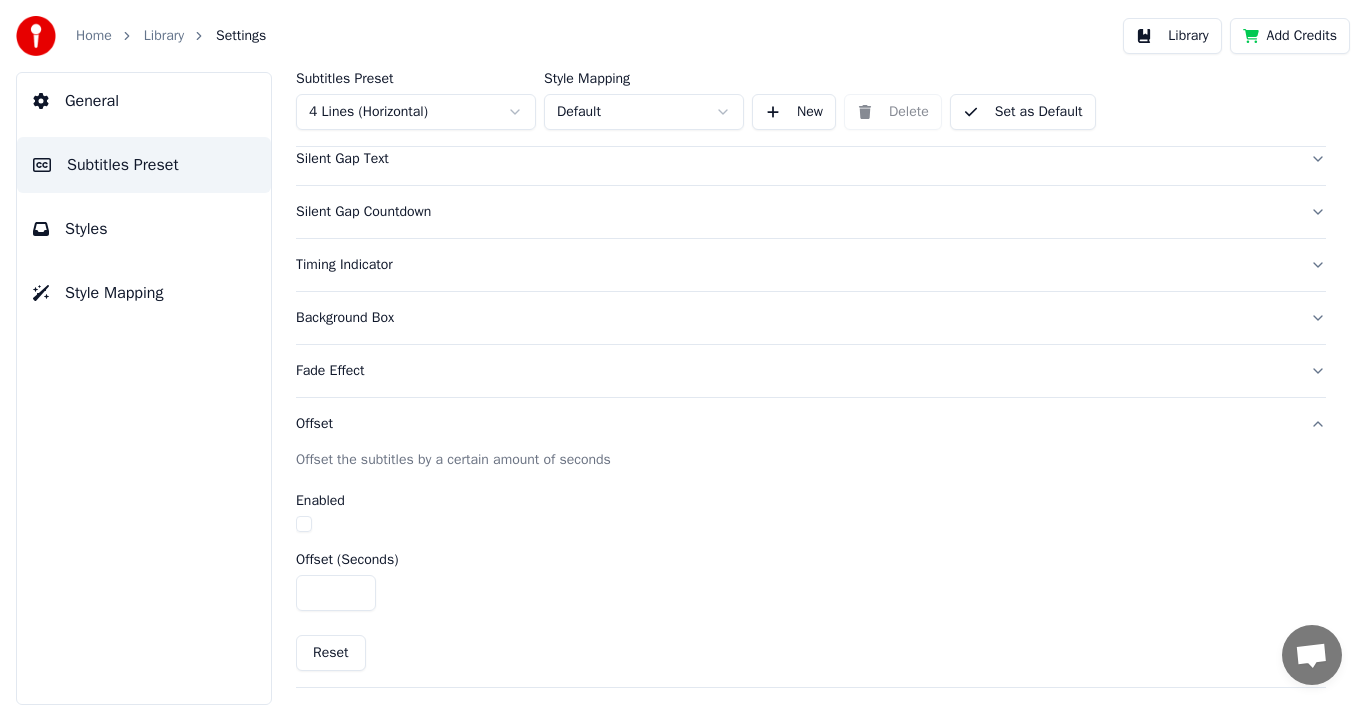 scroll, scrollTop: 169, scrollLeft: 0, axis: vertical 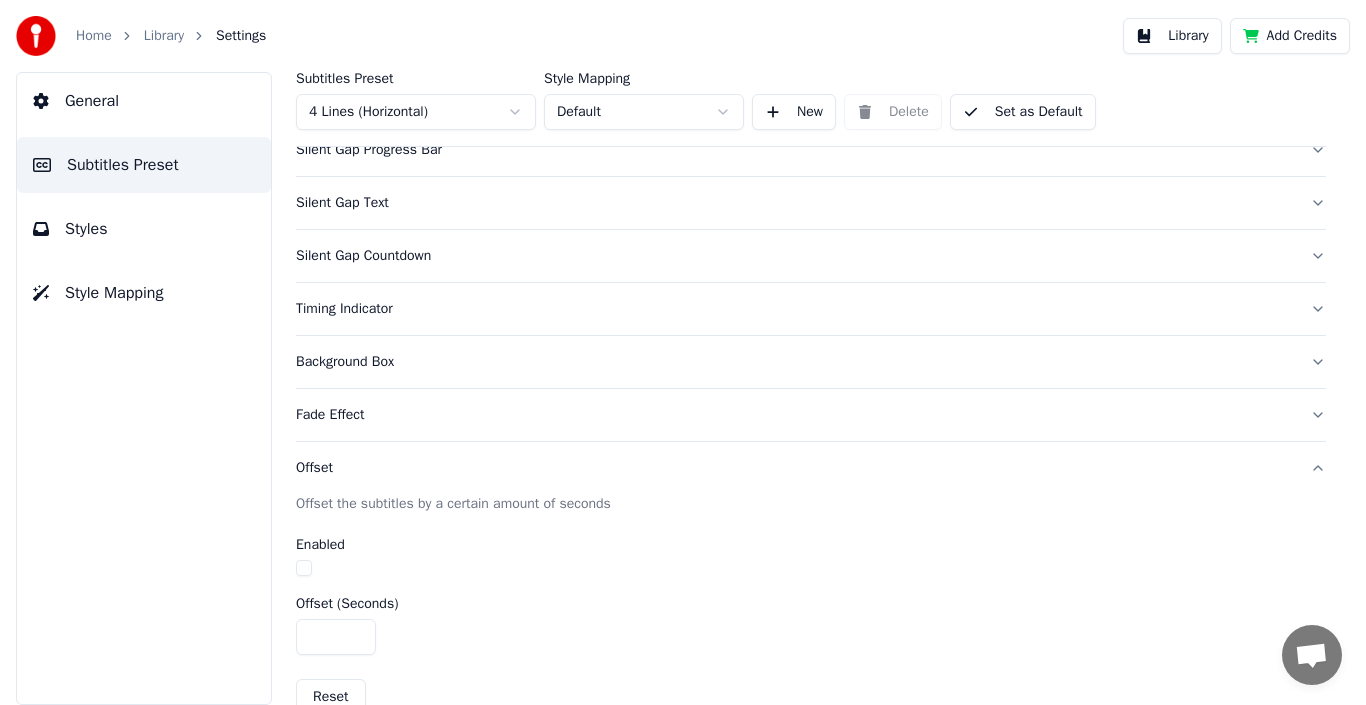 click at bounding box center (304, 568) 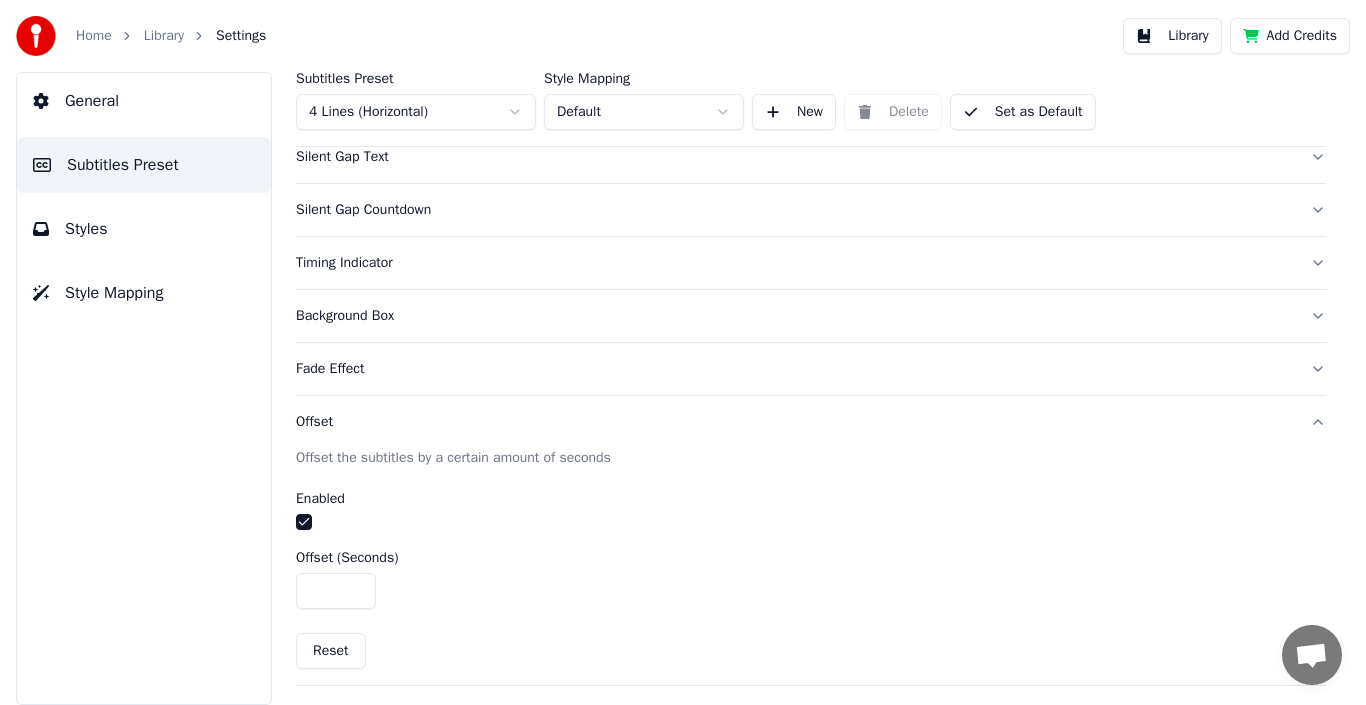 scroll, scrollTop: 369, scrollLeft: 0, axis: vertical 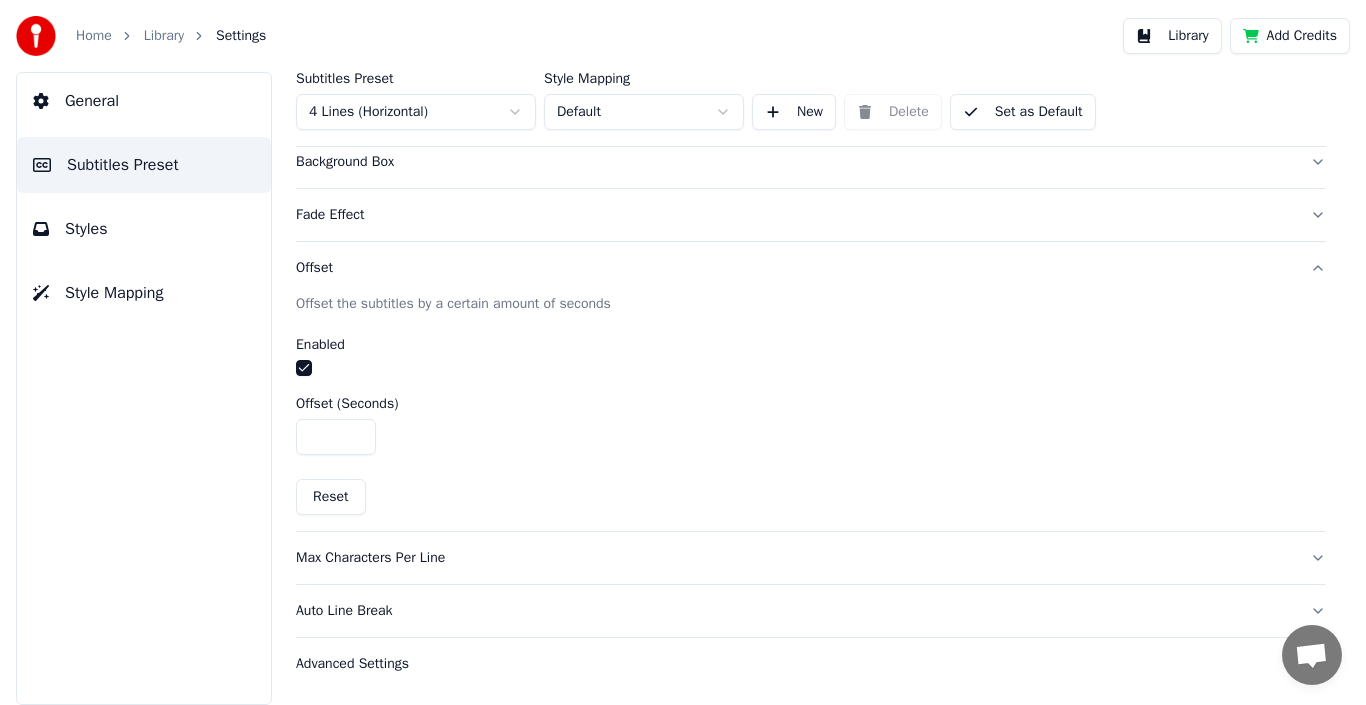 click on "Max Characters Per Line" at bounding box center (795, 558) 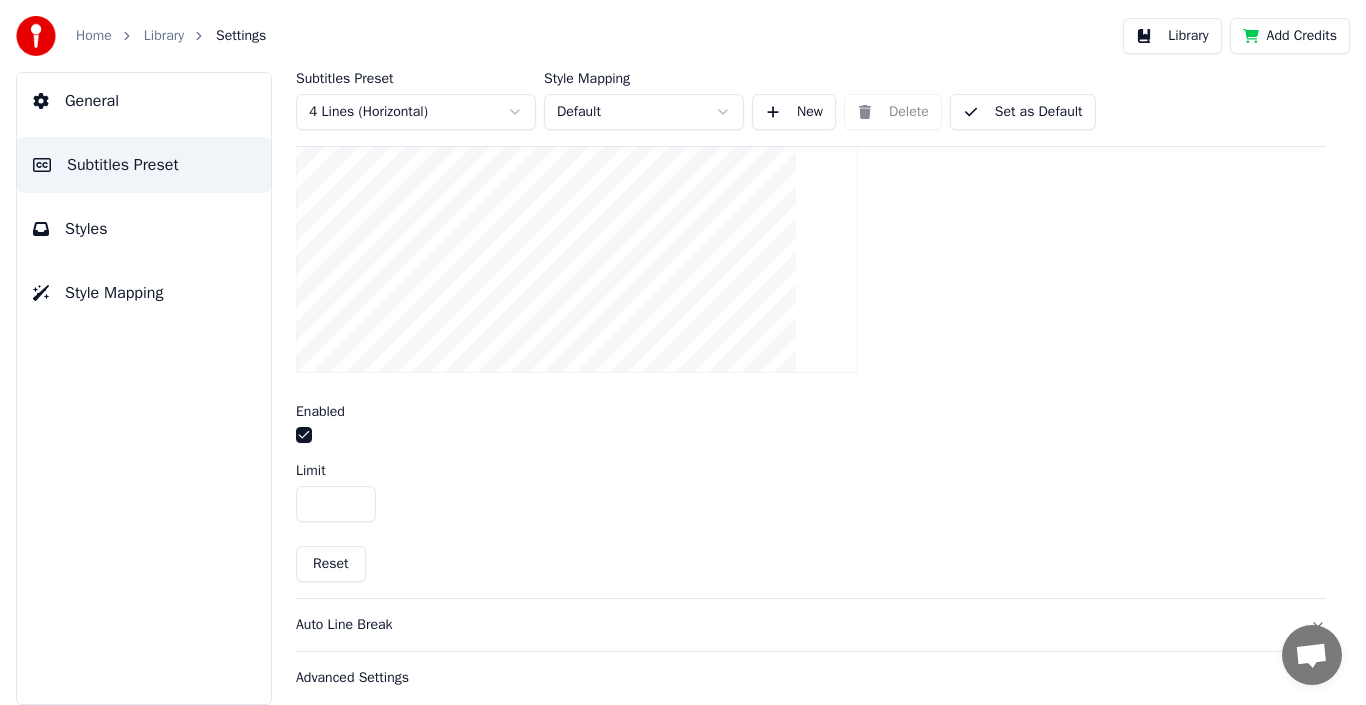 scroll, scrollTop: 683, scrollLeft: 0, axis: vertical 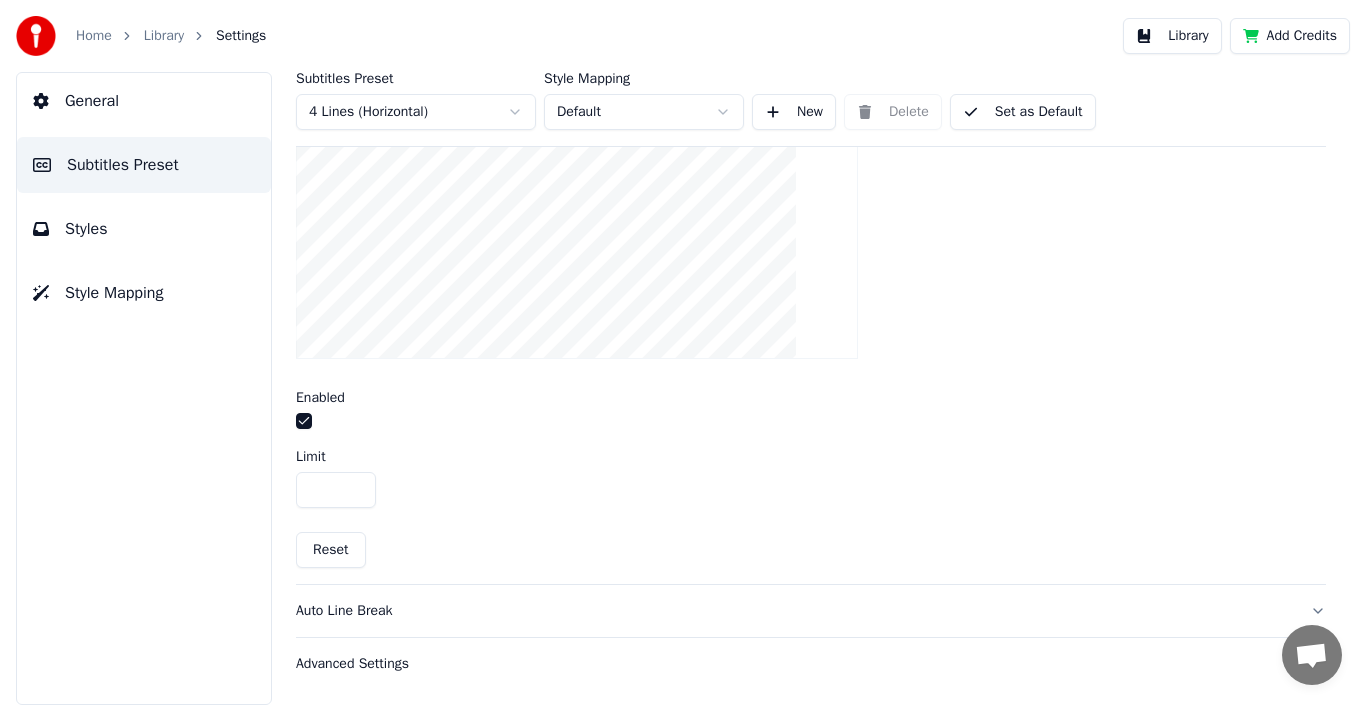 click on "Auto Line Break" at bounding box center [795, 611] 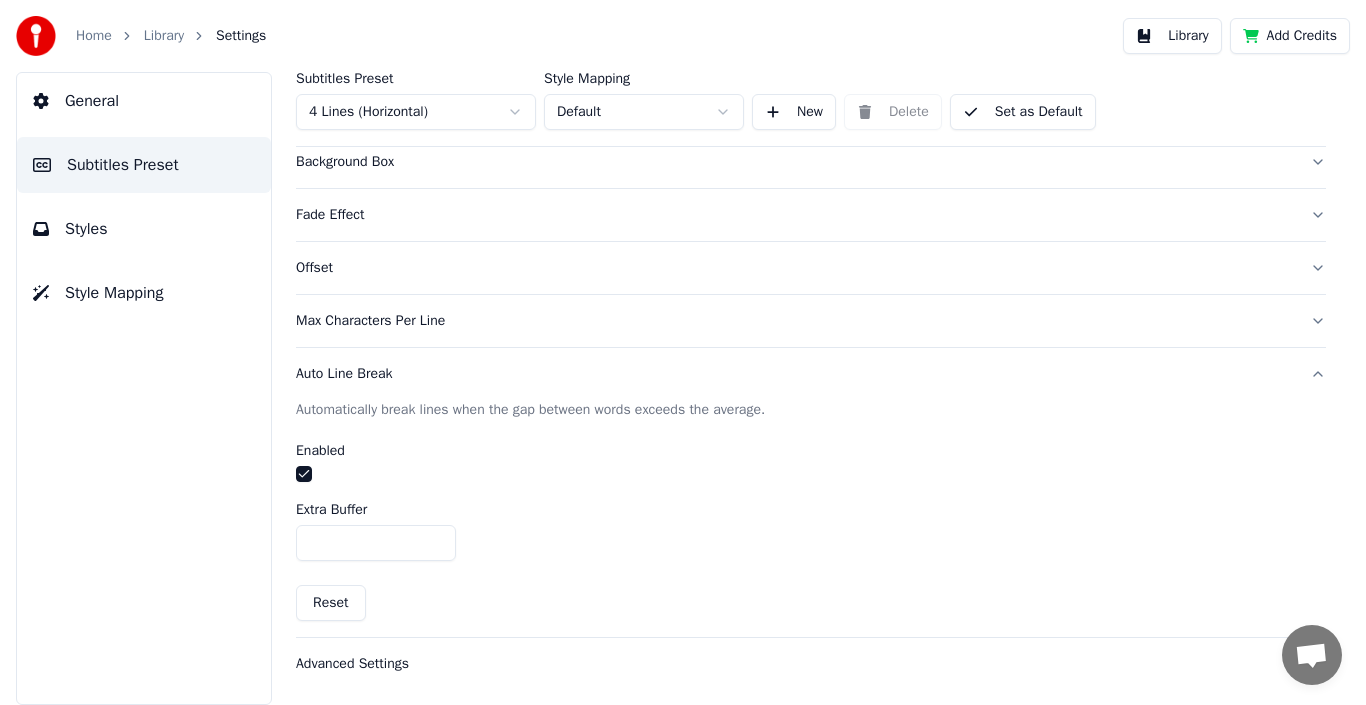 scroll, scrollTop: 369, scrollLeft: 0, axis: vertical 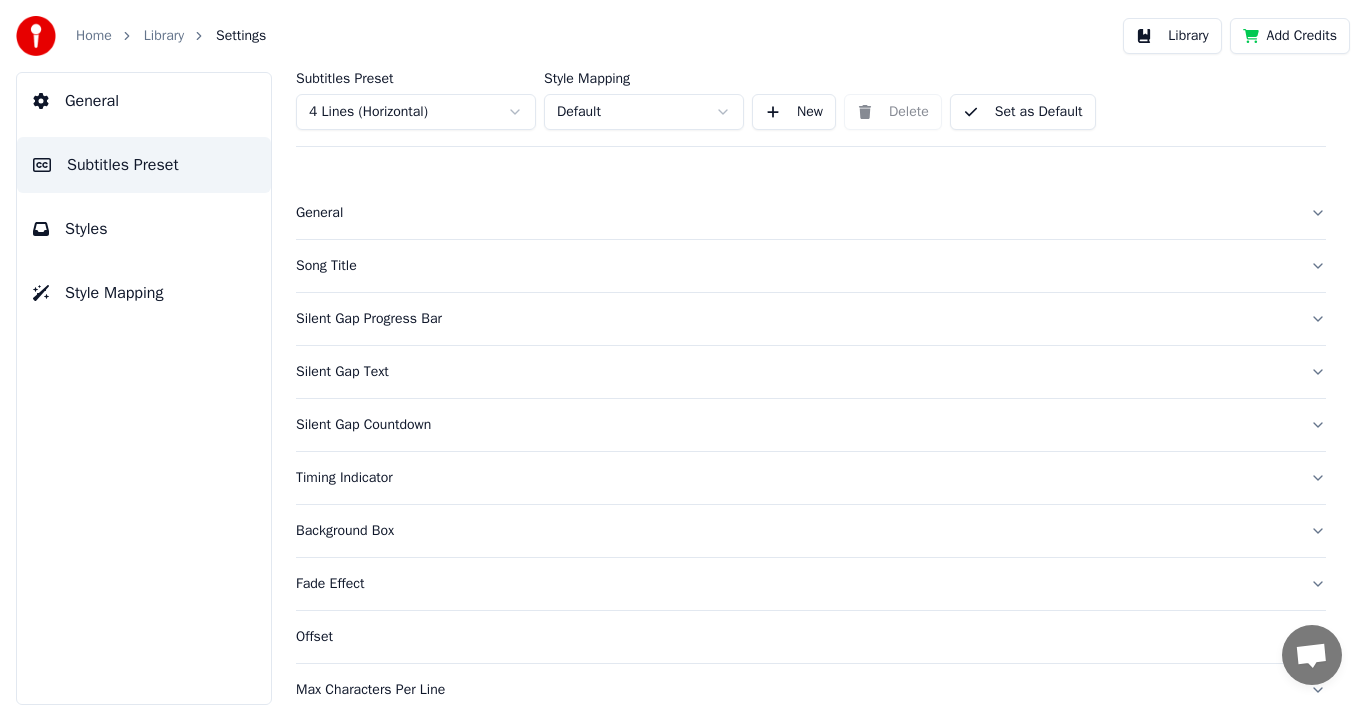click on "Song Title" at bounding box center [795, 266] 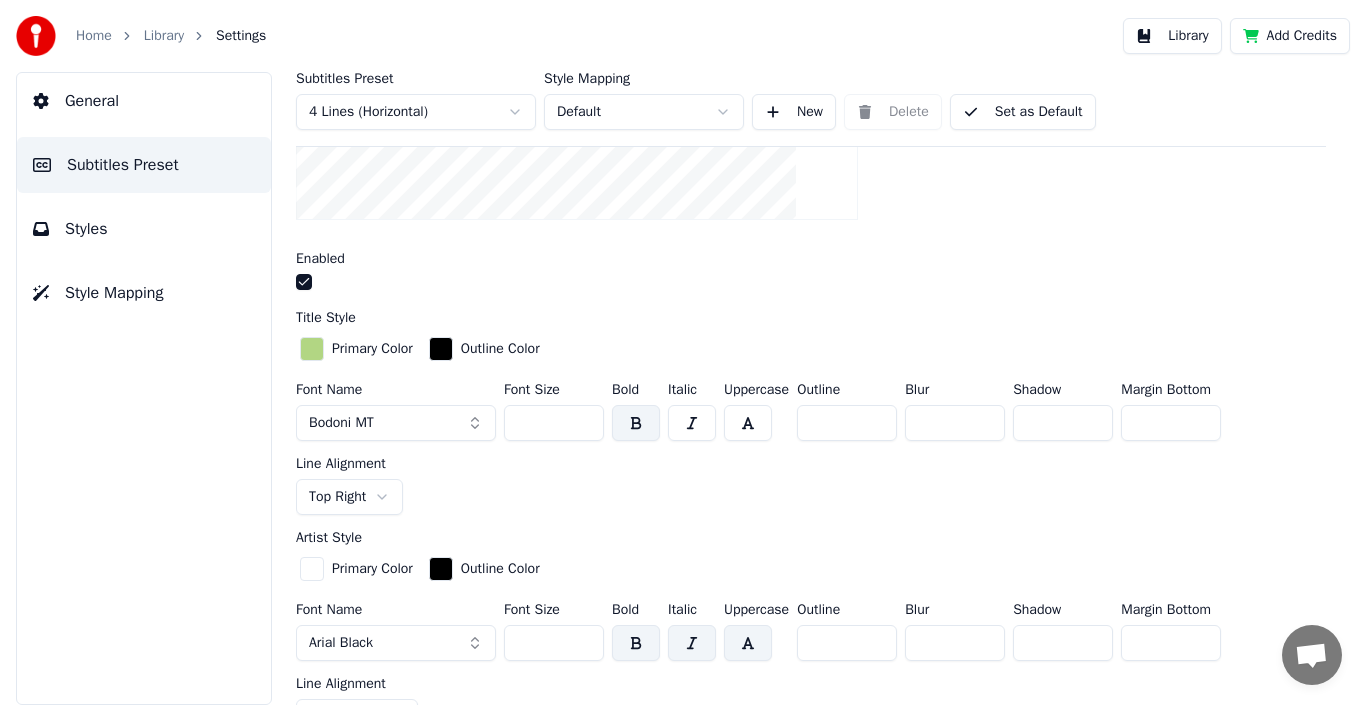 scroll, scrollTop: 400, scrollLeft: 0, axis: vertical 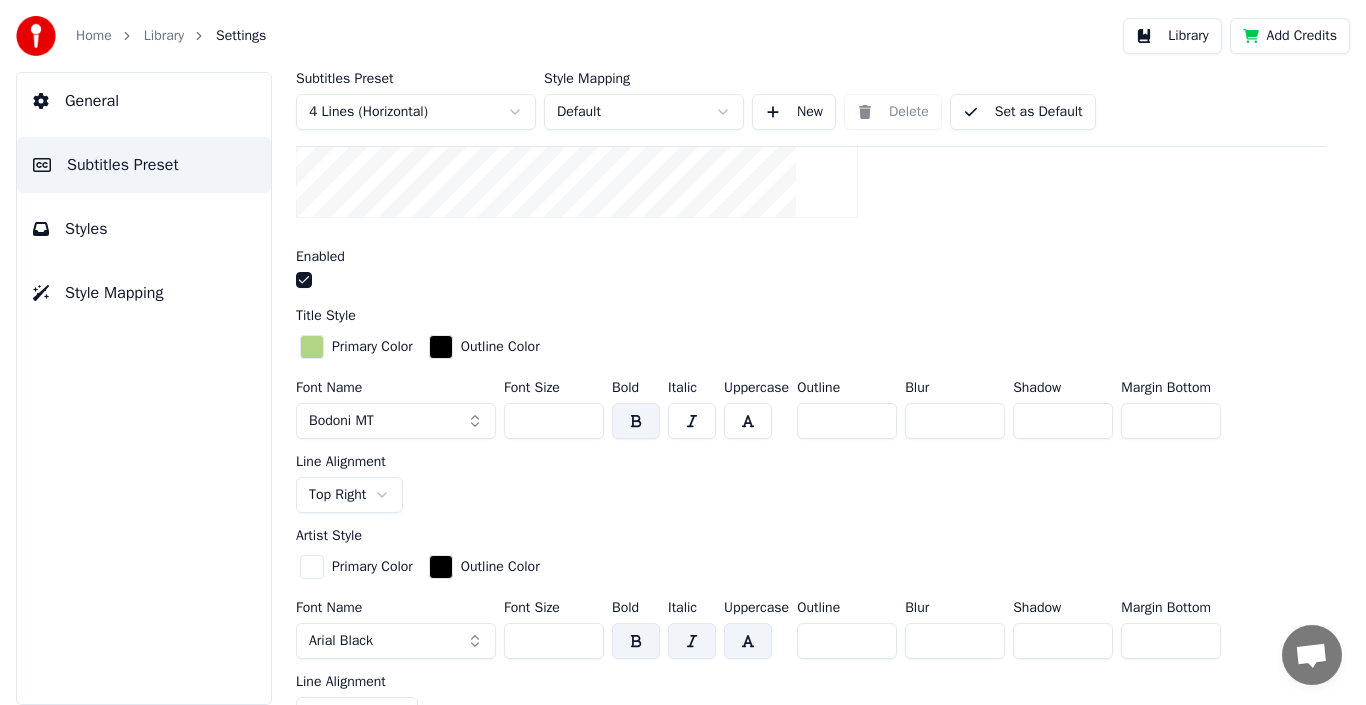 click on "Home Library Settings Library Add Credits General Subtitles Preset Styles Style Mapping Subtitles Preset 4 Lines (Horizontal) Style Mapping Default New Delete Set as Default General Song Title Insert the song title in the beginning of the video Enabled Title Style Primary Color Outline Color Font Name Bodoni MT Font Size *** Bold Italic Uppercase Outline * Blur * Shadow * Margin Bottom *** Line Alignment Top Right Artist Style Primary Color Outline Color Font Name Arial Black Font Size *** Bold Italic Uppercase Outline * Blur * Shadow * Margin Bottom *** Line Alignment Bottom Left Start Seconds * Duration Seconds * Fade In (Milliseconds) *** Fade Out (Milliseconds) *** Reset Silent Gap Progress Bar Silent Gap Text Silent Gap Countdown Timing Indicator Background Box Fade Effect Offset Max Characters Per Line Auto Line Break Advanced Settings" at bounding box center (683, 352) 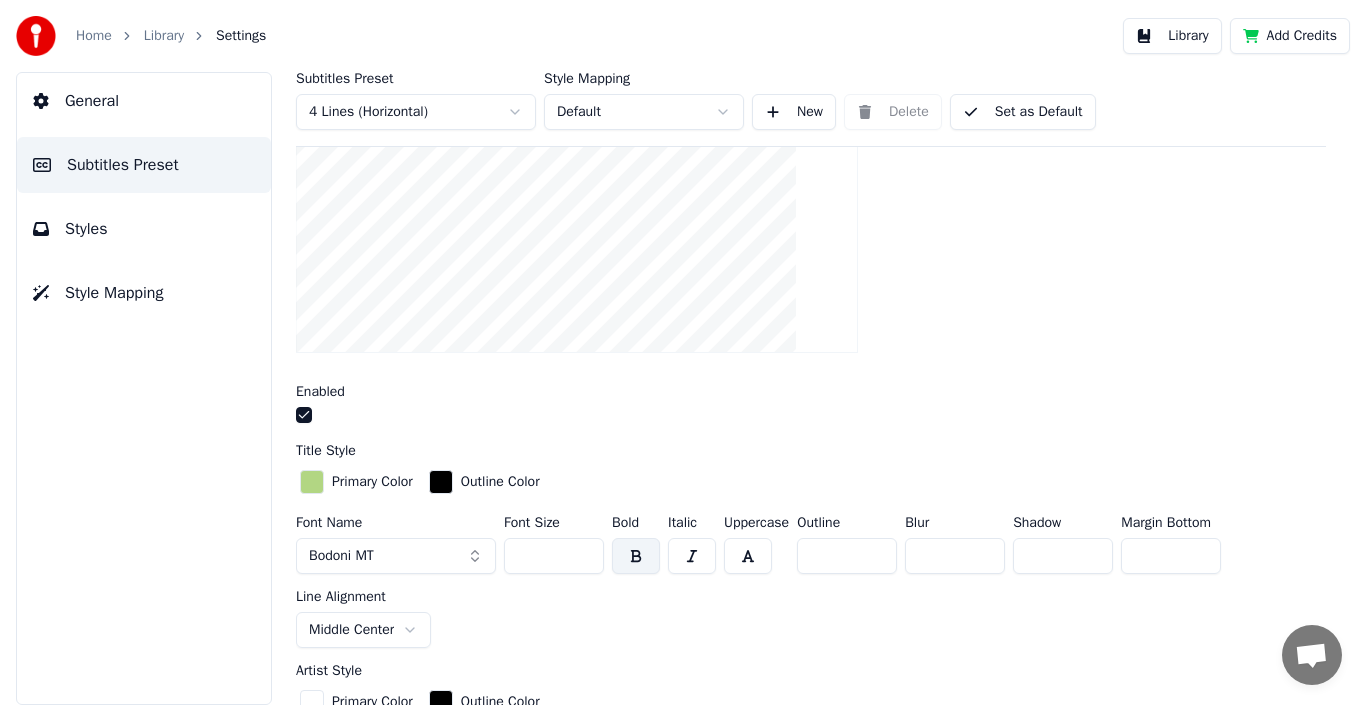 scroll, scrollTop: 300, scrollLeft: 0, axis: vertical 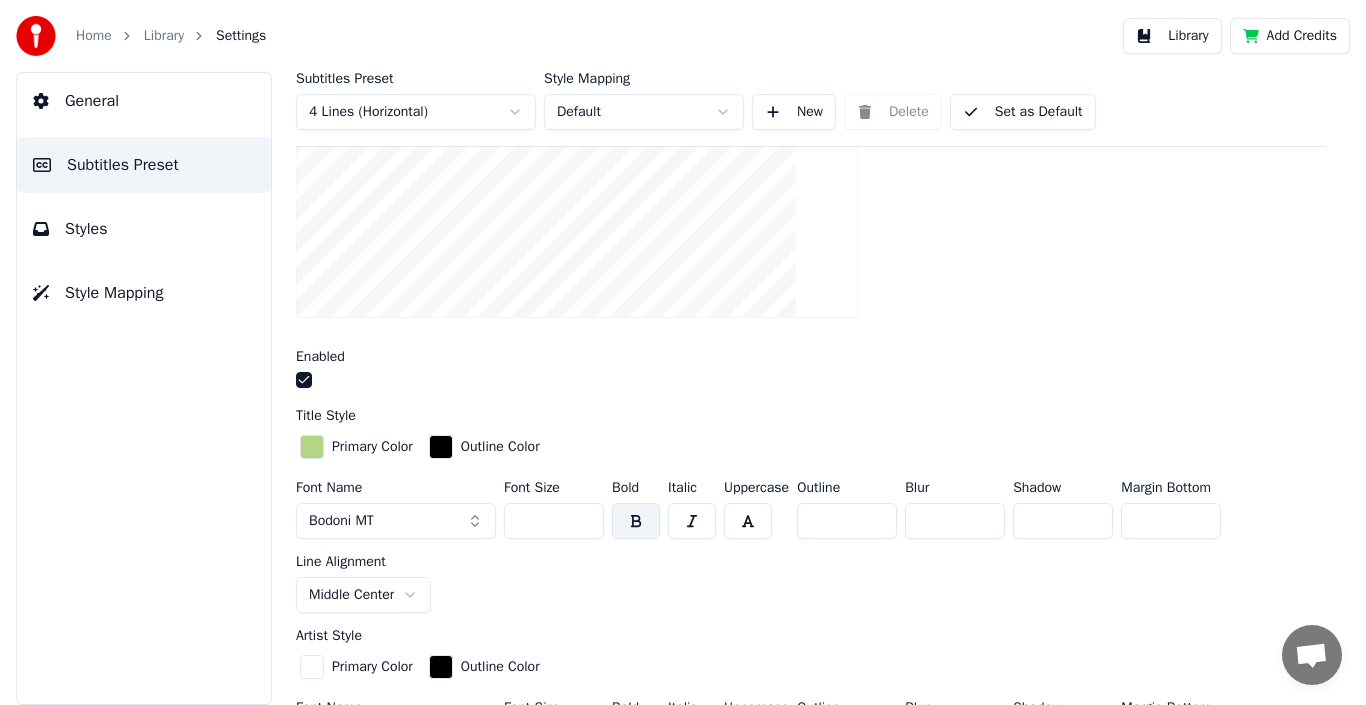 click on "Home Library Settings Library Add Credits General Subtitles Preset Styles Style Mapping Subtitles Preset 4 Lines (Horizontal) Style Mapping Default New Delete Set as Default General Song Title Insert the song title in the beginning of the video Enabled Title Style Primary Color Outline Color Font Name Bodoni MT Font Size *** Bold Italic Uppercase Outline * Blur * Shadow * Margin Bottom *** Line Alignment Middle Center Artist Style Primary Color Outline Color Font Name Arial Black Font Size *** Bold Italic Uppercase Outline * Blur * Shadow * Margin Bottom *** Line Alignment Bottom Left Start Seconds * Duration Seconds * Fade In (Milliseconds) *** Fade Out (Milliseconds) *** Reset Silent Gap Progress Bar Silent Gap Text Silent Gap Countdown Timing Indicator Background Box Fade Effect Offset Max Characters Per Line Auto Line Break Advanced Settings" at bounding box center [683, 352] 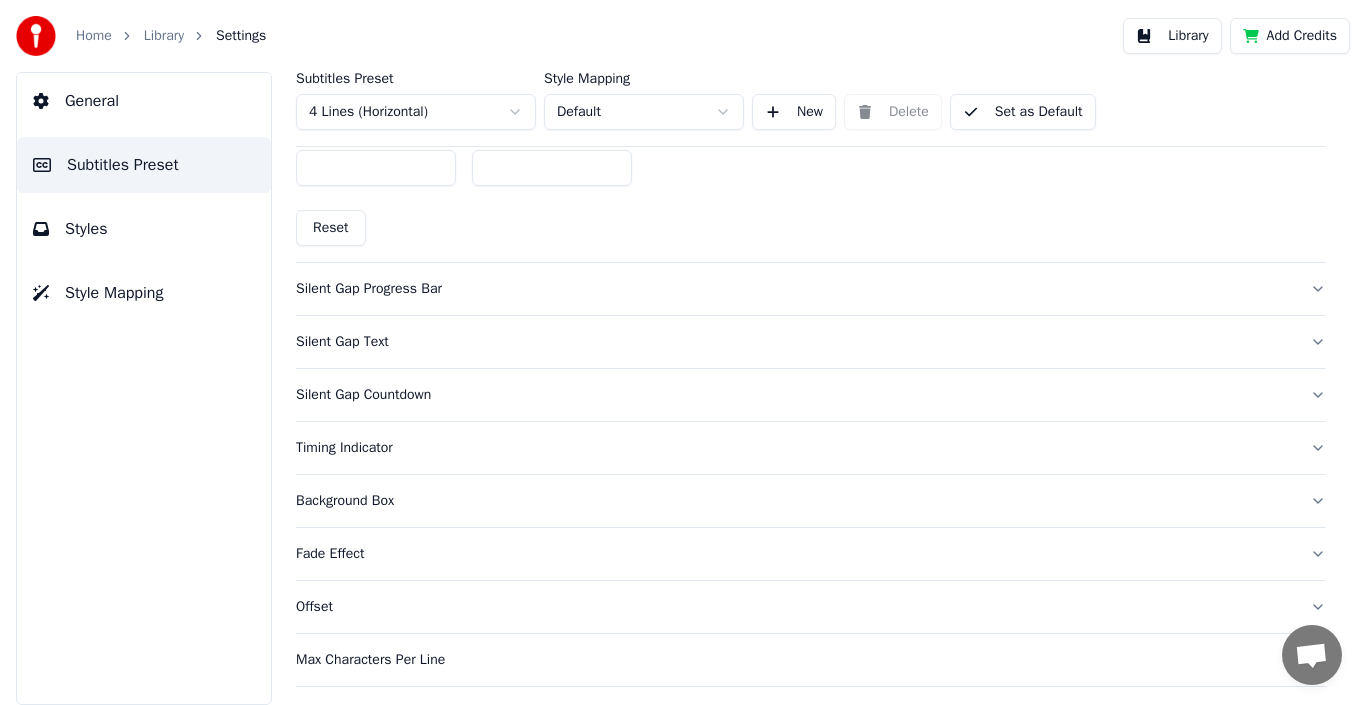scroll, scrollTop: 1227, scrollLeft: 0, axis: vertical 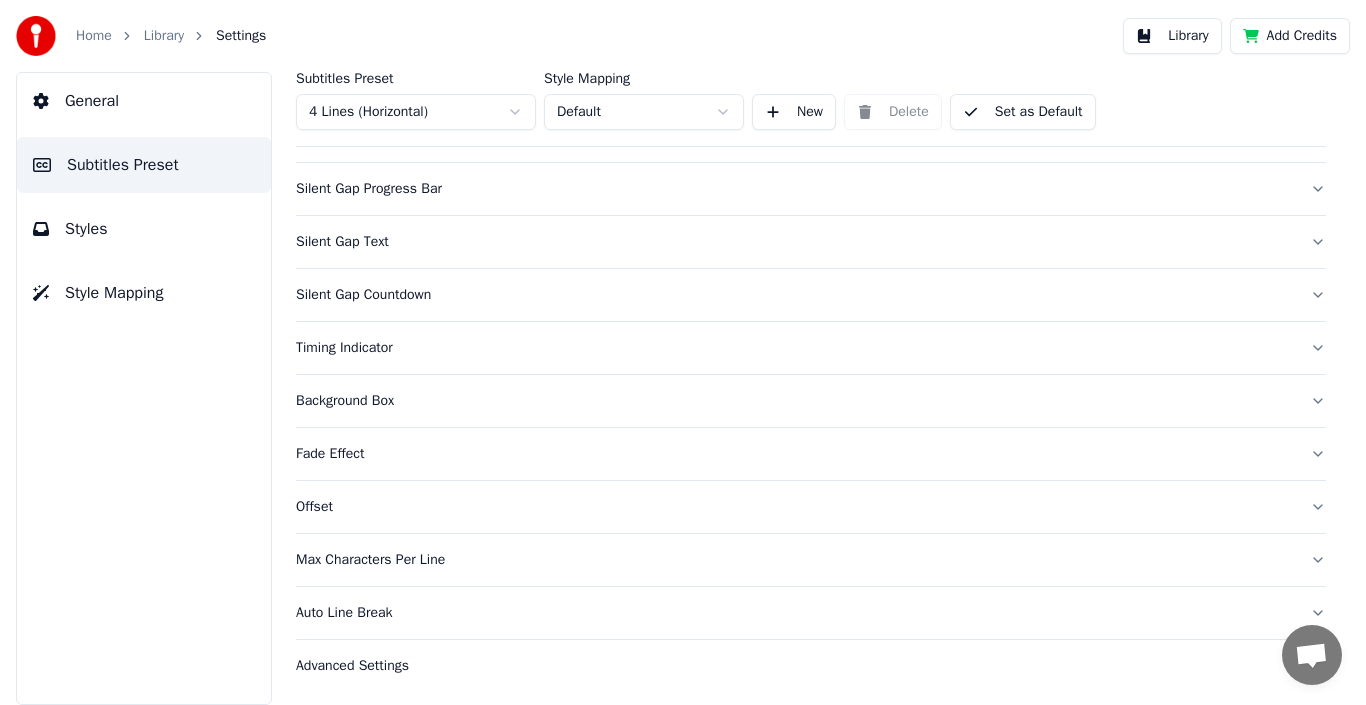 click on "Styles" at bounding box center [144, 229] 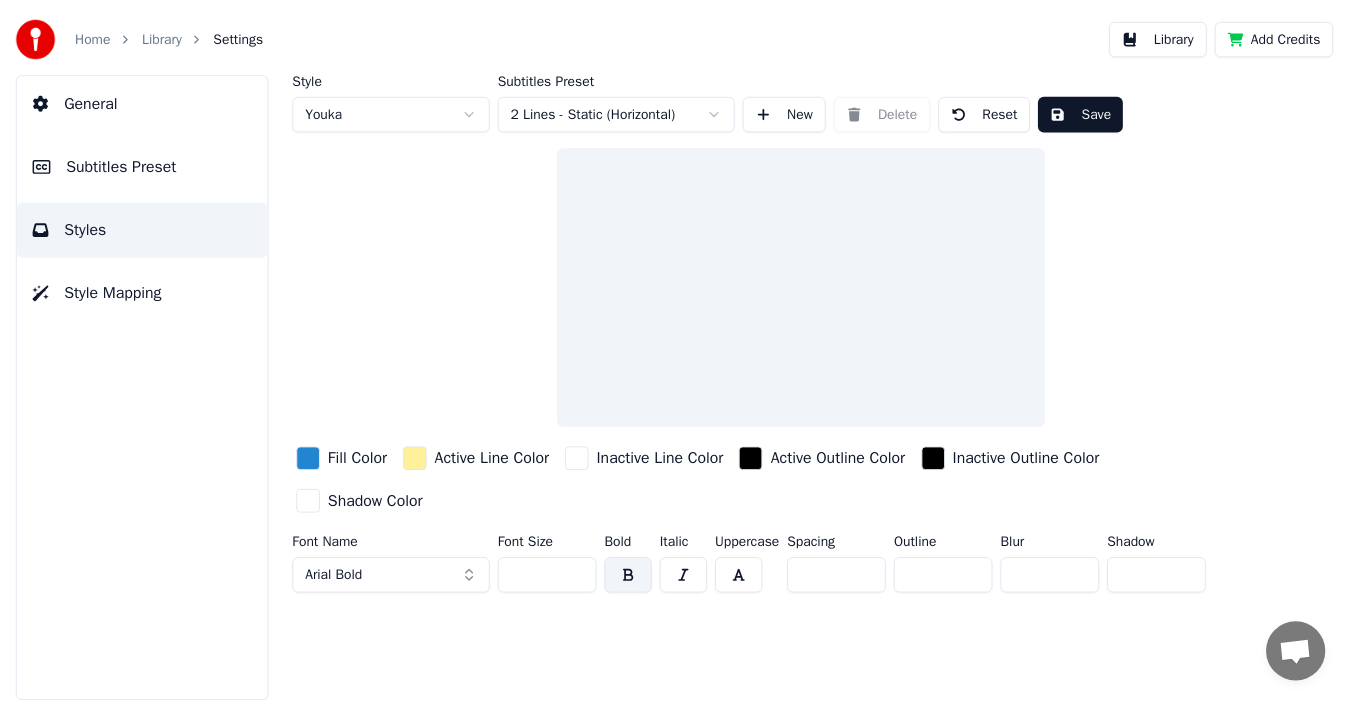 scroll, scrollTop: 0, scrollLeft: 0, axis: both 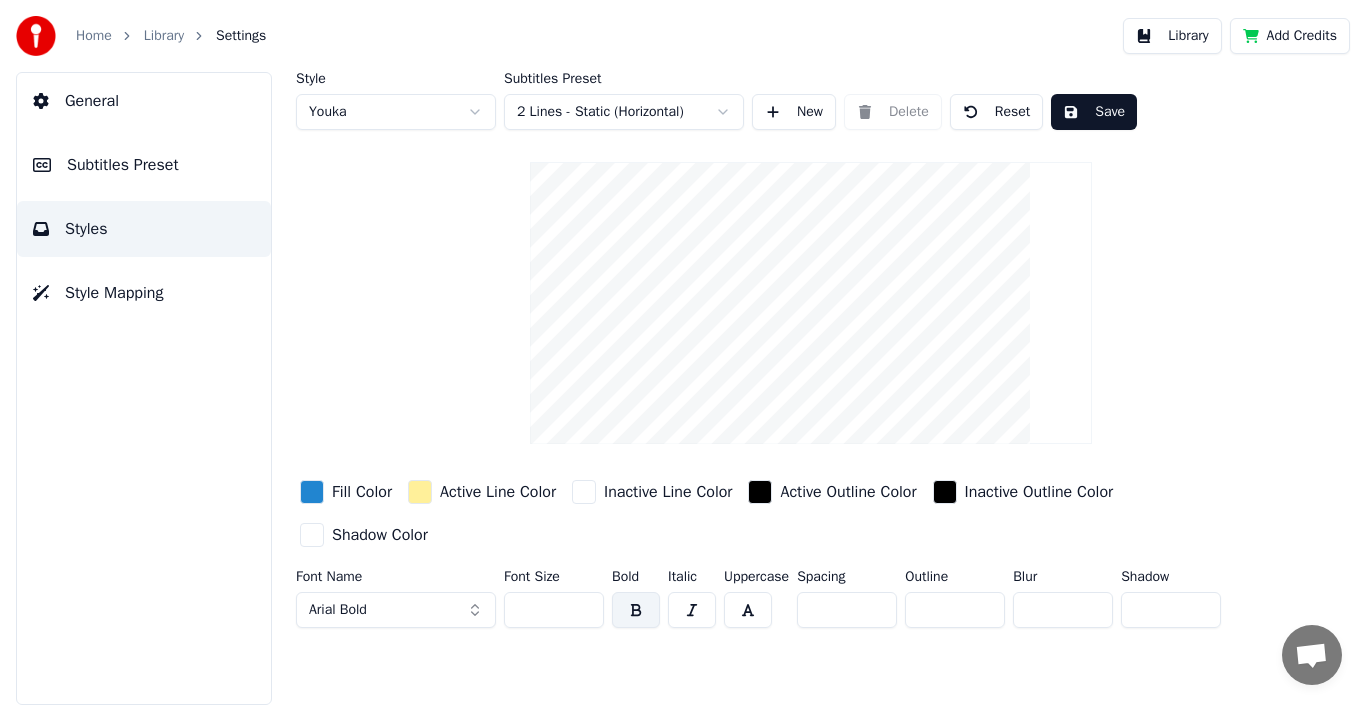 click on "Style Mapping" at bounding box center (114, 293) 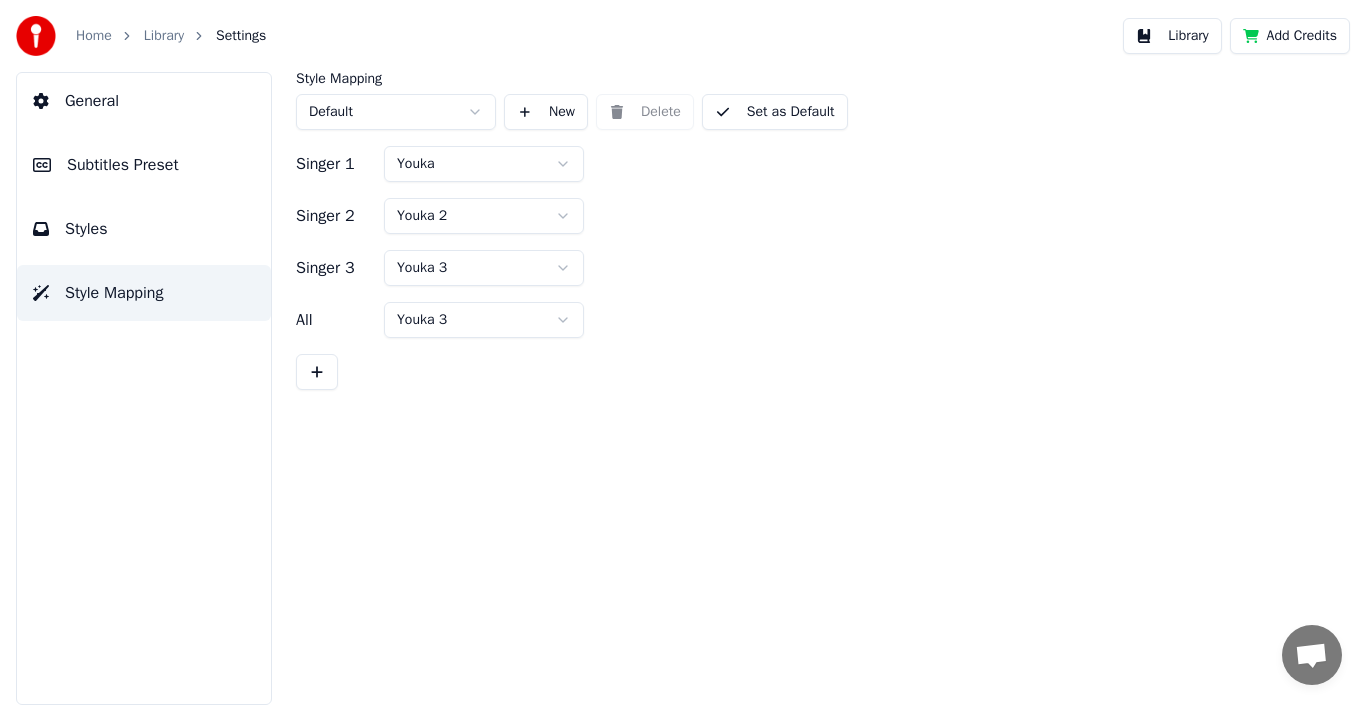 click on "All" at bounding box center (336, 320) 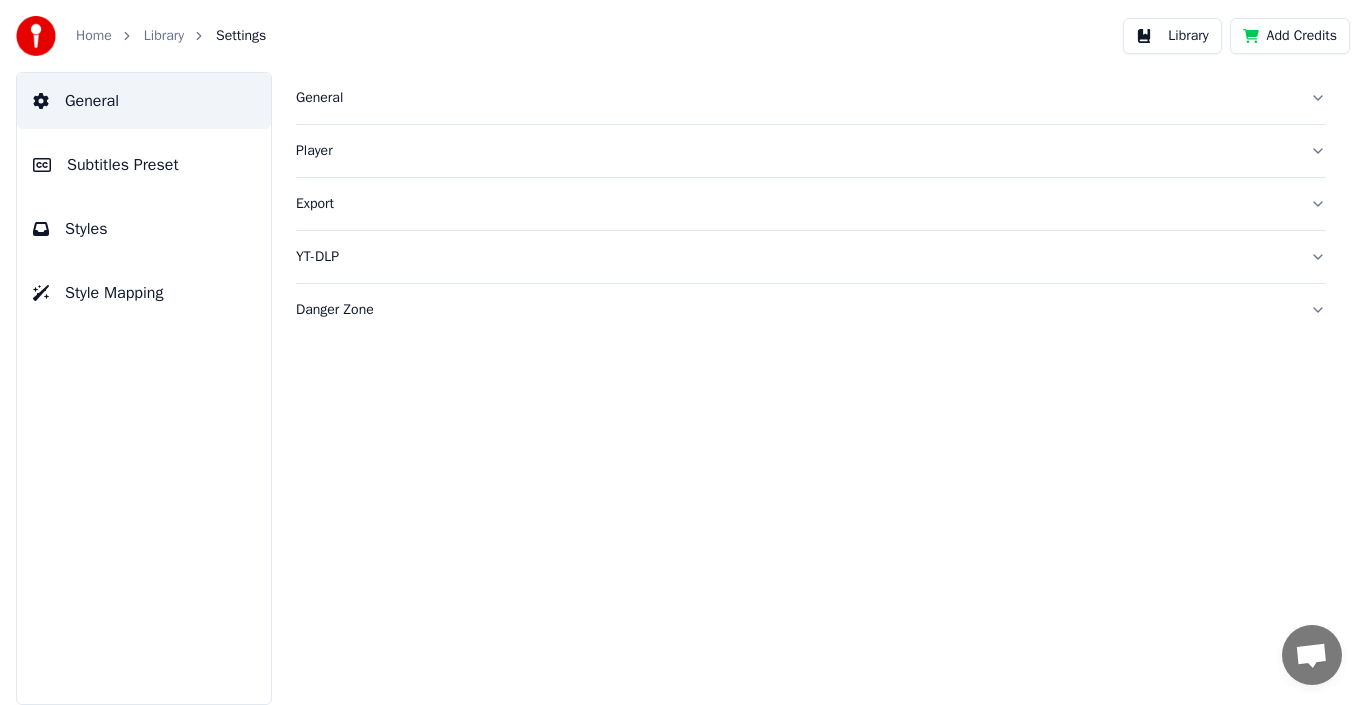 click on "Home" at bounding box center (94, 36) 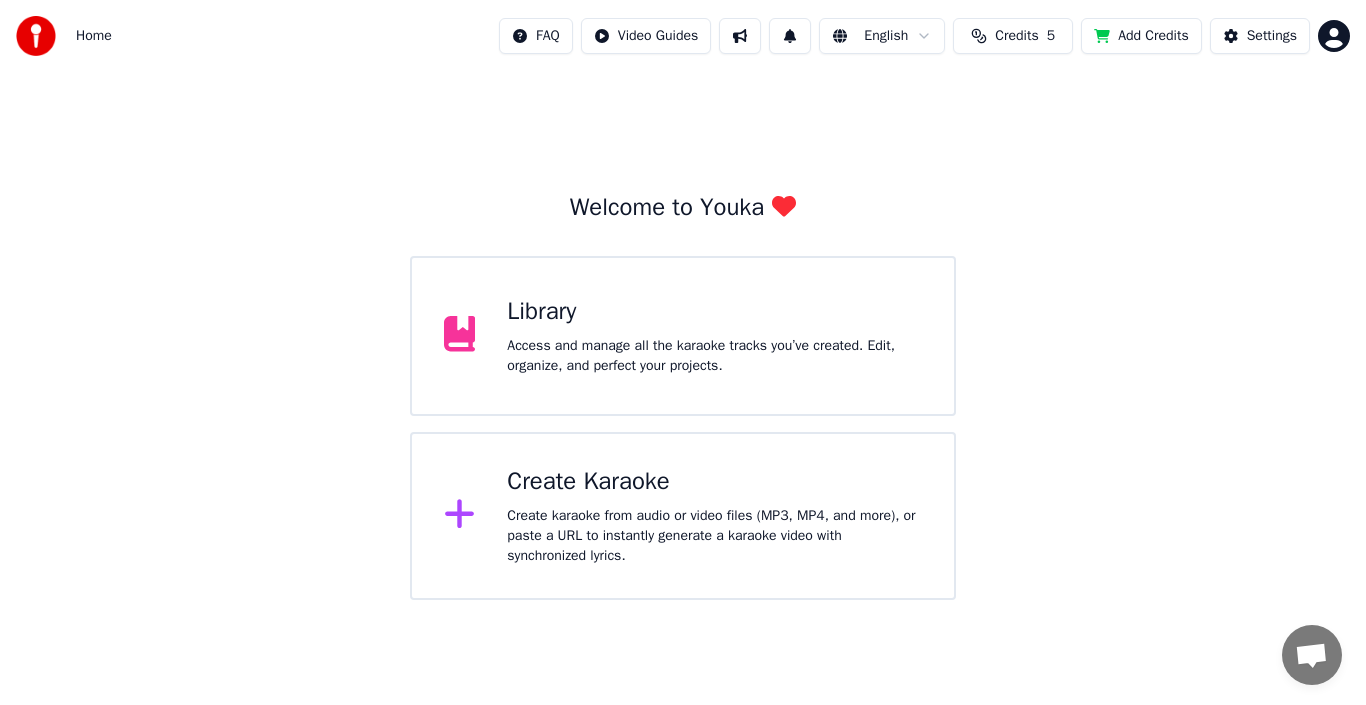 click on "Home" at bounding box center [94, 36] 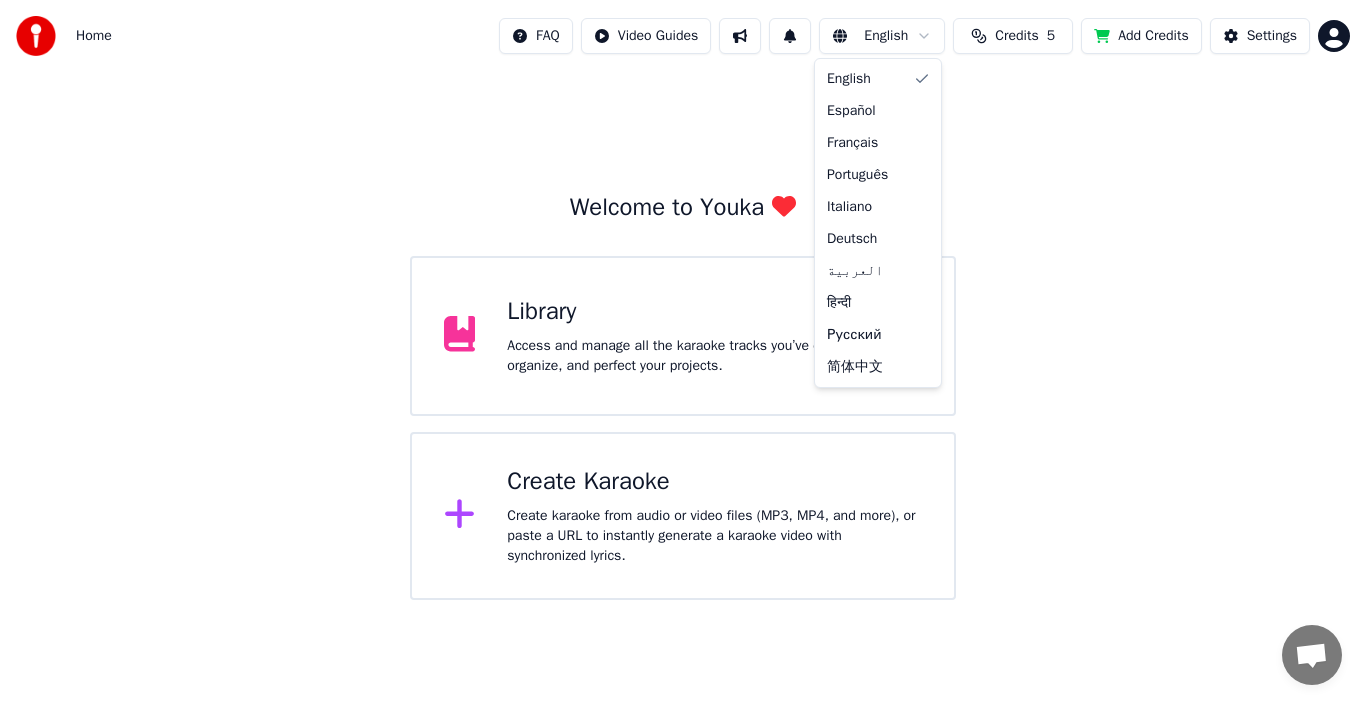 click on "Home FAQ Video Guides English Credits 5 Add Credits Settings Welcome to Youka Library Access and manage all the karaoke tracks you’ve created. Edit, organize, and perfect your projects. Create Karaoke Create karaoke from audio or video files (MP3, MP4, and more), or paste a URL to instantly generate a karaoke video with synchronized lyrics. English Español Français Português Italiano Deutsch العربية हिन्दी Русский 简体中文" at bounding box center [683, 300] 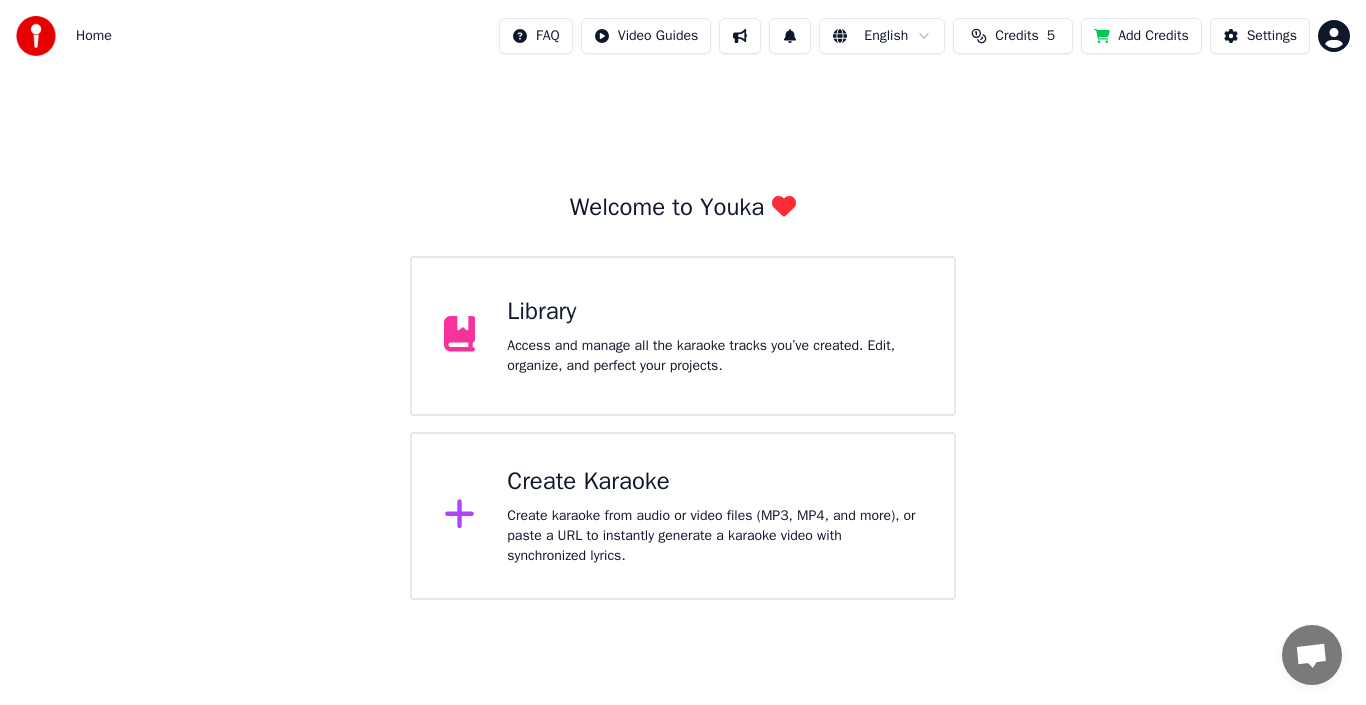 click at bounding box center [740, 36] 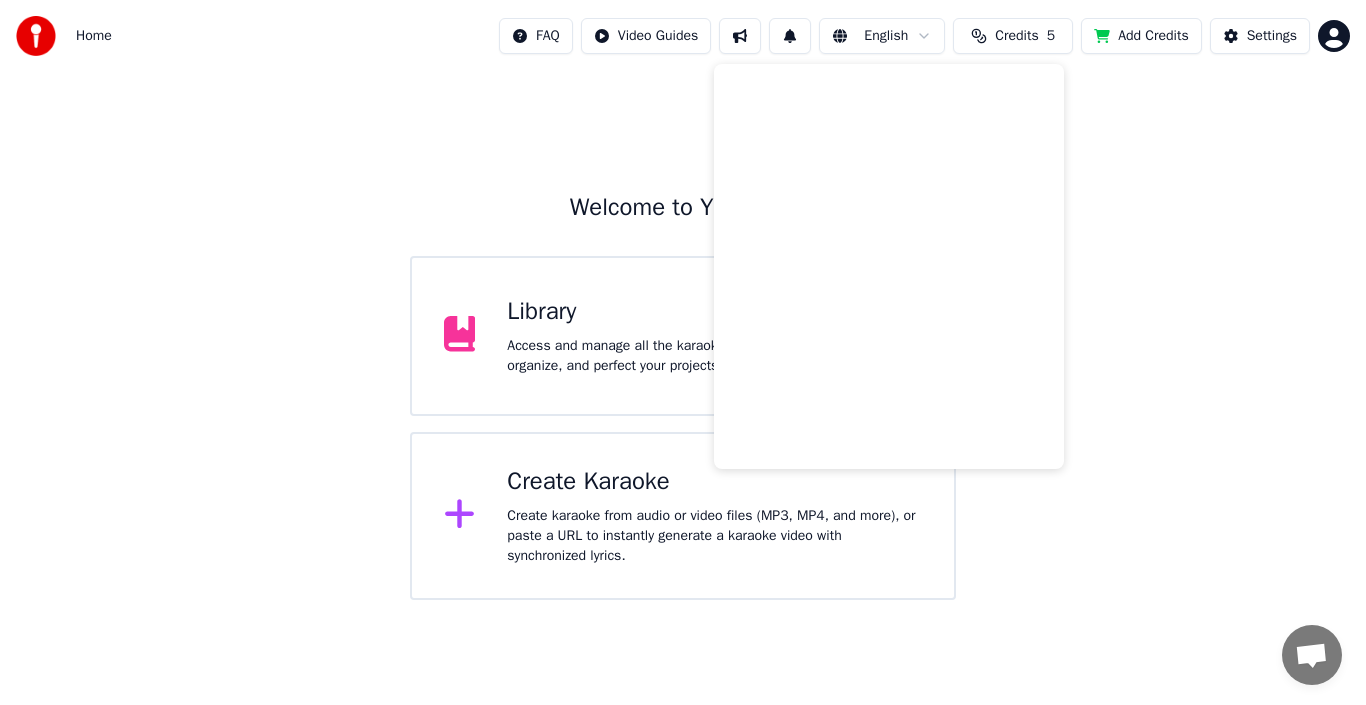 click on "Welcome to Youka Library Access and manage all the karaoke tracks you’ve created. Edit, organize, and perfect your projects. Create Karaoke Create karaoke from audio or video files (MP3, MP4, and more), or paste a URL to instantly generate a karaoke video with synchronized lyrics." at bounding box center [683, 336] 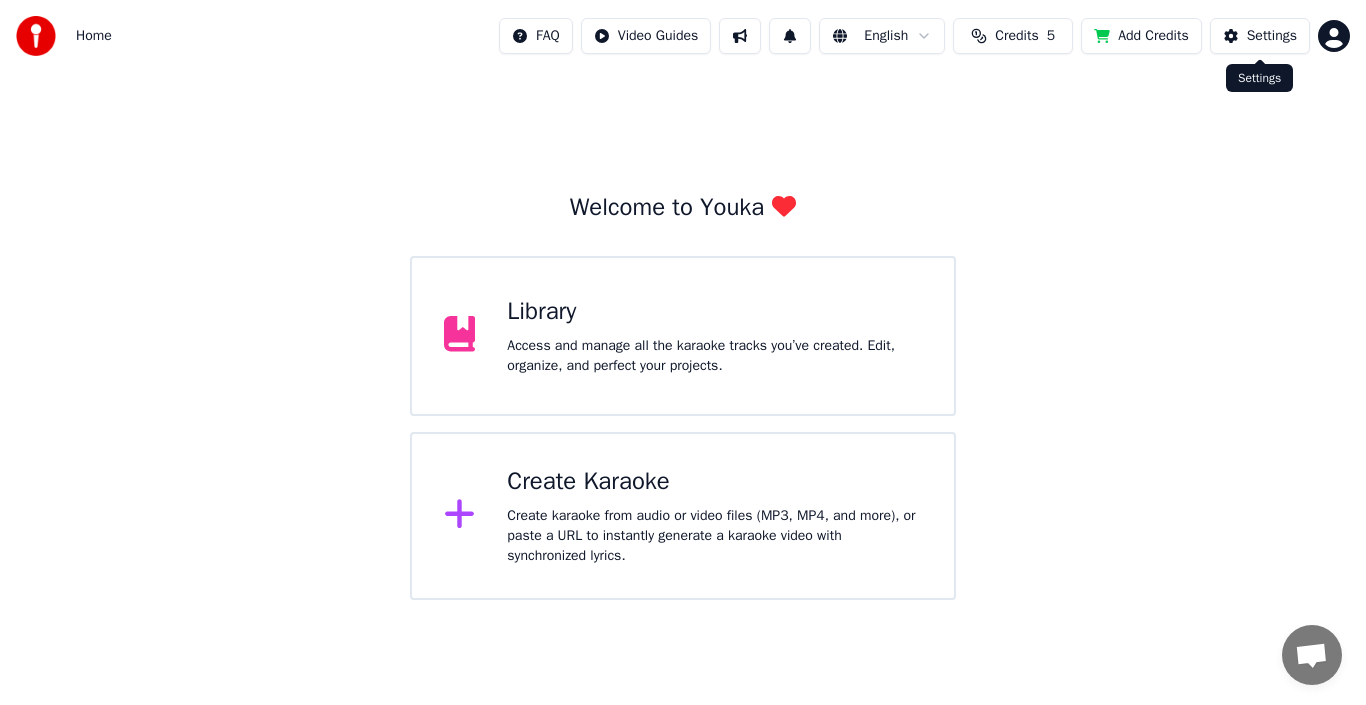 click on "Settings" at bounding box center (1272, 36) 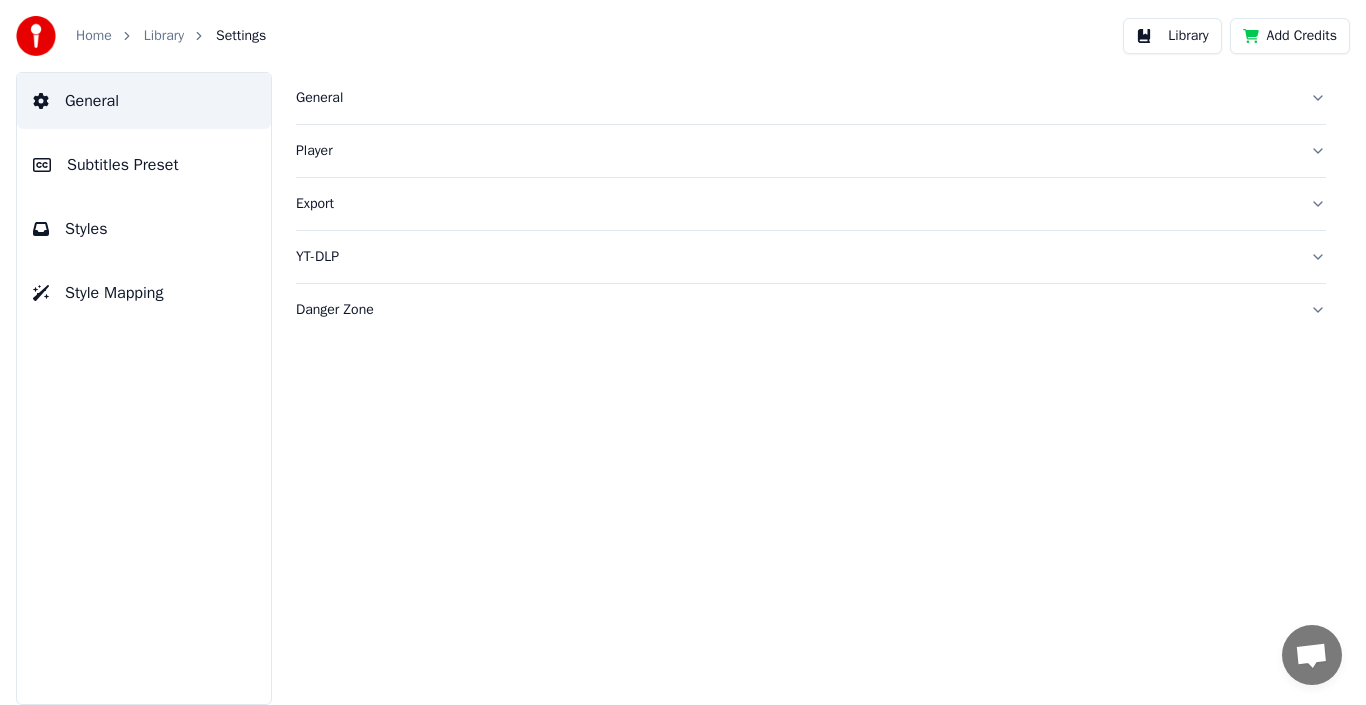 click on "Home Library Settings" at bounding box center [141, 36] 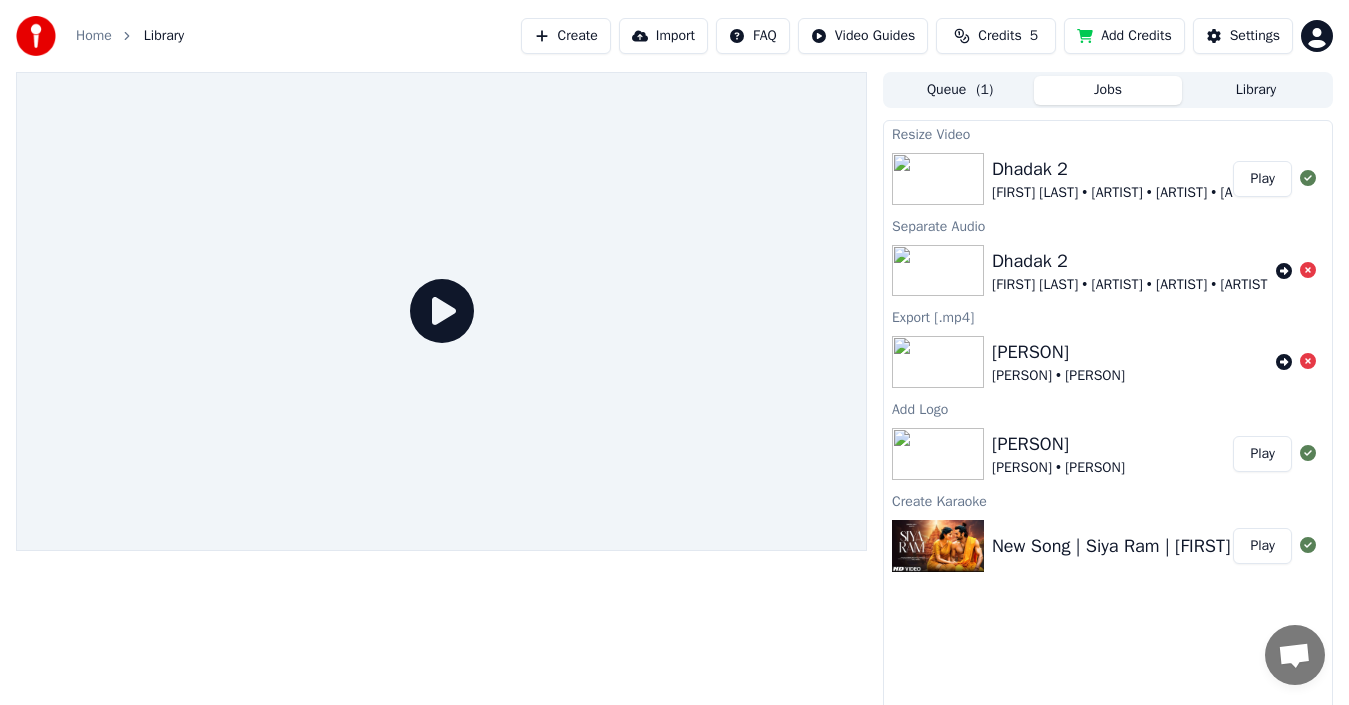 click at bounding box center [938, 454] 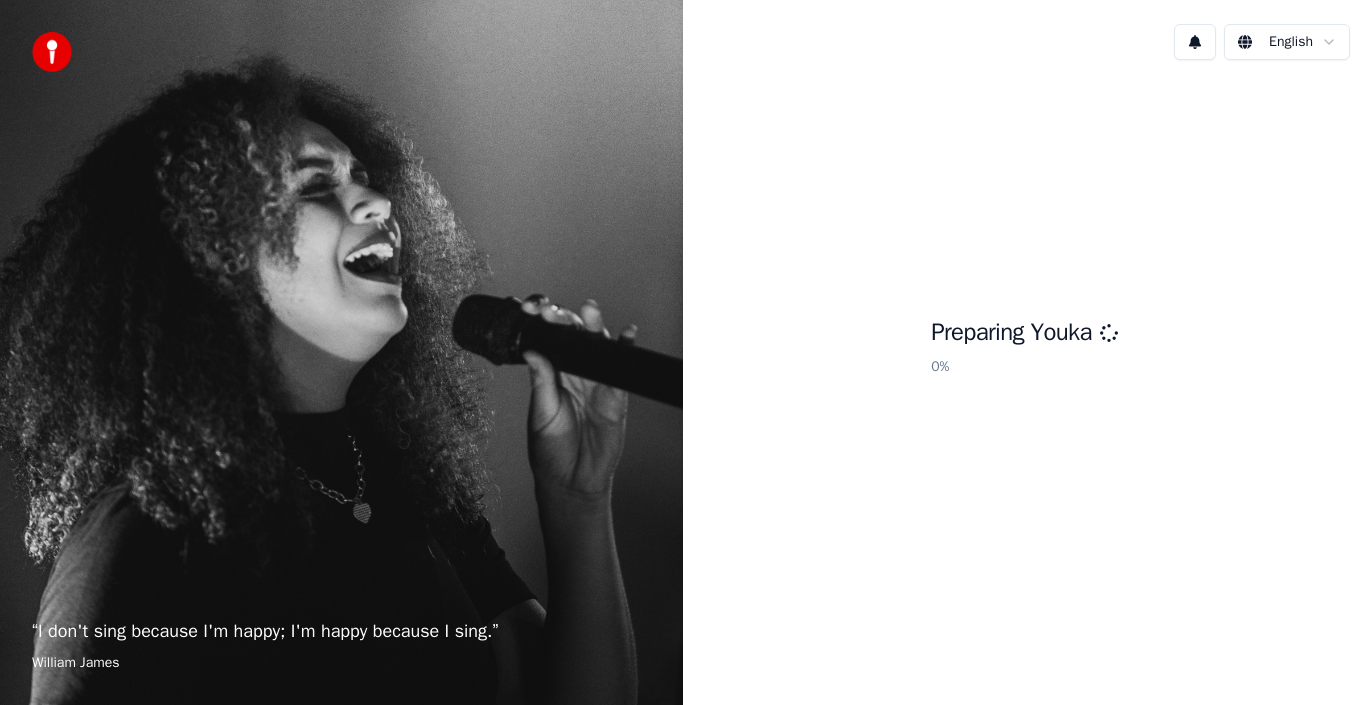 scroll, scrollTop: 0, scrollLeft: 0, axis: both 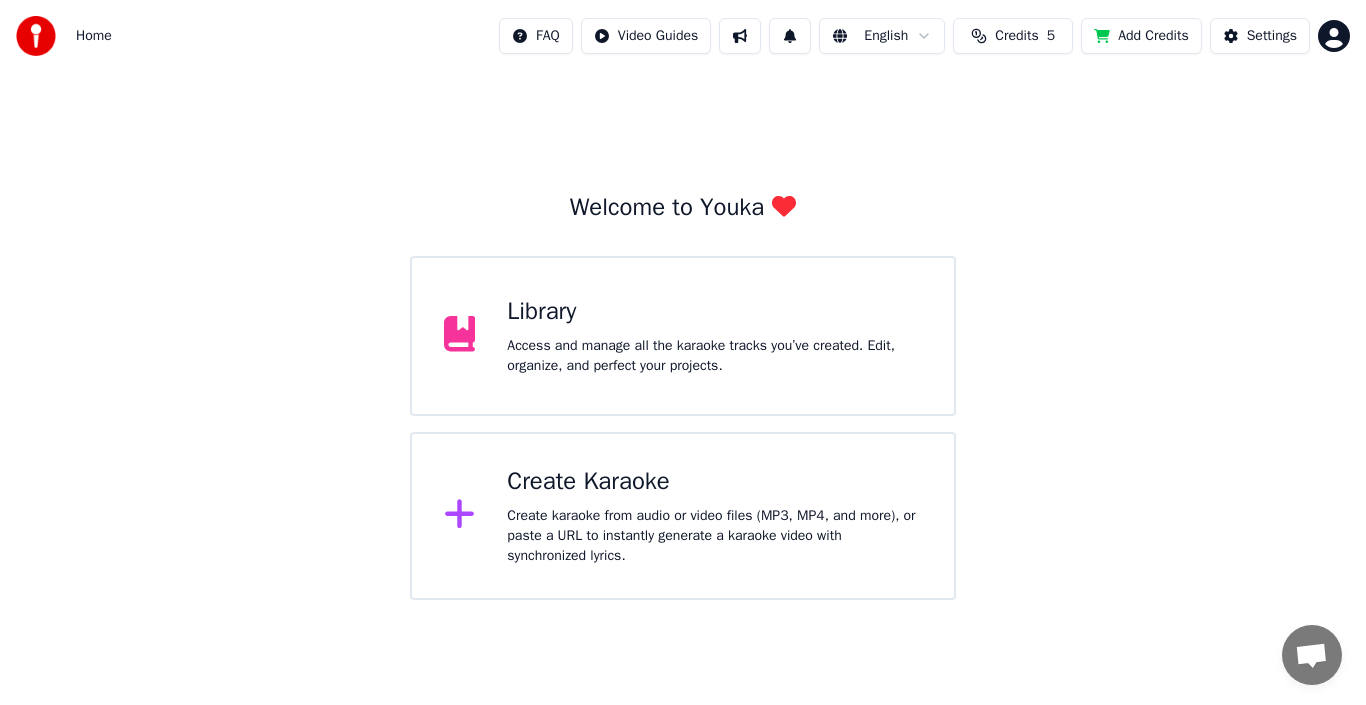click on "Create Karaoke" at bounding box center (714, 482) 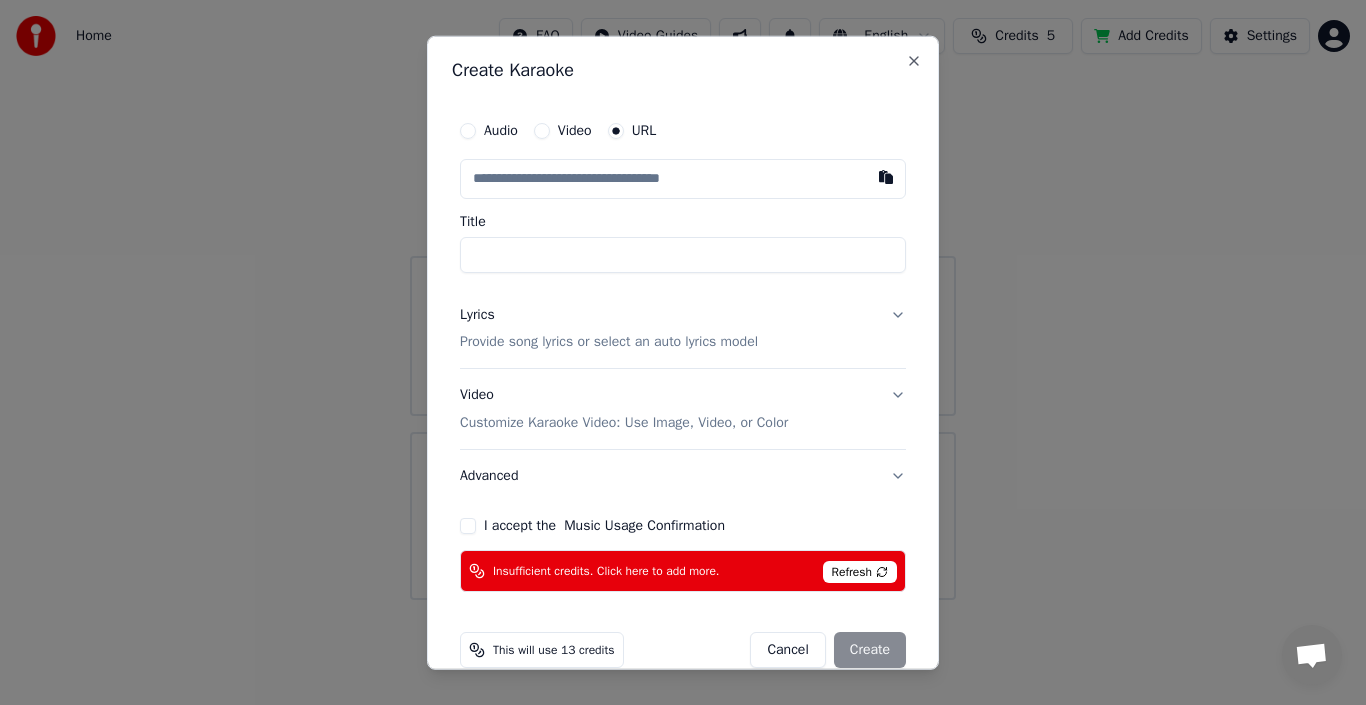 click on "Audio" at bounding box center [489, 130] 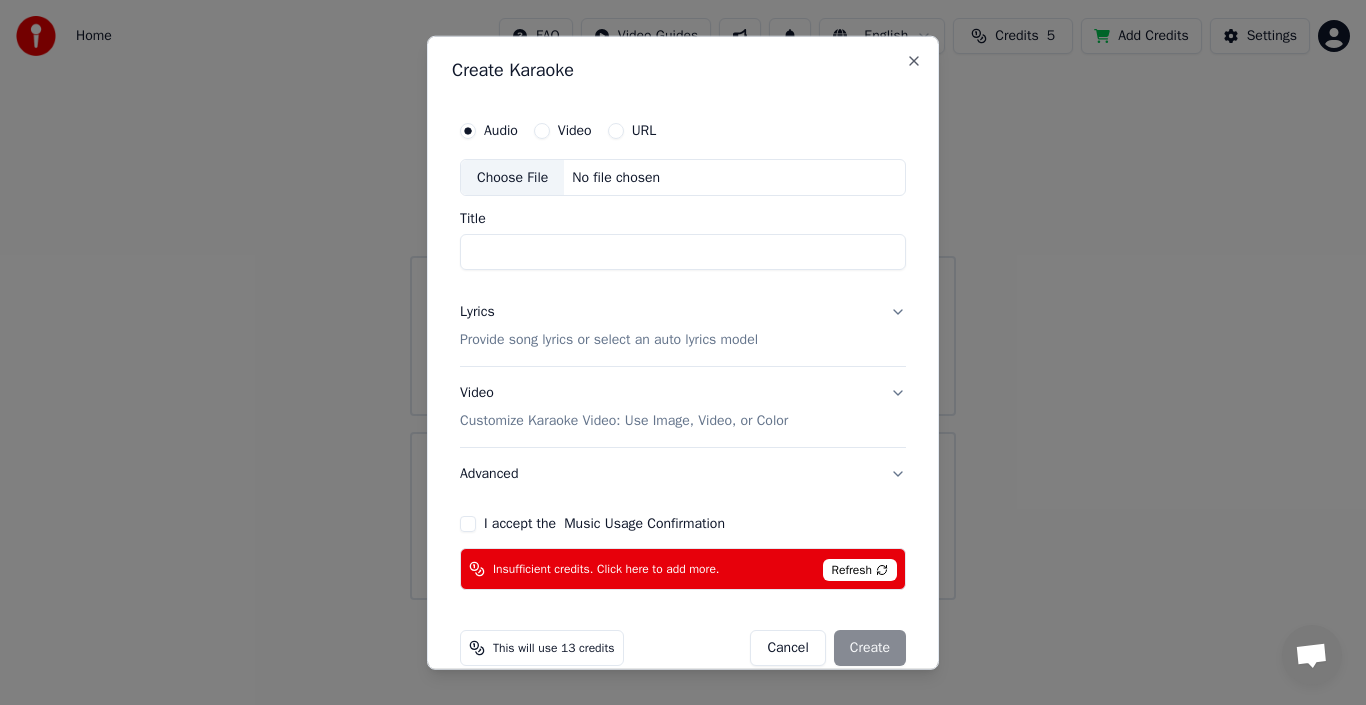 click on "No file chosen" at bounding box center [616, 177] 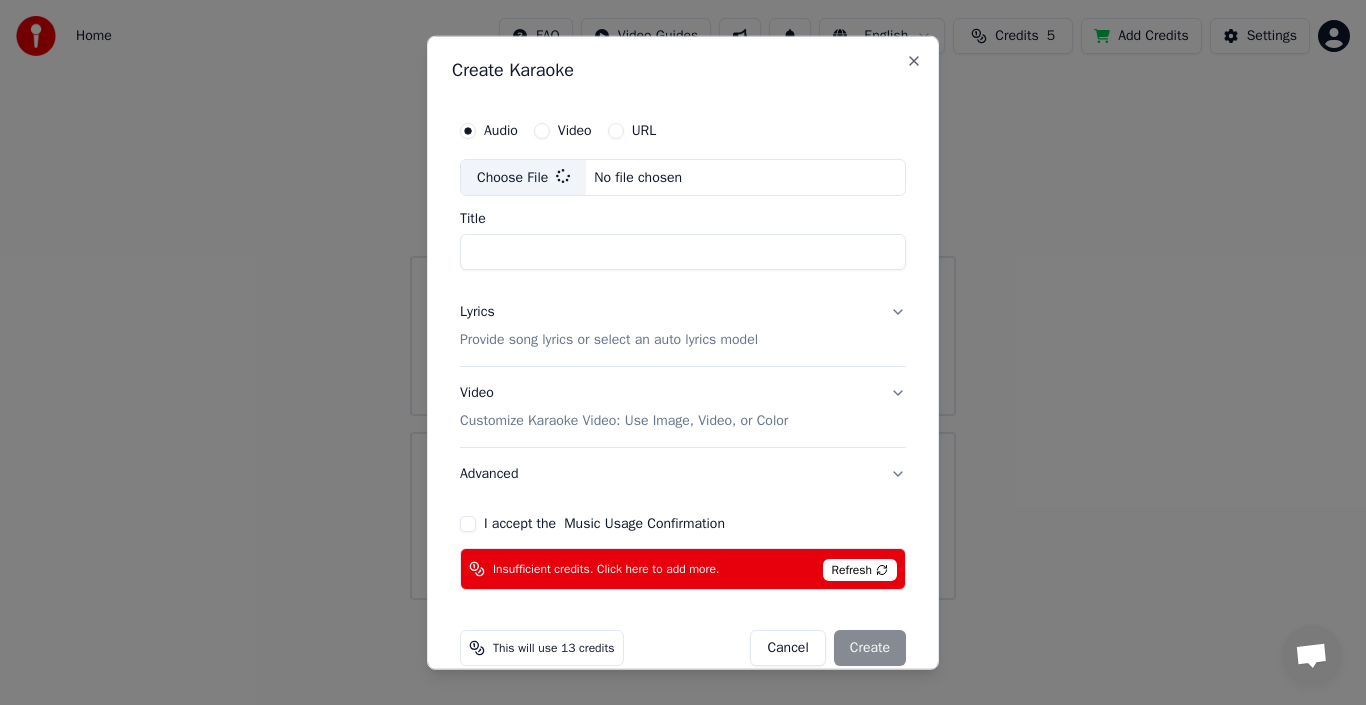type on "**********" 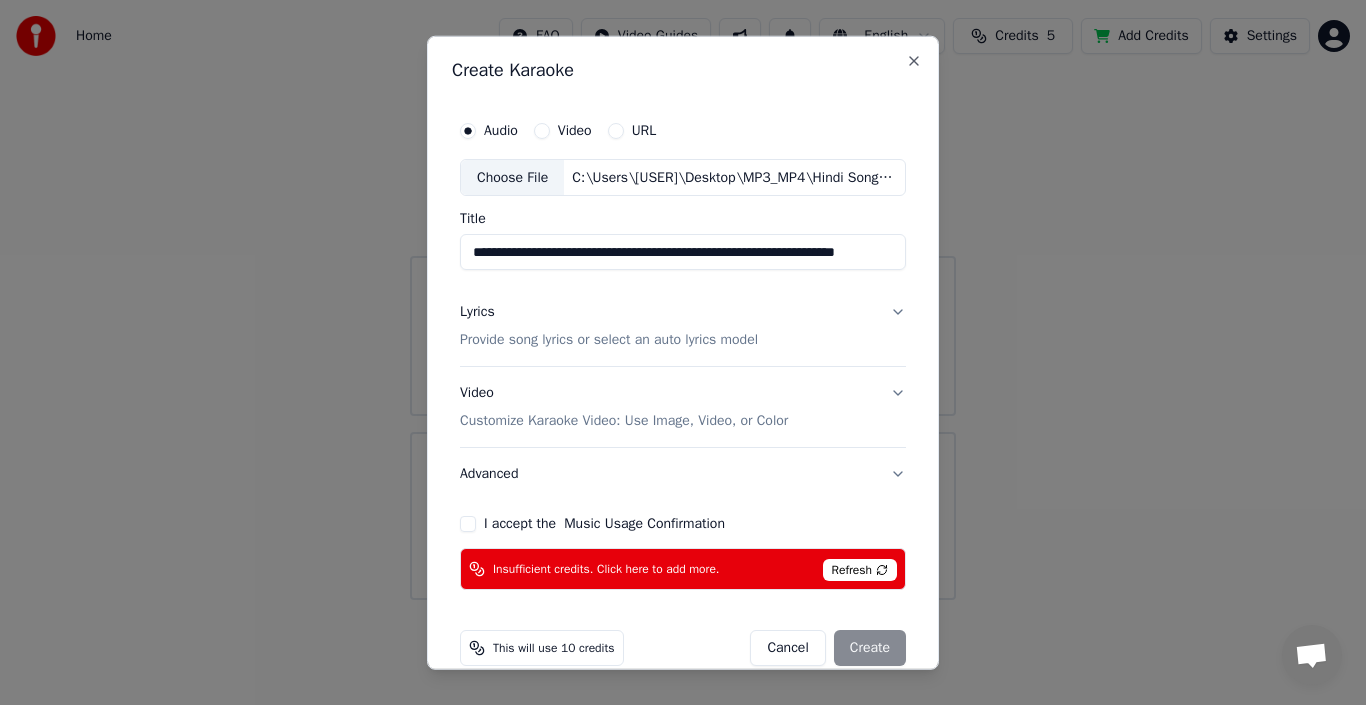 click on "Insufficient credits. Click here to add more." at bounding box center (606, 569) 